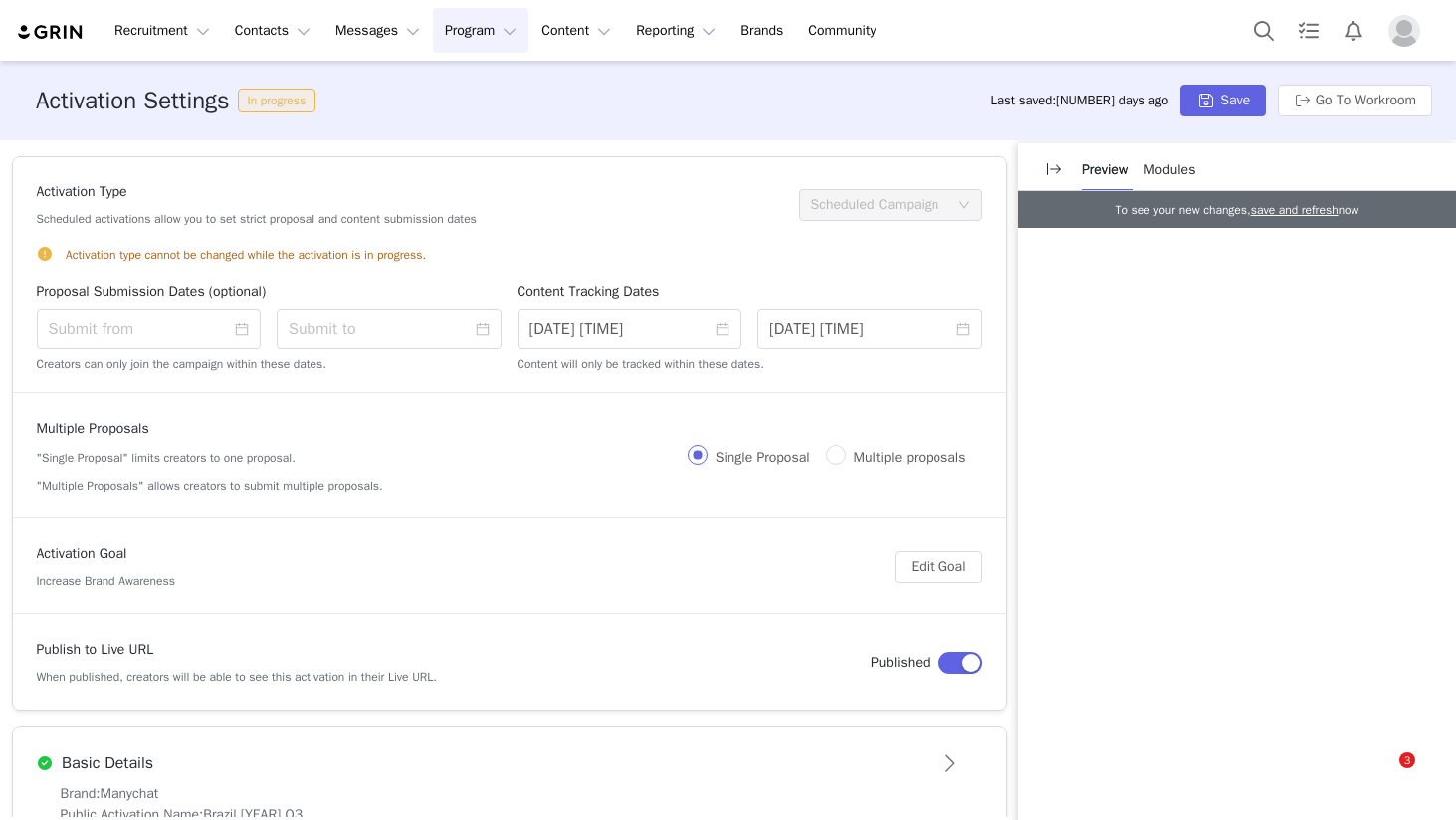scroll, scrollTop: 0, scrollLeft: 0, axis: both 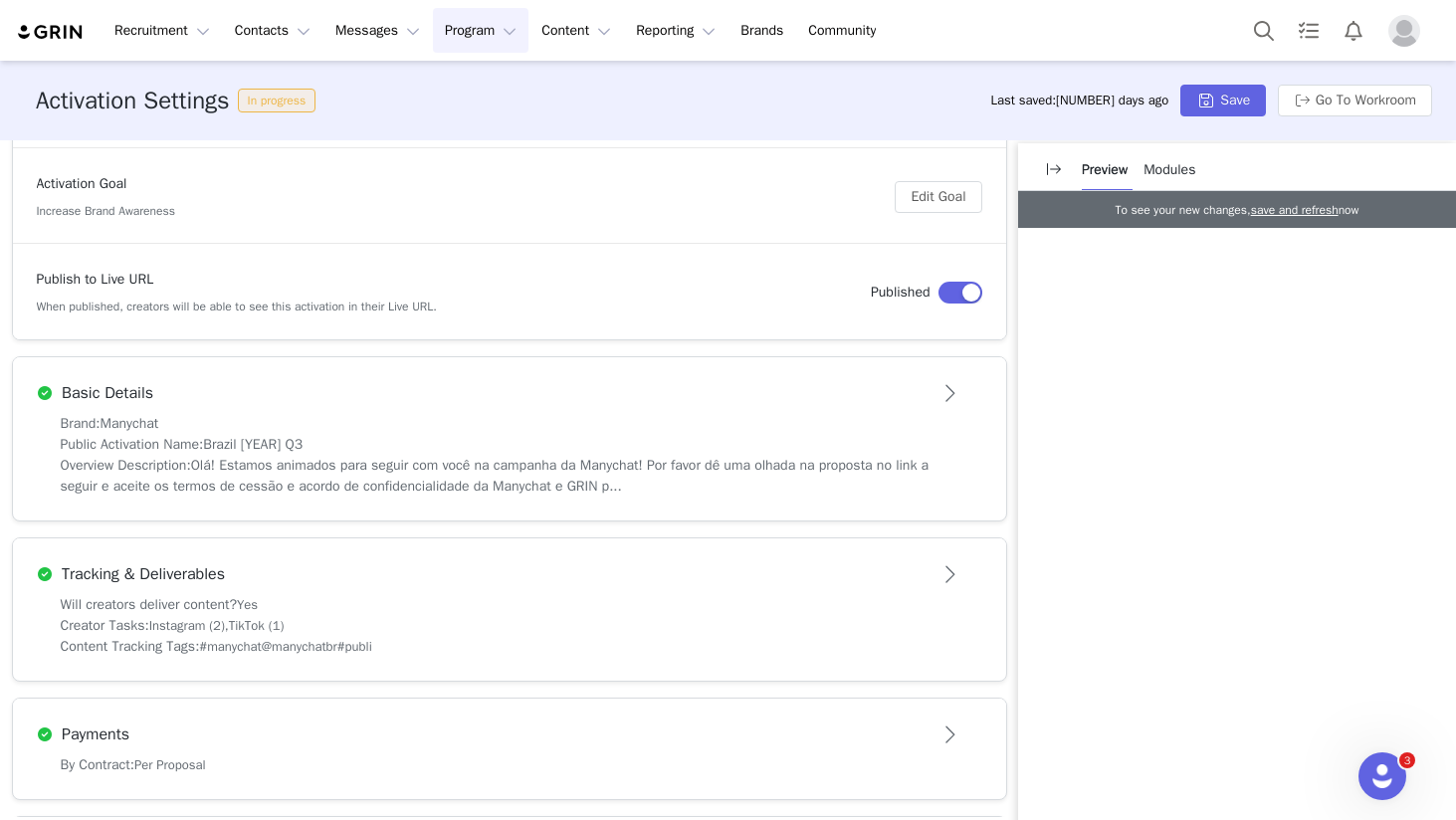 click on "Tracking & Deliverables" at bounding box center [477, 574] 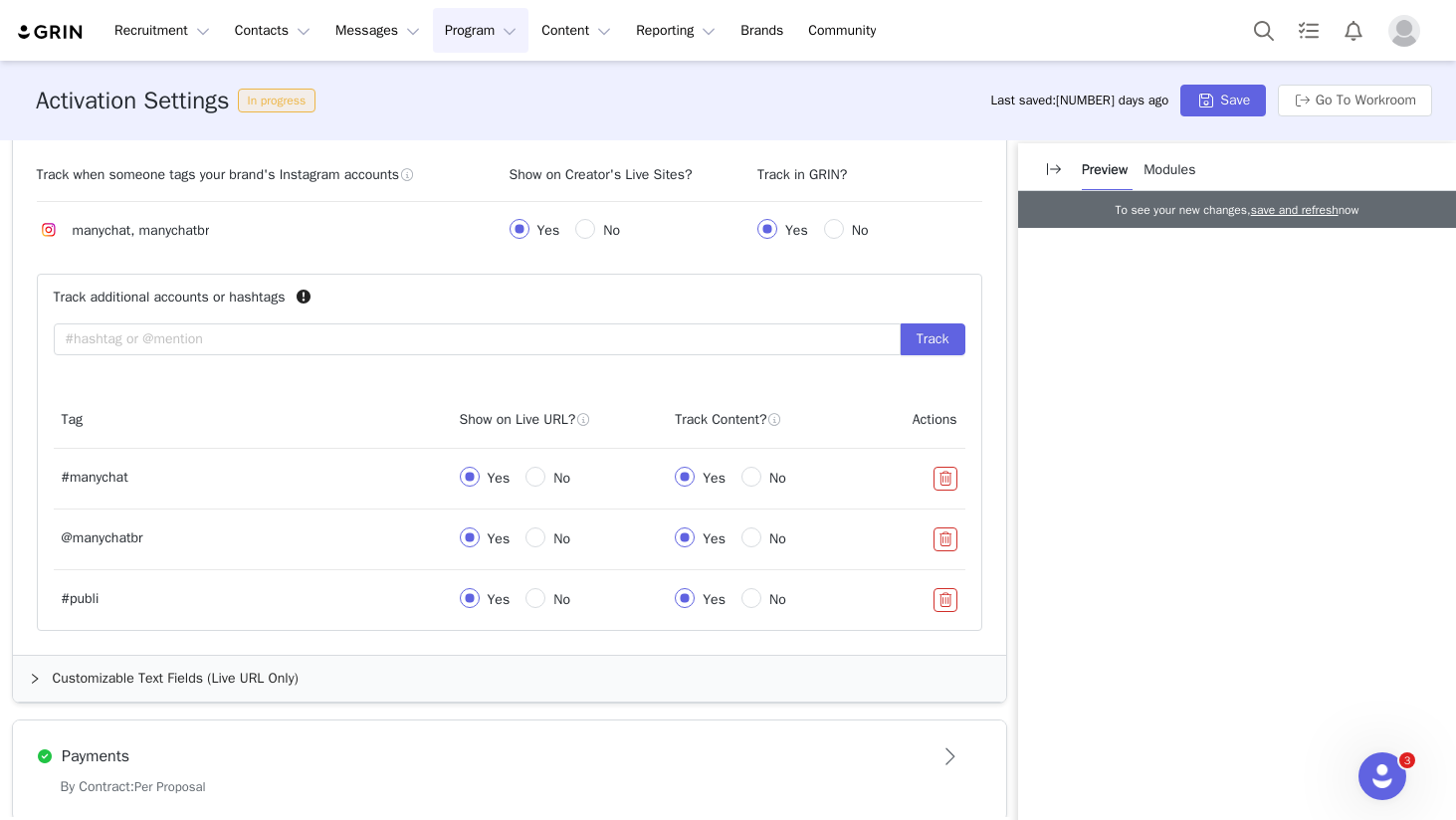 scroll, scrollTop: 1297, scrollLeft: 0, axis: vertical 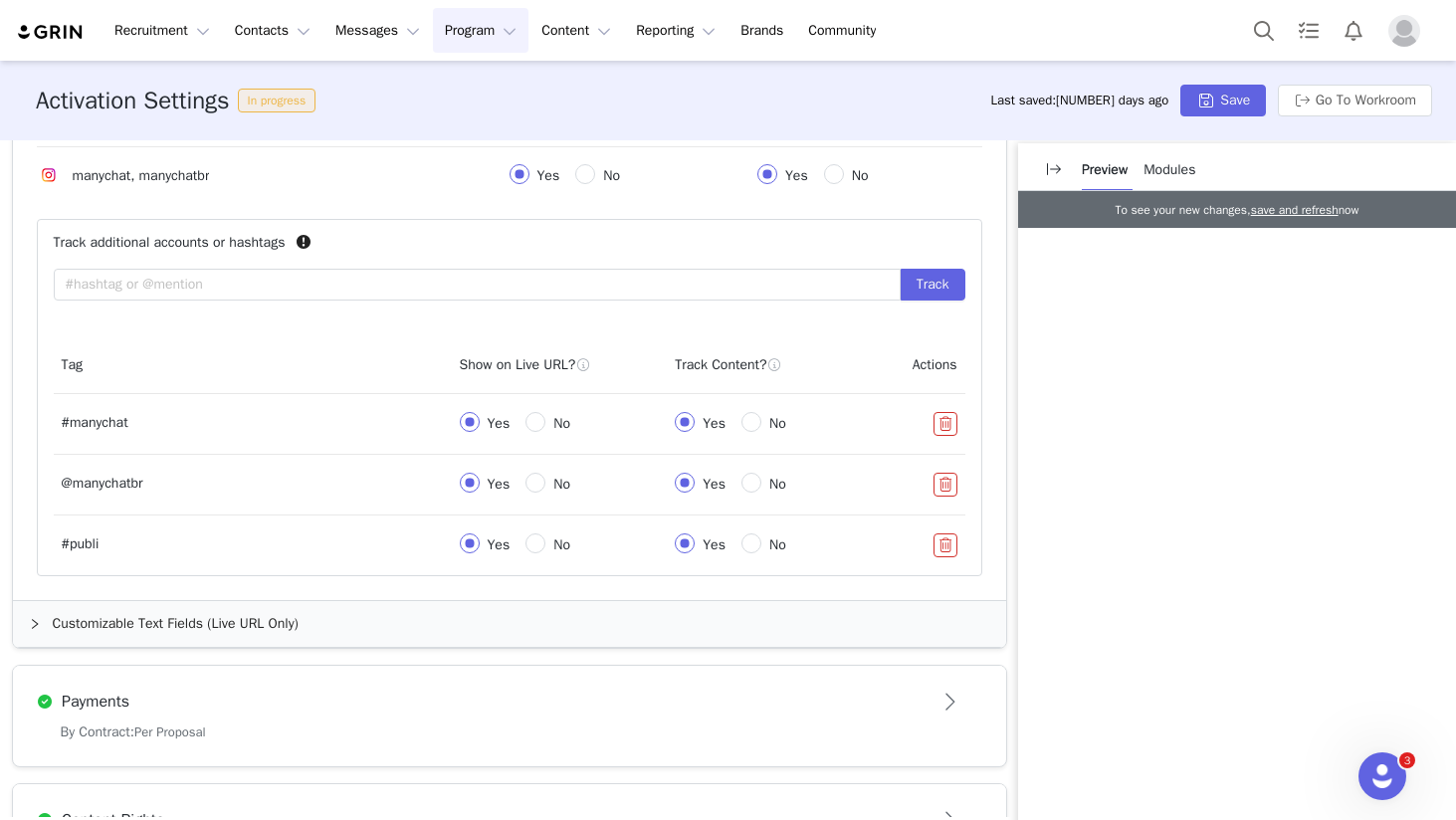 click on "No" at bounding box center [561, 544] 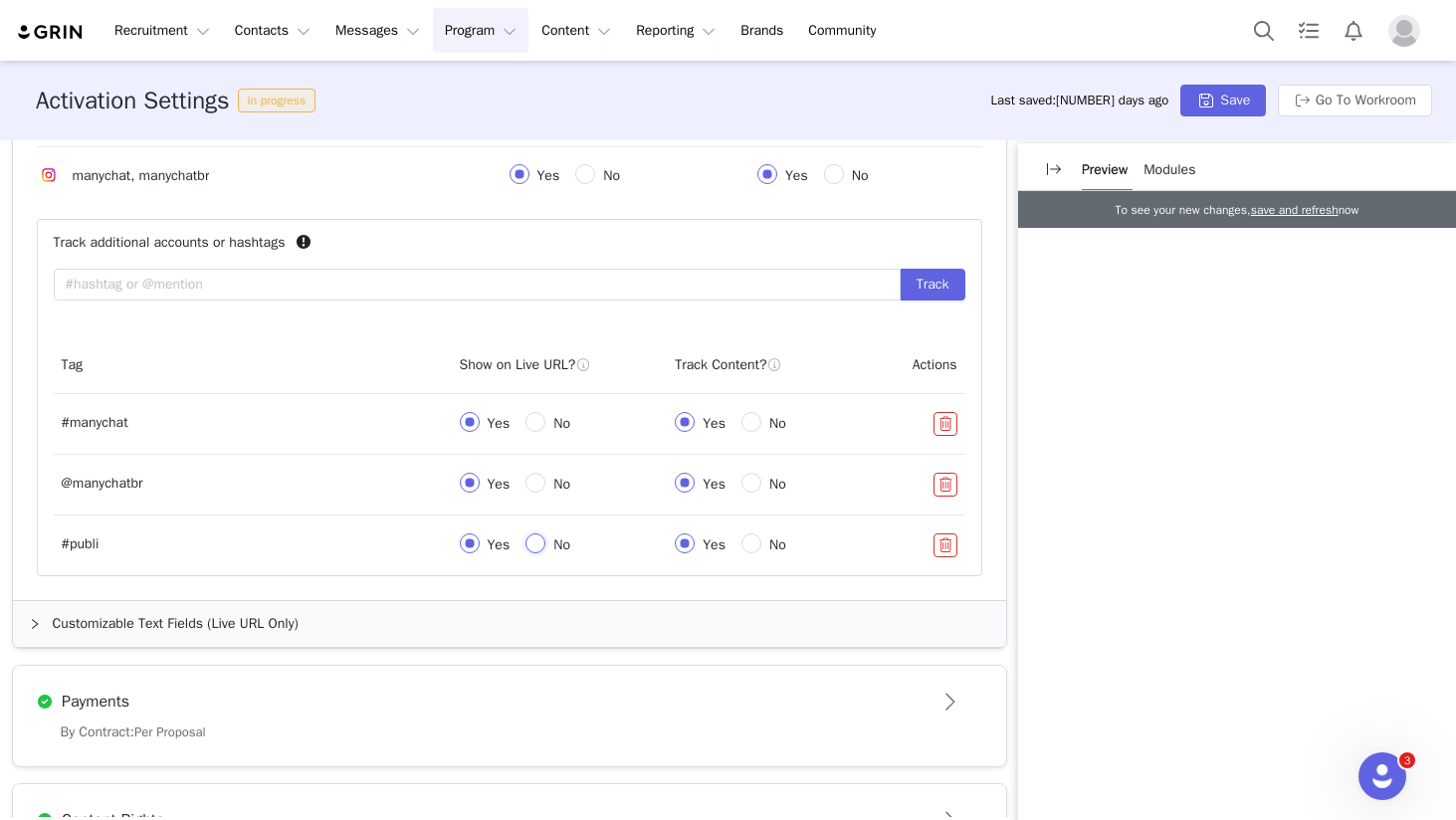 click on "No" at bounding box center (535, 543) 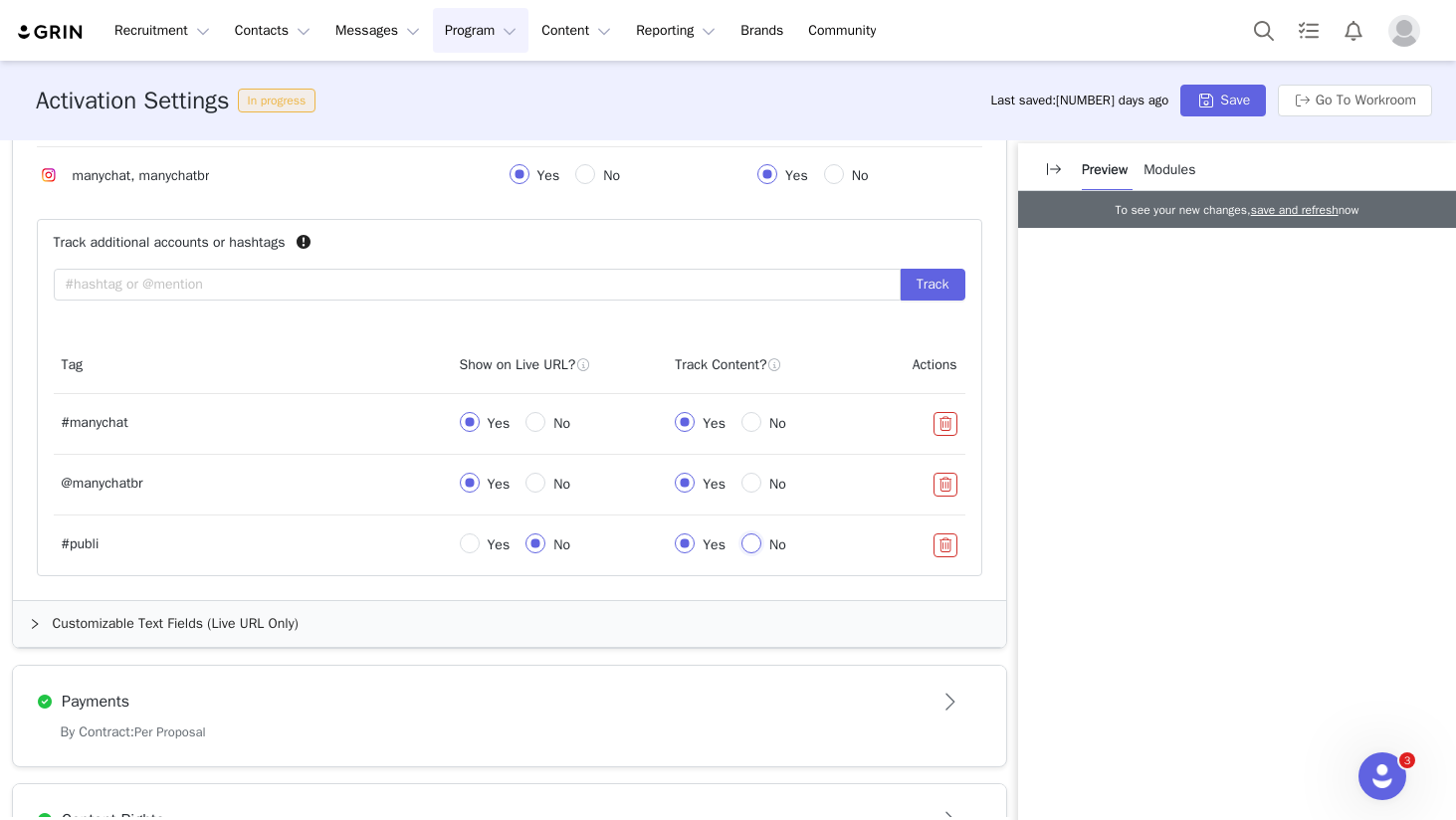 click on "No" at bounding box center (751, 543) 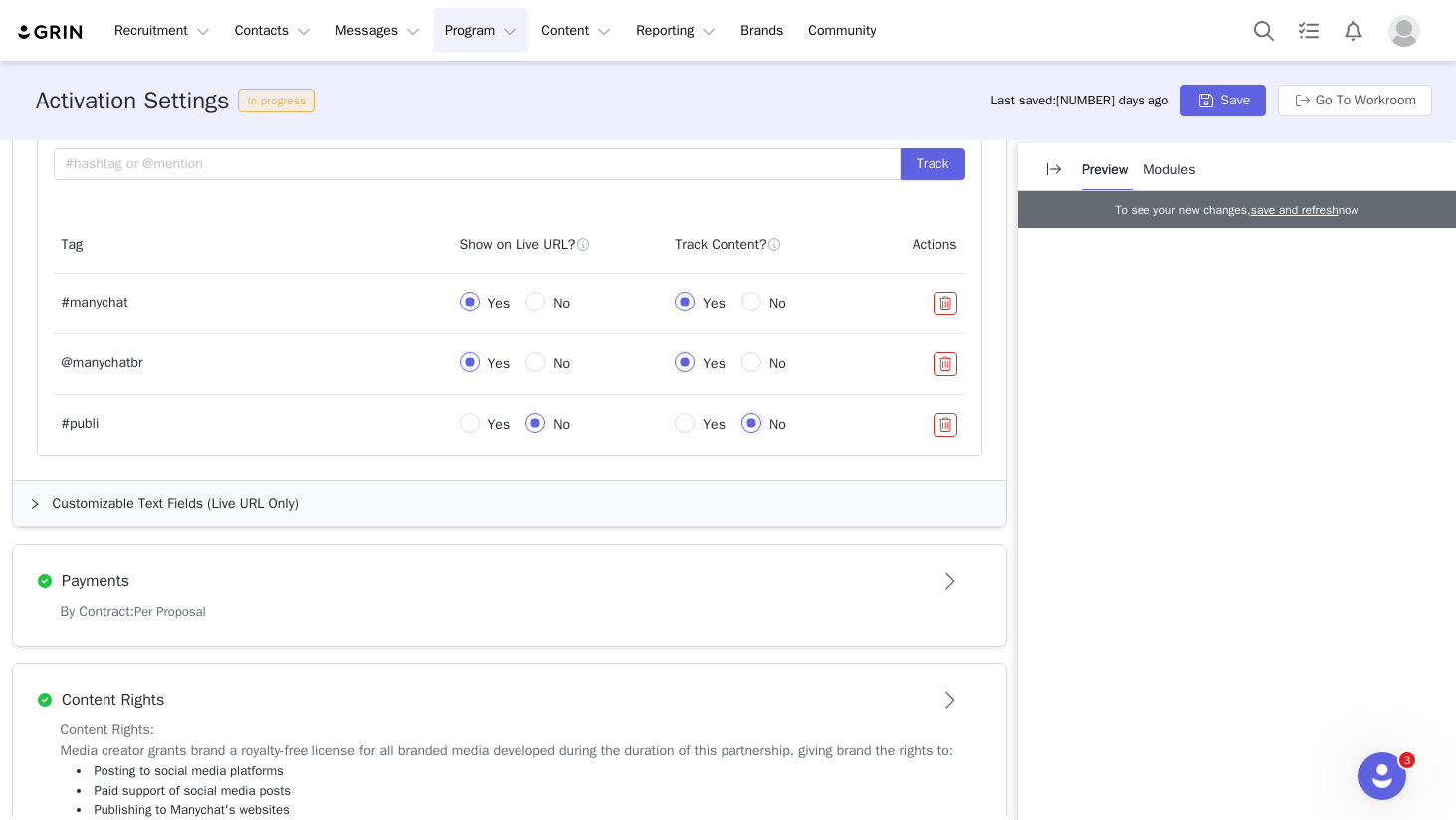 scroll, scrollTop: 1416, scrollLeft: 0, axis: vertical 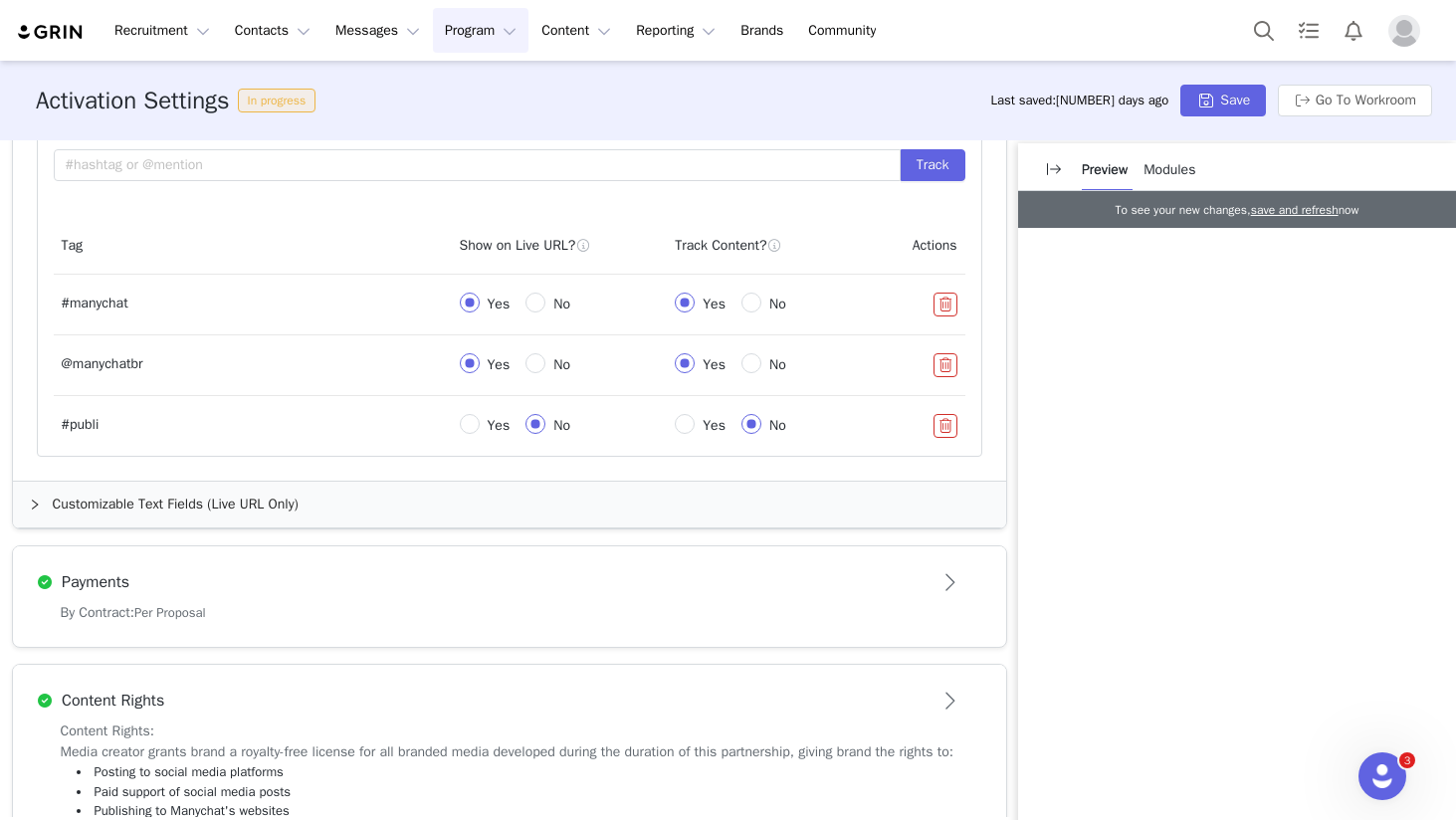 click on "Customizable Text Fields (Live URL Only)" at bounding box center (510, 505) 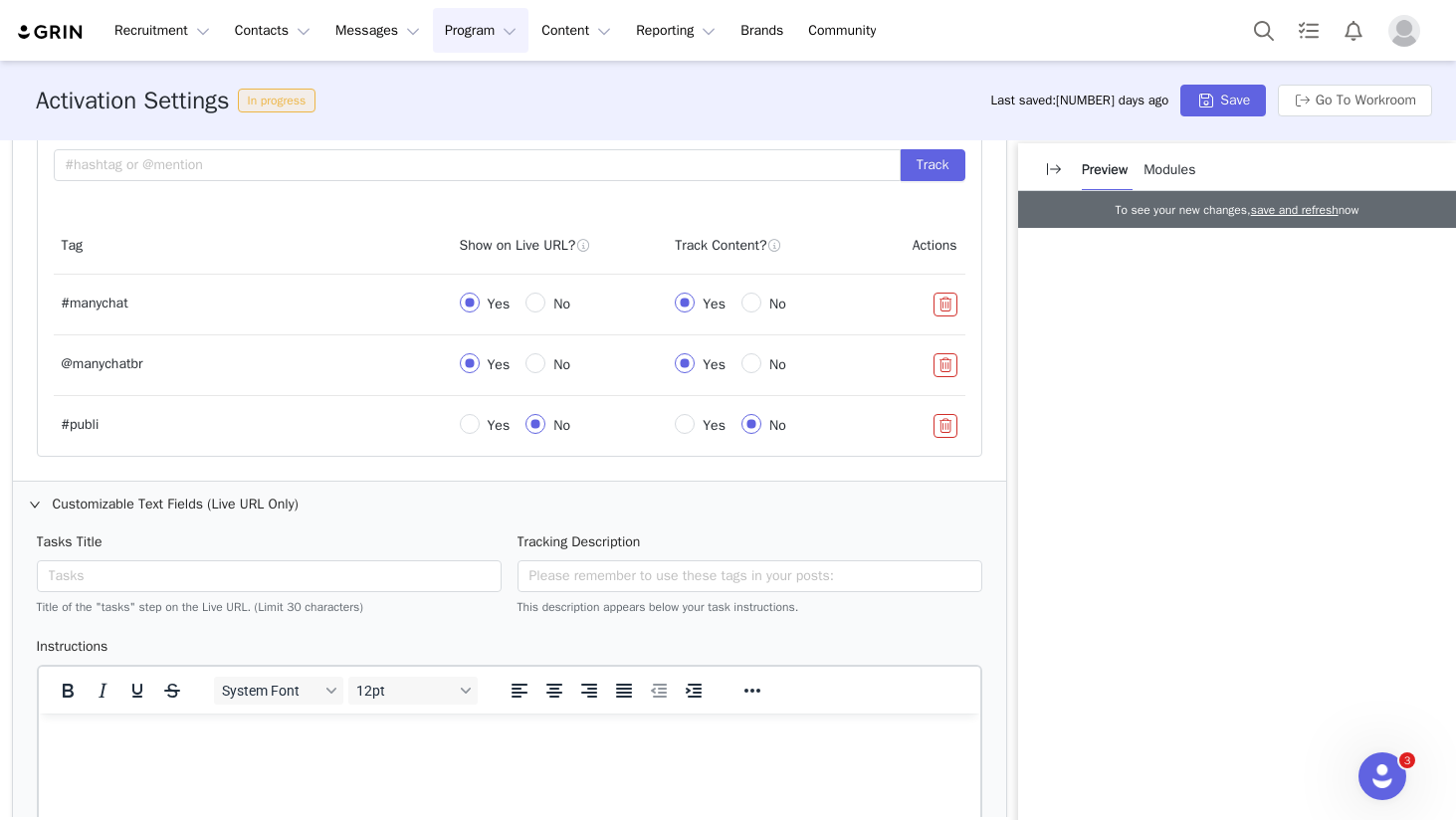 scroll, scrollTop: 0, scrollLeft: 0, axis: both 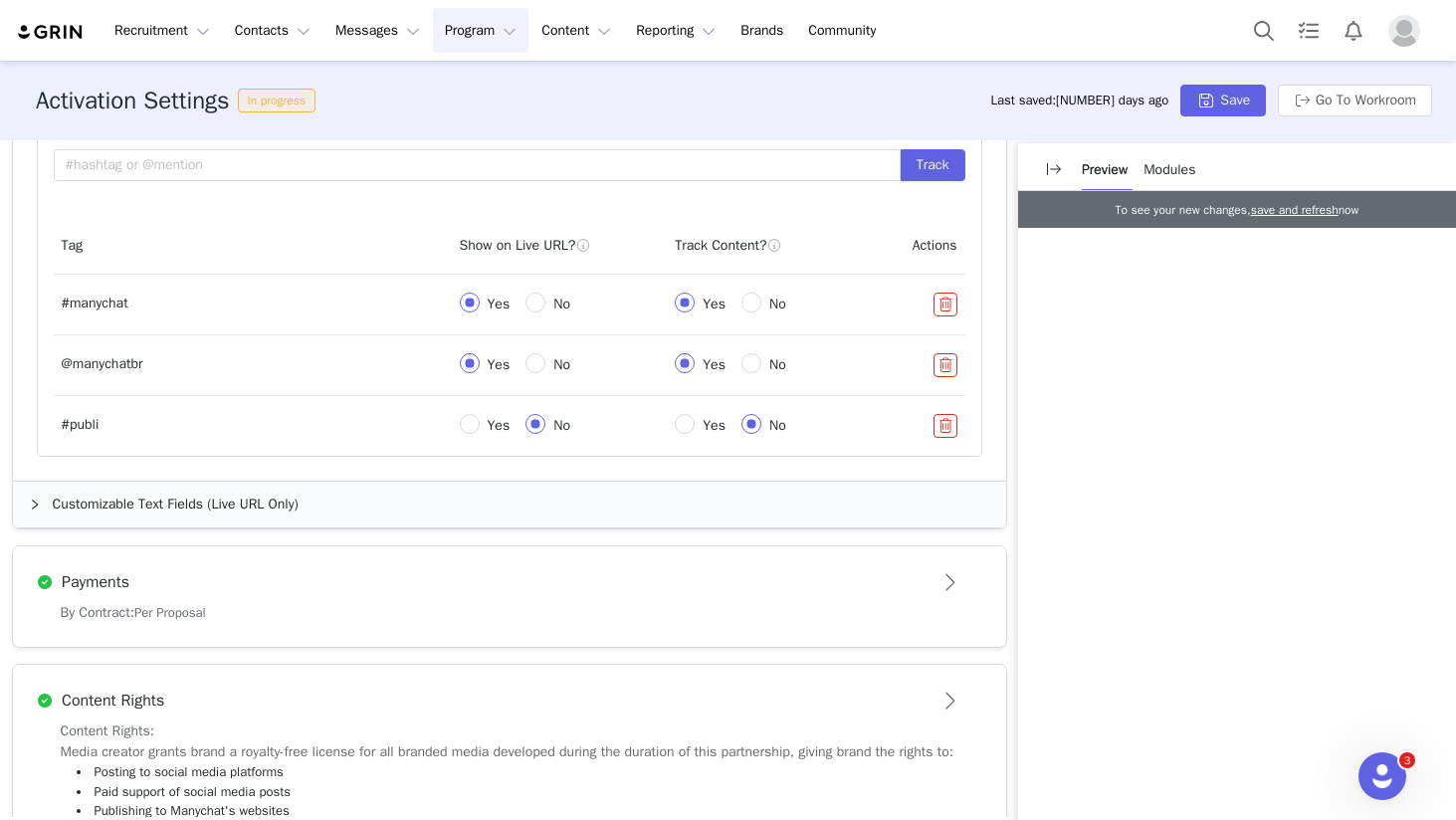 click on "Customizable Text Fields (Live URL Only)" at bounding box center [510, 505] 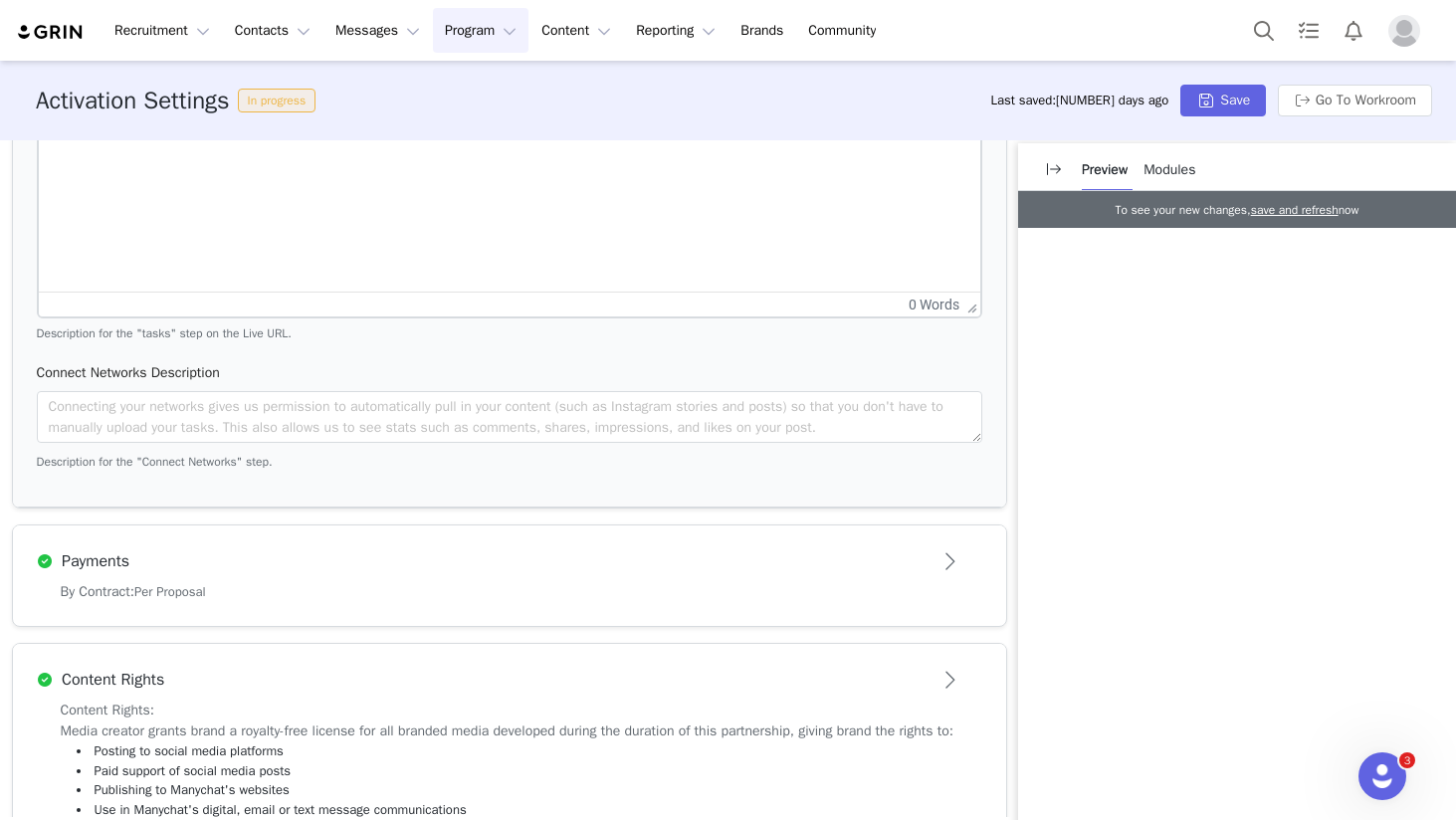 scroll, scrollTop: 2019, scrollLeft: 0, axis: vertical 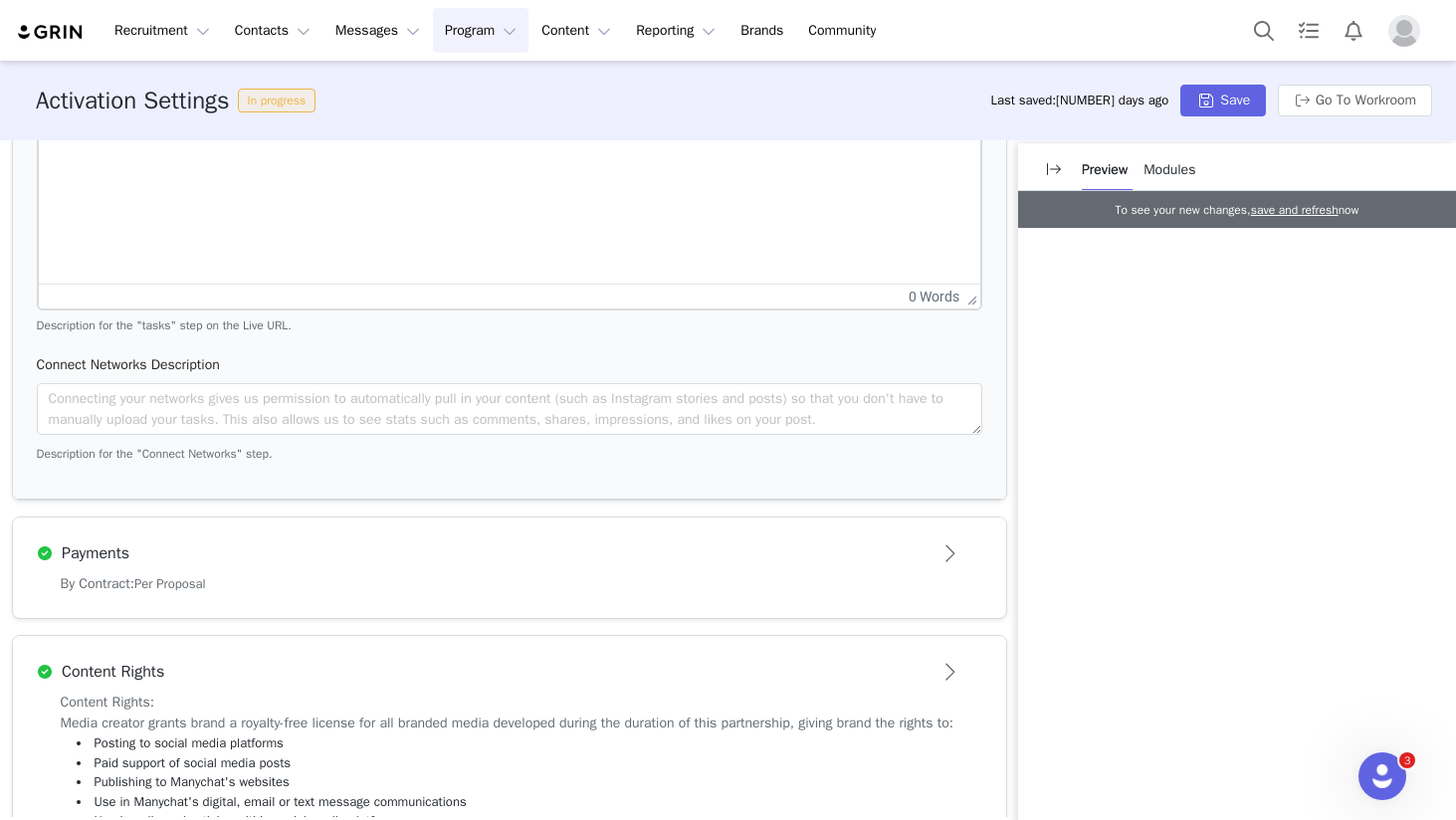 click on "By Contract: Per Proposal" at bounding box center [510, 583] 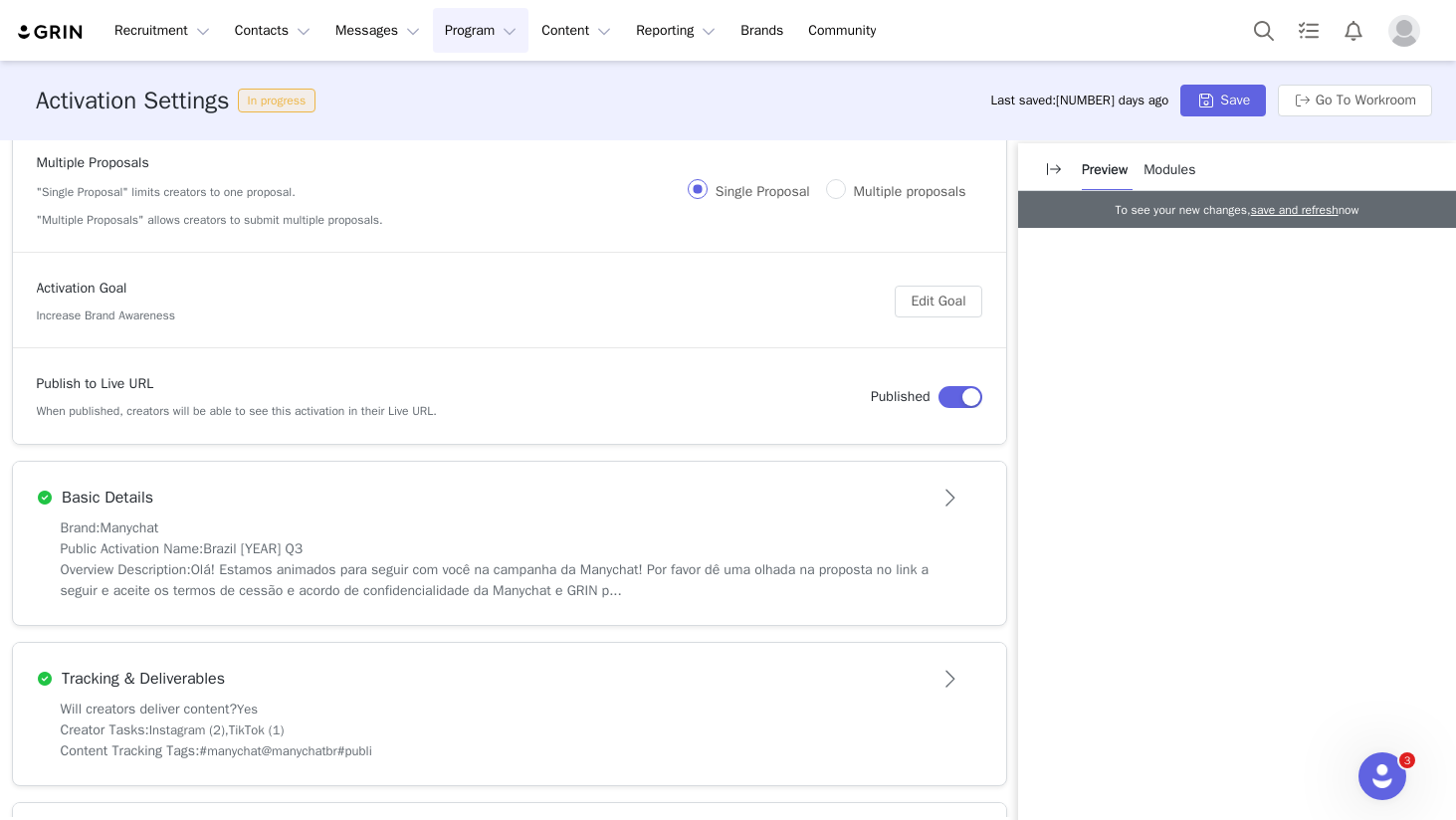 scroll, scrollTop: 309, scrollLeft: 0, axis: vertical 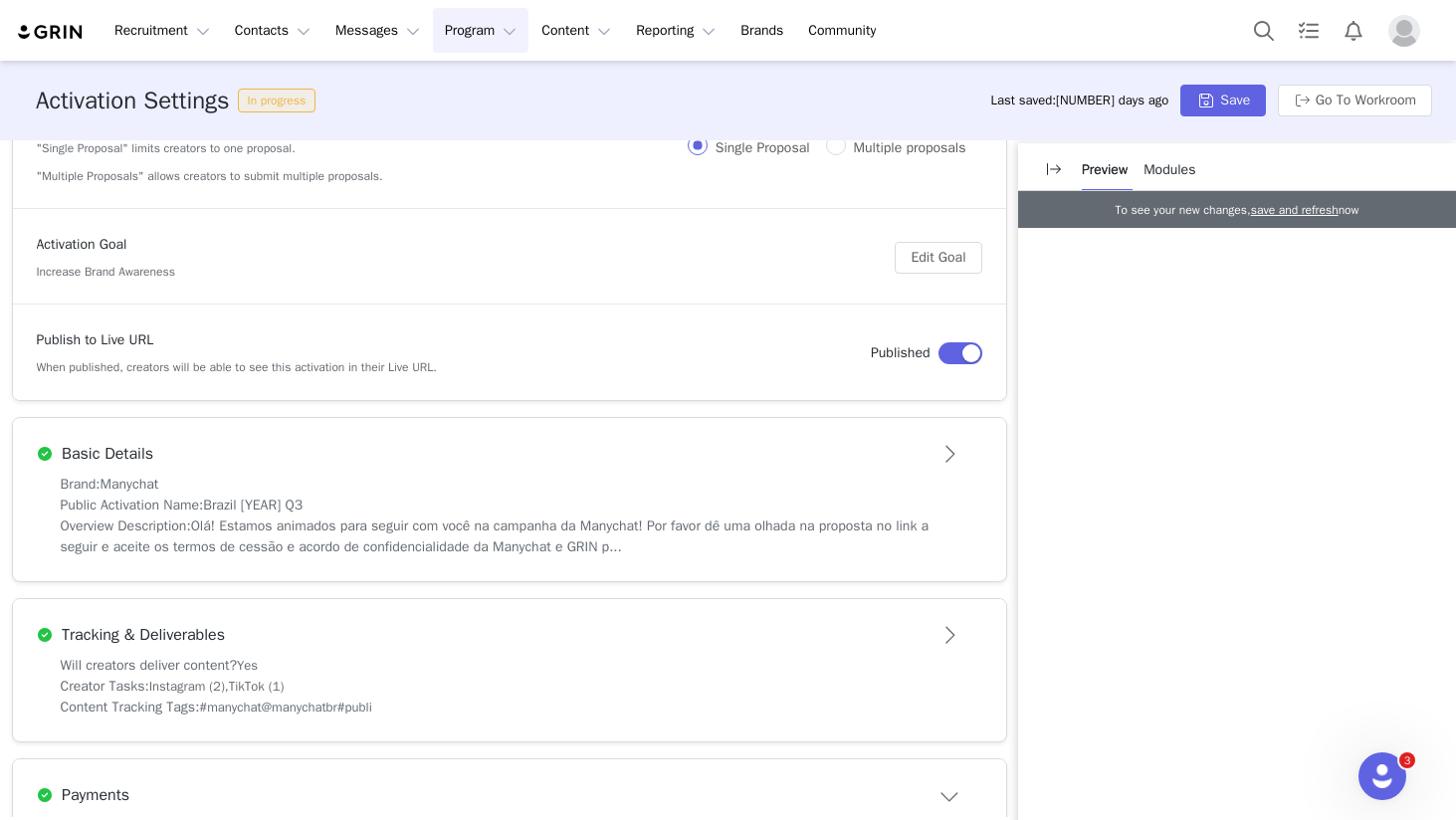 click on "Overview Description: Olá!
Estamos animados para seguir com você na campanha da Manychat!
Por favor dê uma olhada na proposta no link a seguir e aceite os termos de cessão e acordo de confidencialidade da Manychat e GRIN p..." at bounding box center (510, 536) 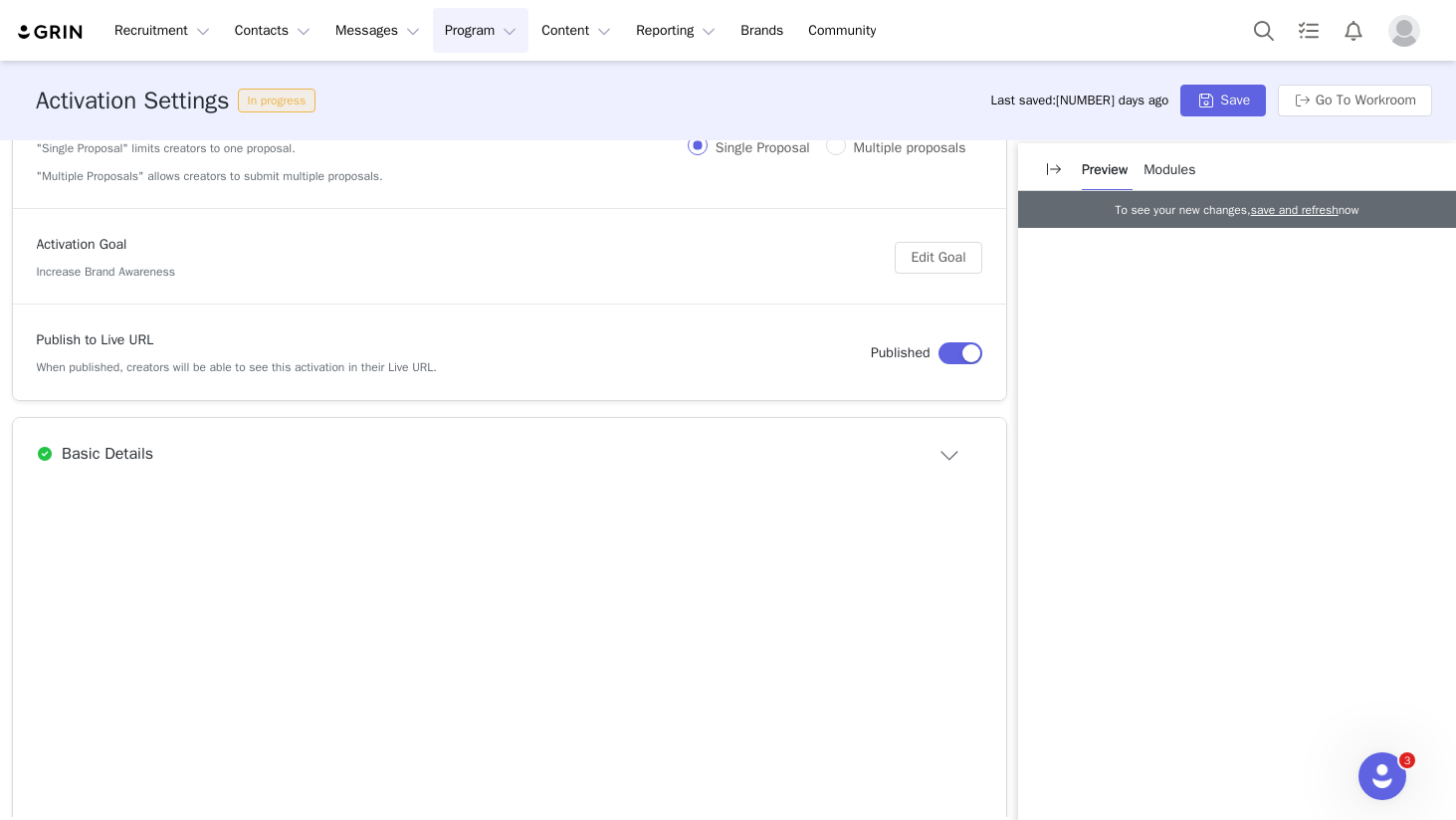 scroll, scrollTop: 0, scrollLeft: 0, axis: both 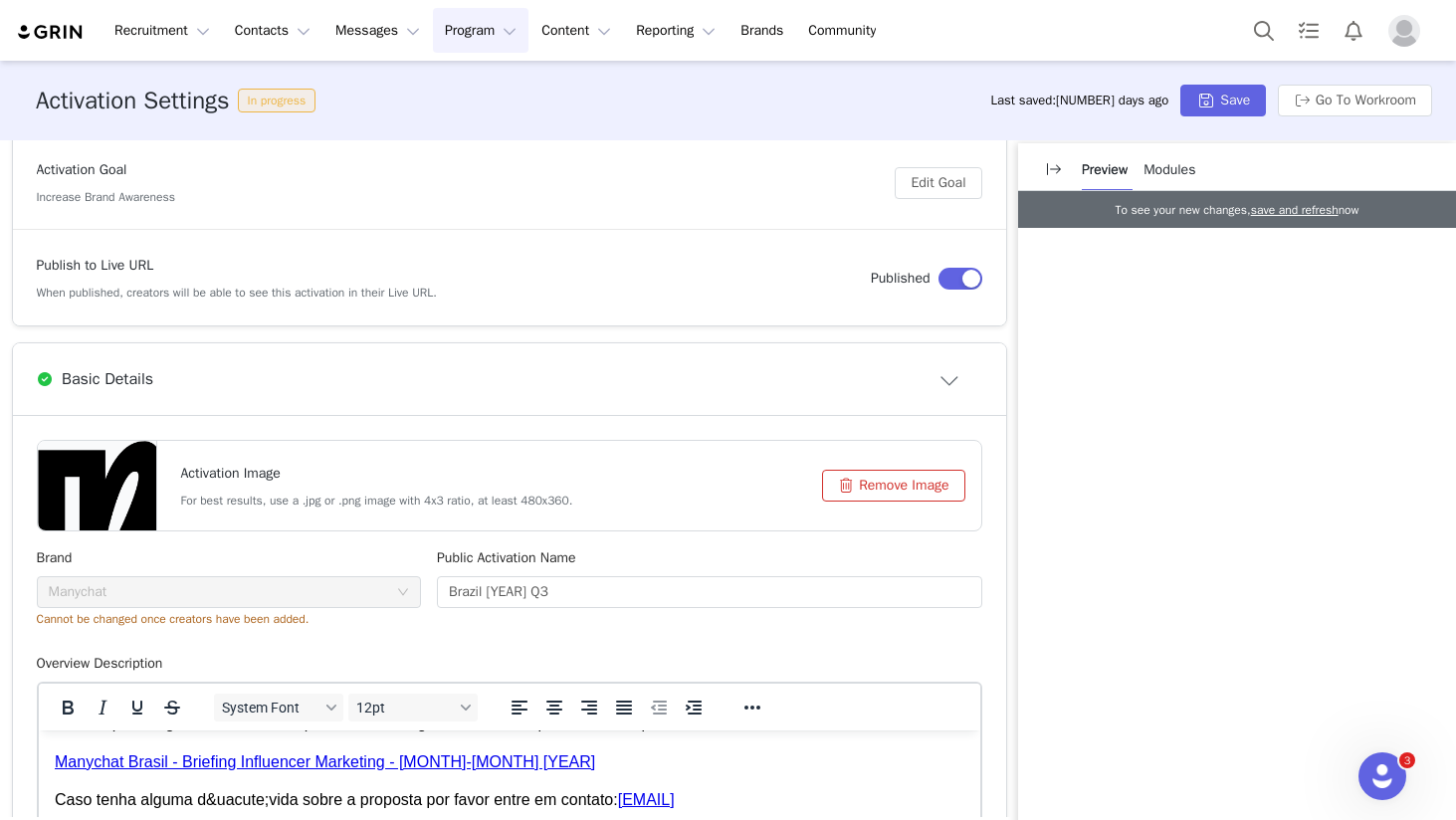 click on "Basic Details" at bounding box center (510, 379) 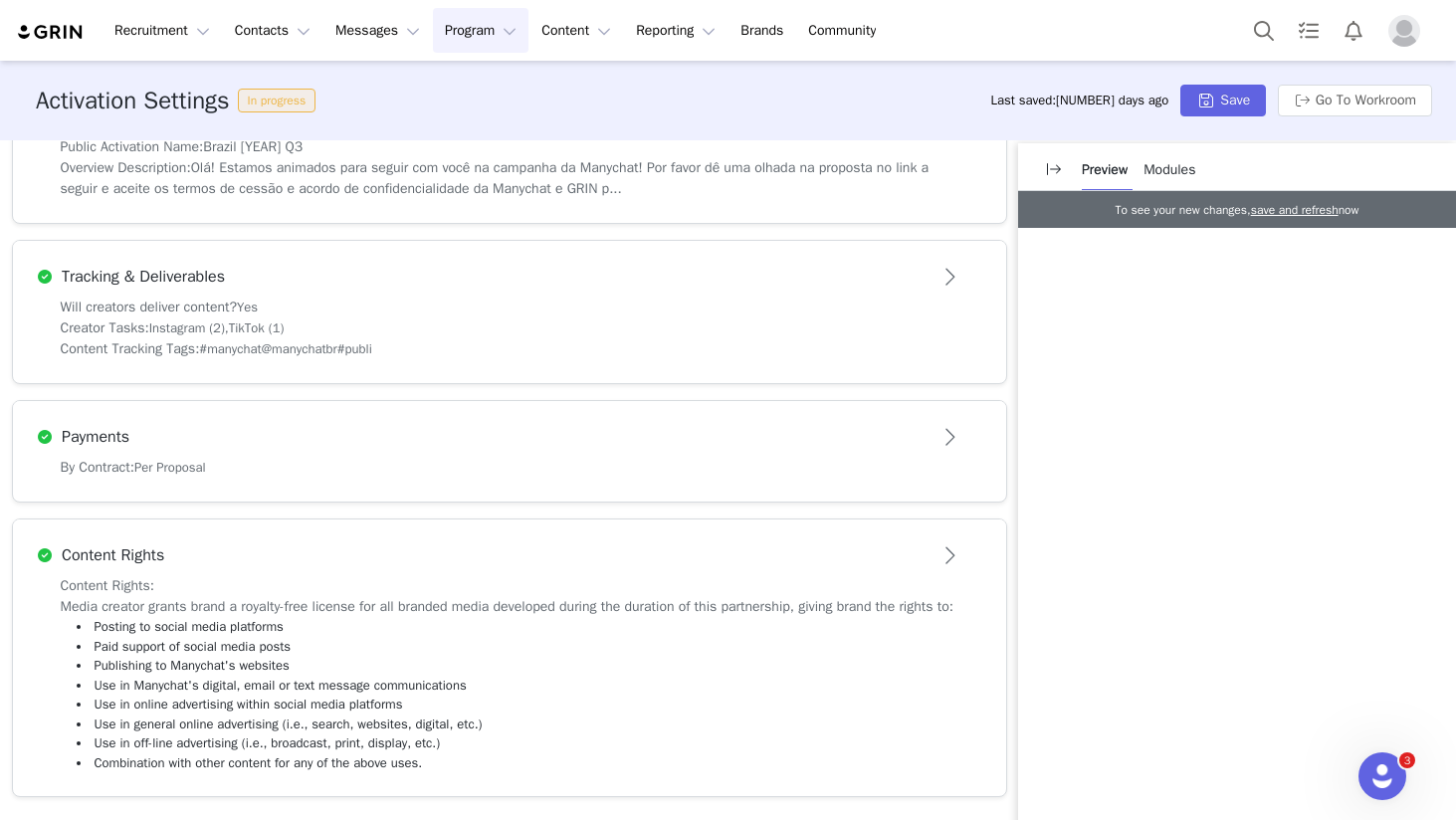 scroll, scrollTop: 598, scrollLeft: 0, axis: vertical 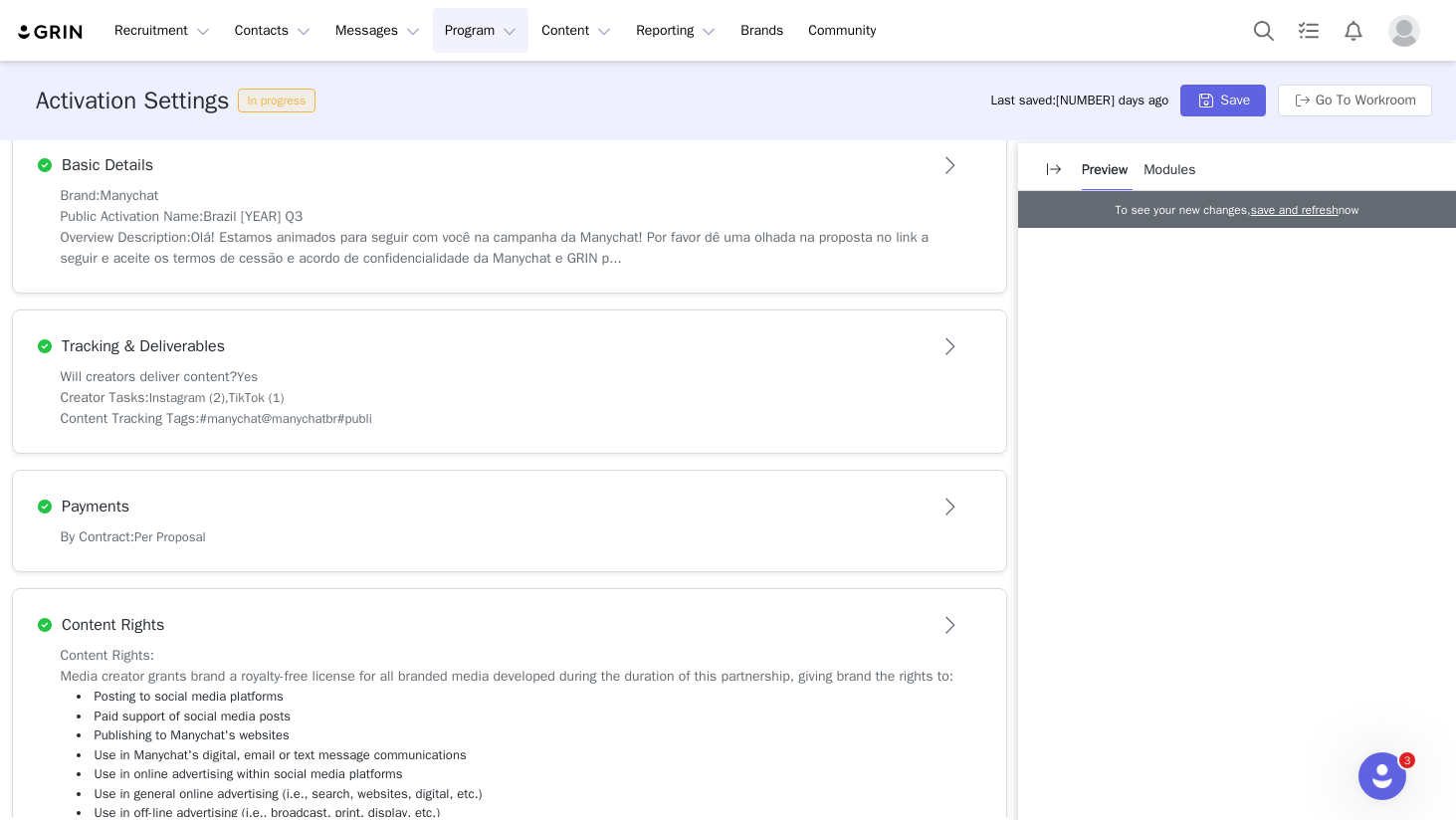 click on "Overview Description: Olá!
Estamos animados para seguir com você na campanha da Manychat!
Por favor dê uma olhada na proposta no link a seguir e aceite os termos de cessão e acordo de confidencialidade da Manychat e GRIN p..." at bounding box center [510, 248] 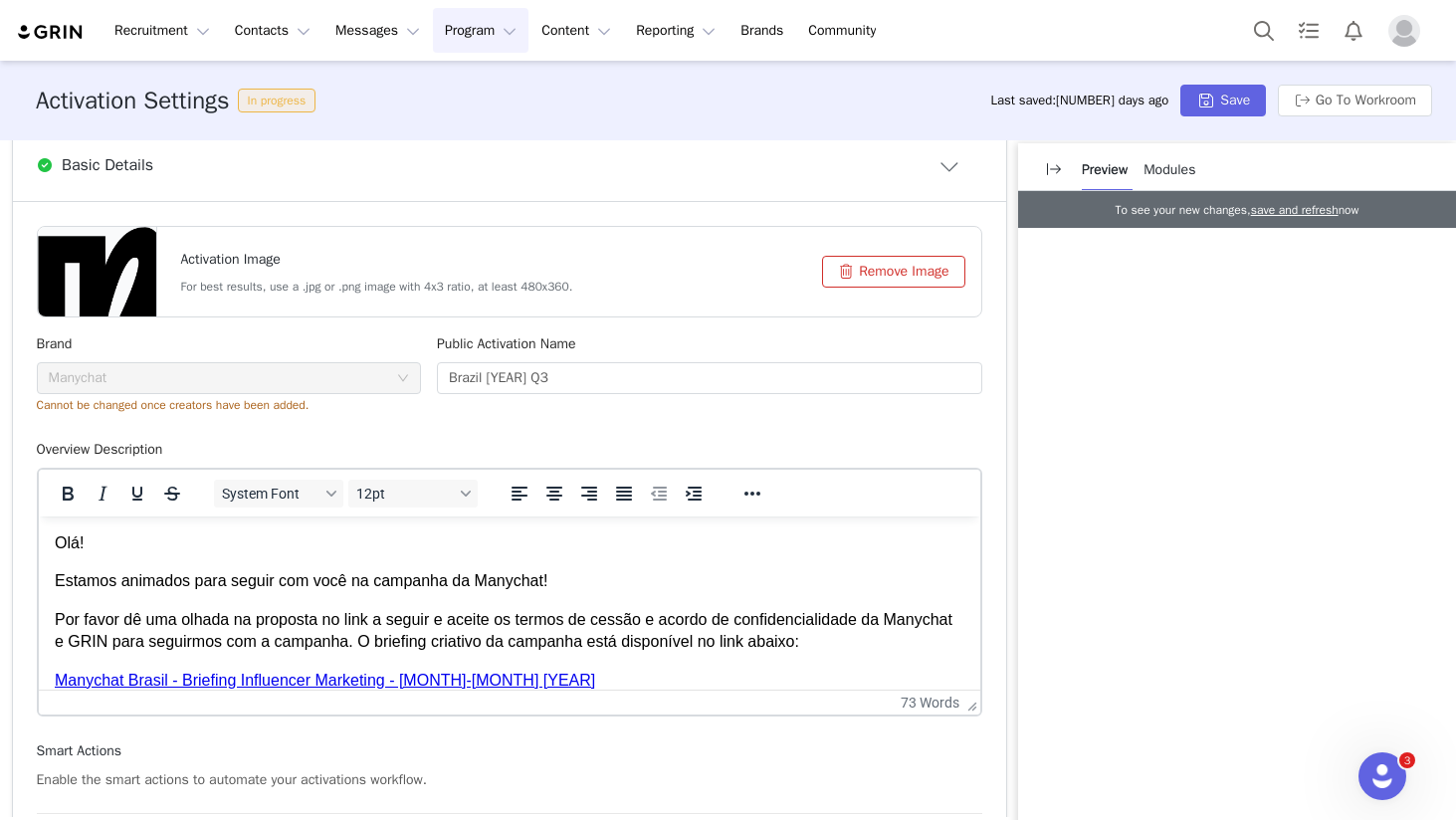 scroll, scrollTop: 0, scrollLeft: 0, axis: both 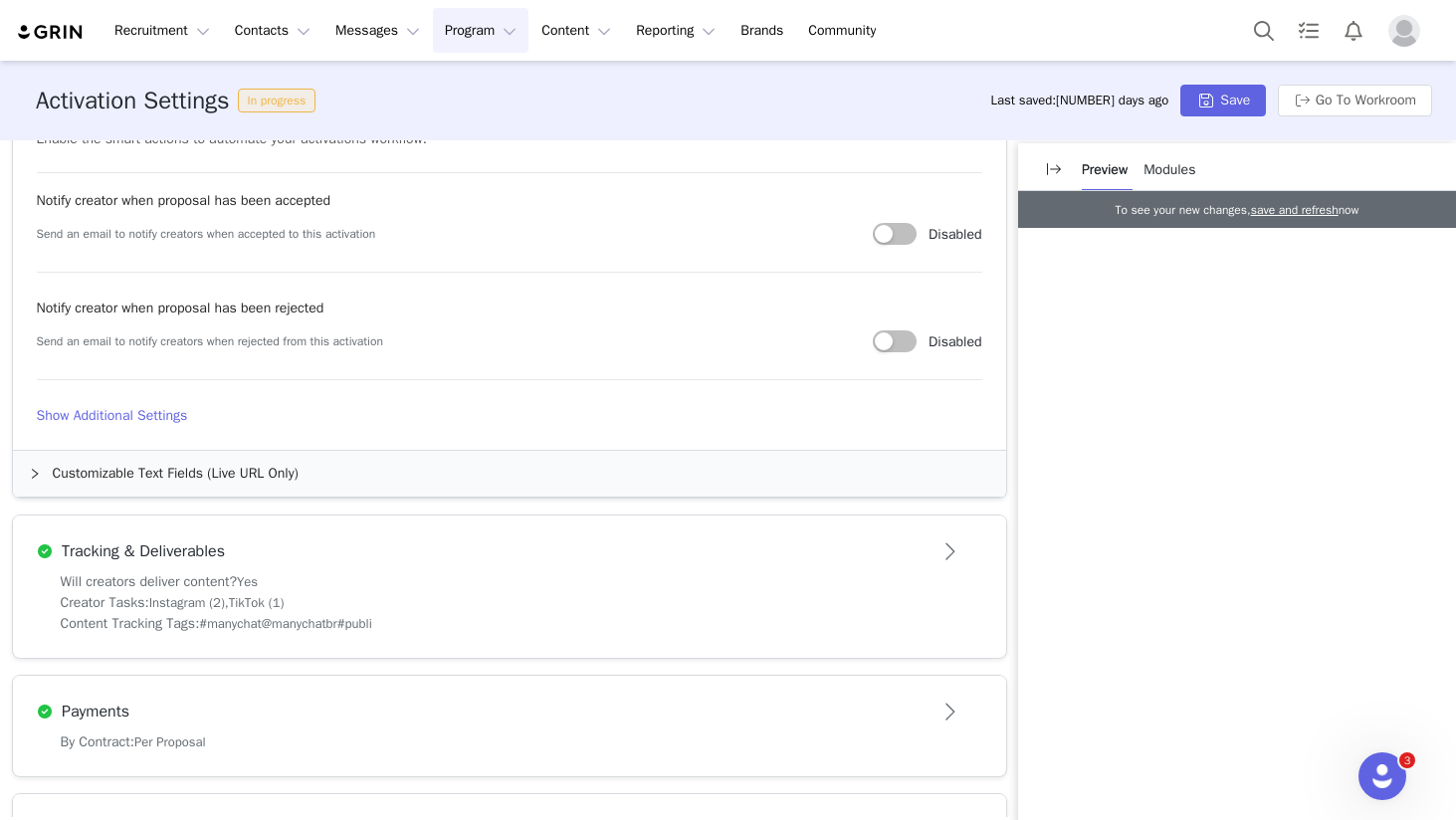 click on "Tracking & Deliverables" at bounding box center [477, 551] 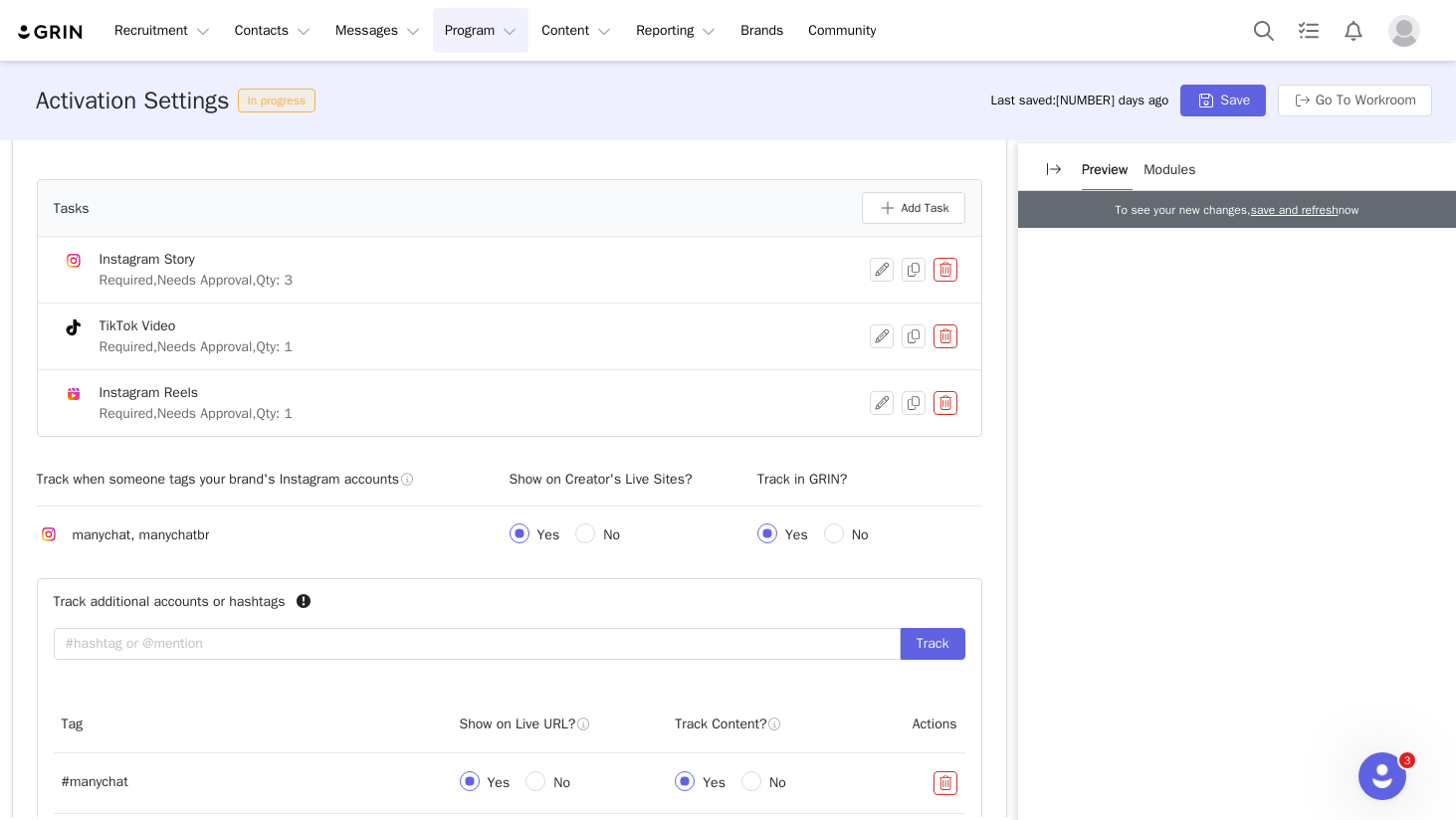scroll, scrollTop: 909, scrollLeft: 0, axis: vertical 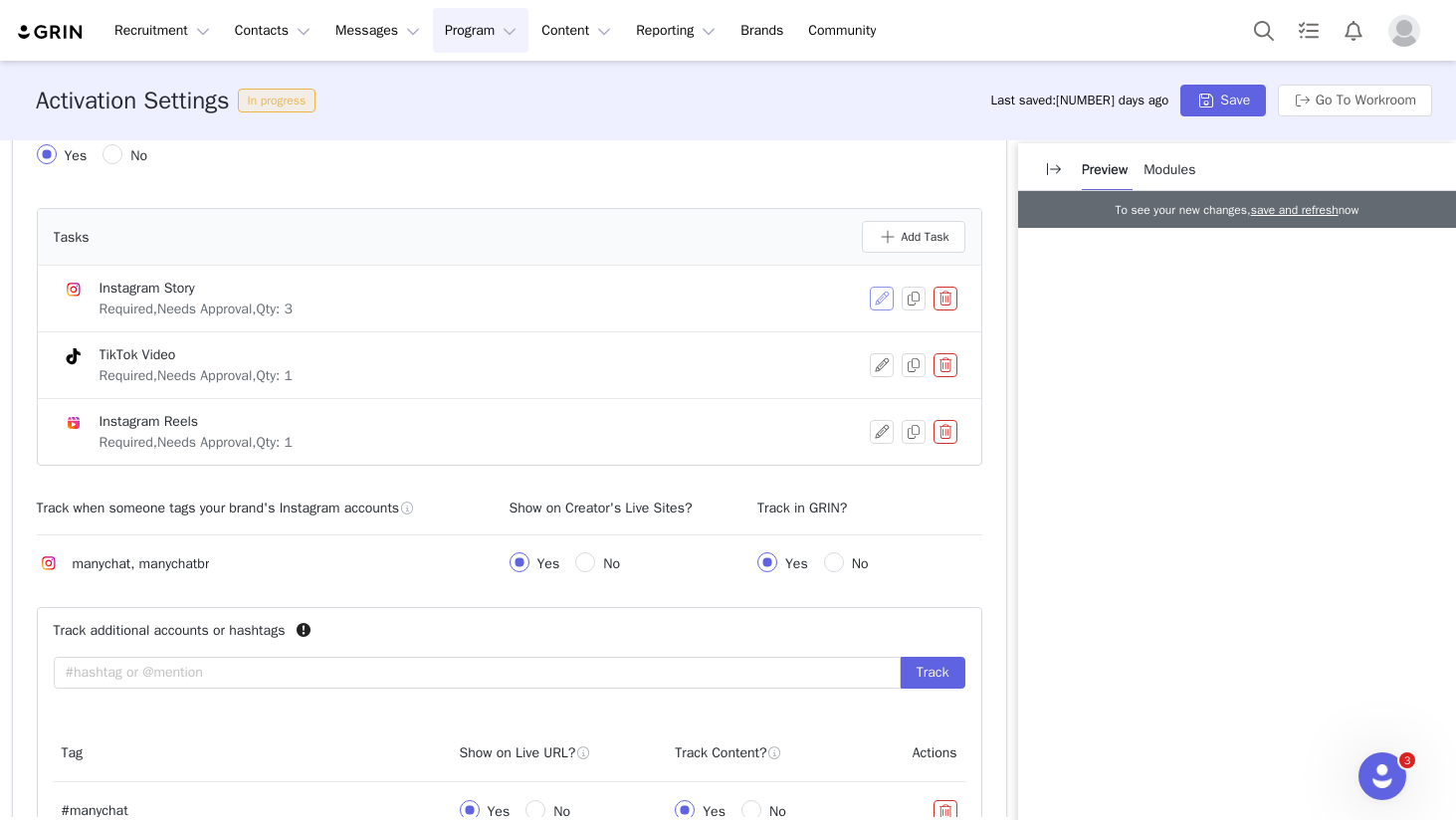 click at bounding box center [882, 299] 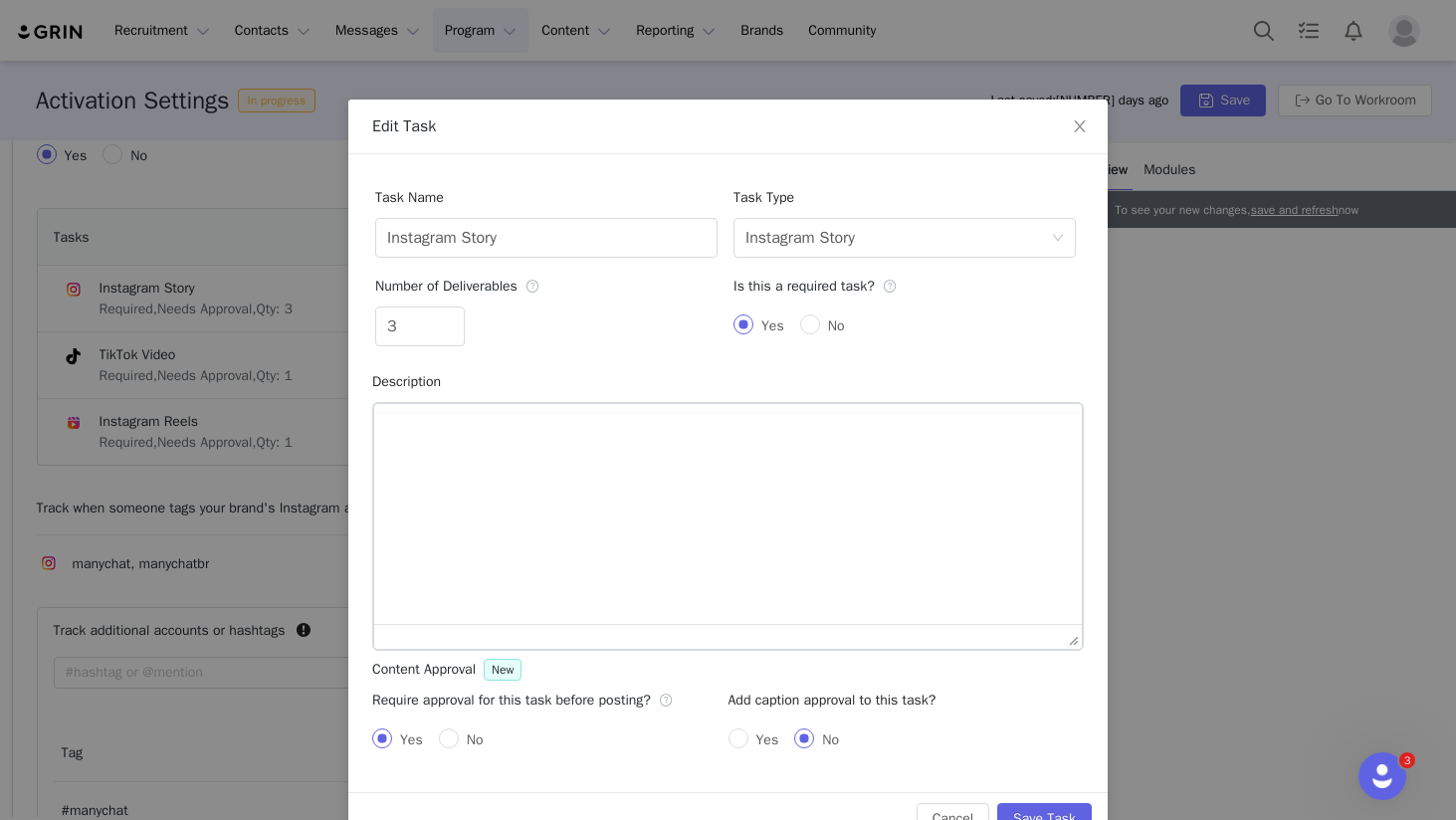 scroll, scrollTop: 0, scrollLeft: 0, axis: both 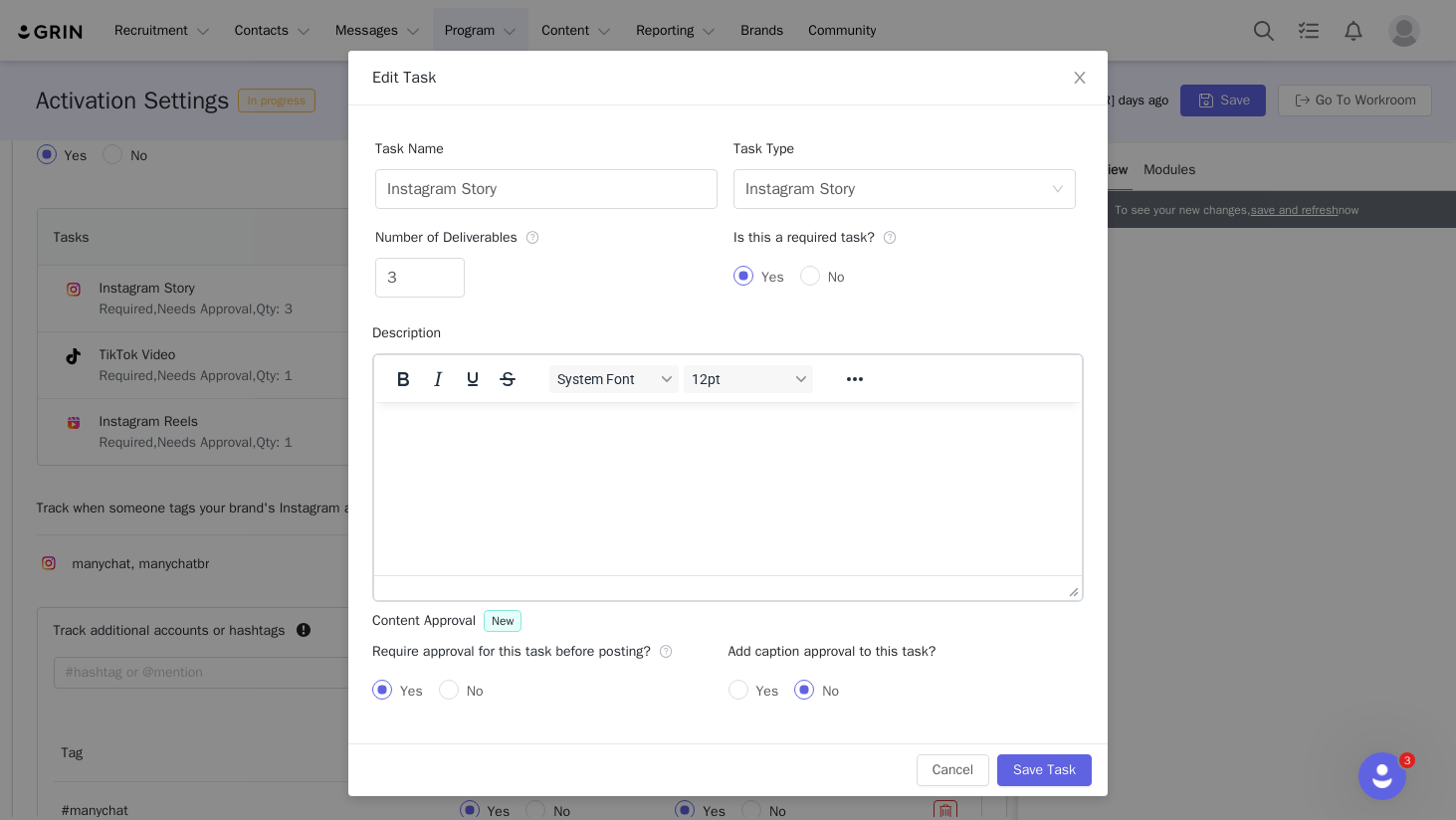 click on "Yes" at bounding box center (767, 691) 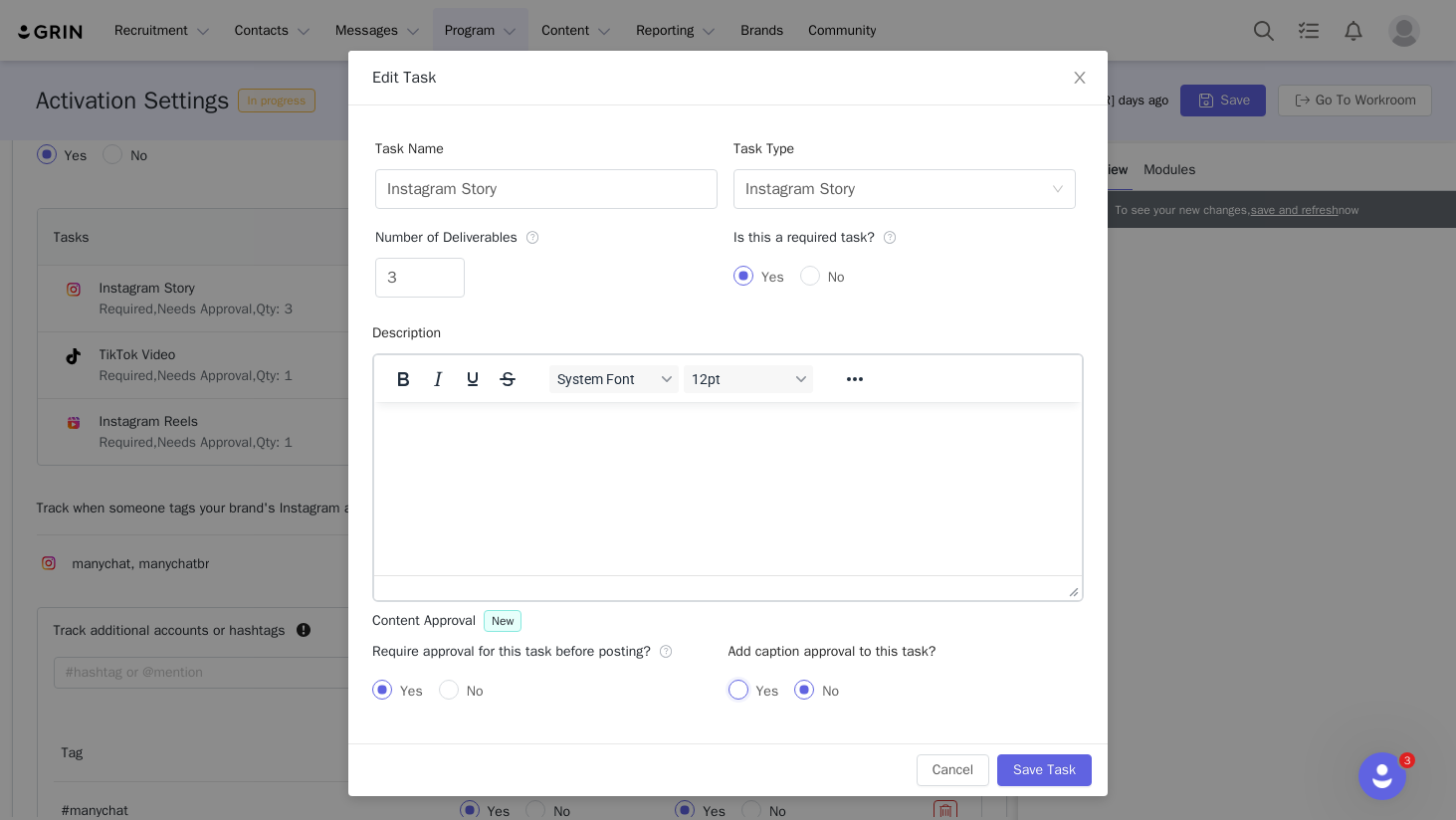 click on "Yes" at bounding box center [738, 690] 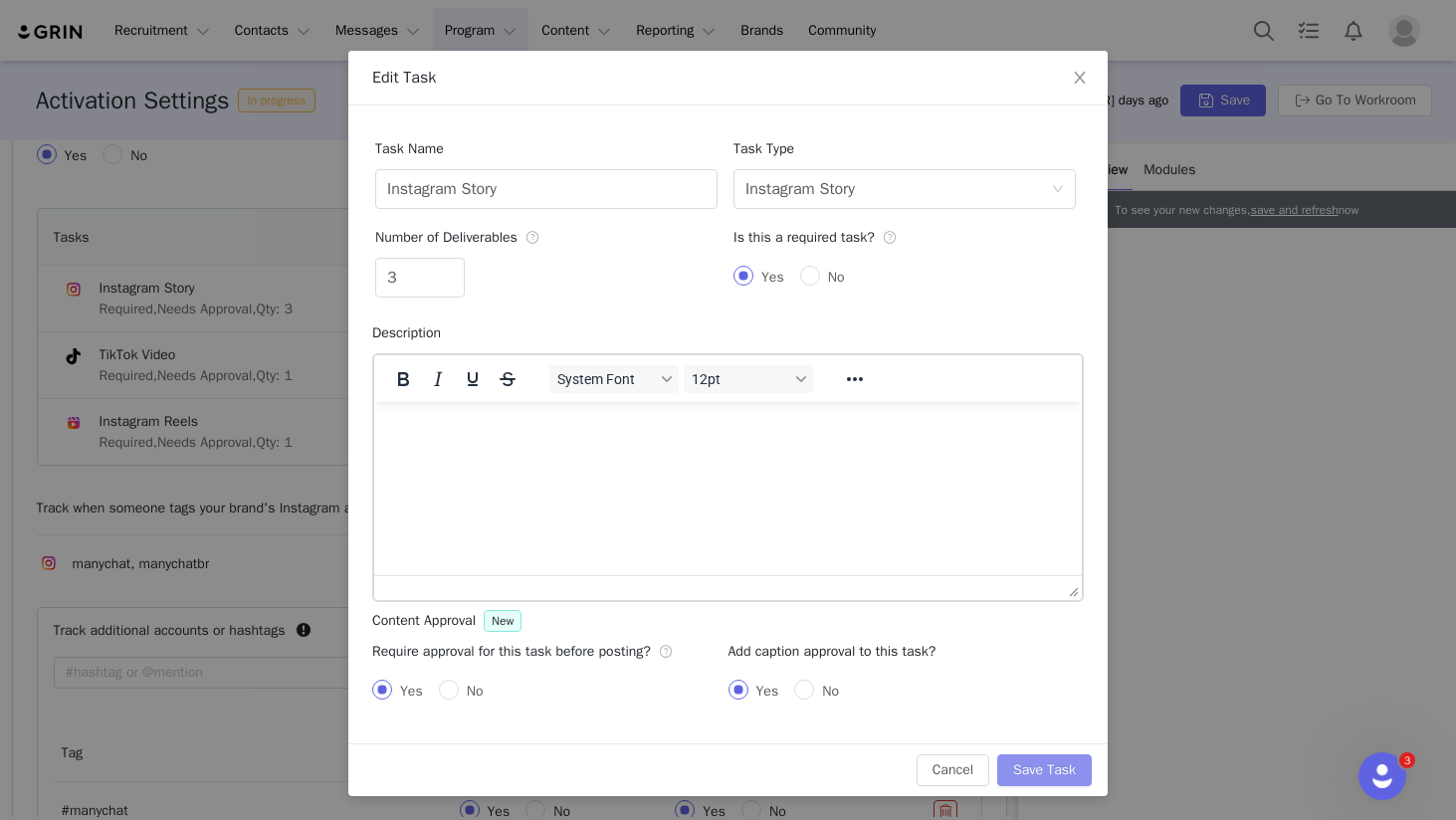 click on "Save Task" at bounding box center (1044, 770) 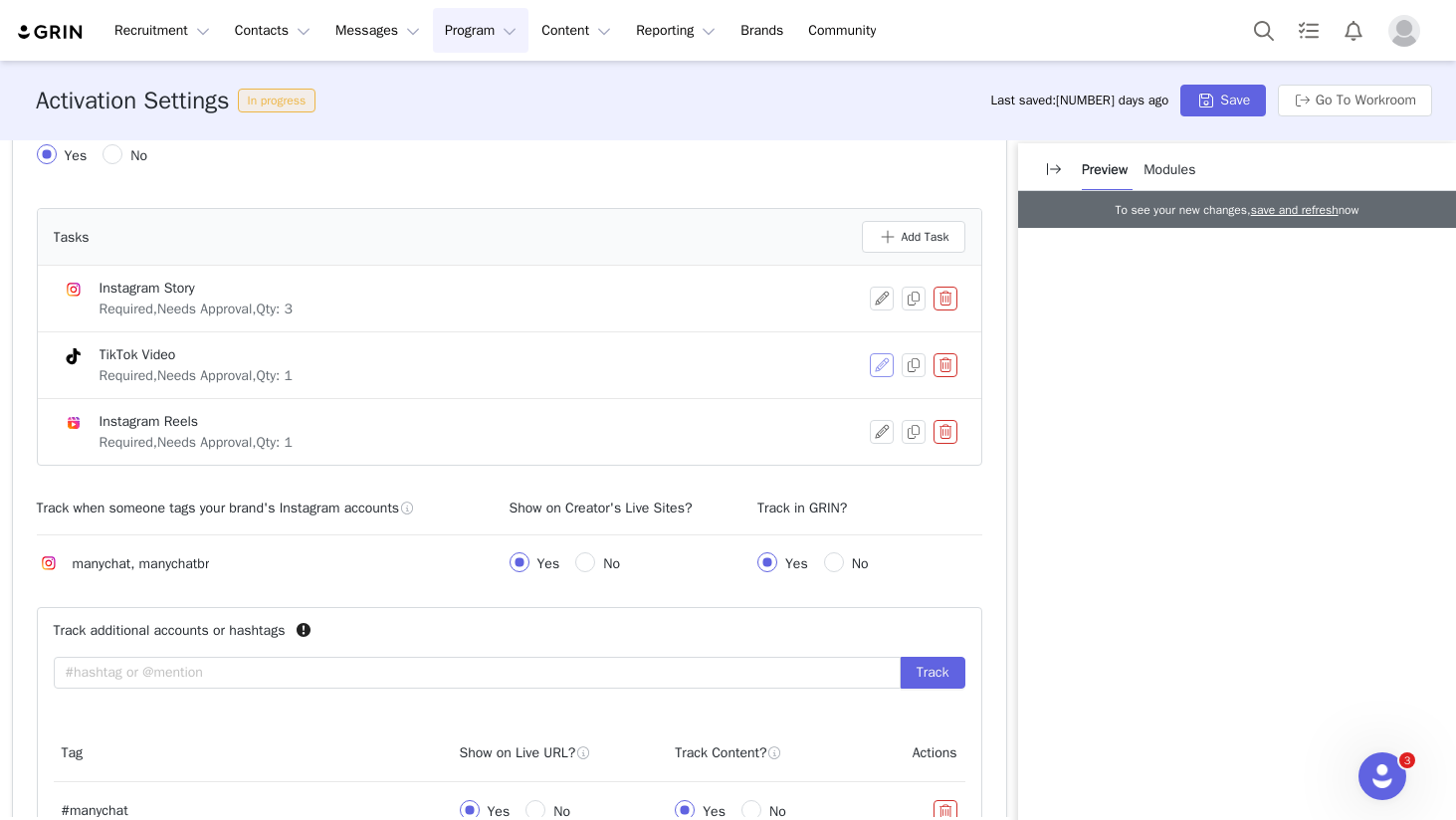 click at bounding box center (882, 365) 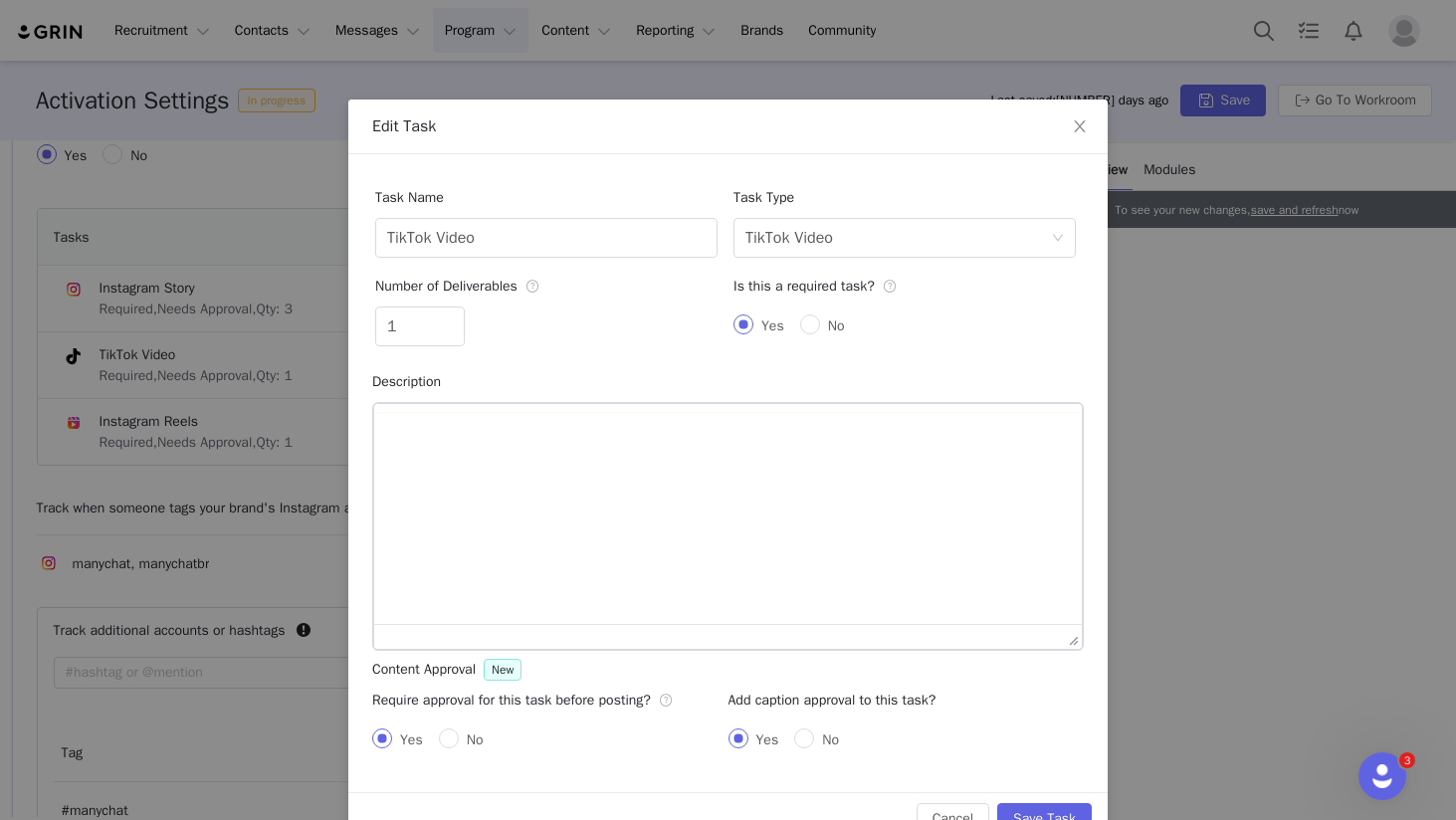 scroll, scrollTop: 0, scrollLeft: 0, axis: both 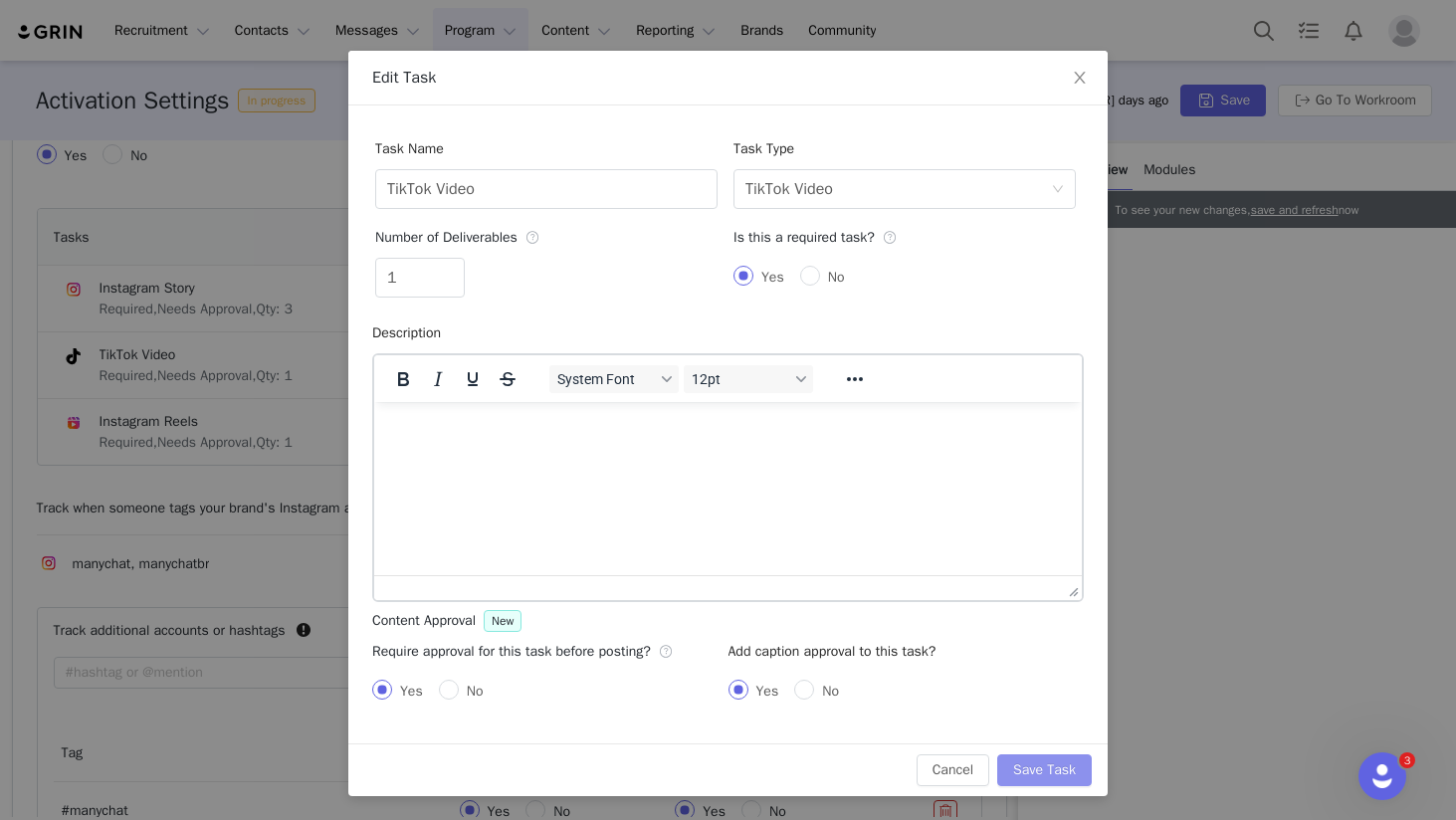 click on "Save Task" at bounding box center (1044, 770) 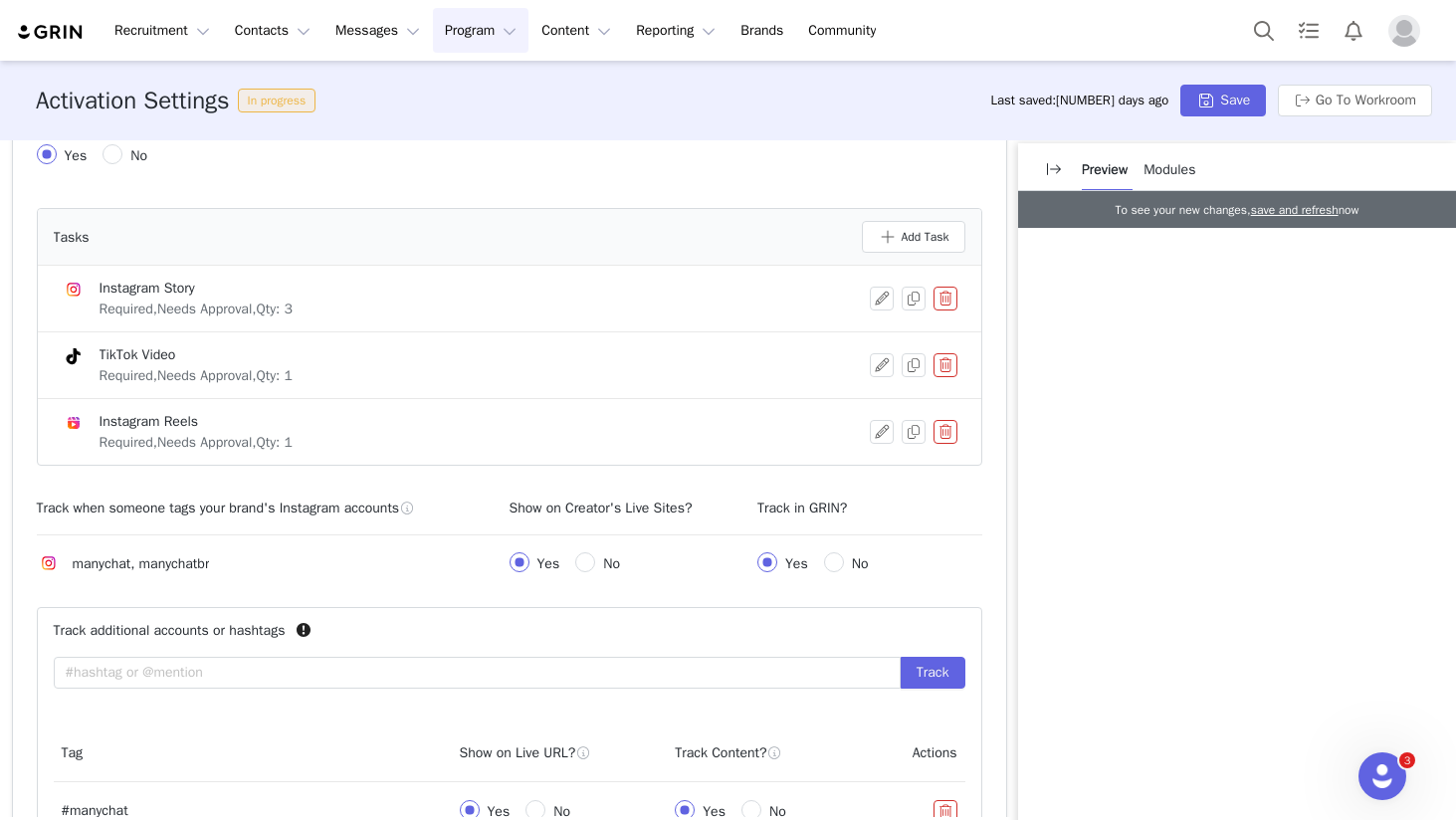 click on "Instagram Reels  Required,   Needs Approval,   Qty: 1" at bounding box center [510, 432] 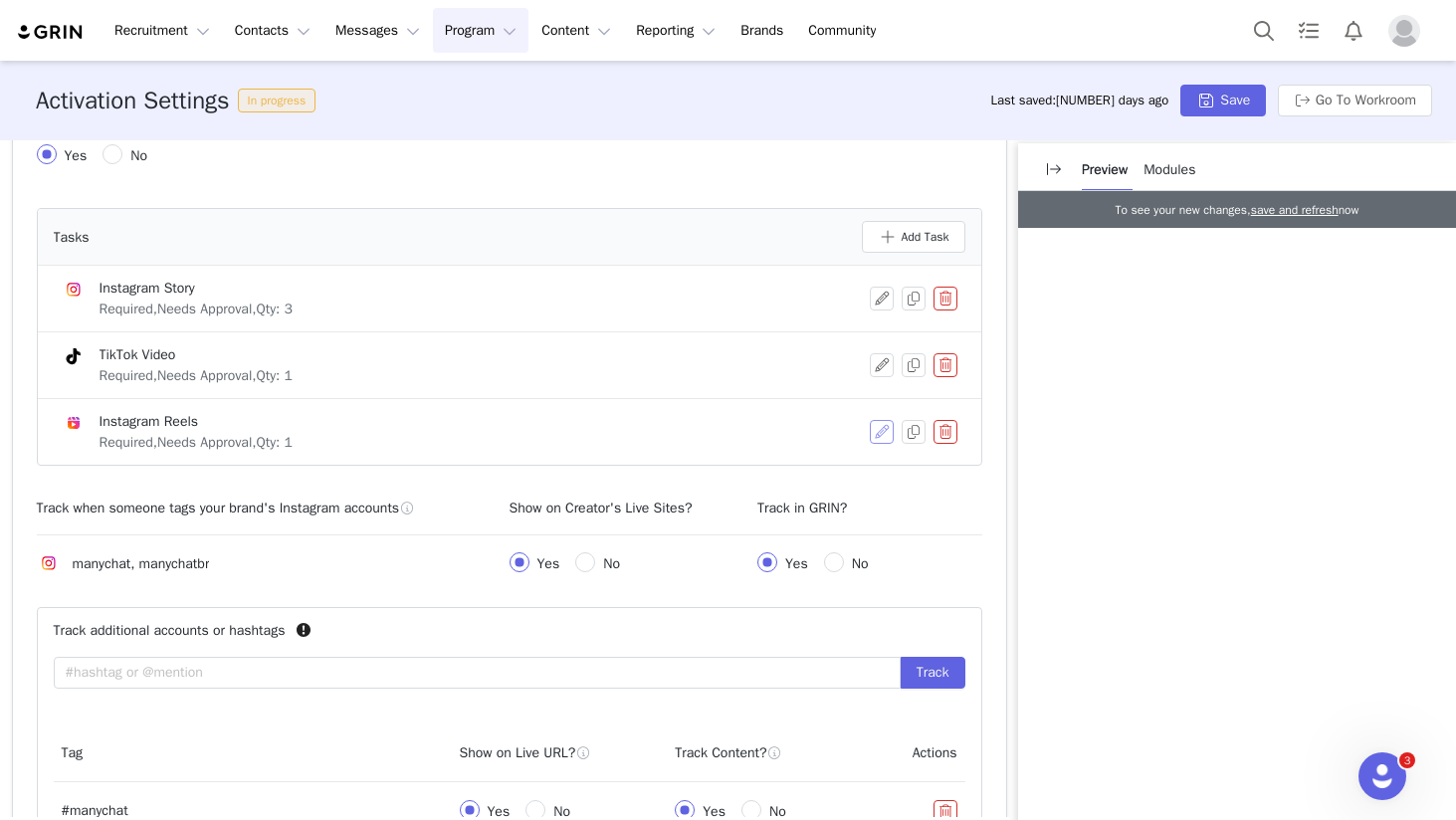 click at bounding box center [882, 432] 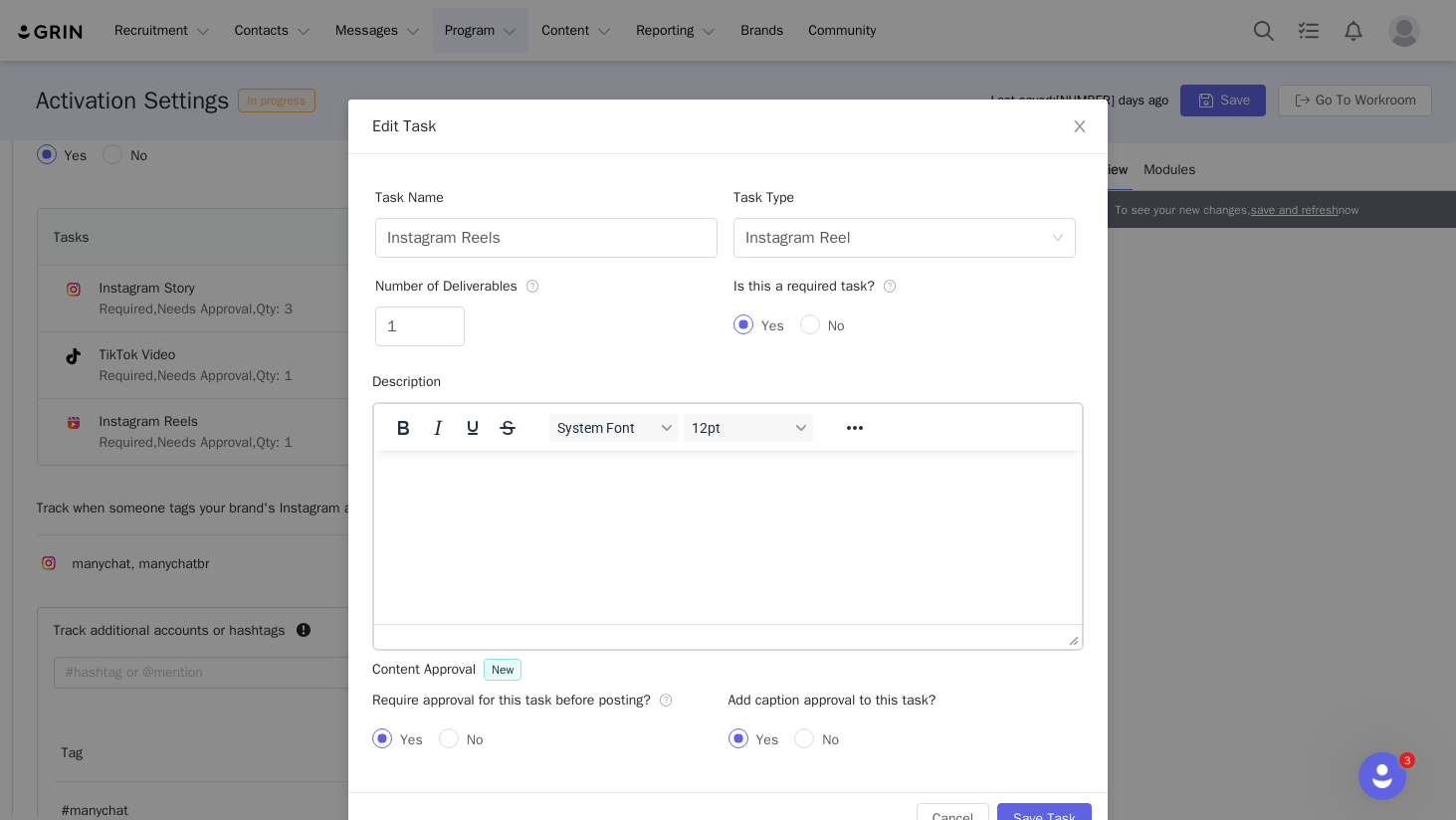 scroll, scrollTop: 0, scrollLeft: 0, axis: both 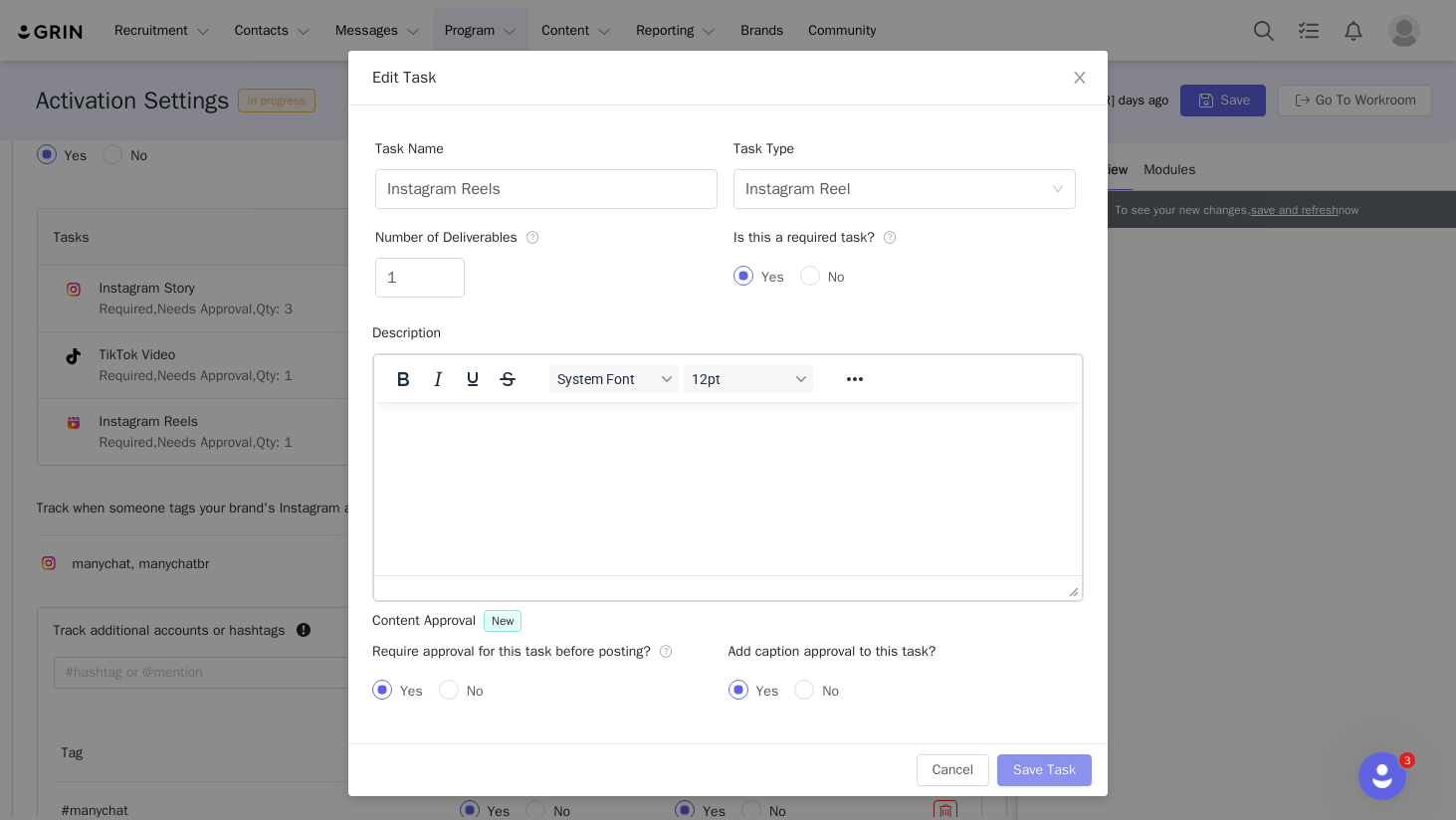 click on "Save Task" at bounding box center (1044, 770) 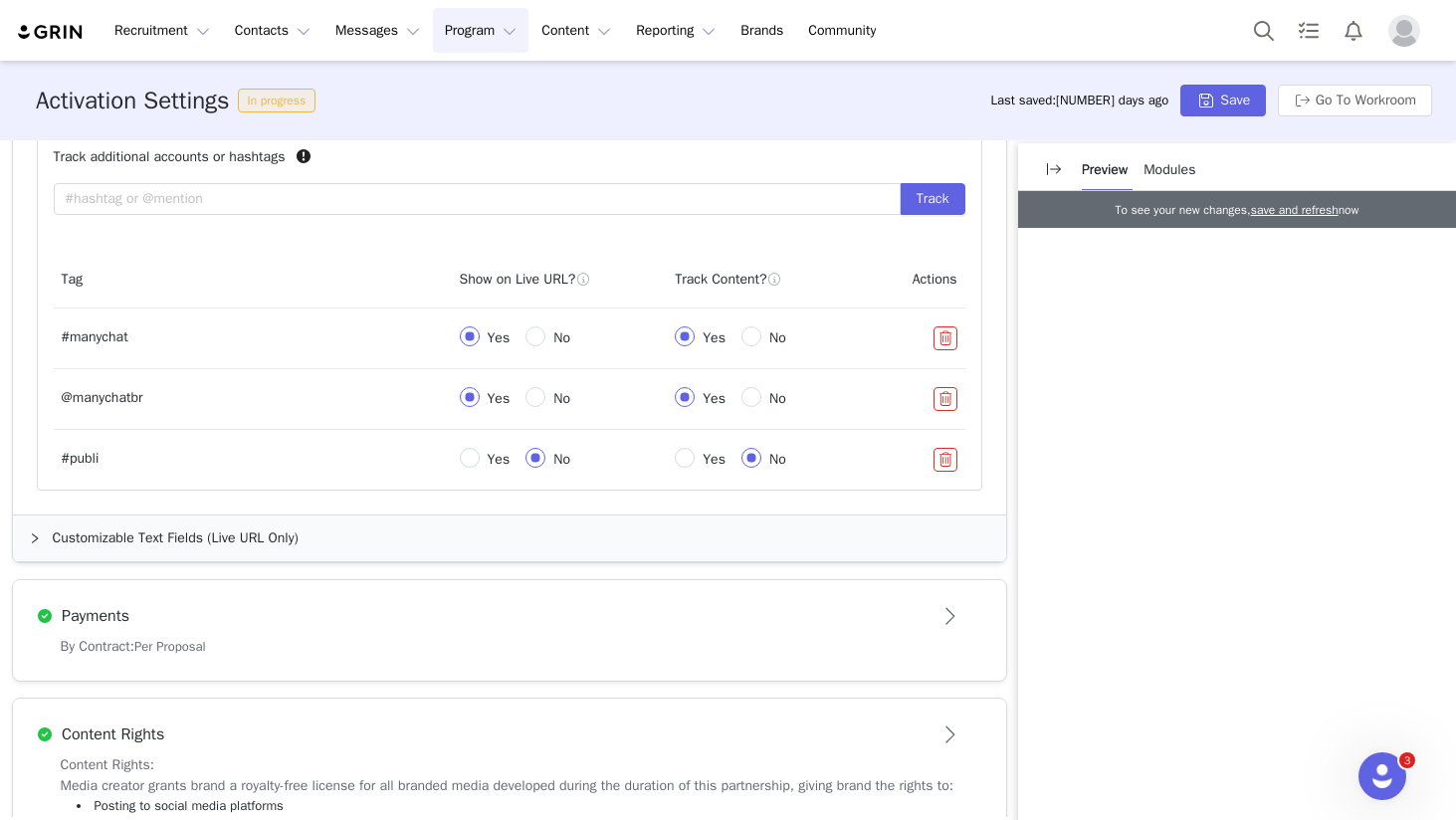 scroll, scrollTop: 1389, scrollLeft: 0, axis: vertical 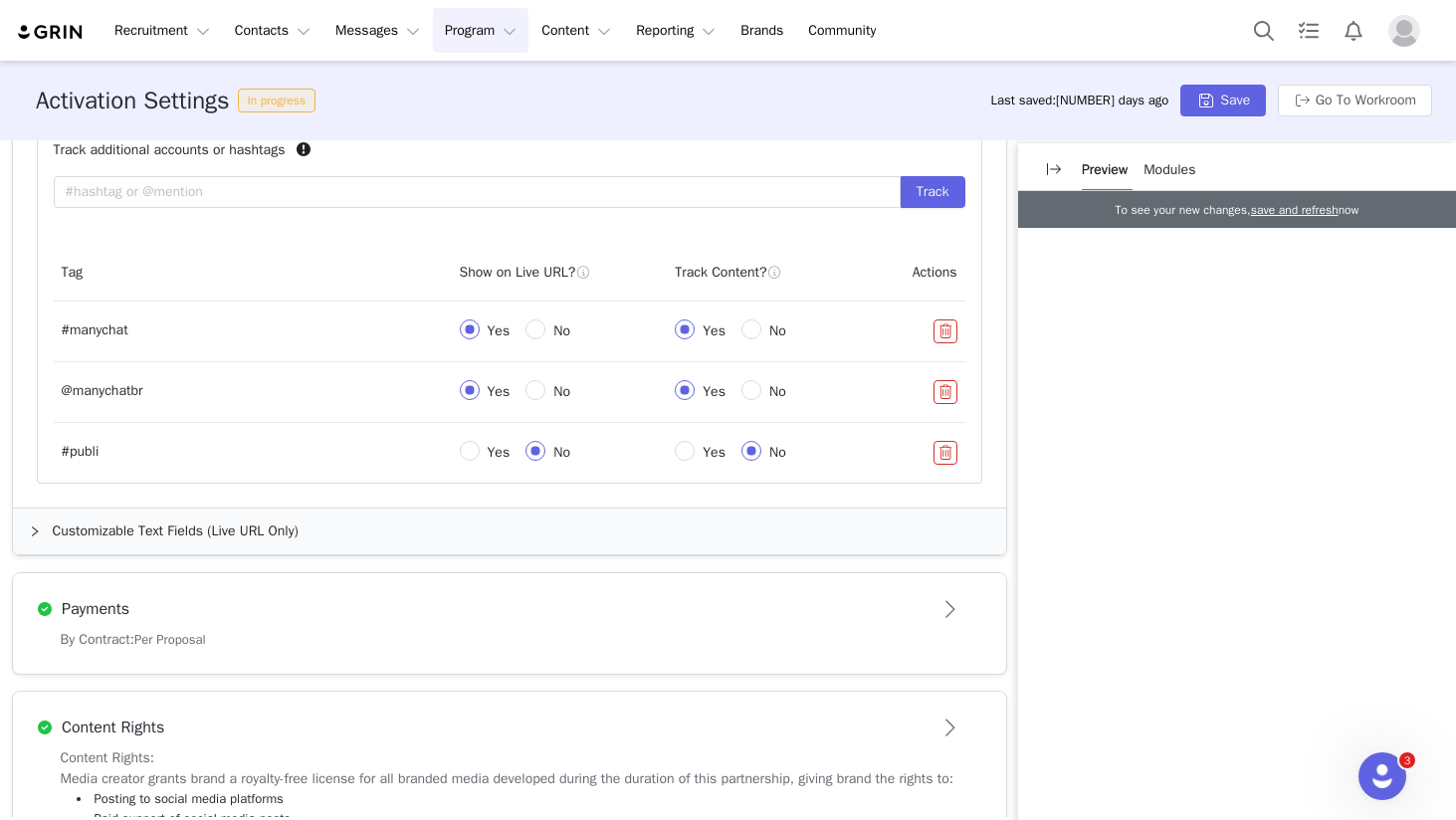 click on "Customizable Text Fields (Live URL Only)" at bounding box center [510, 531] 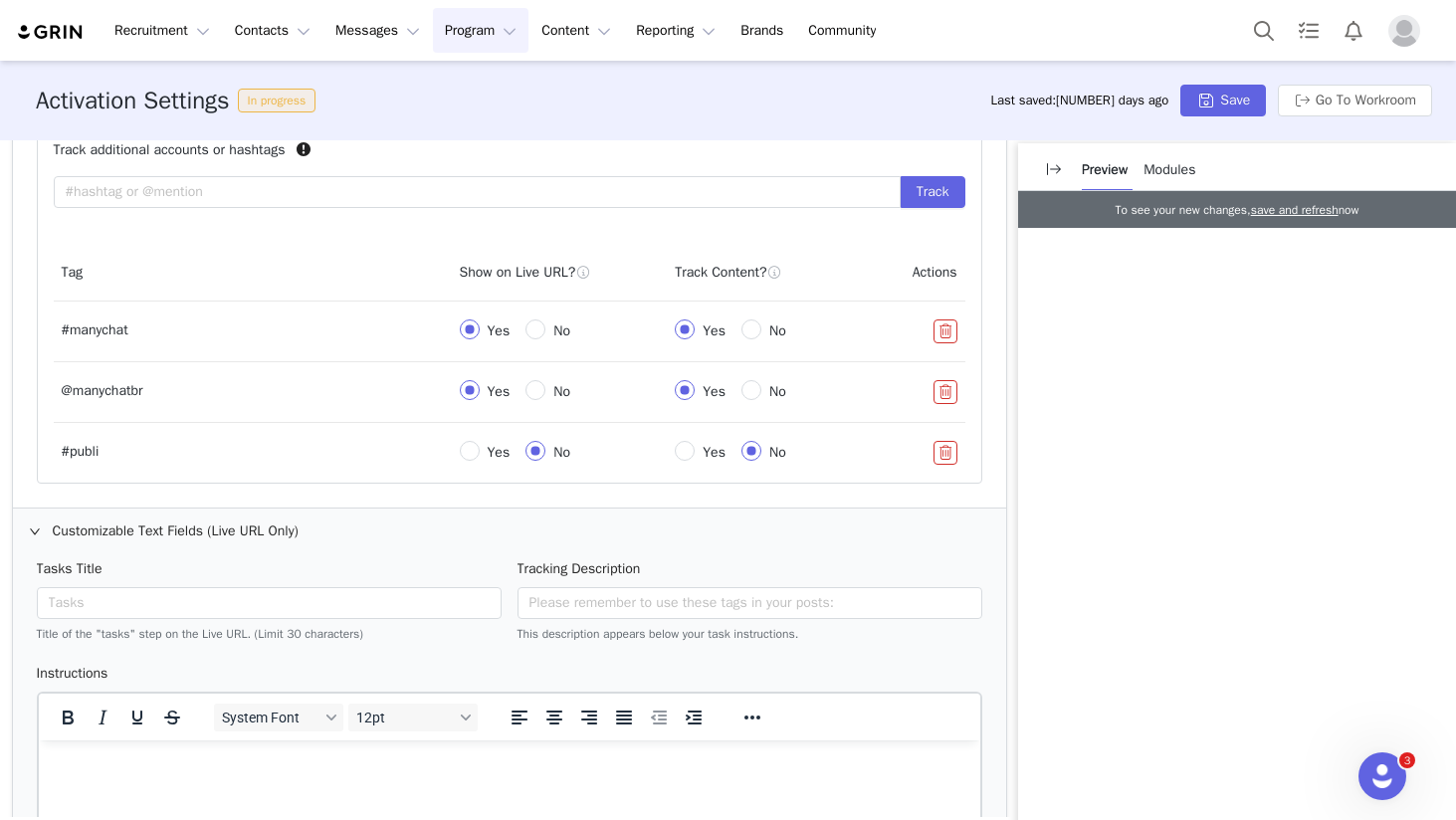 scroll, scrollTop: 0, scrollLeft: 0, axis: both 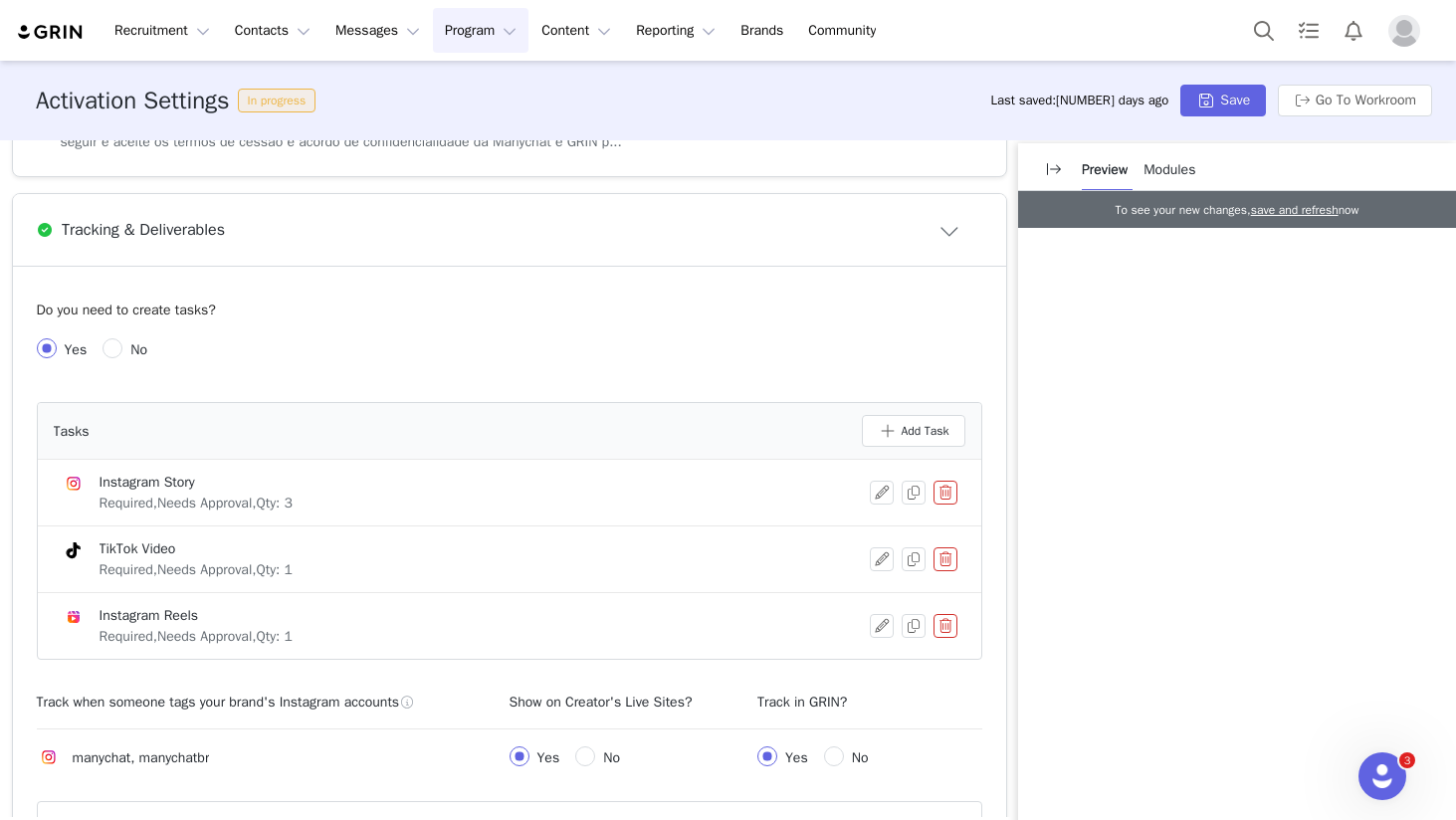 click on "Tasks     Add Task" at bounding box center (510, 431) 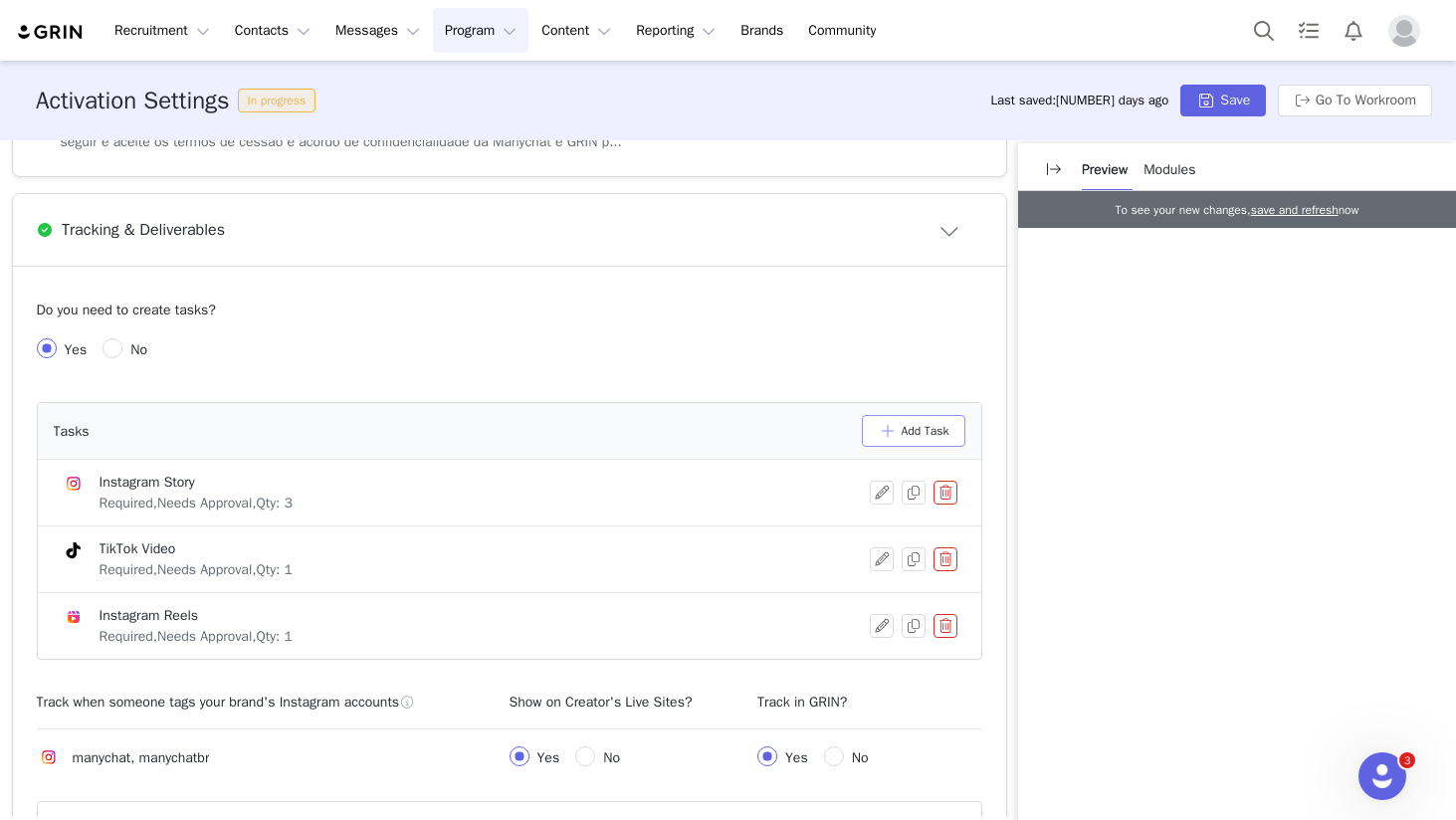 click on "Add Task" at bounding box center (914, 431) 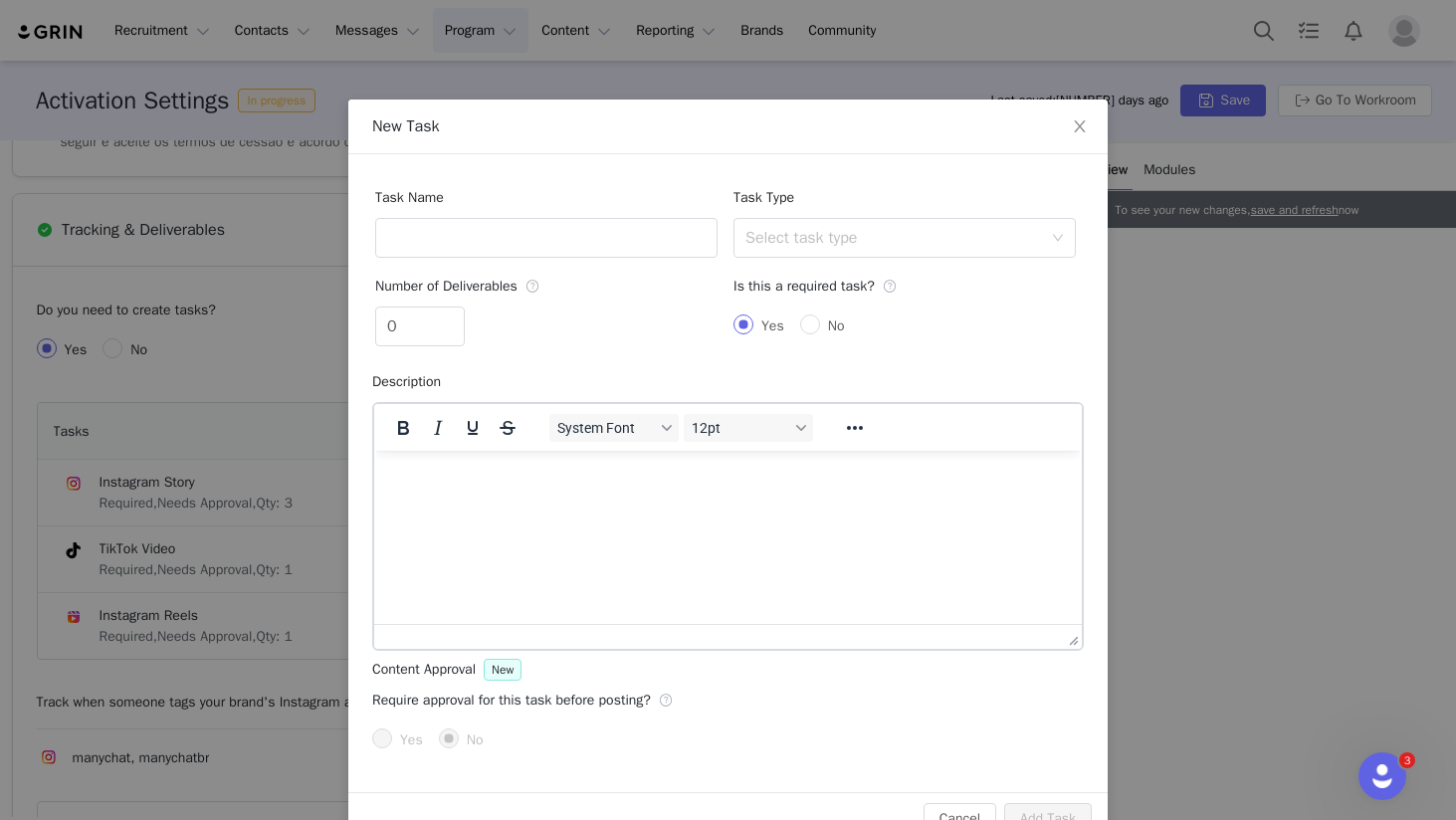 scroll, scrollTop: 0, scrollLeft: 0, axis: both 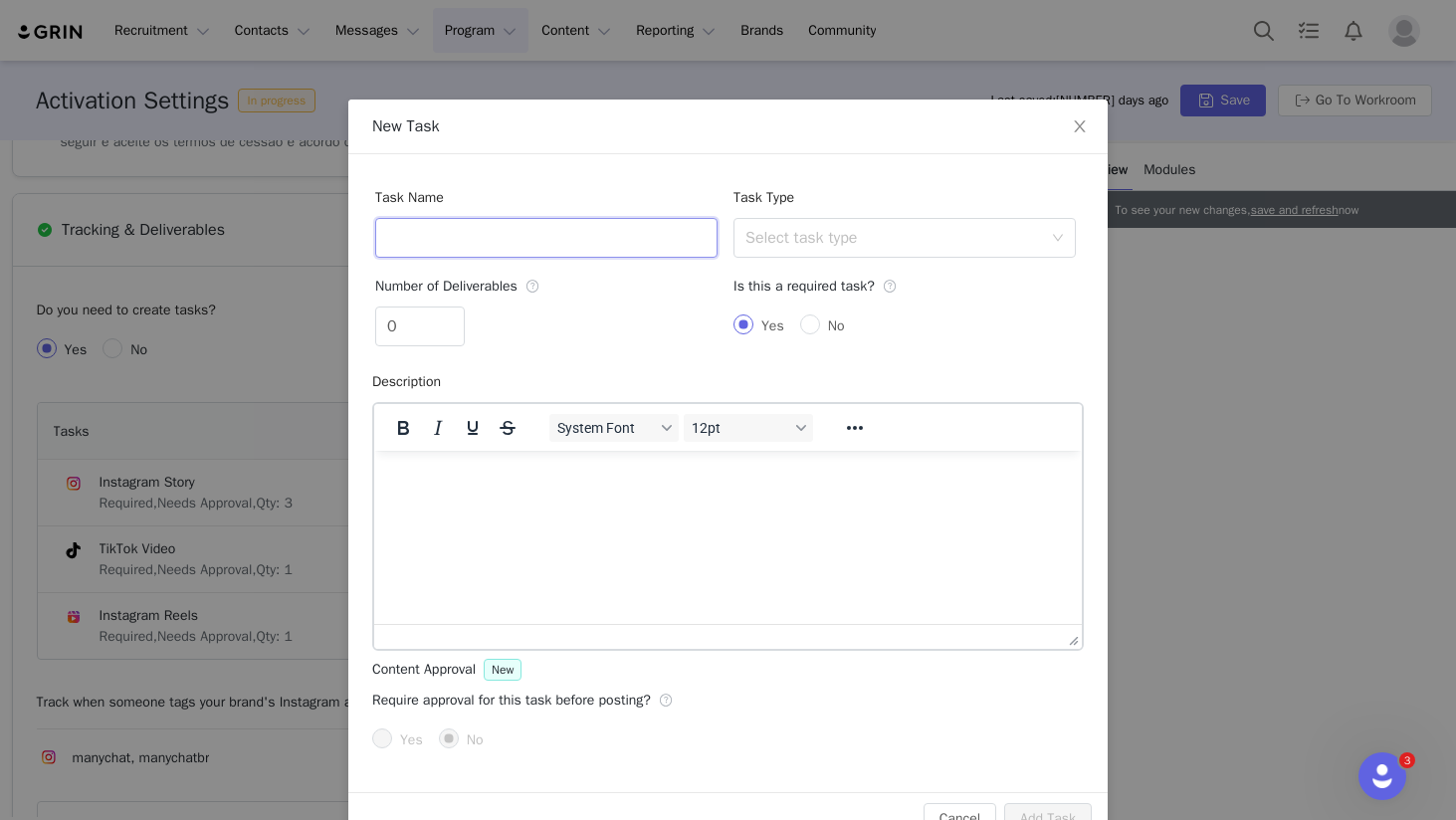 click at bounding box center [546, 238] 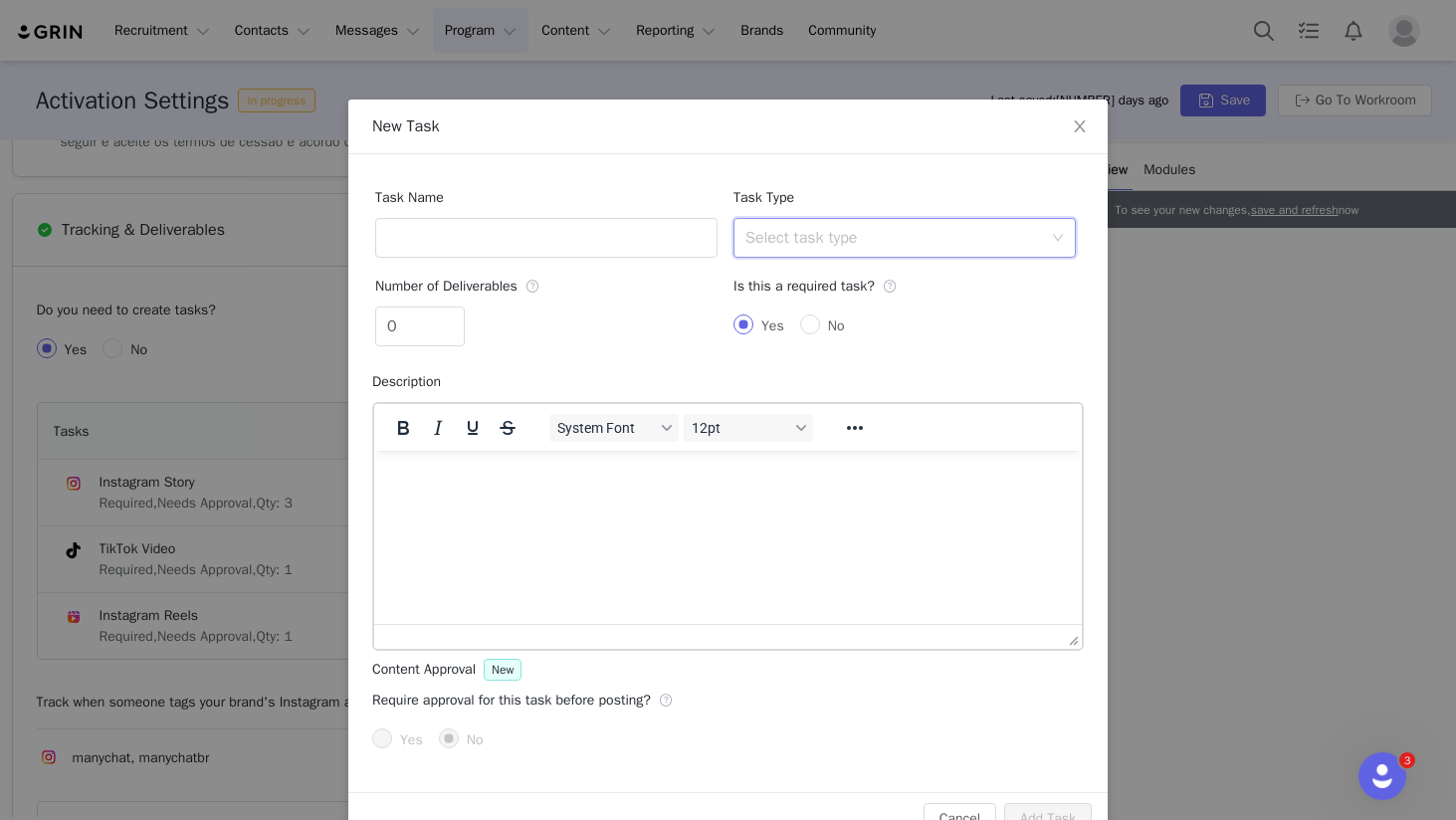 click on "Select task type" at bounding box center (898, 238) 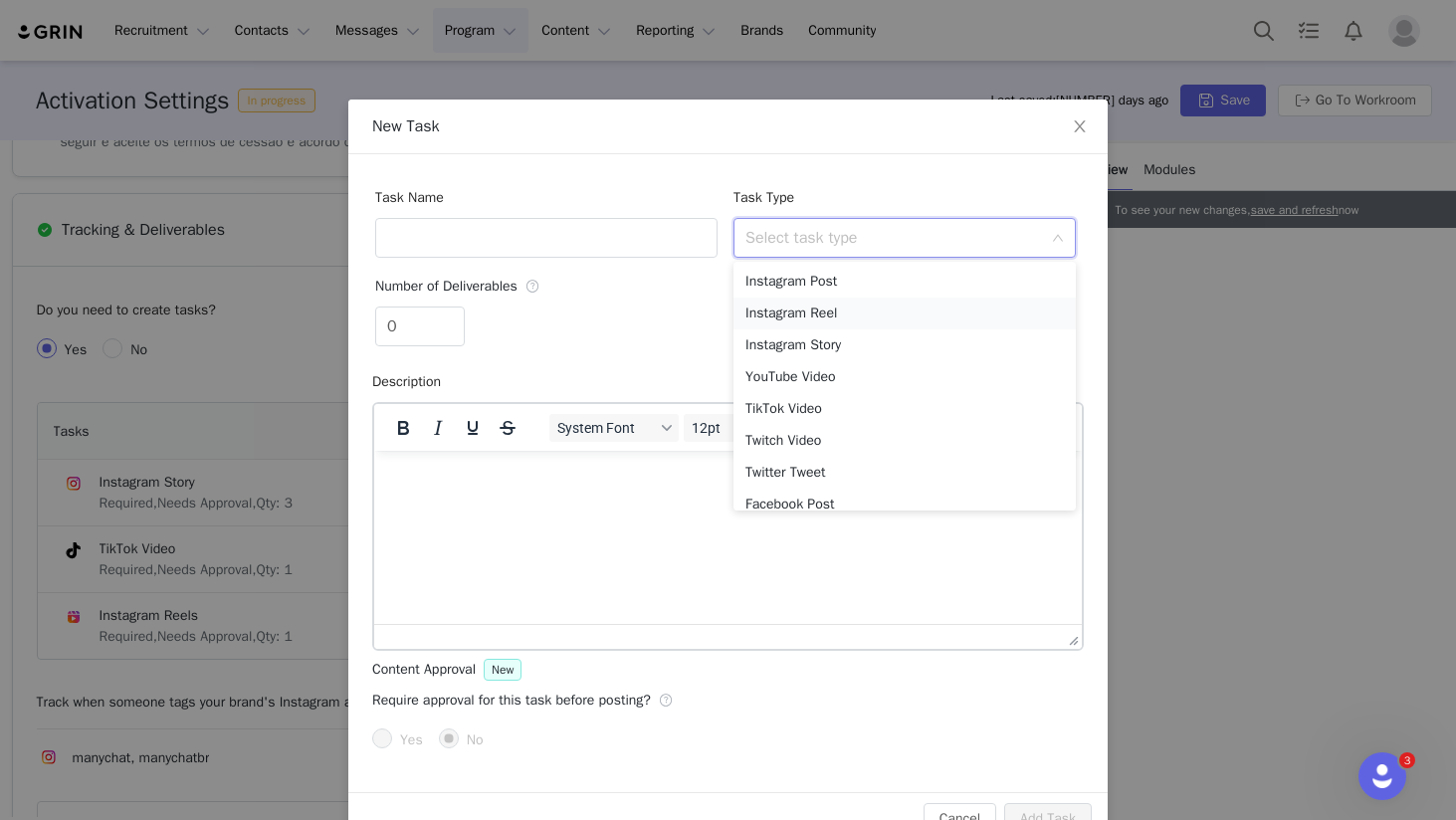 scroll, scrollTop: 78, scrollLeft: 0, axis: vertical 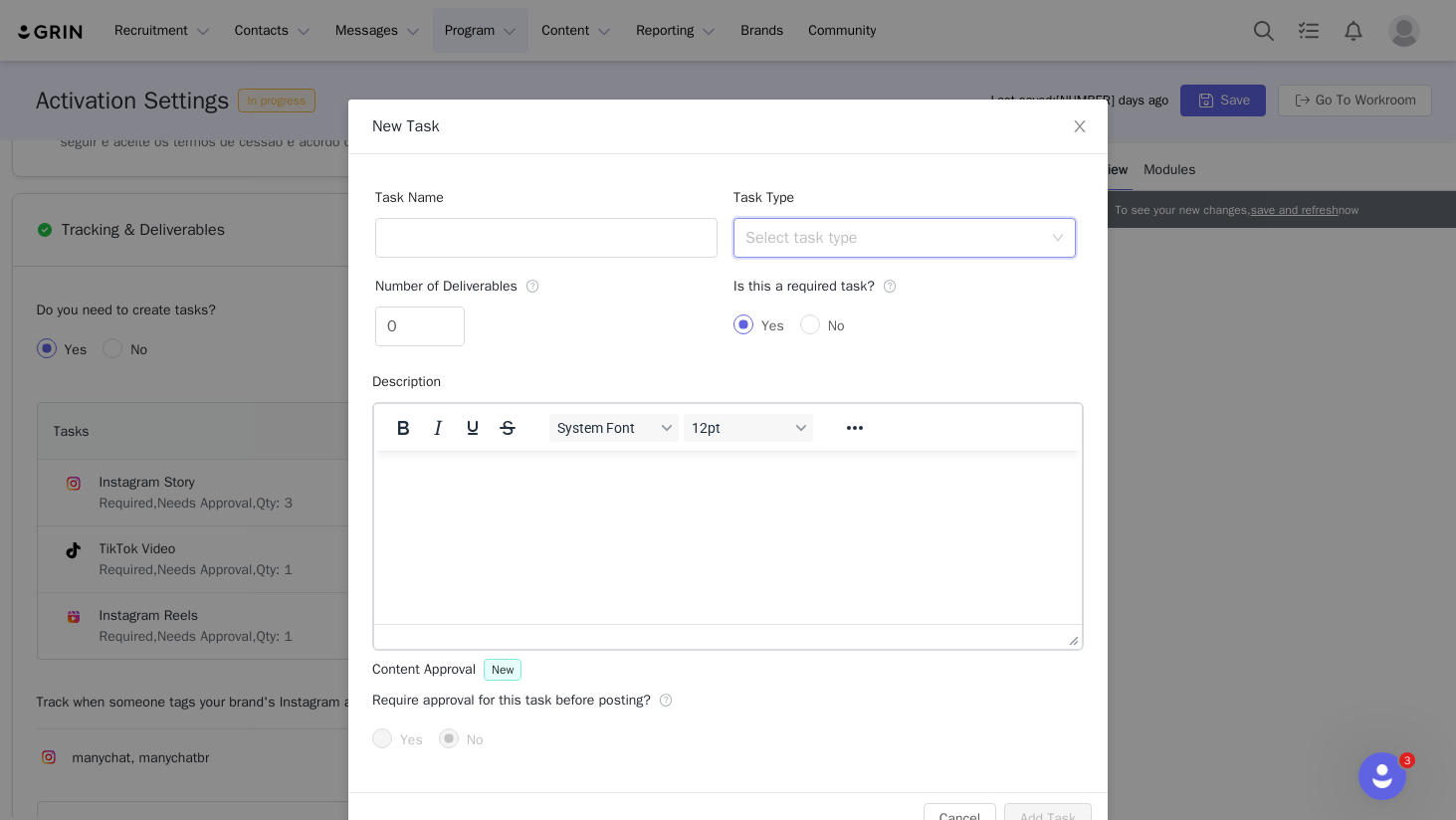 click on "Task Name" at bounding box center [546, 218] 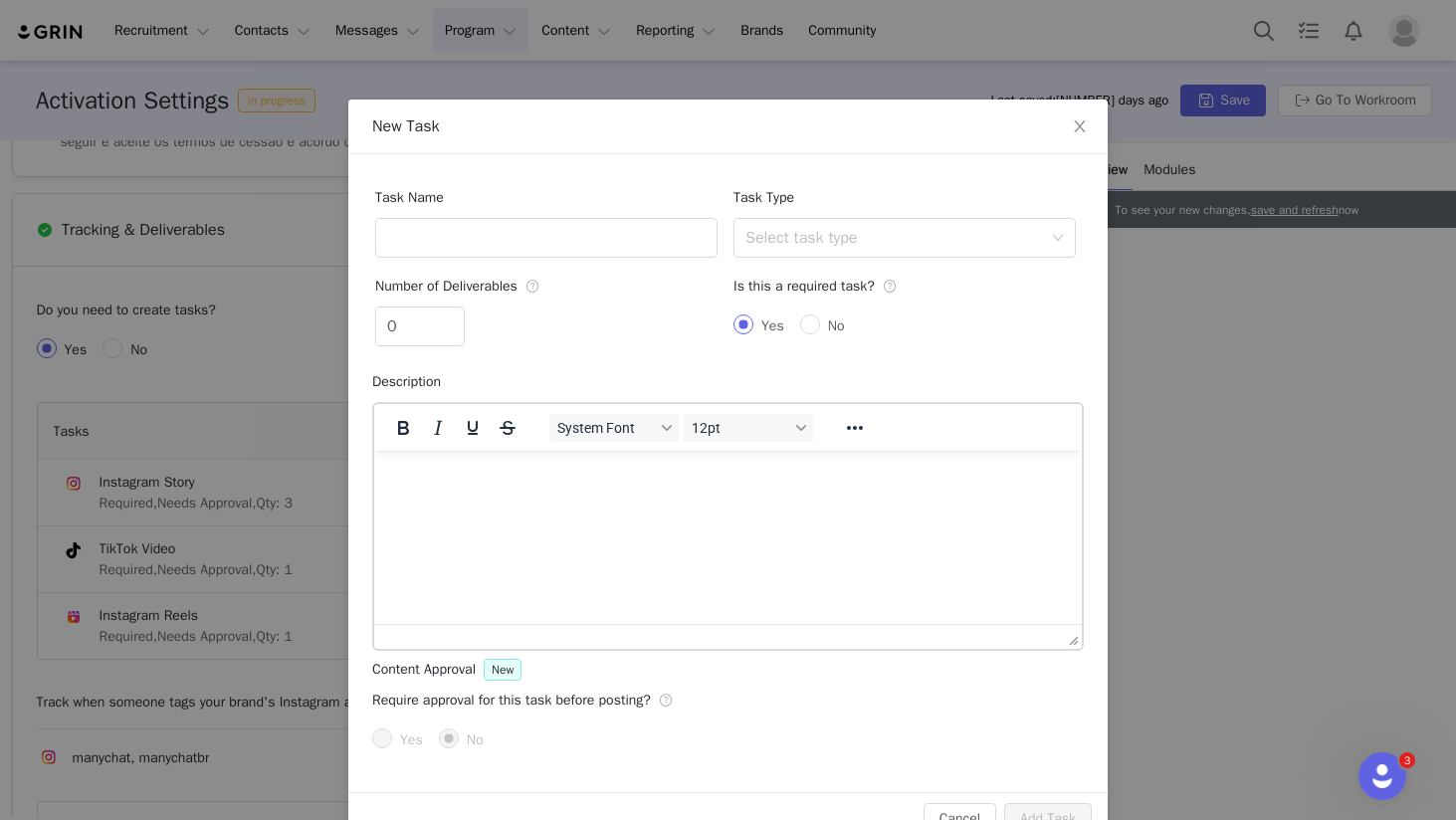 scroll, scrollTop: 50, scrollLeft: 0, axis: vertical 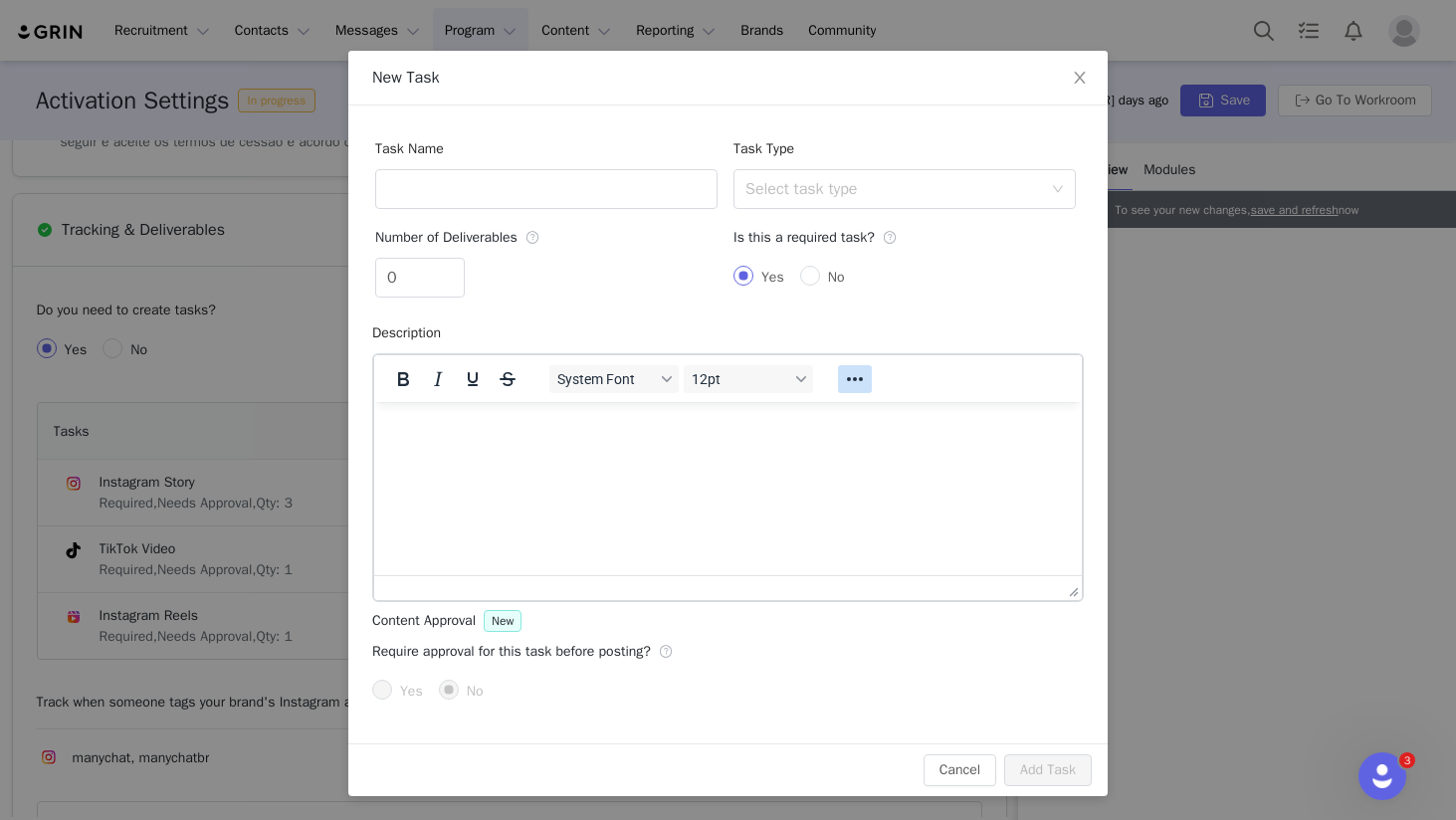 click 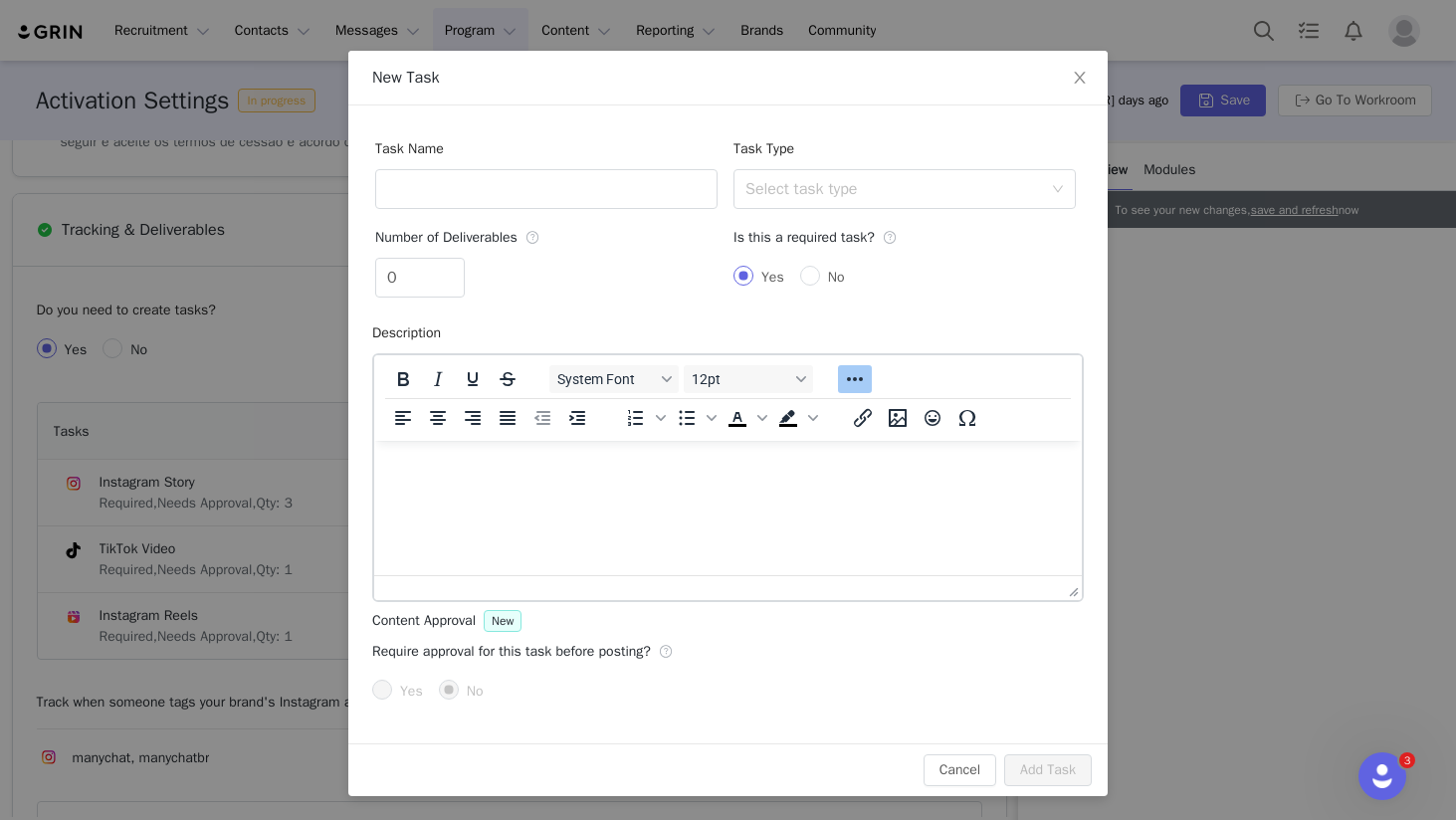 click on "Yes No" at bounding box center [905, 278] 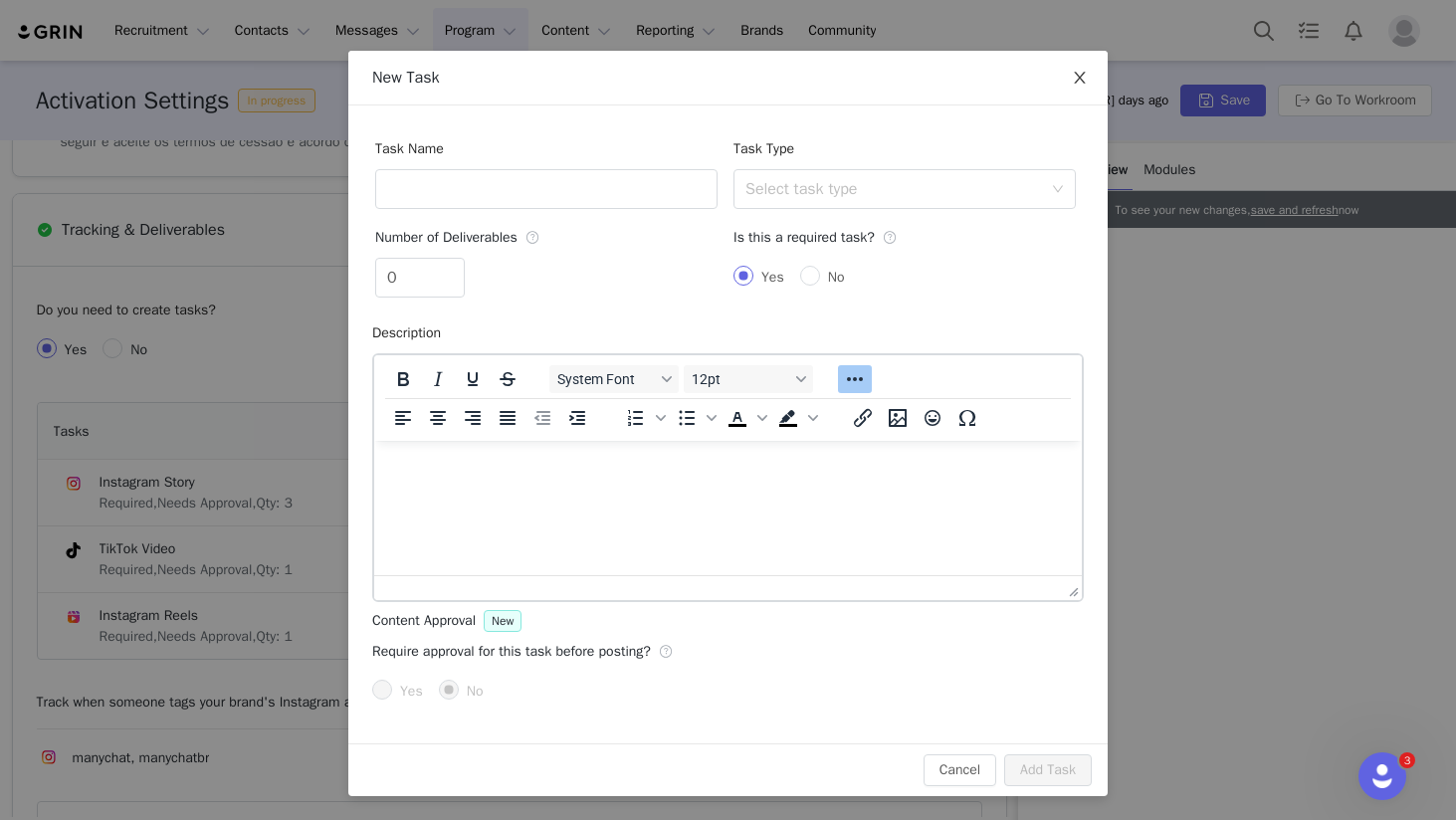 click 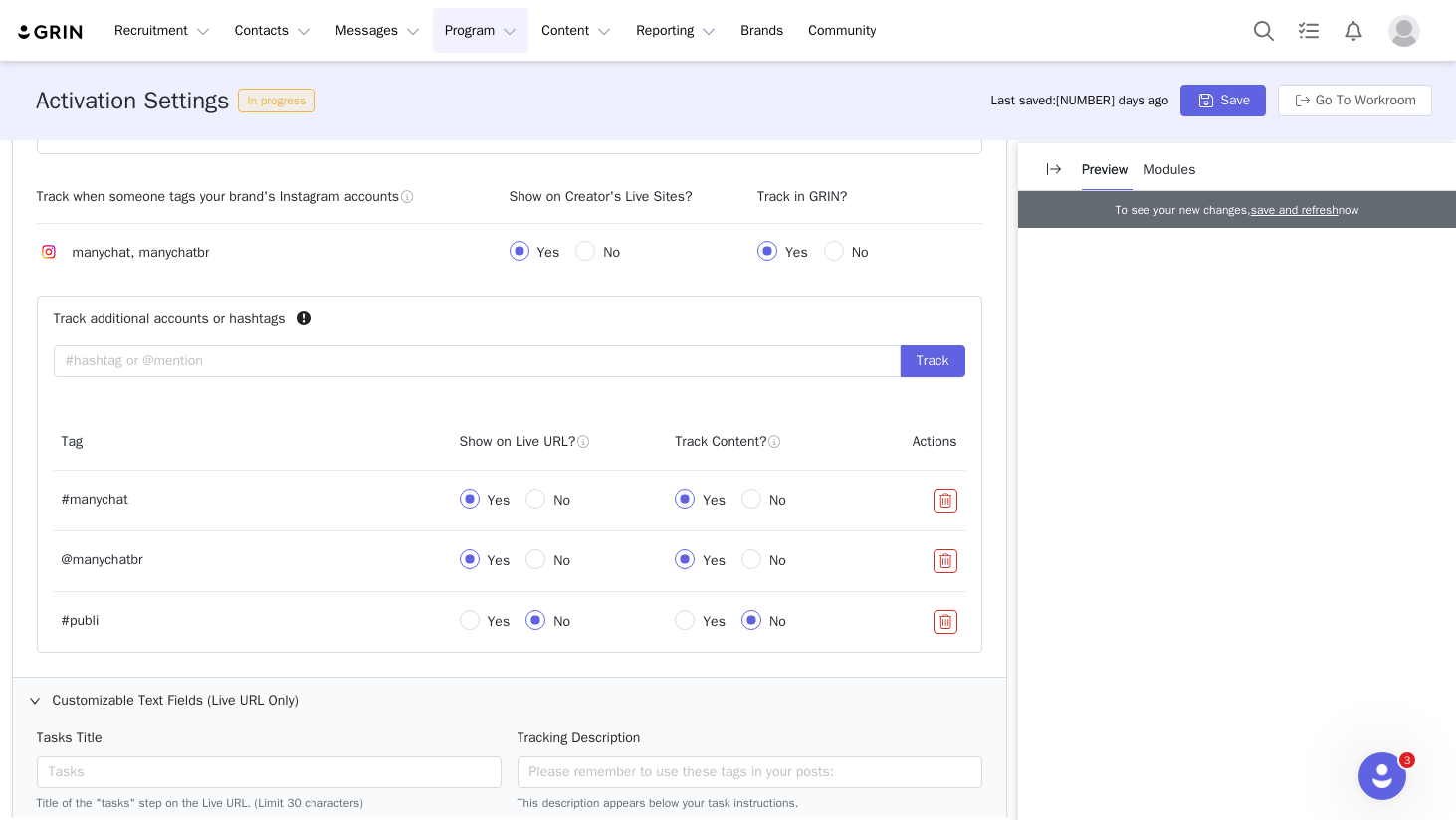 scroll, scrollTop: 1223, scrollLeft: 0, axis: vertical 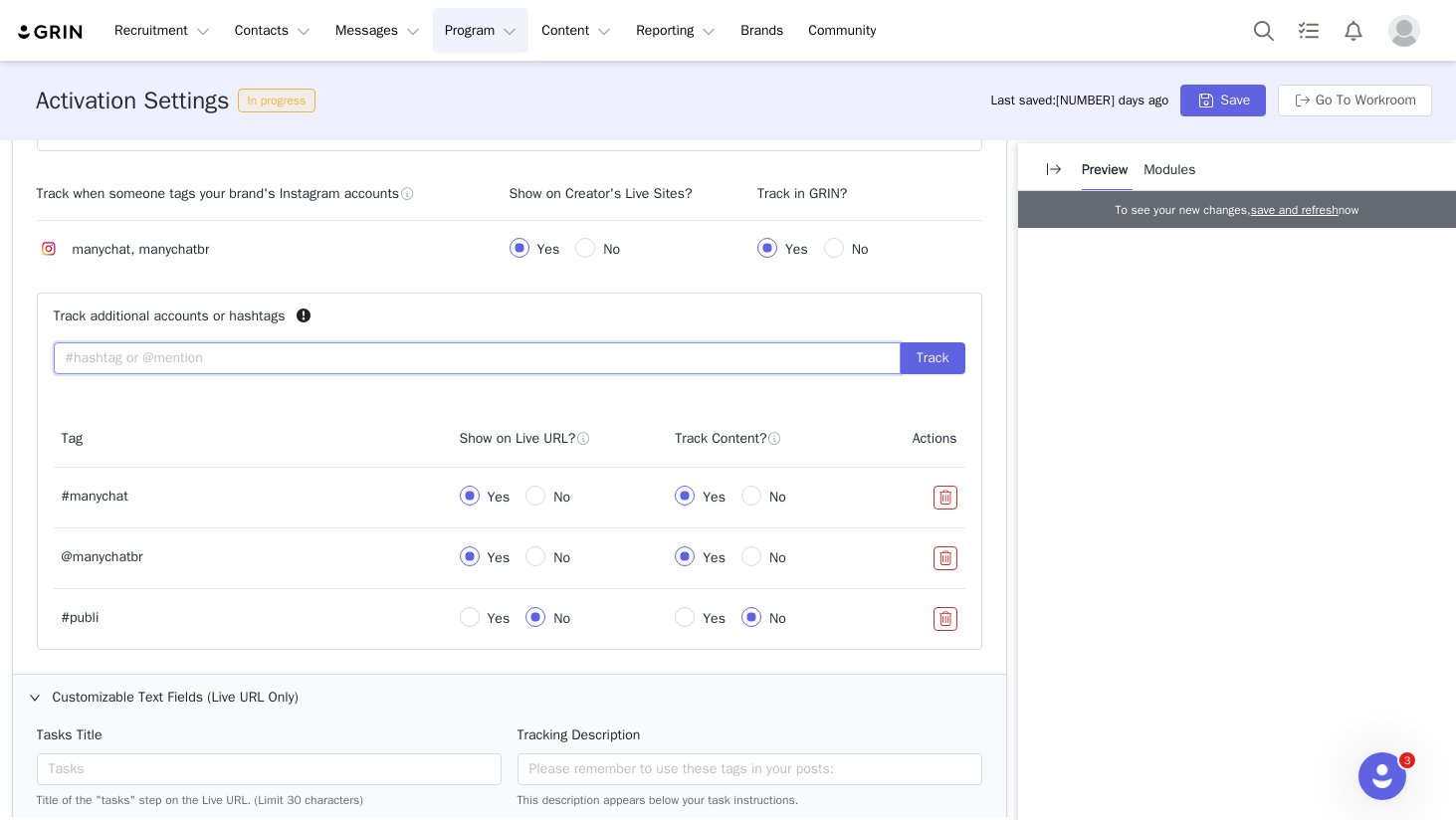 click at bounding box center (477, 358) 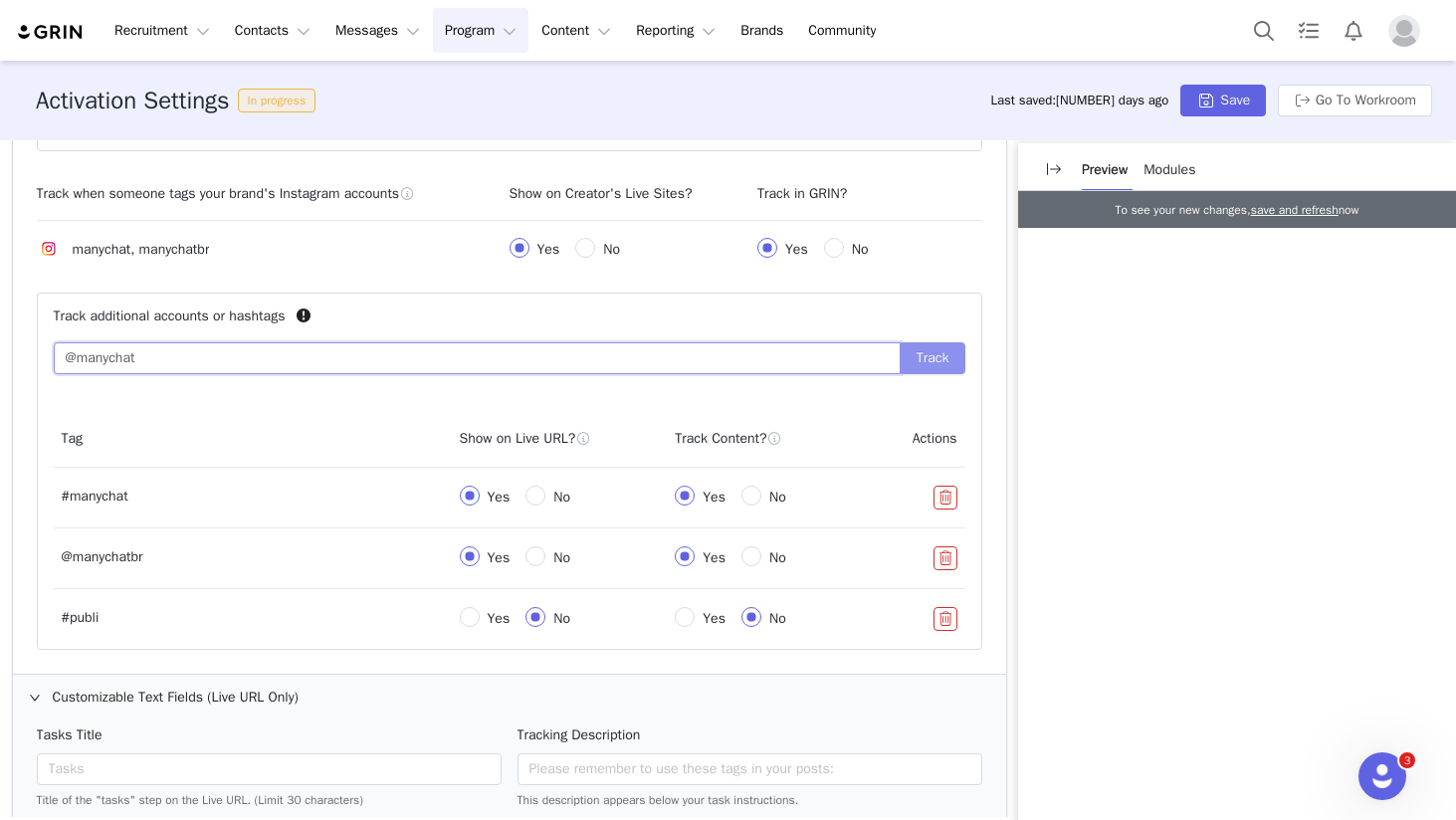type on "@manychat" 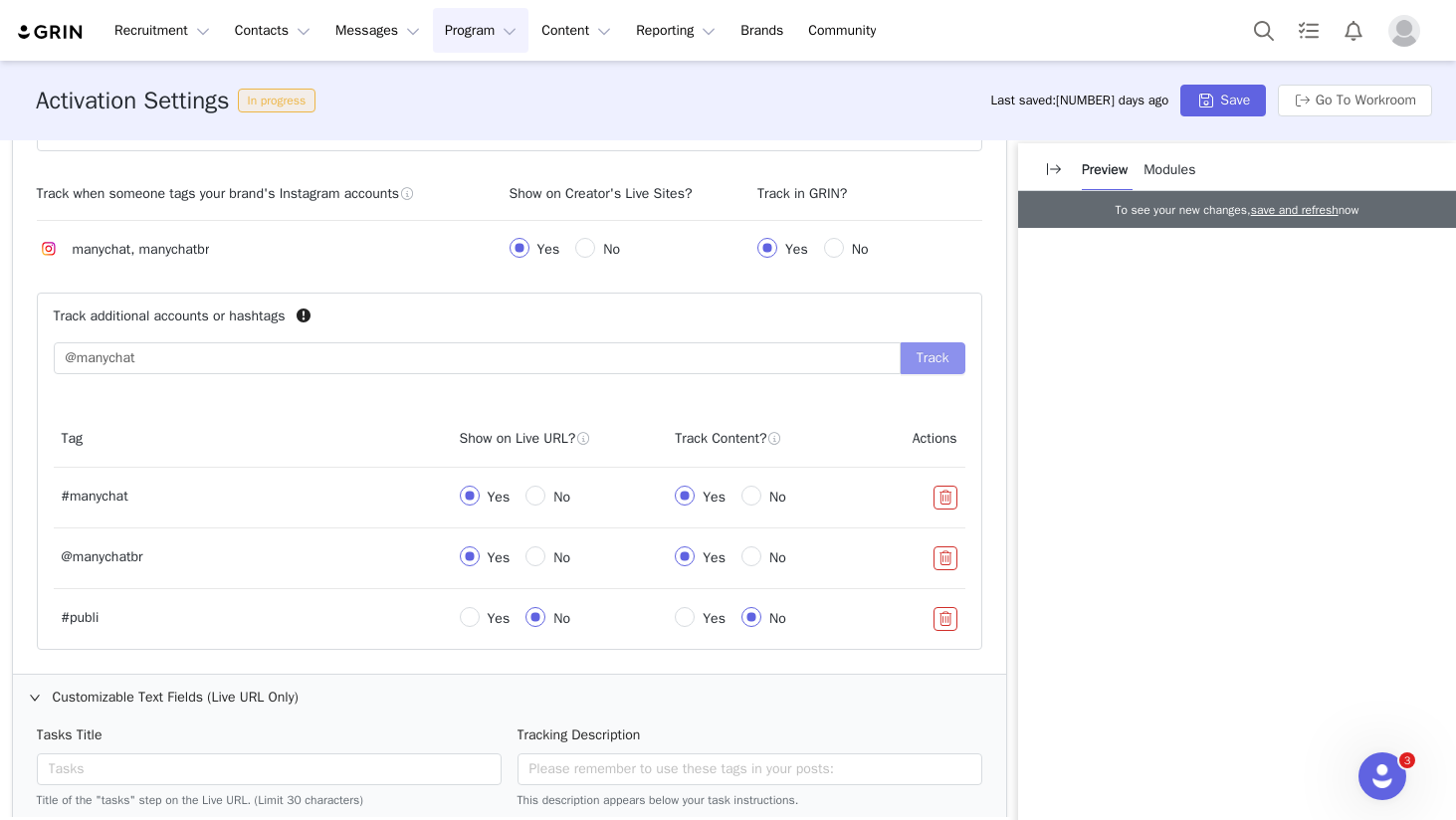 click on "Track" at bounding box center [933, 358] 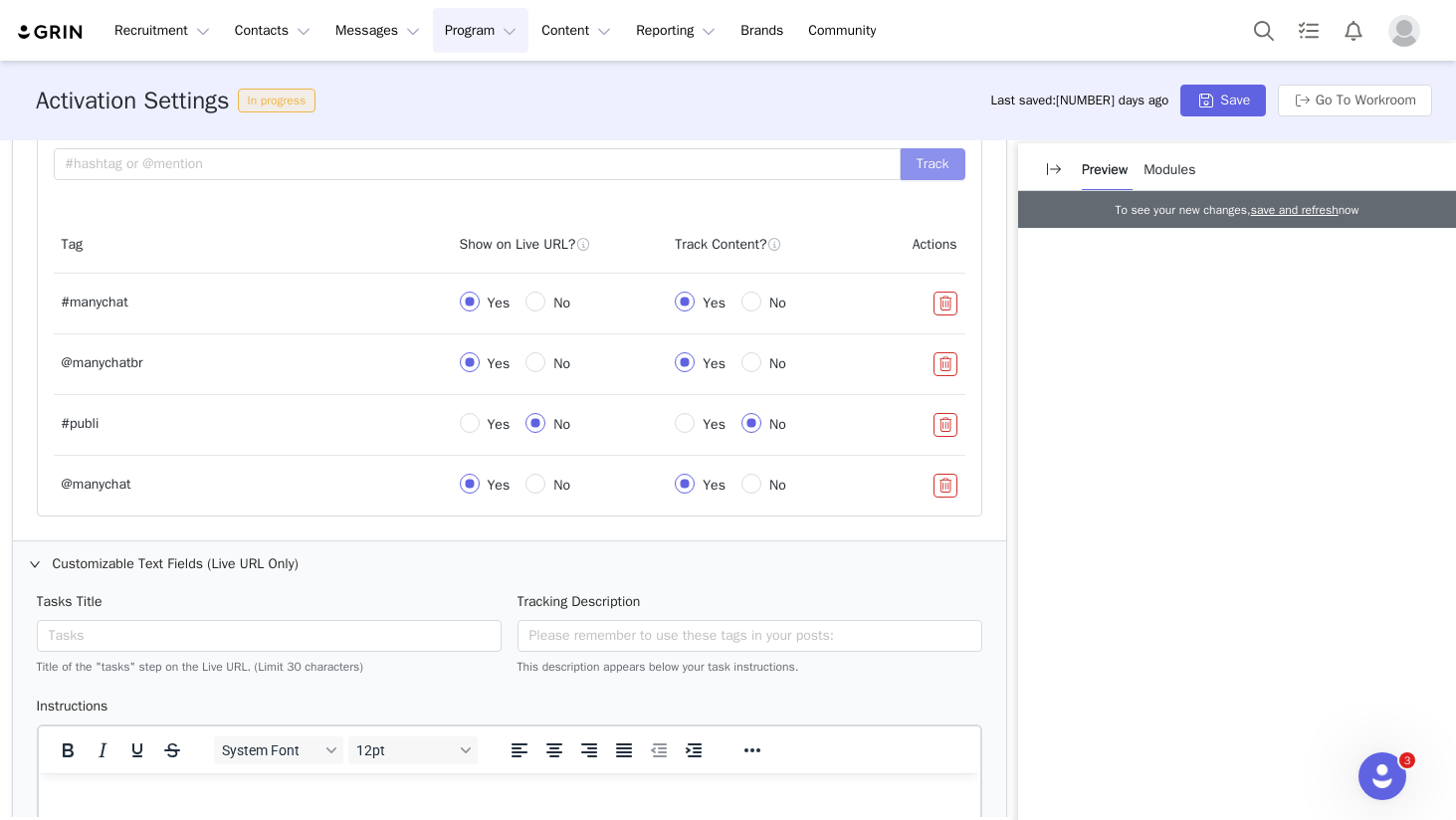 scroll, scrollTop: 1427, scrollLeft: 0, axis: vertical 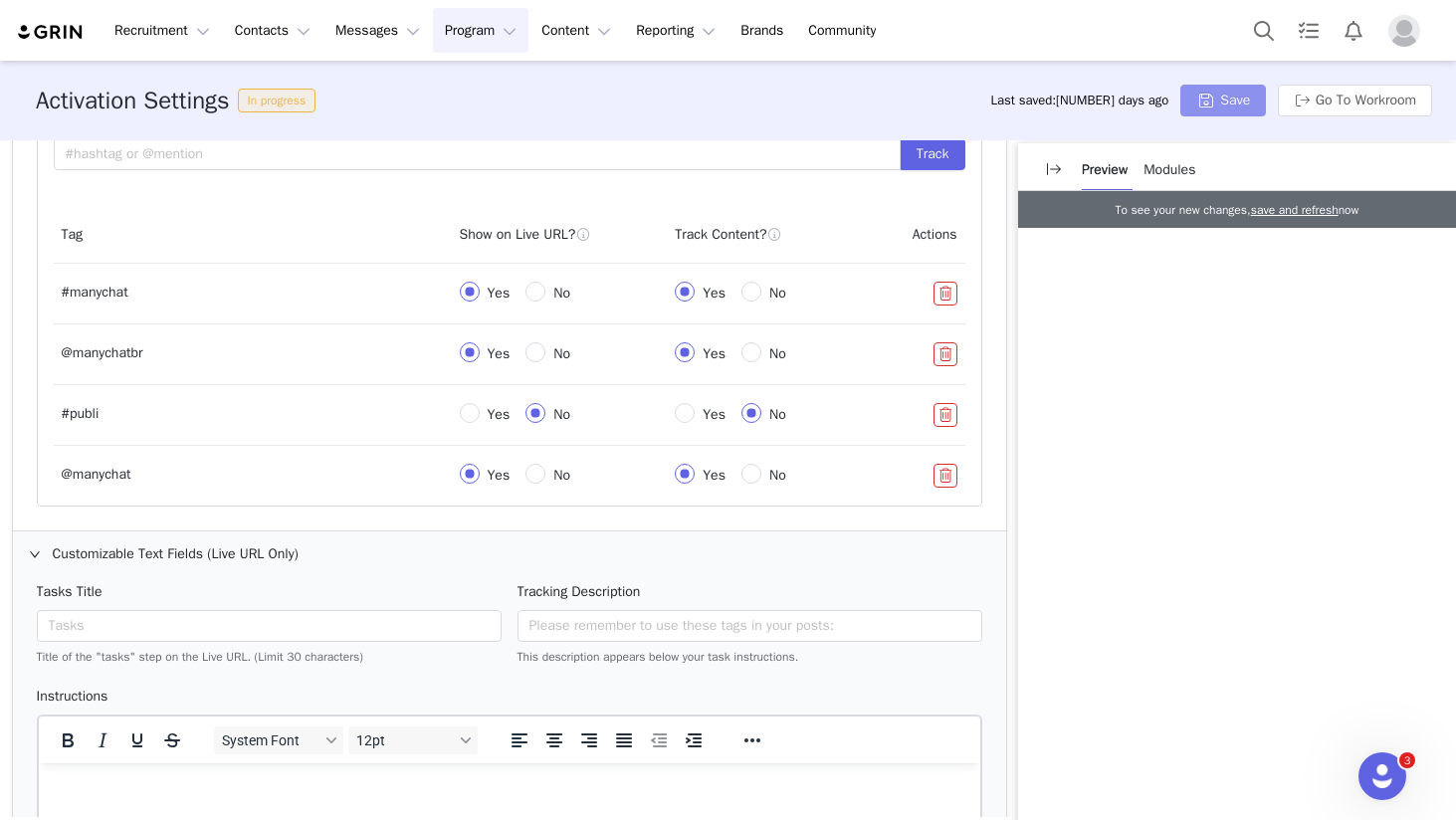 click on "Save" at bounding box center (1223, 101) 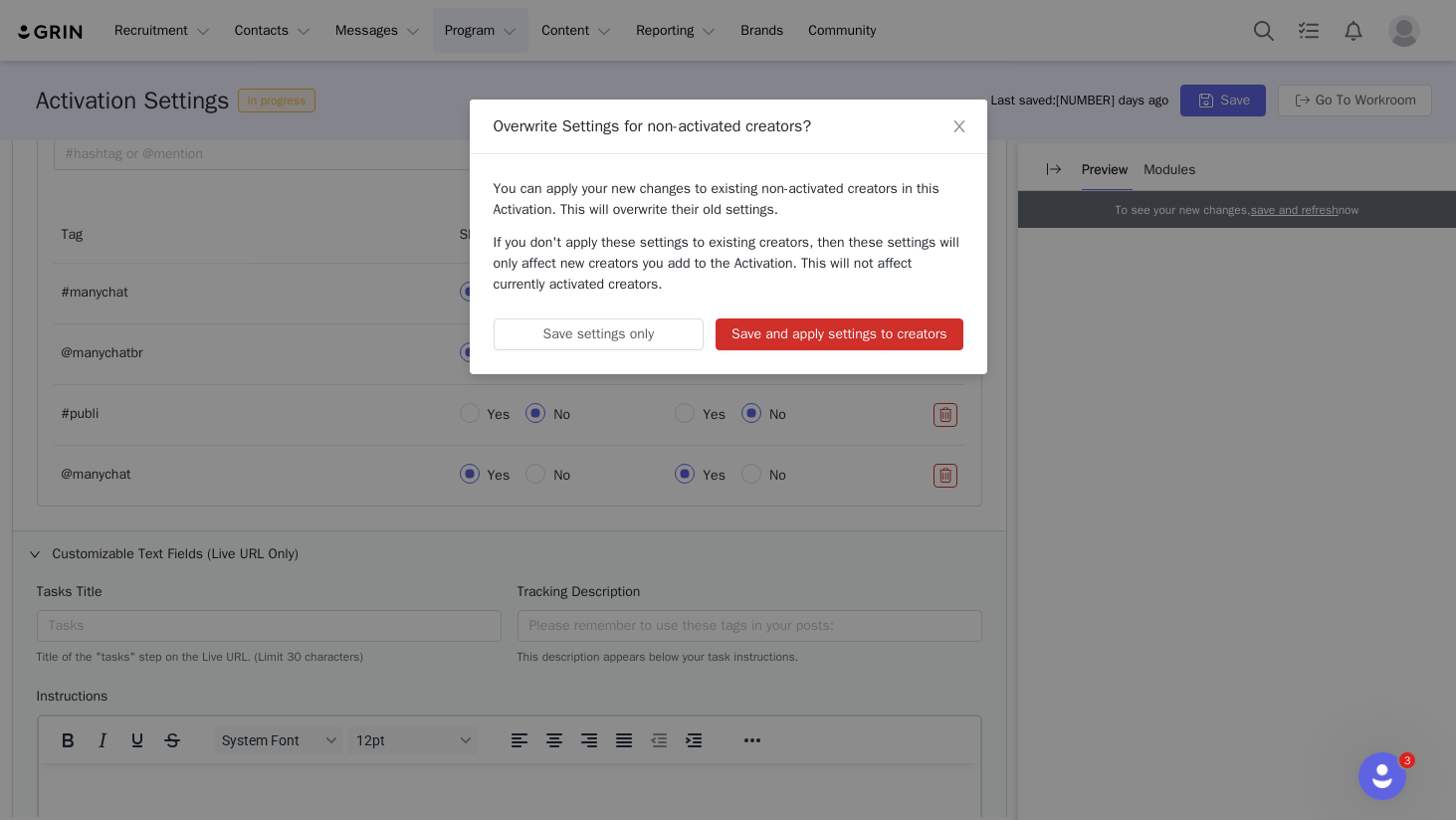 click on "Save and apply settings to creators" at bounding box center (839, 334) 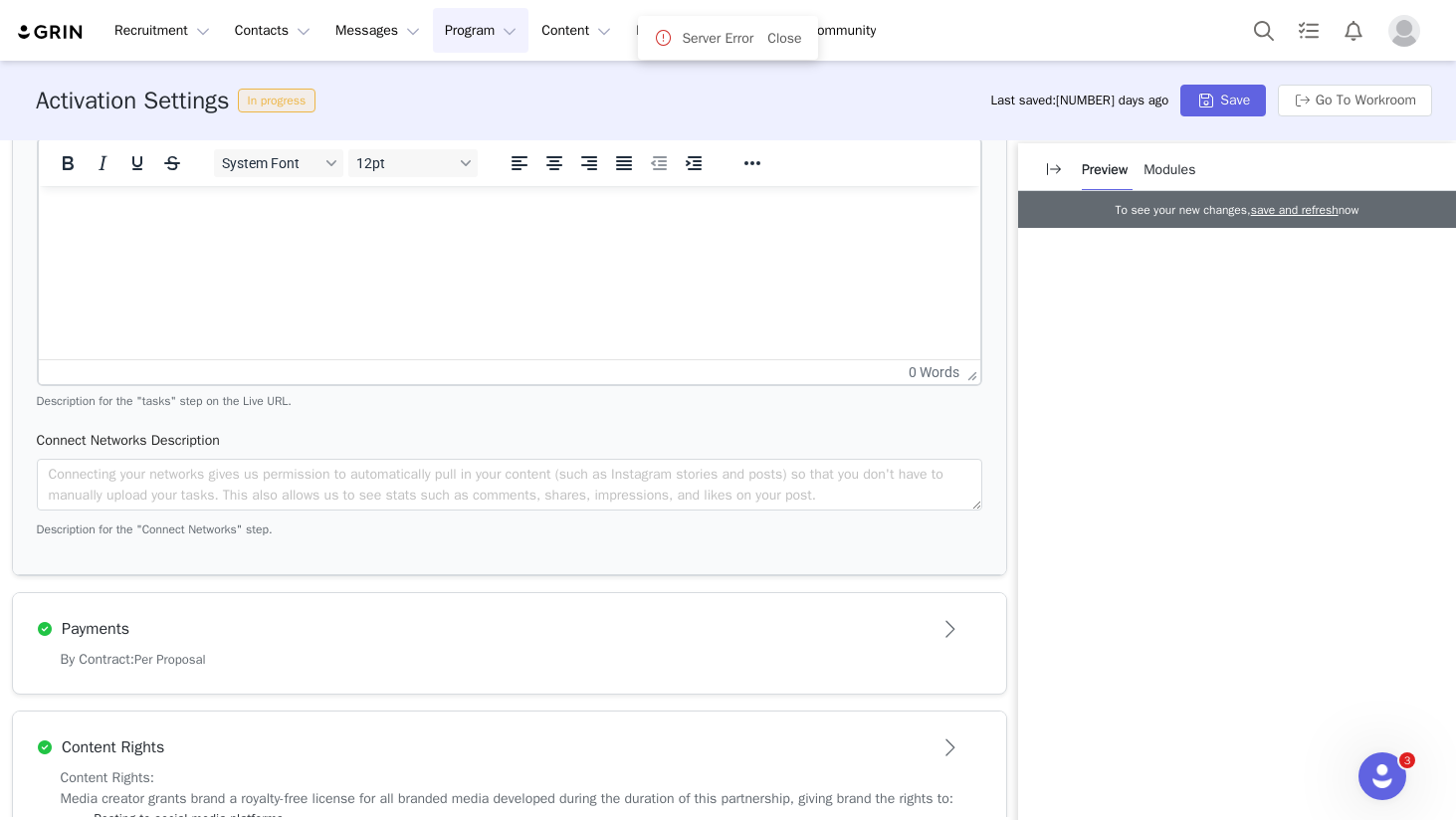 scroll, scrollTop: 2216, scrollLeft: 0, axis: vertical 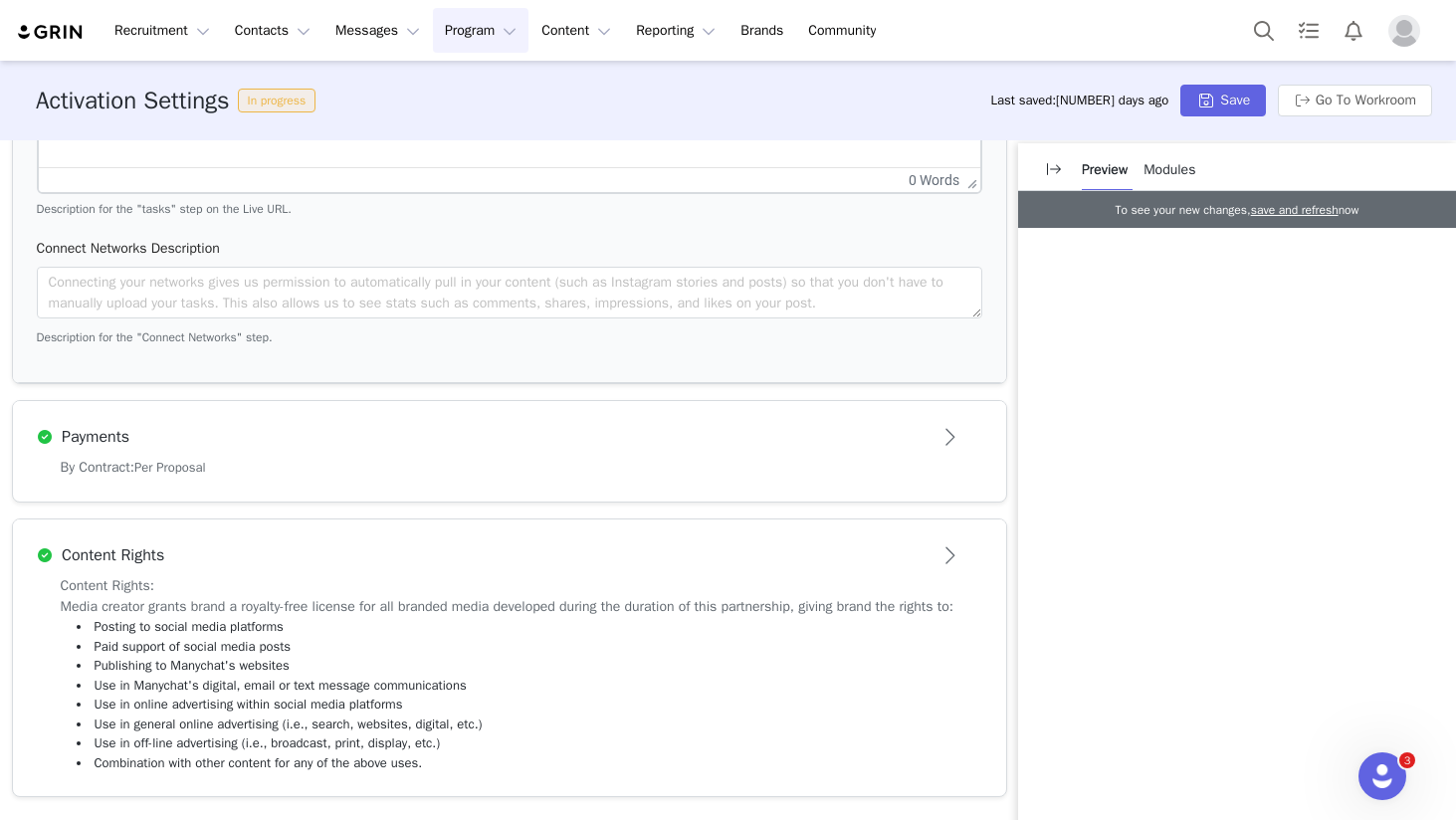 click on "Content Rights: Media creator grants brand a royalty-free license for all branded media developed during the duration of this partnership, giving brand the rights to: Posting to social media platforms Paid support of social media posts Publishing to Manychat's websites Use in Manychat's digital, email or text message communications Use in online advertising within social media platforms Use in general online advertising (i.e., search, websites, digital, etc.) Use in off-line advertising (i.e., broadcast, print, display, etc.) Combination with other content for any of the above uses." at bounding box center (510, 674) 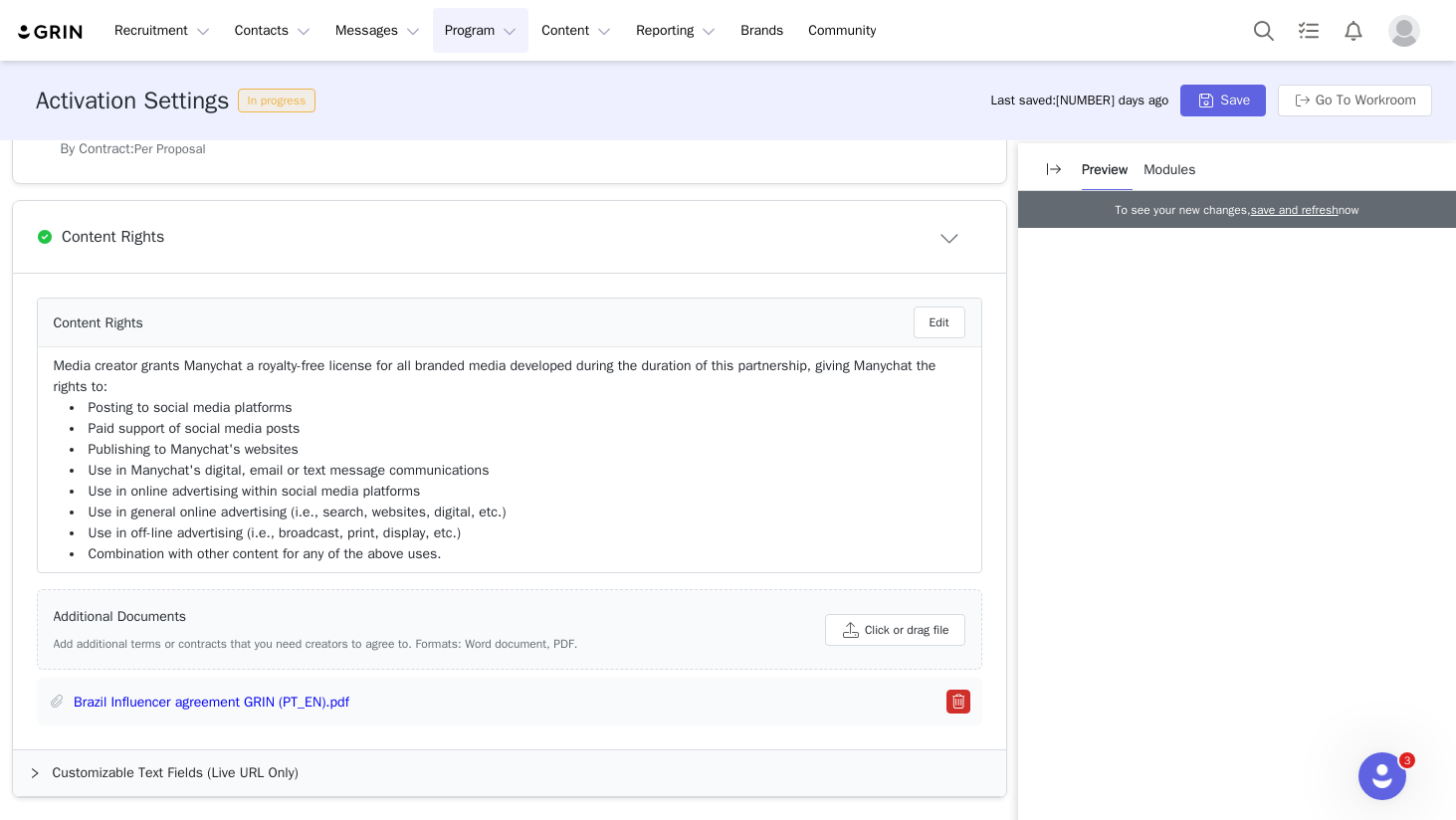 click on "Customizable Text Fields (Live URL Only)" at bounding box center [510, 773] 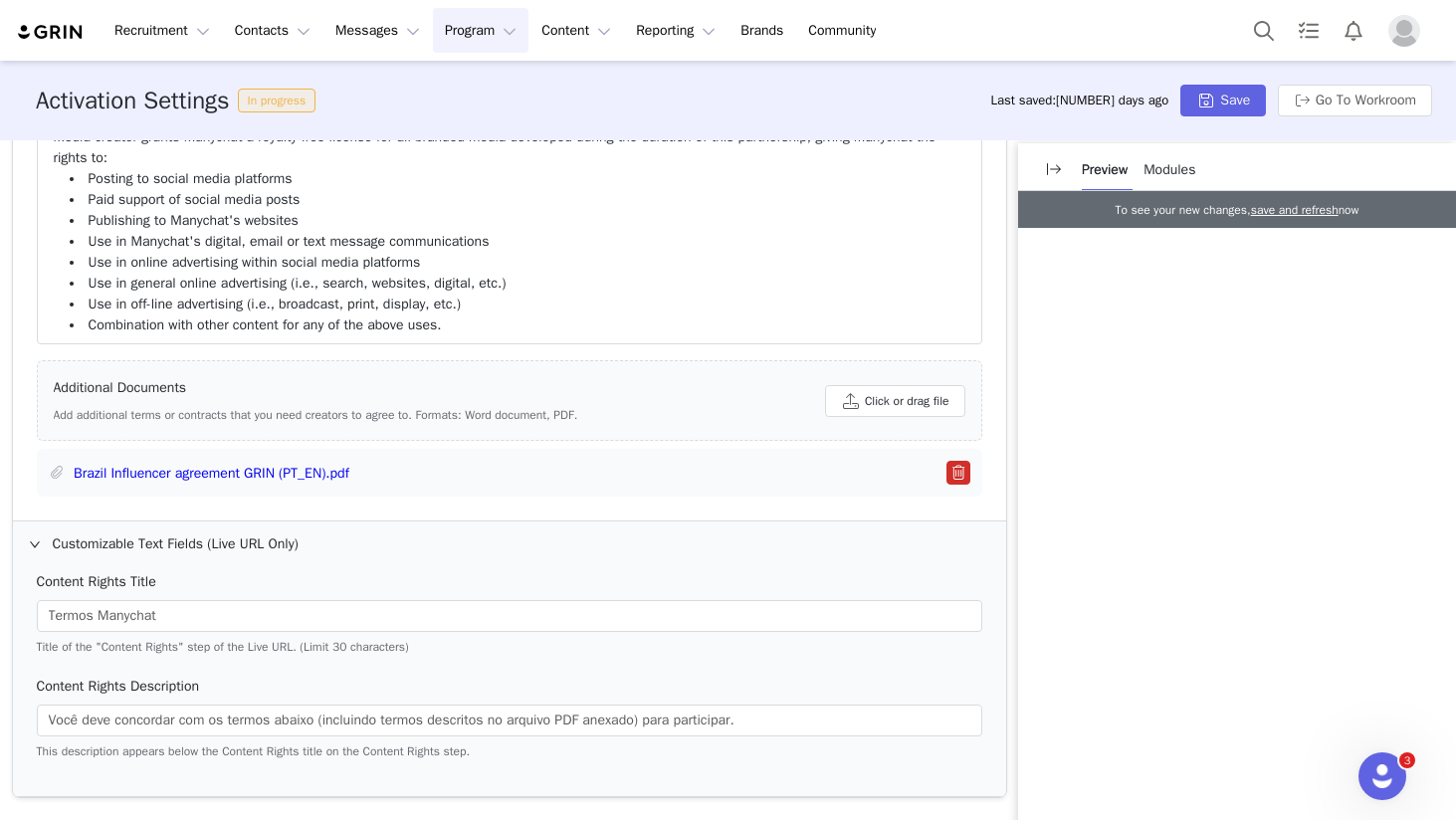 scroll, scrollTop: 0, scrollLeft: 0, axis: both 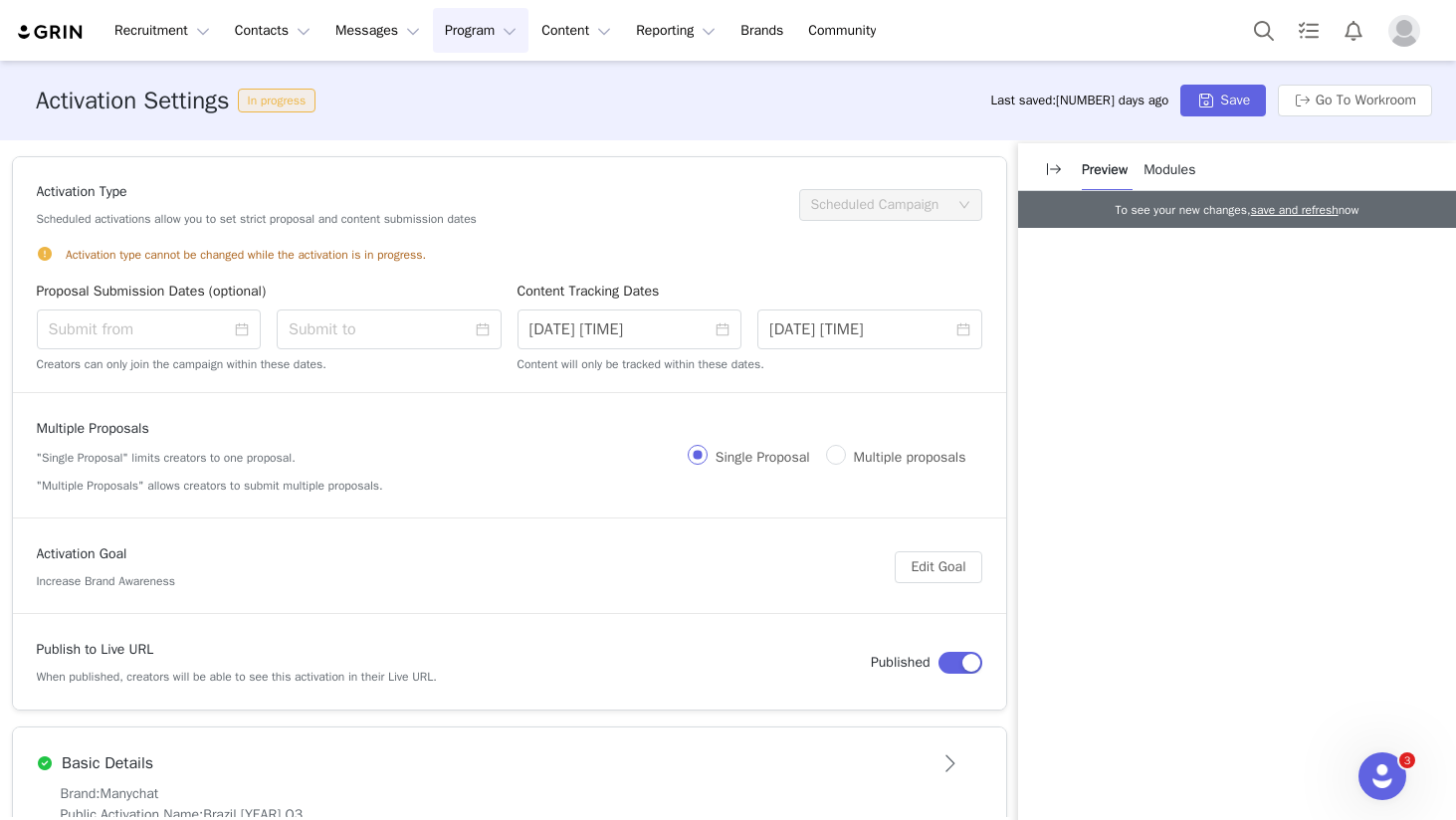 click on "Program Program" at bounding box center [481, 30] 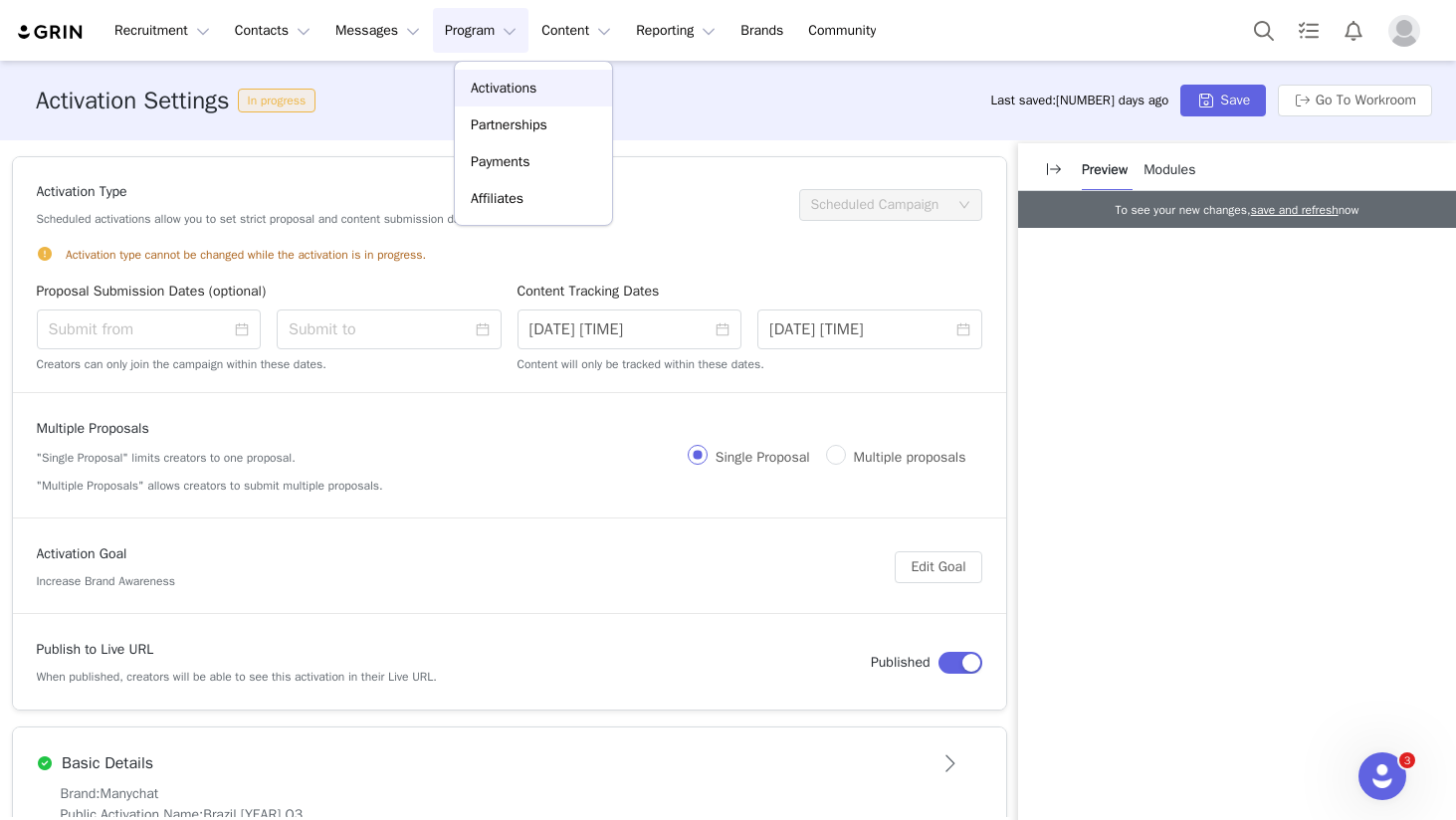click on "Activations" at bounding box center (504, 88) 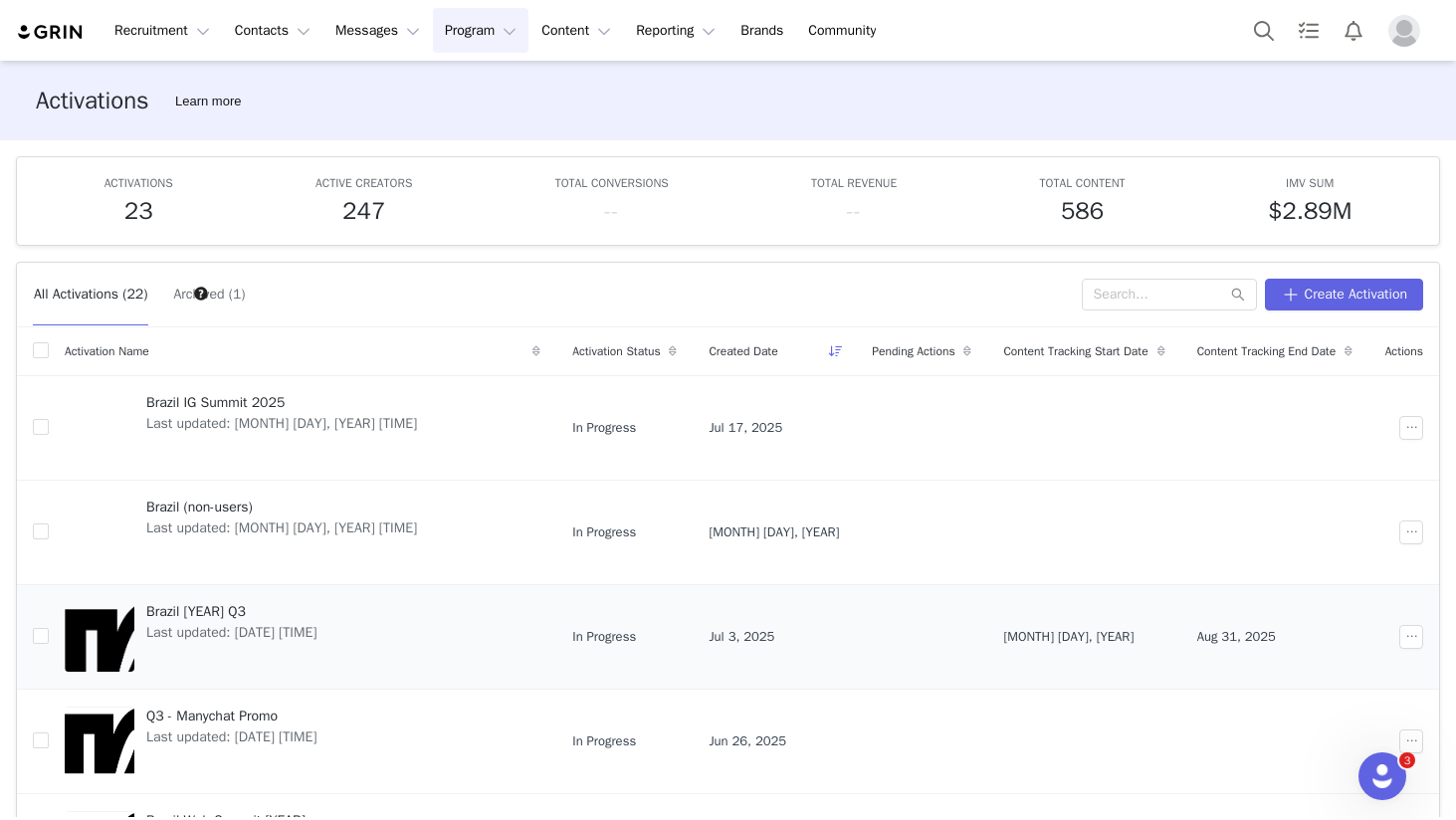 click on "Brazil 2025 Q3 Last updated: Aug 1, 2025 10:04 PM" at bounding box center (231, 637) 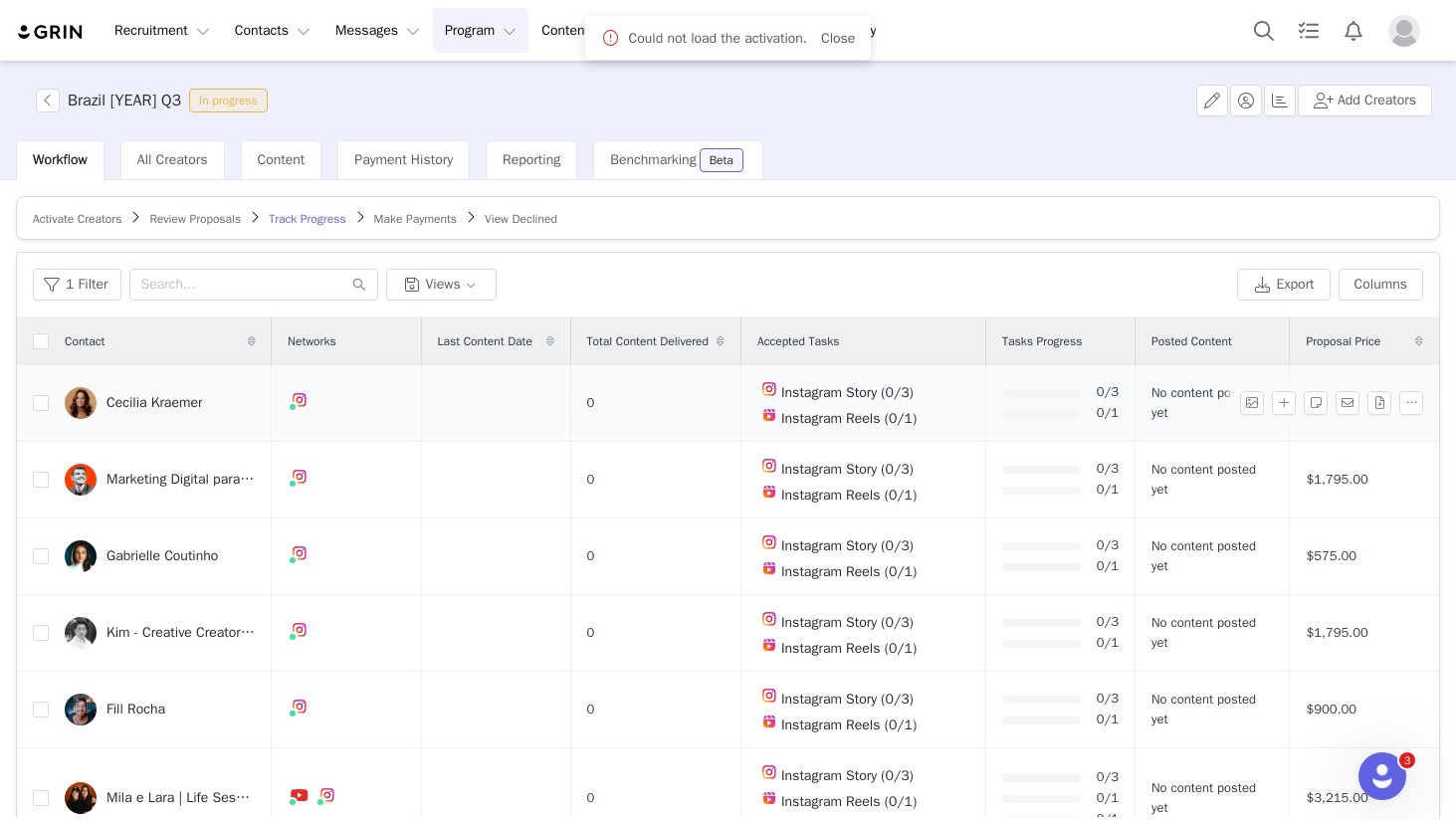 click on "Cecilia Kraemer" at bounding box center (154, 403) 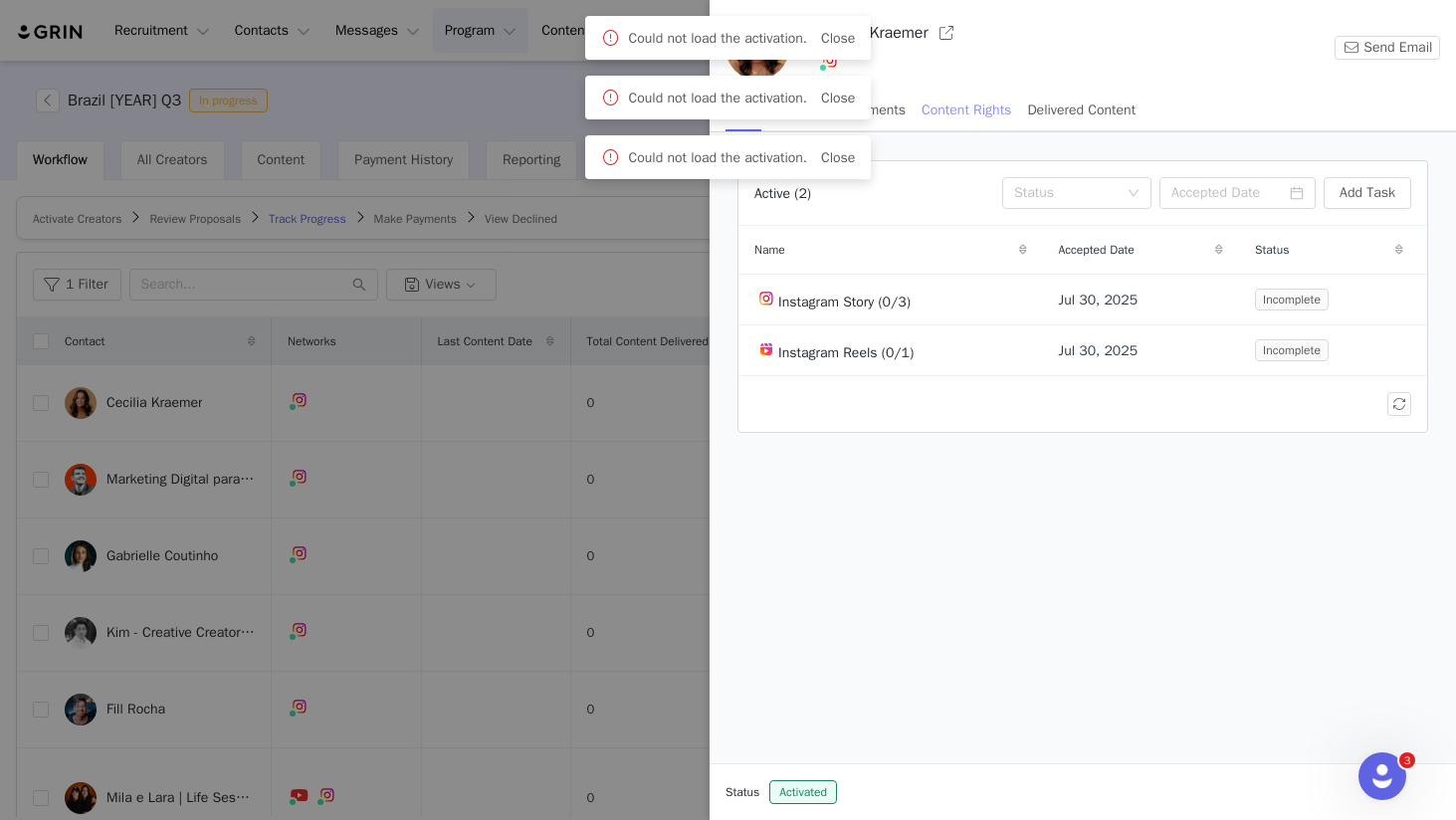 click on "Content Rights" at bounding box center (966, 109) 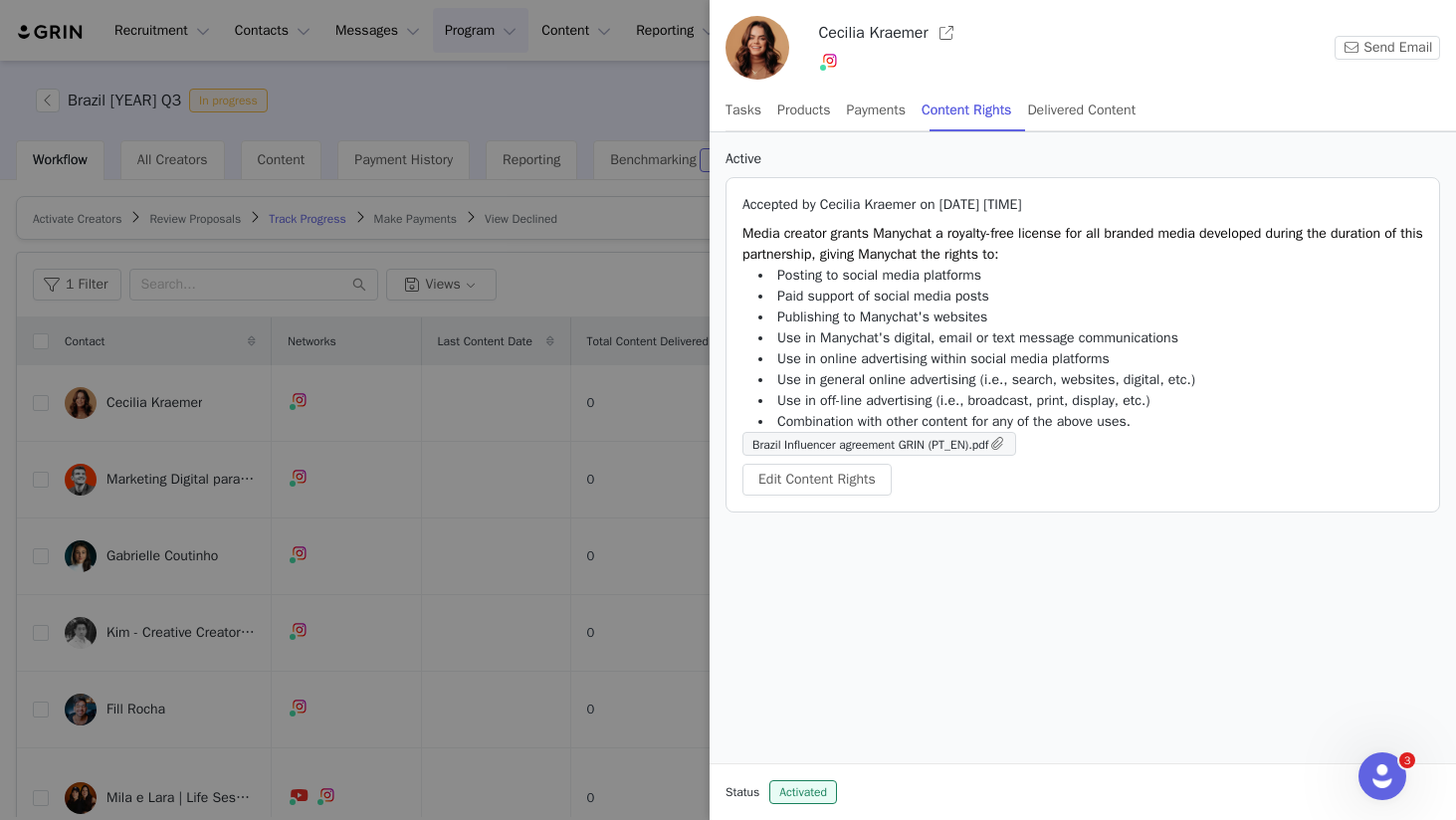 click at bounding box center [728, 410] 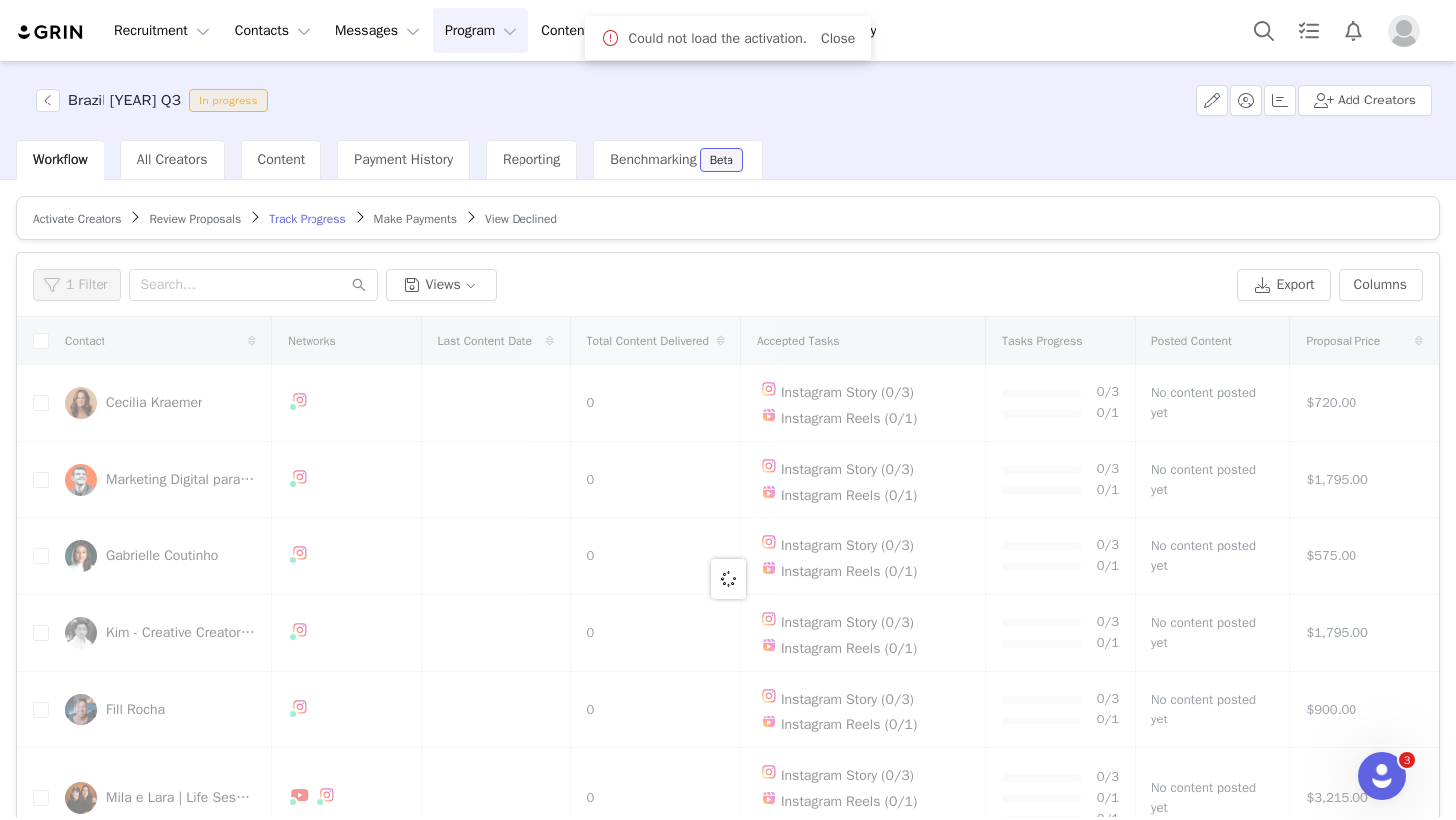 scroll, scrollTop: 95, scrollLeft: 0, axis: vertical 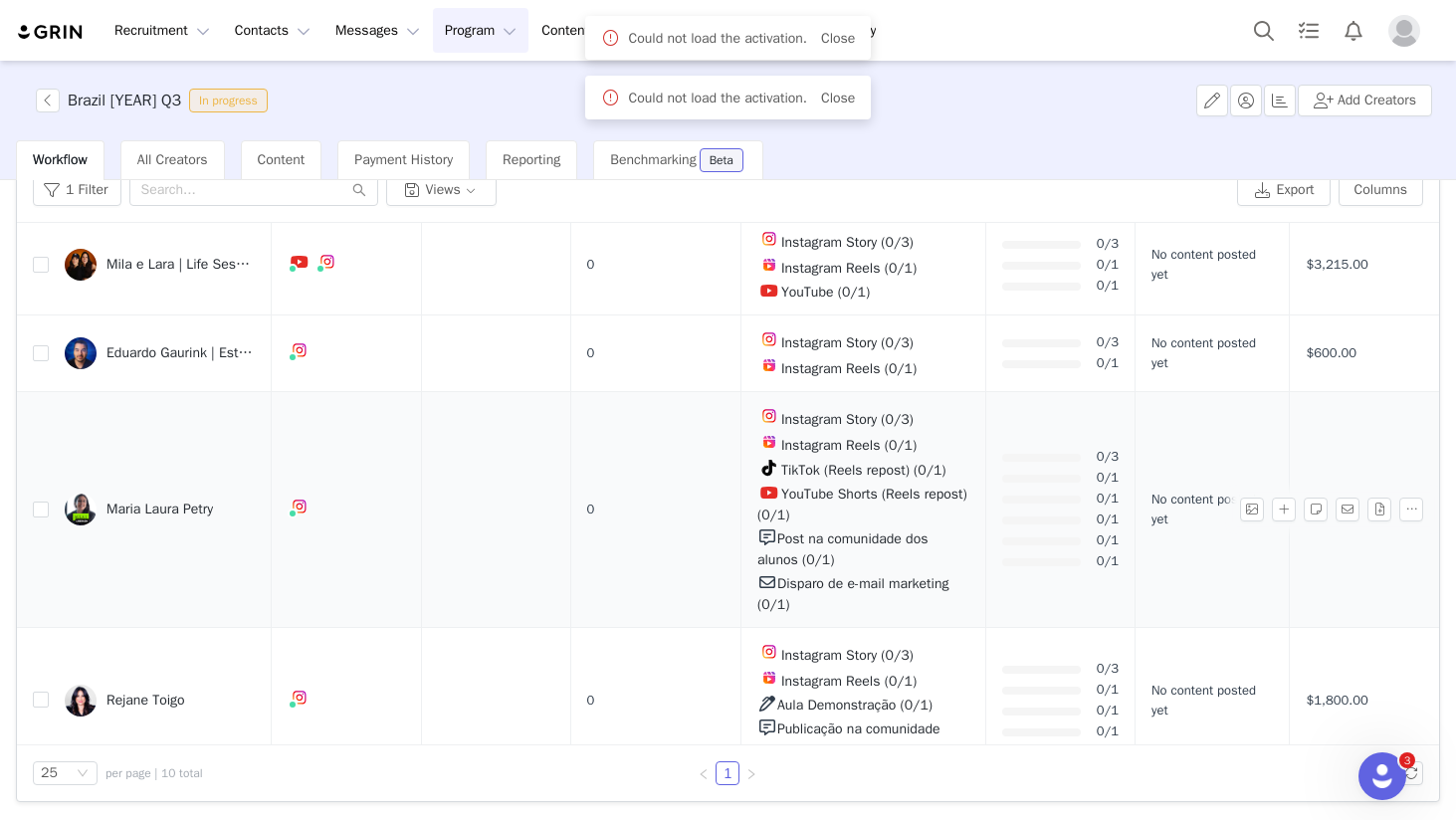 click on "Maria Laura Petry" at bounding box center [159, 510] 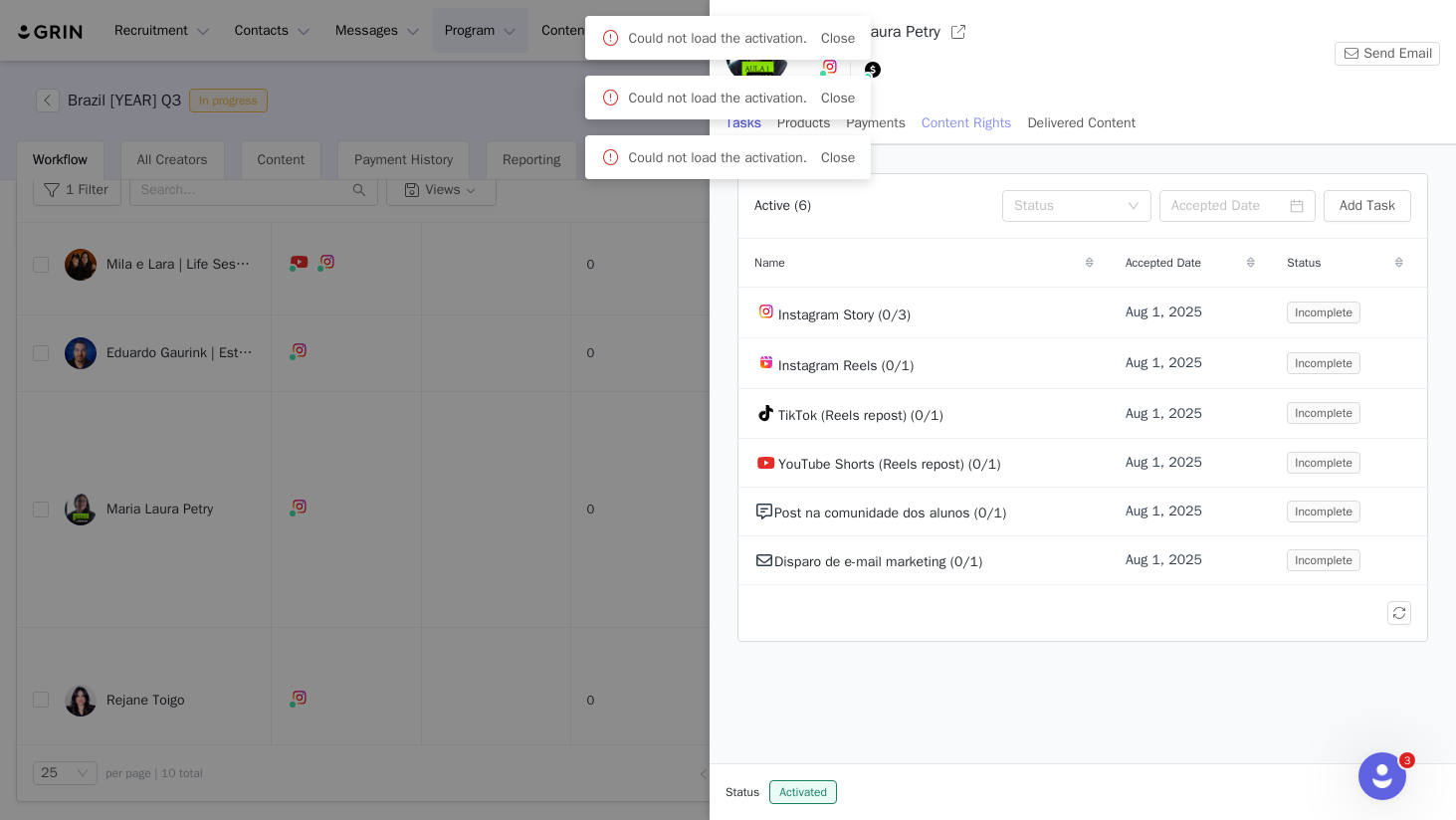 click on "Content Rights" at bounding box center [966, 122] 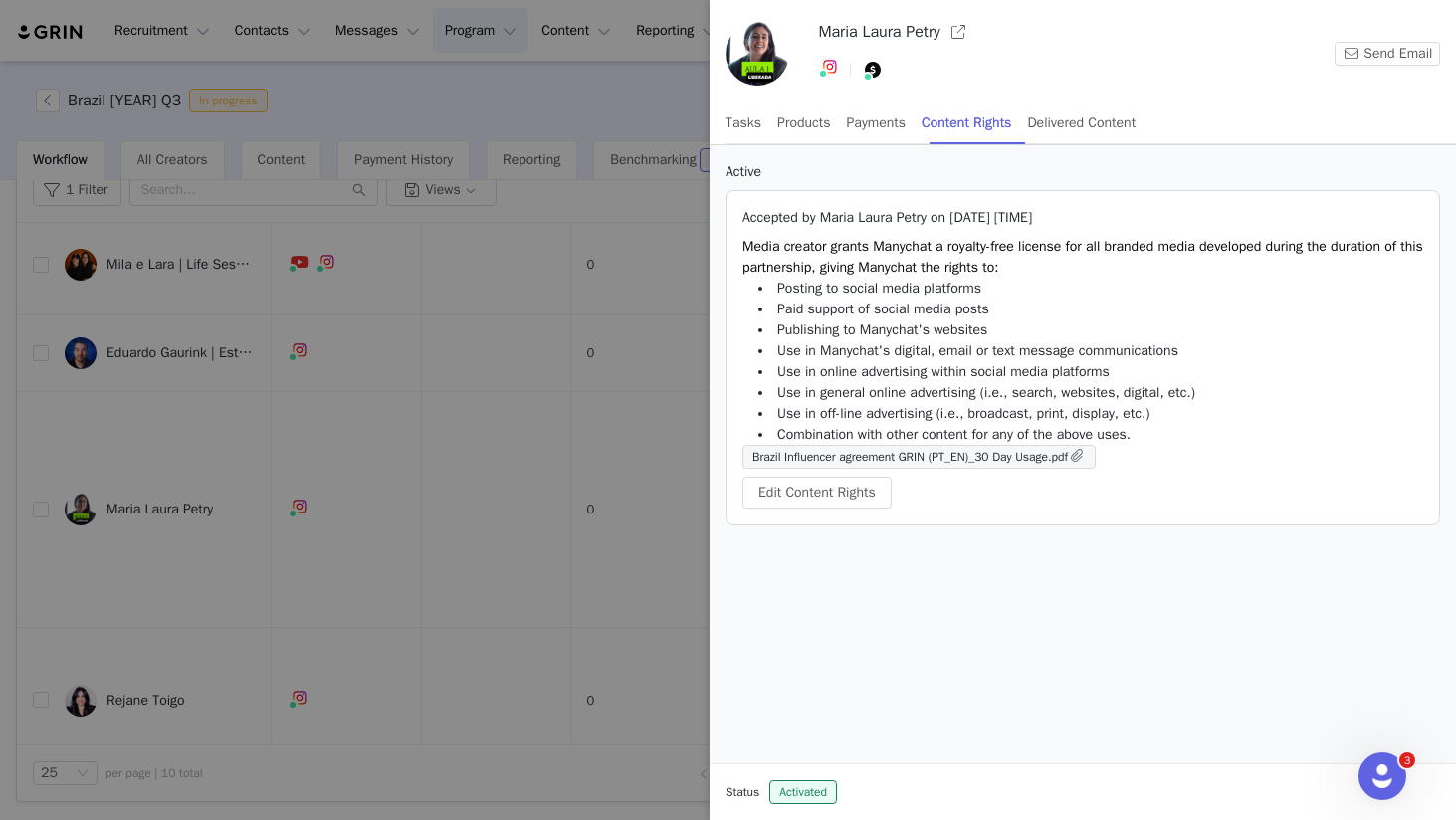 click at bounding box center (728, 410) 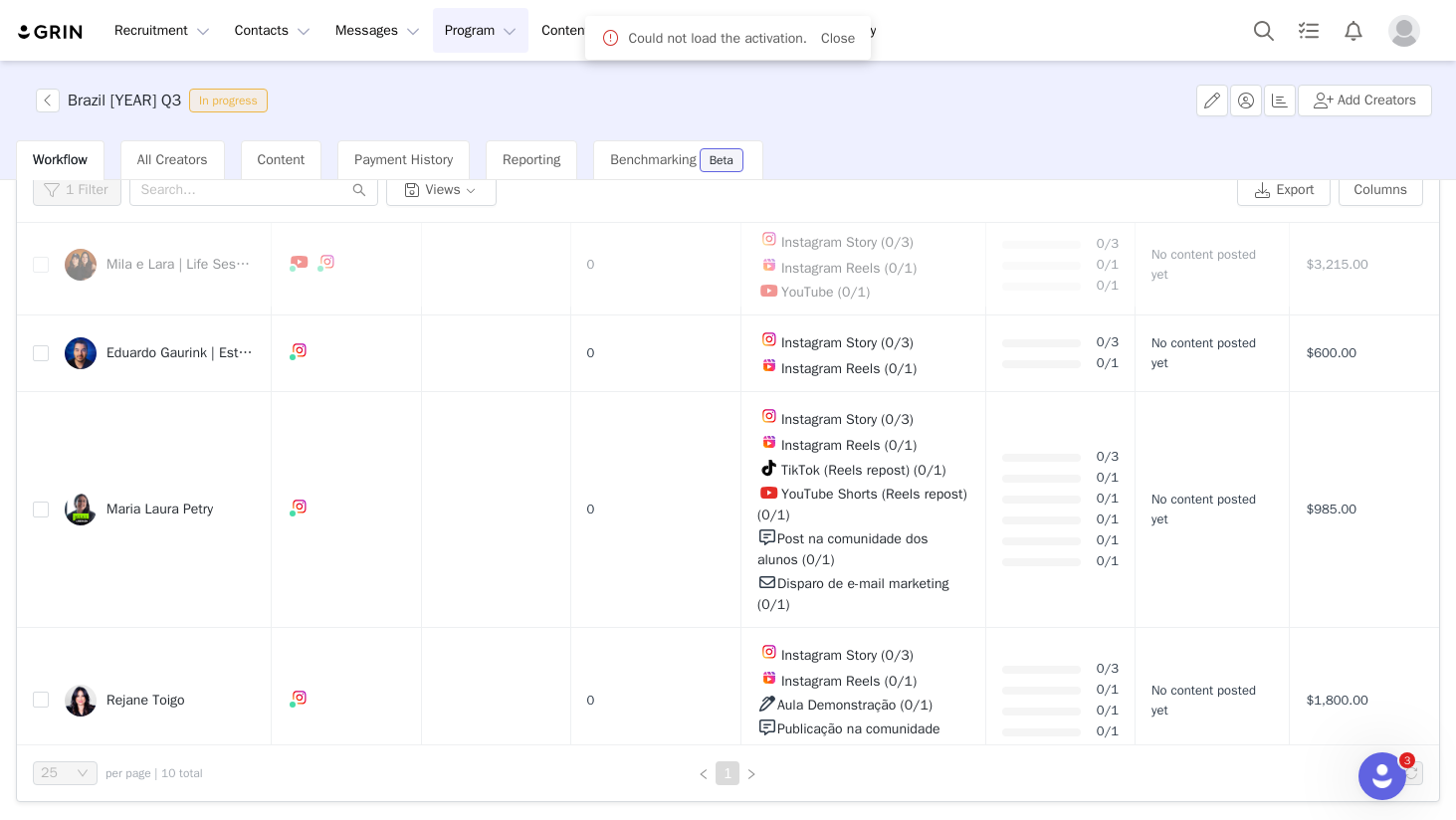 scroll, scrollTop: 0, scrollLeft: 0, axis: both 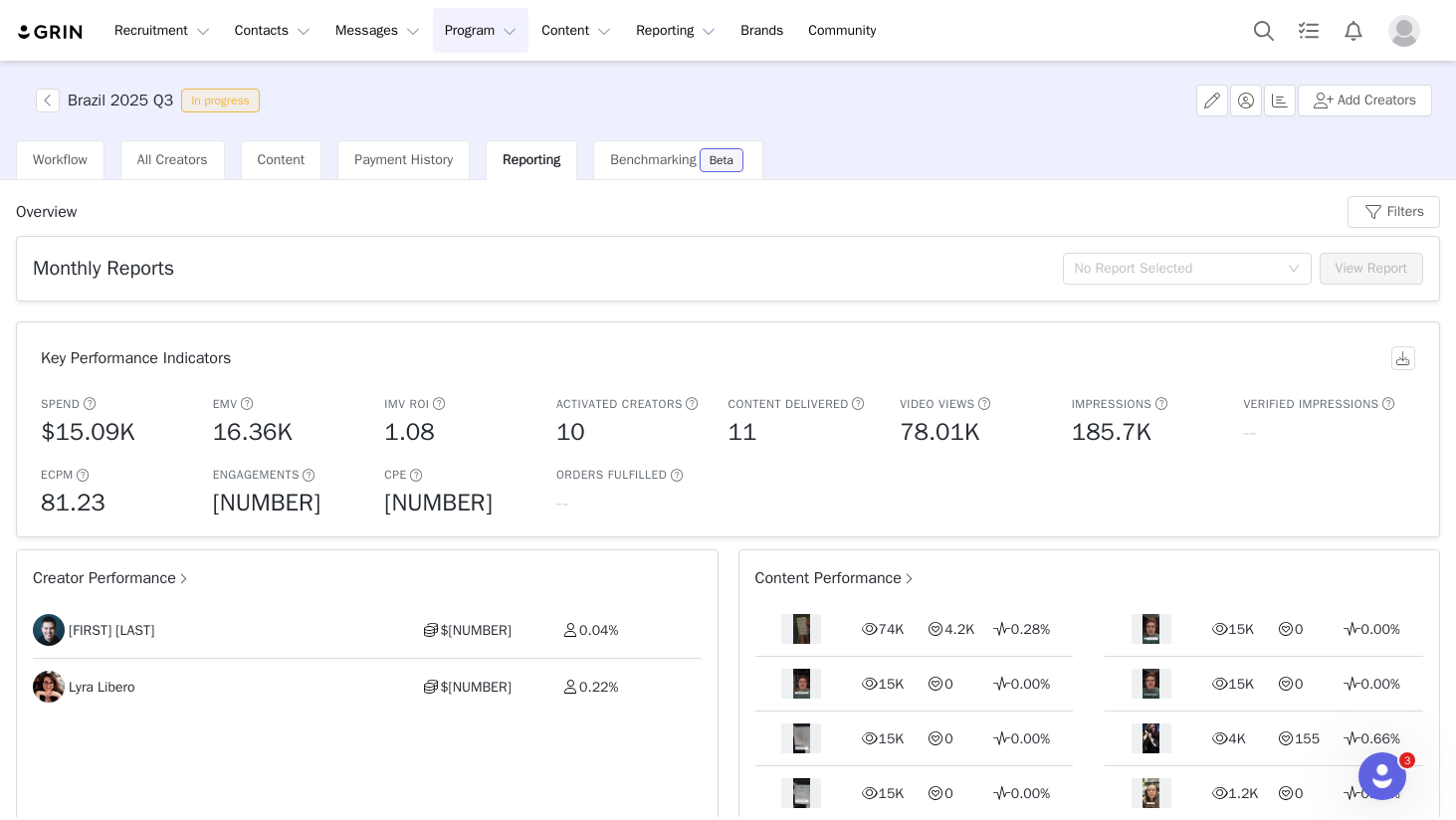 click on "Program Program" at bounding box center (481, 30) 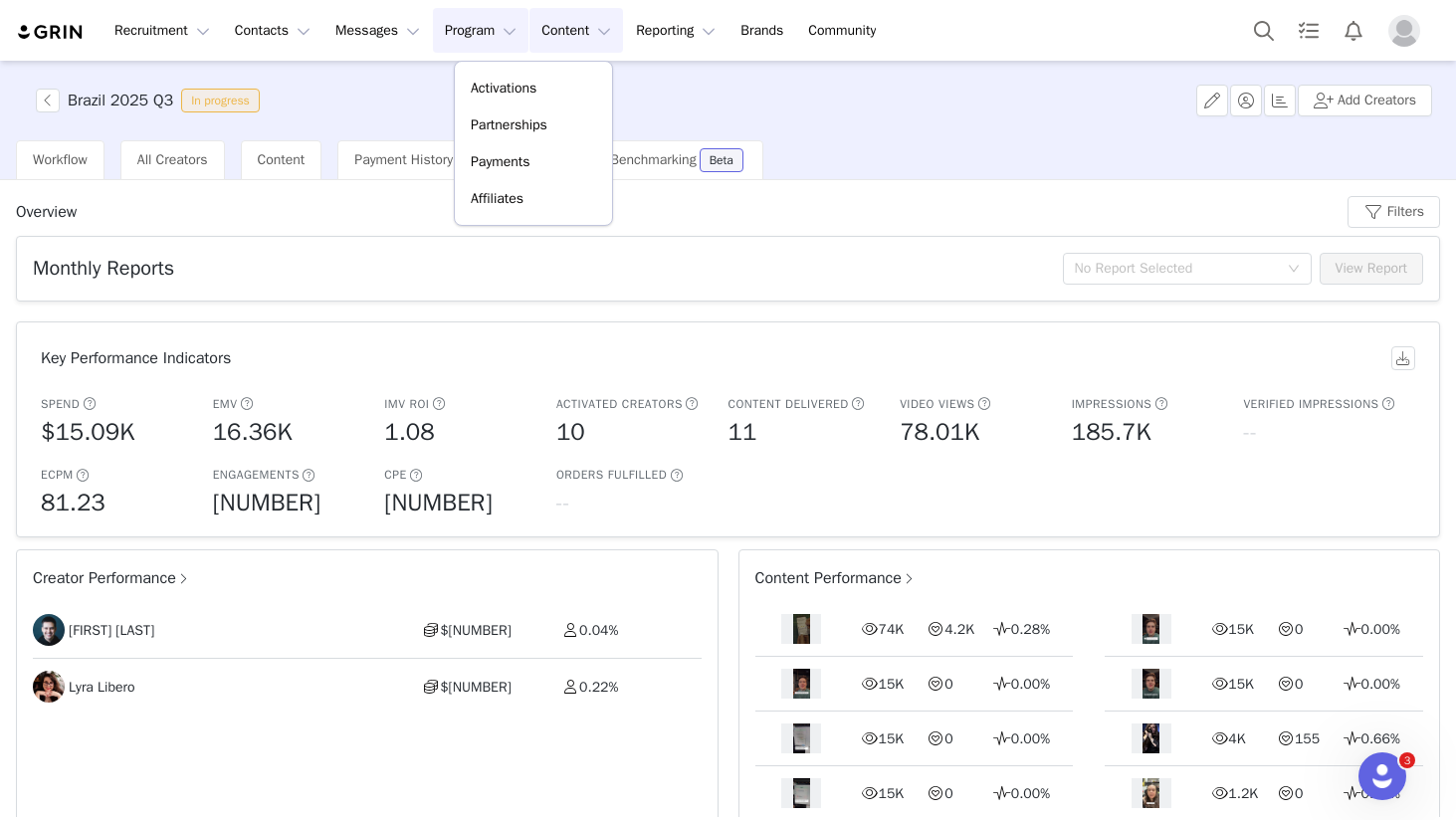 click on "Content Content" at bounding box center [576, 30] 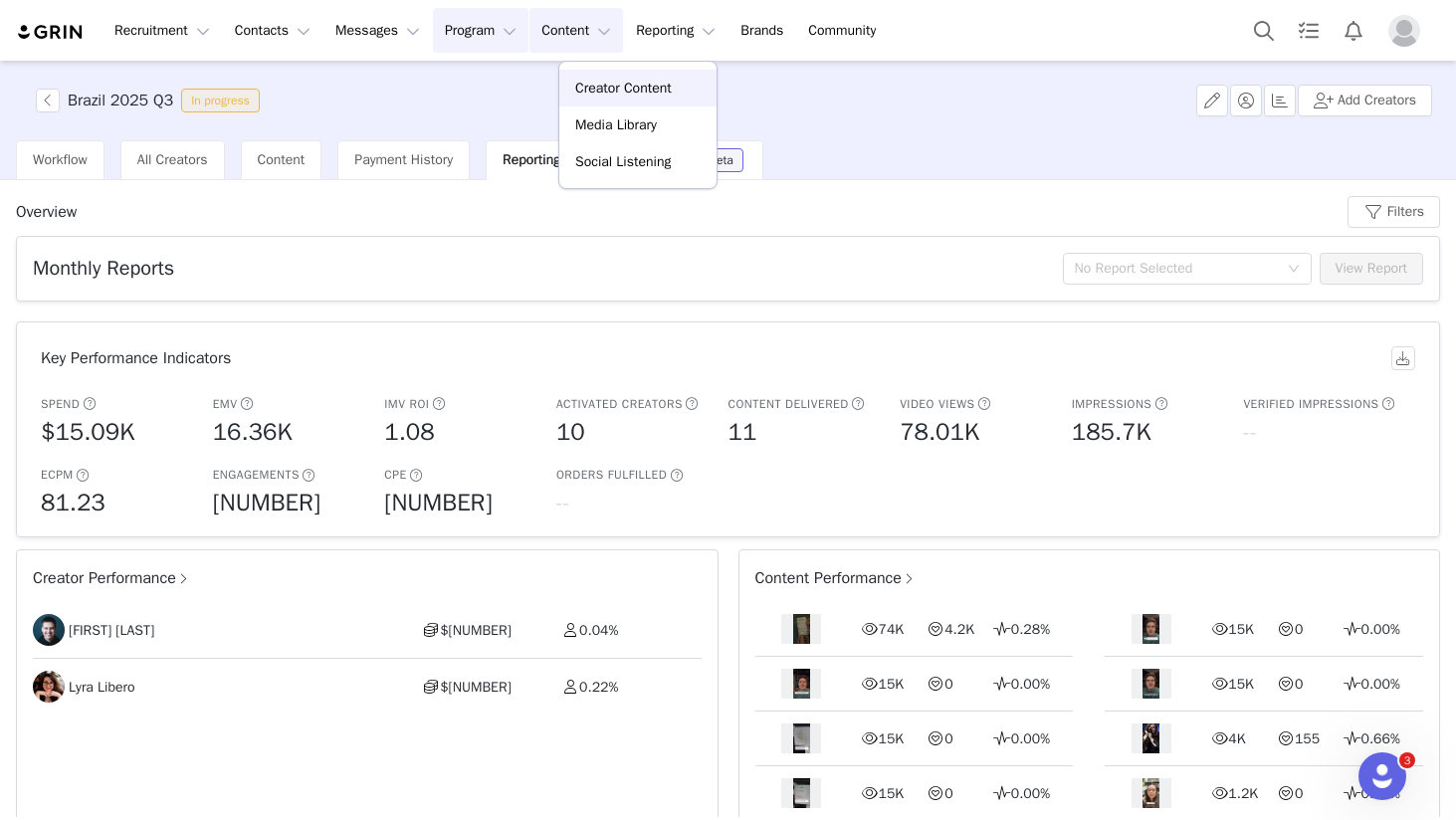 click on "Creator Content" at bounding box center (623, 88) 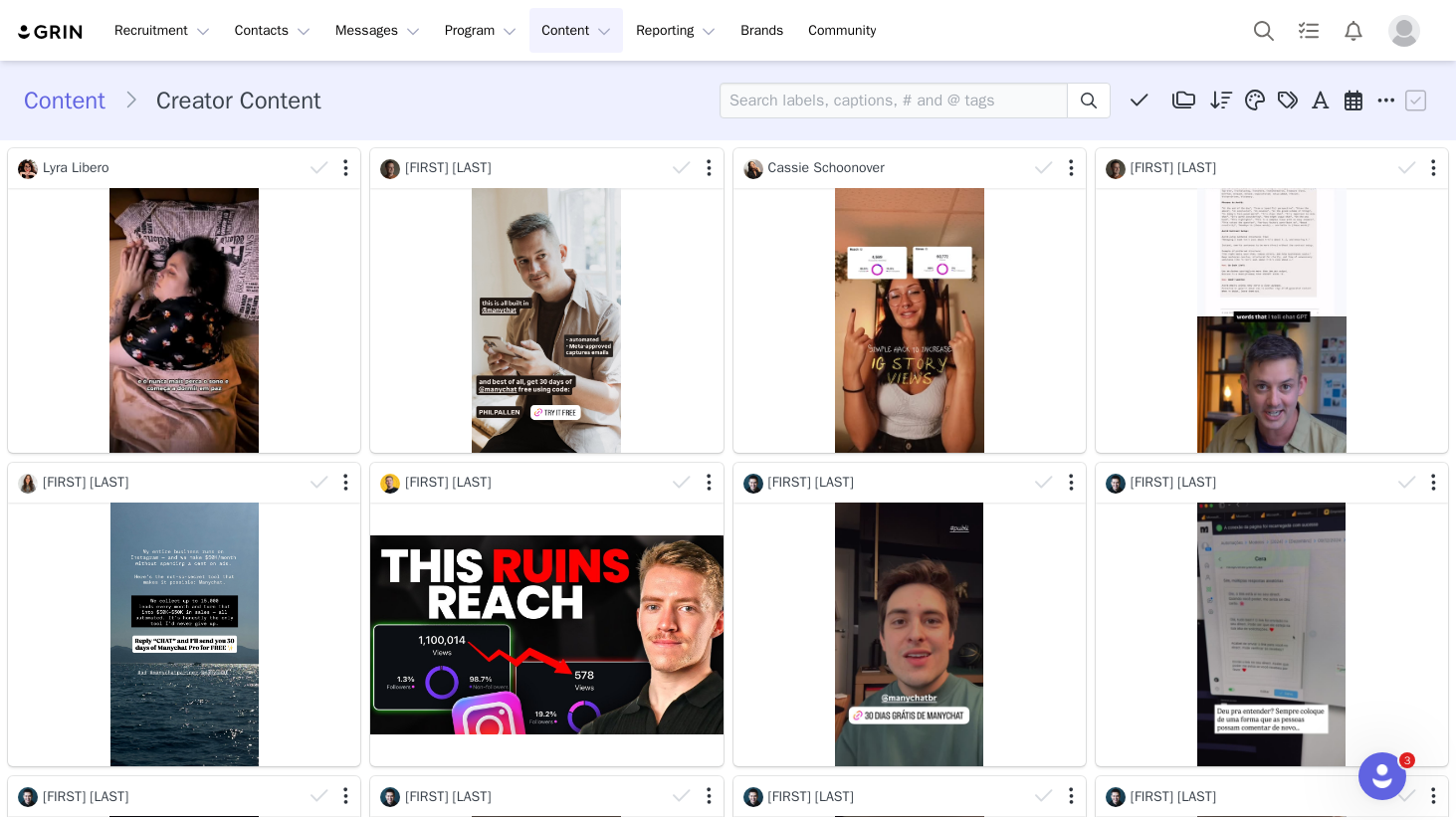 scroll, scrollTop: 50, scrollLeft: 0, axis: vertical 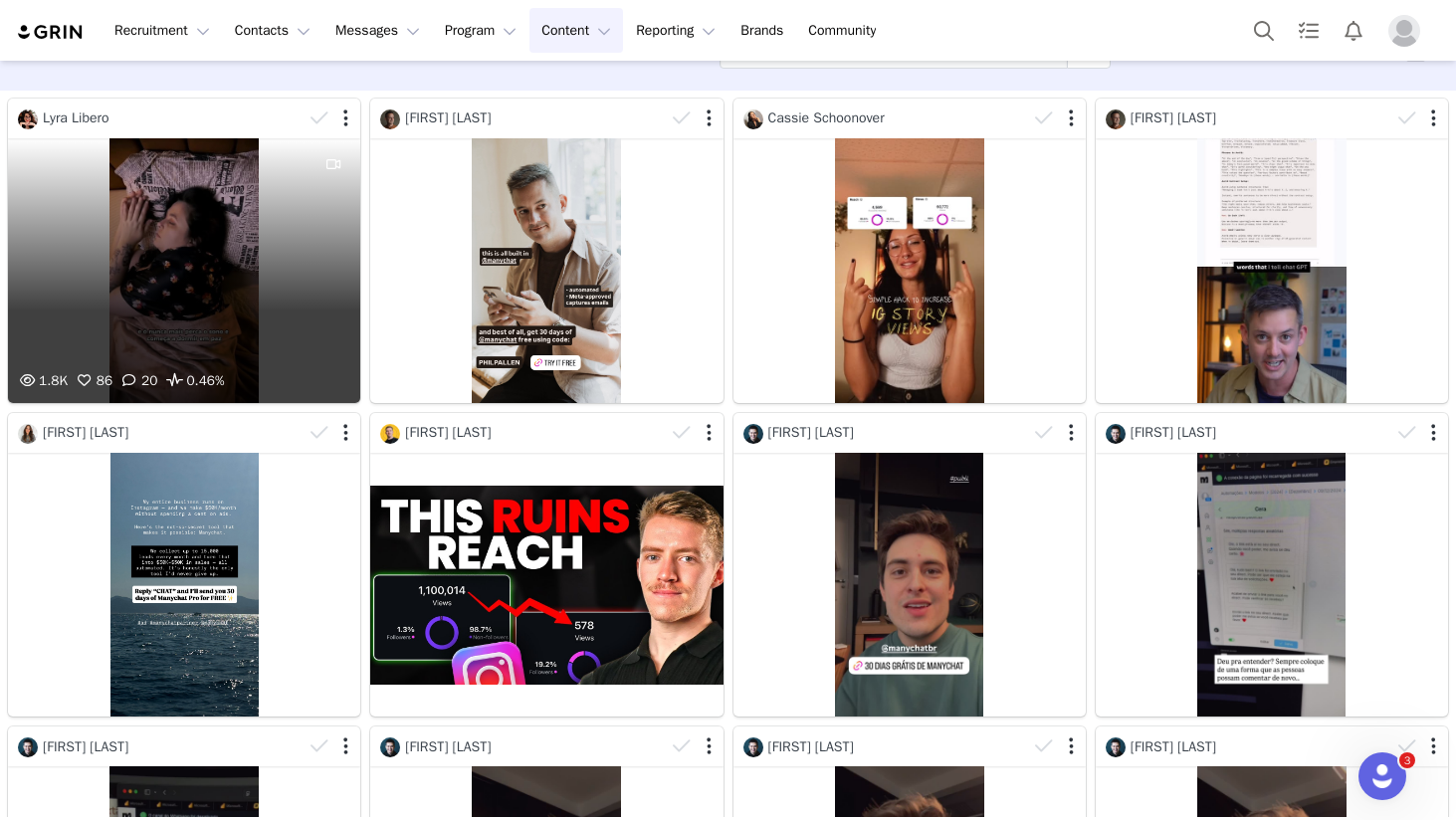 click on "1.8K  86  20  0.46%" at bounding box center [184, 271] 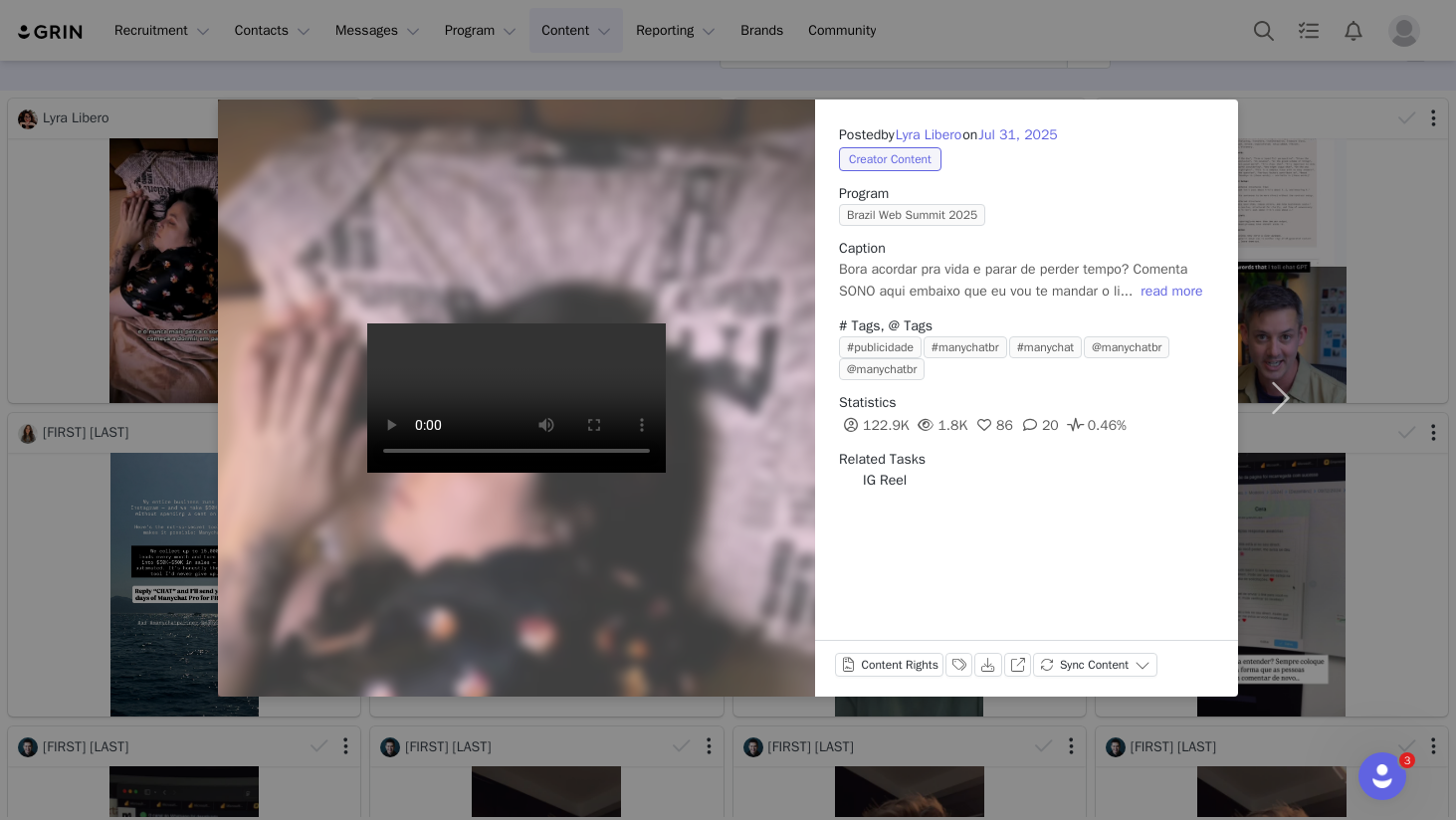 click on "Posted by [FIRST] [LAST] on [MONTH] [DAY], [YEAR] Creator Content Program [EVENT] [YEAR] Caption Bora acordar pra vida e parar de perder tempo?
Comenta SONO aqui embaixo que eu vou te mandar o li... read more # Tags, @ Tags #publicidade #manychatbr #manychat @manychatbr @manychatbr Statistics [NUMBER] [NUMBER] [NUMBER] [NUMBER] [NUMBER] Related Tasks IG Reel Content Rights Labels & Tags Download View on Instagram Sync Content" at bounding box center [728, 410] 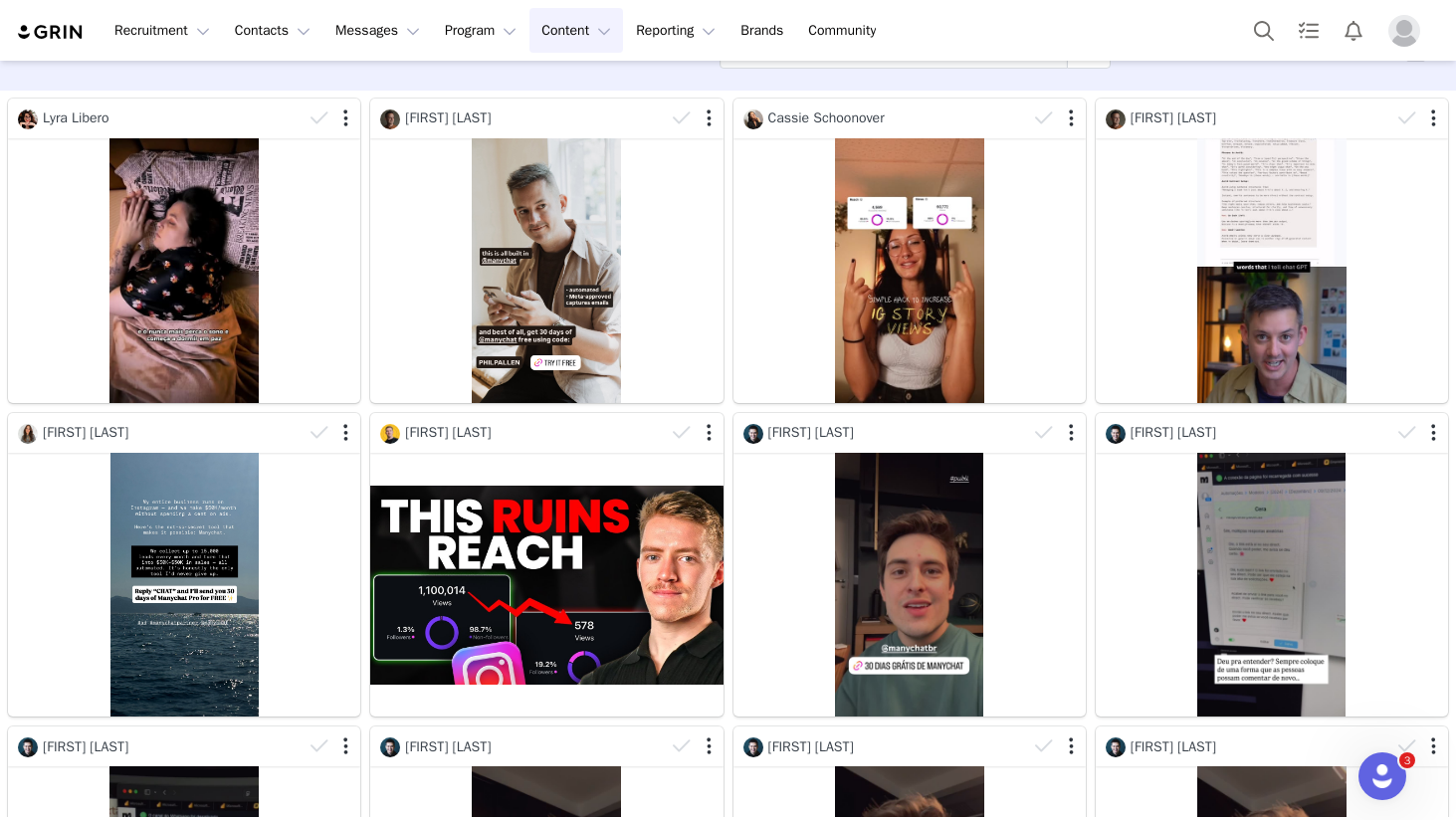 click on "Content Content" at bounding box center [576, 30] 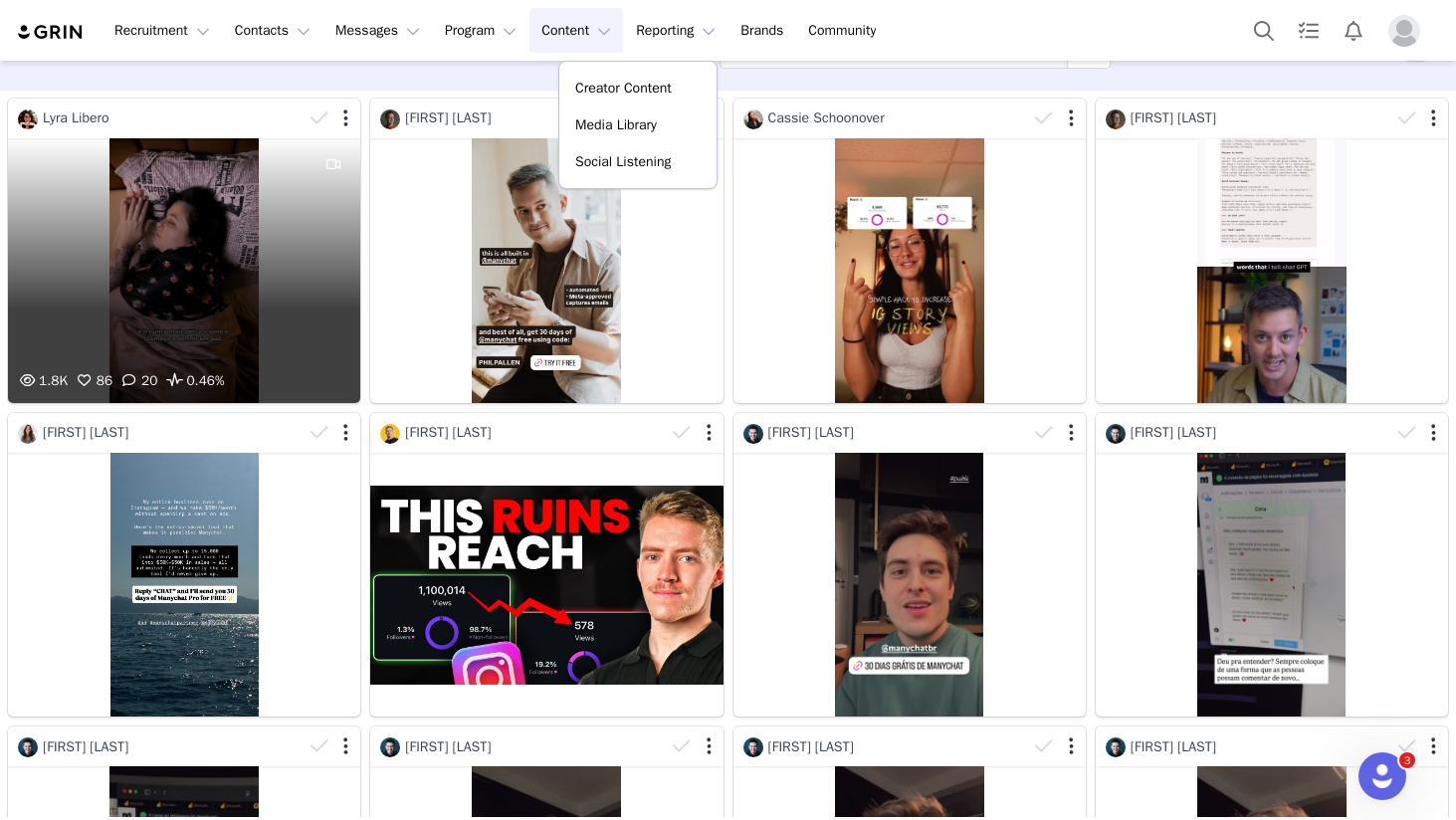 click on "1.8K  86  20  0.46%" at bounding box center (184, 271) 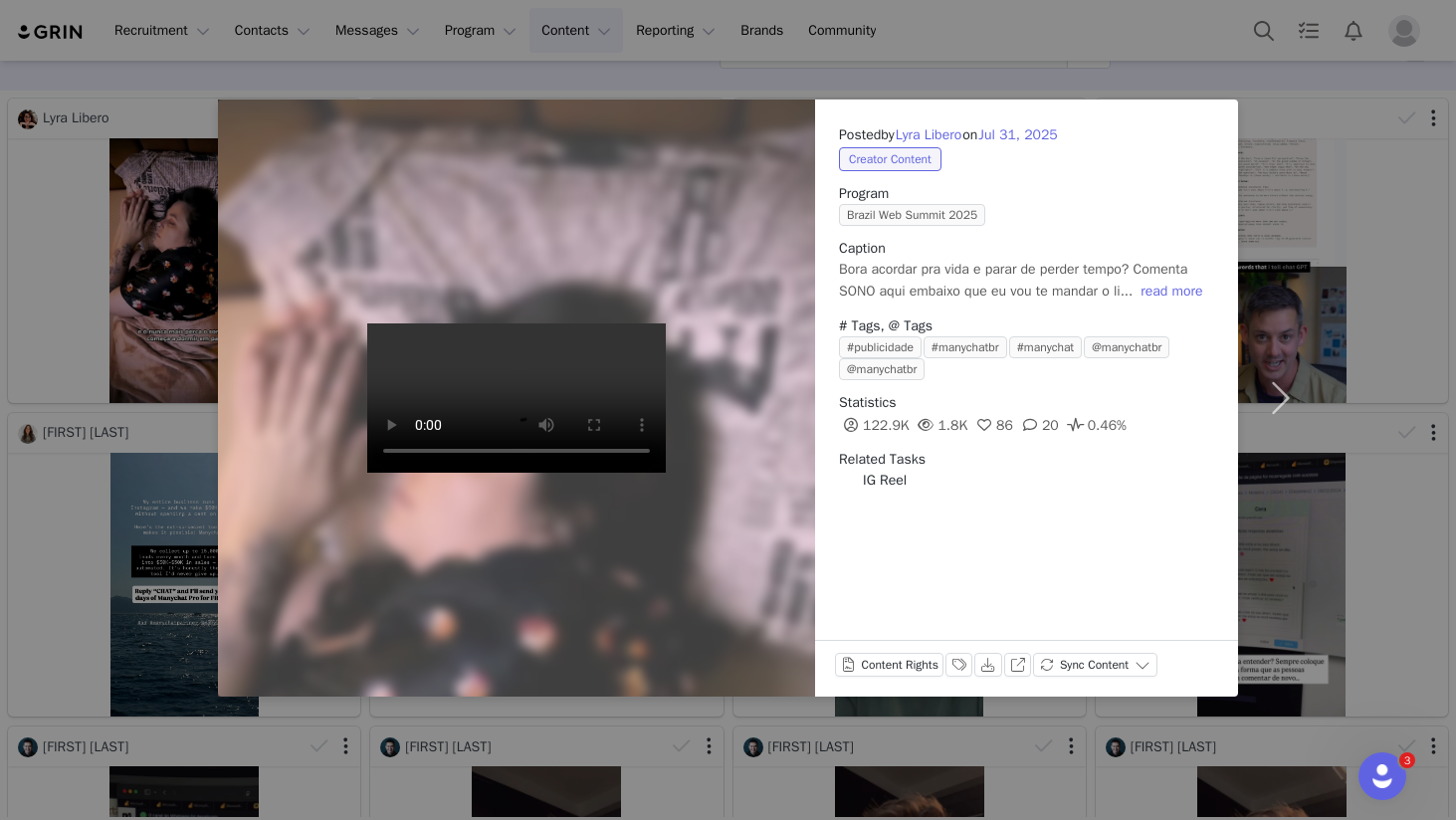 type 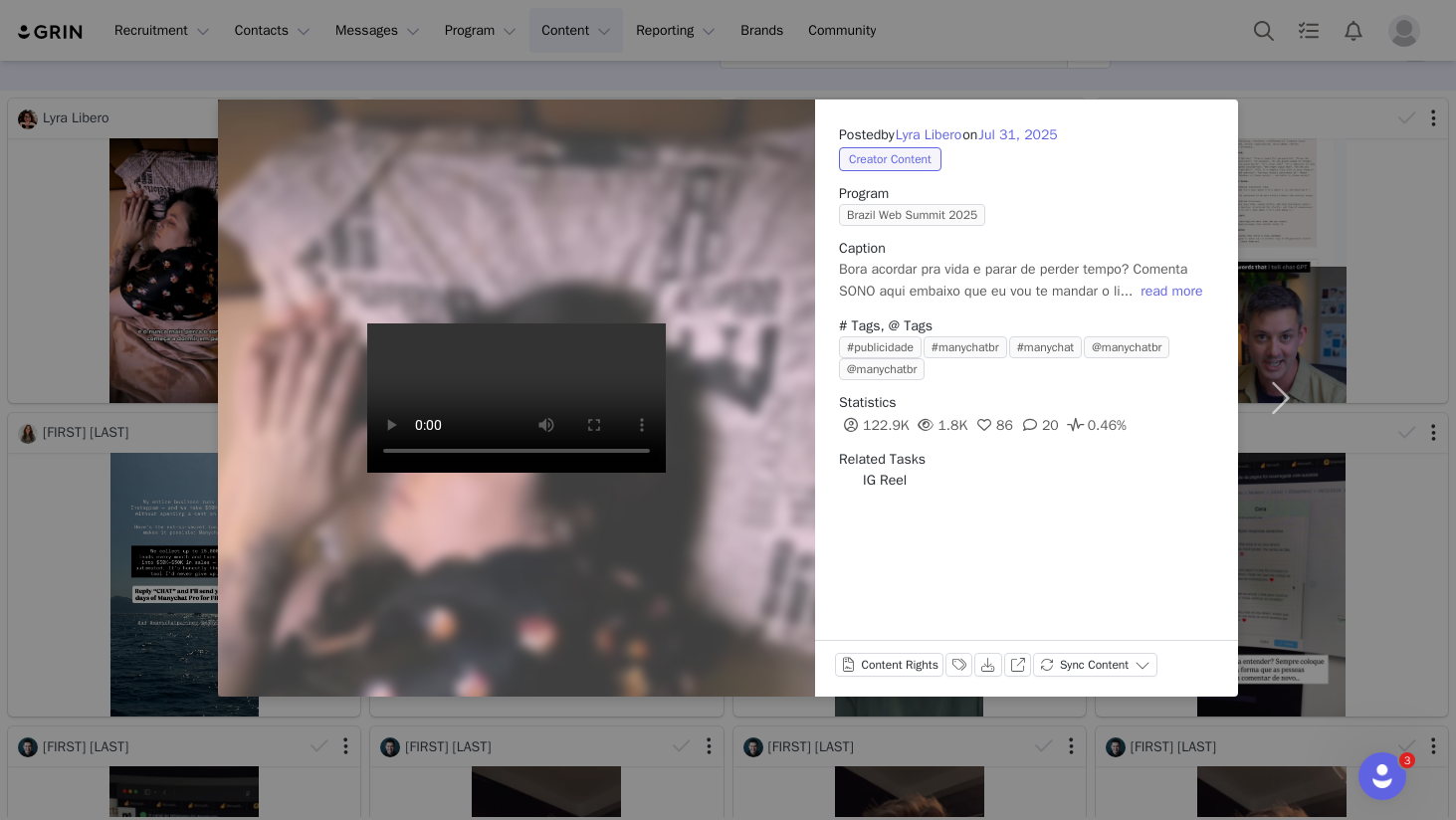 click on "Posted by [FIRST] [LAST] on [MONTH] [DAY], [YEAR] Creator Content Program [EVENT] [YEAR] Caption Bora acordar pra vida e parar de perder tempo?
Comenta SONO aqui embaixo que eu vou te mandar o li... read more # Tags, @ Tags #publicidade #manychatbr #manychat @manychatbr @manychatbr Statistics [NUMBER] [NUMBER] [NUMBER] [NUMBER] [NUMBER] Related Tasks IG Reel Content Rights Labels & Tags Download View on Instagram Sync Content" at bounding box center [728, 410] 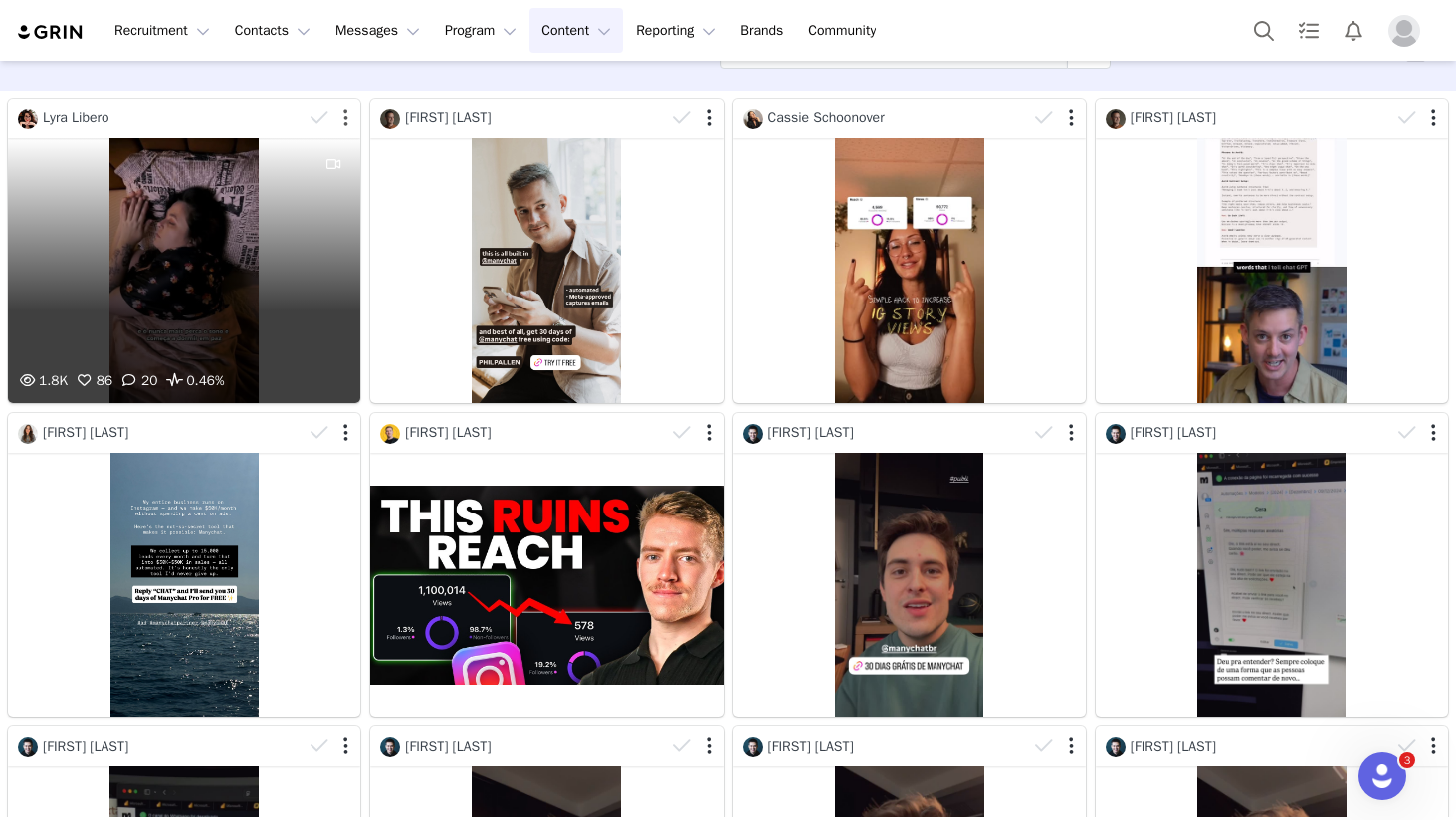 click at bounding box center (345, 118) 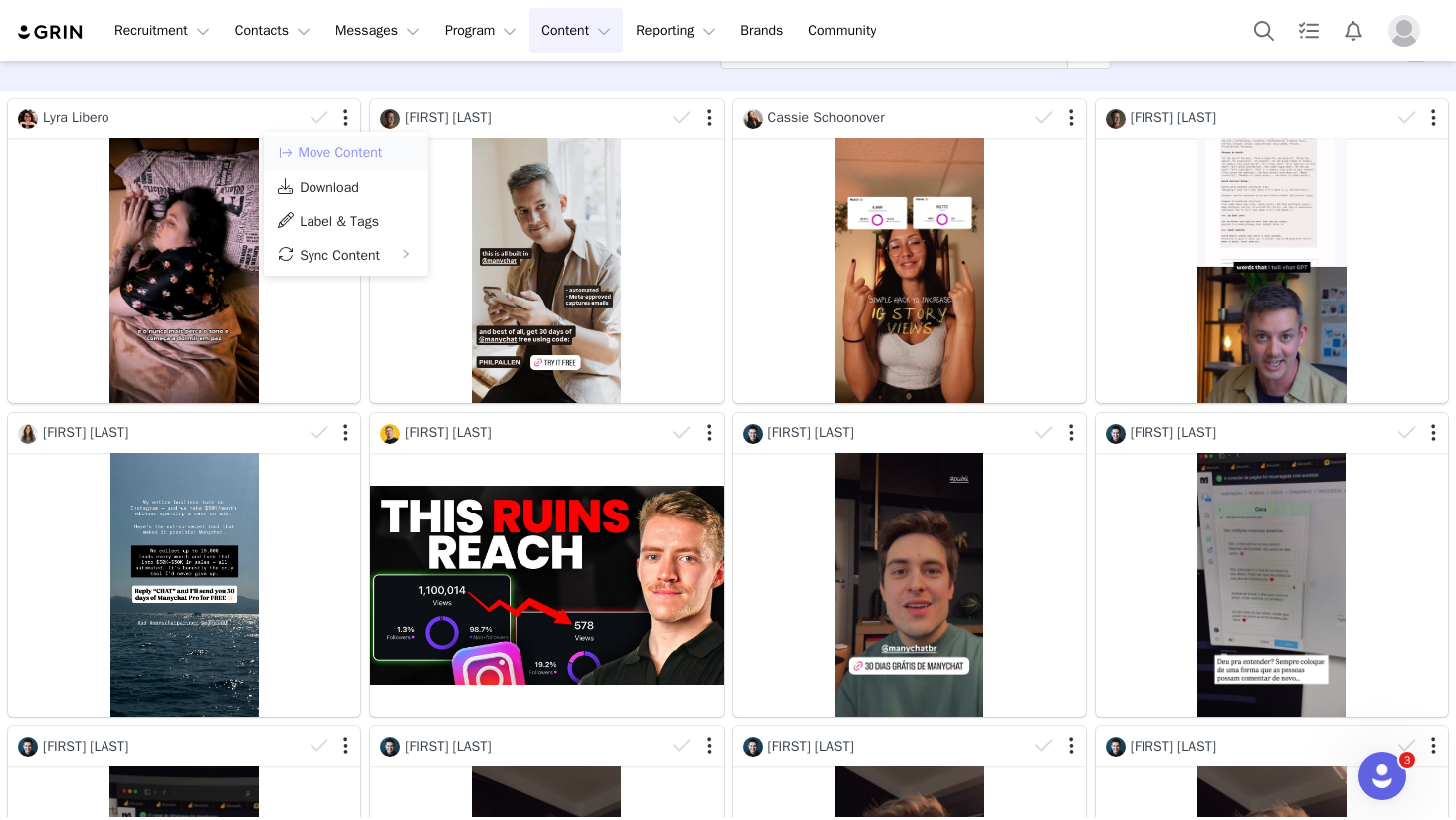 click on "Move Content" at bounding box center [329, 153] 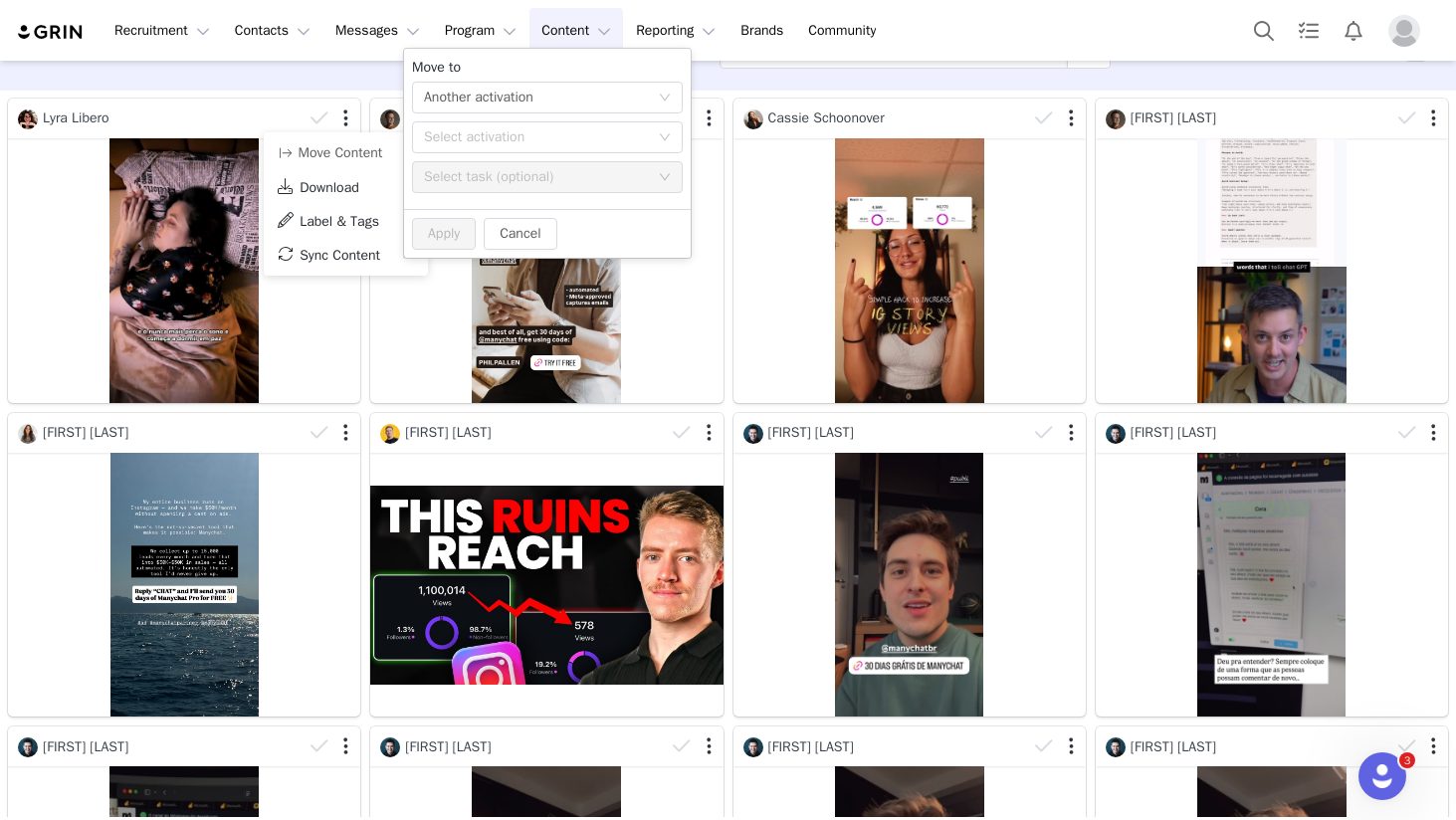 click on "Move to     Select action  Another activation  Select activation Select task (optional)" at bounding box center (547, 128) 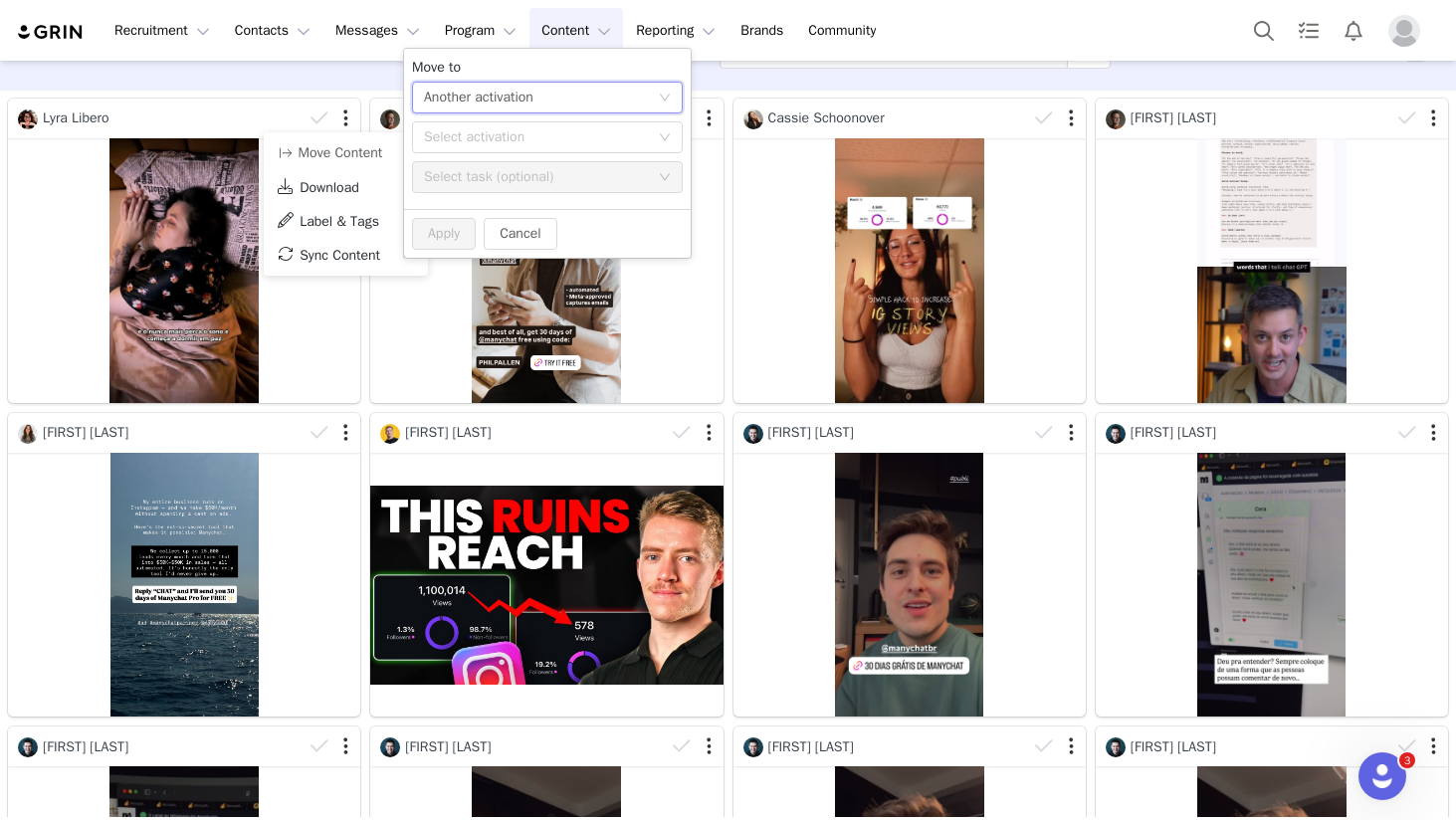 click on "Another activation" at bounding box center (479, 98) 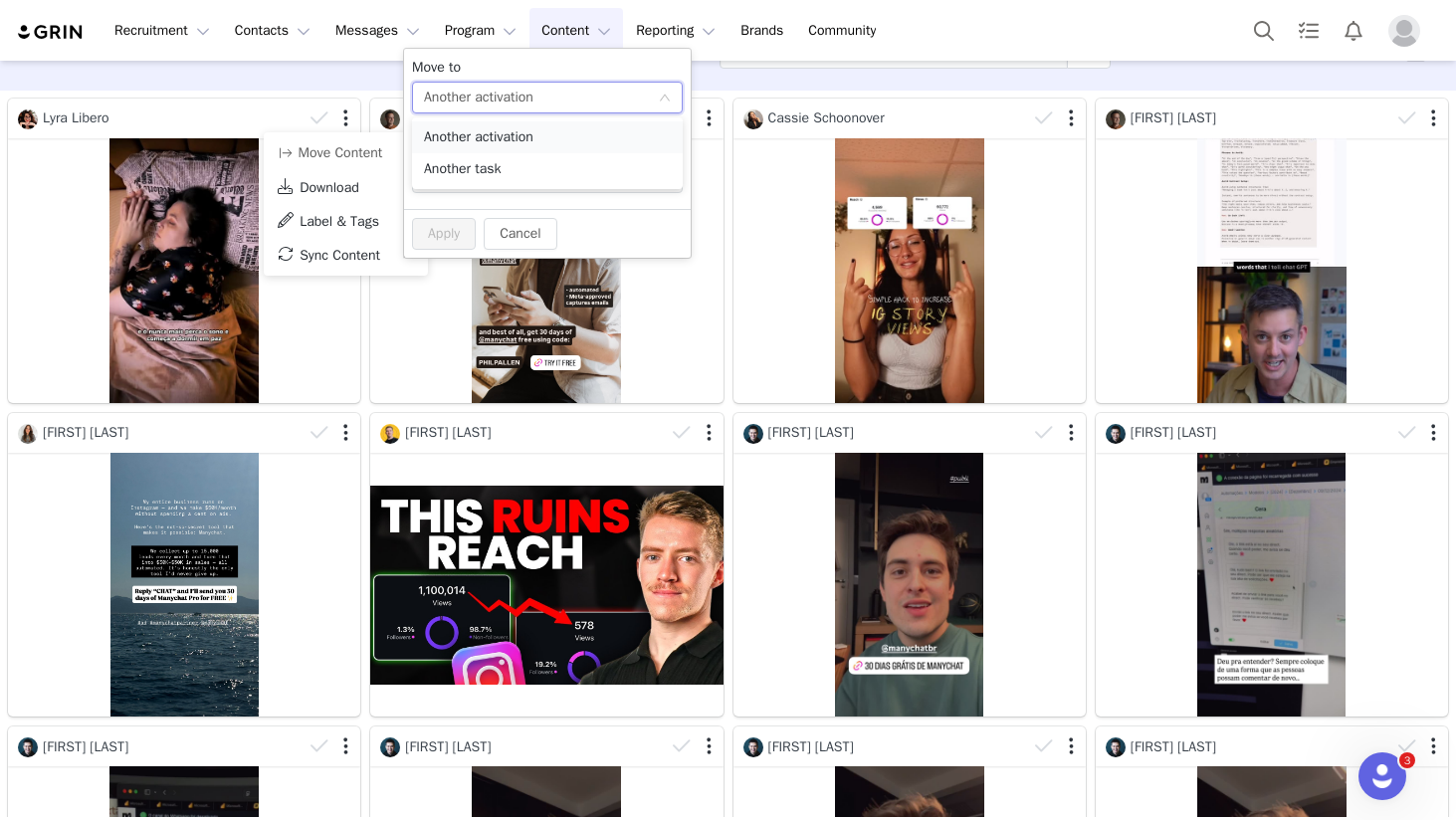 click on "Another activation" at bounding box center (547, 137) 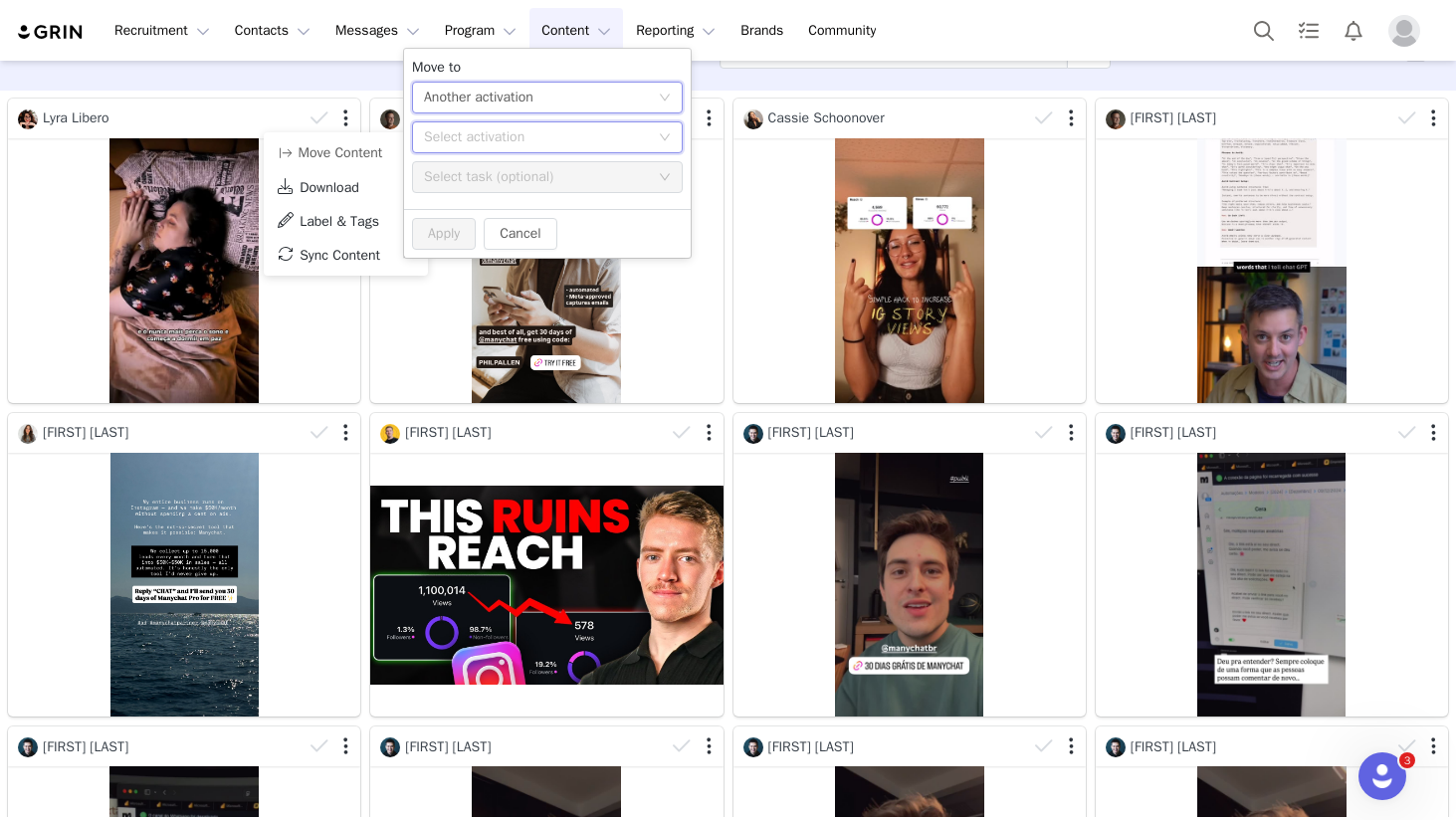 click on "Select activation" at bounding box center [540, 137] 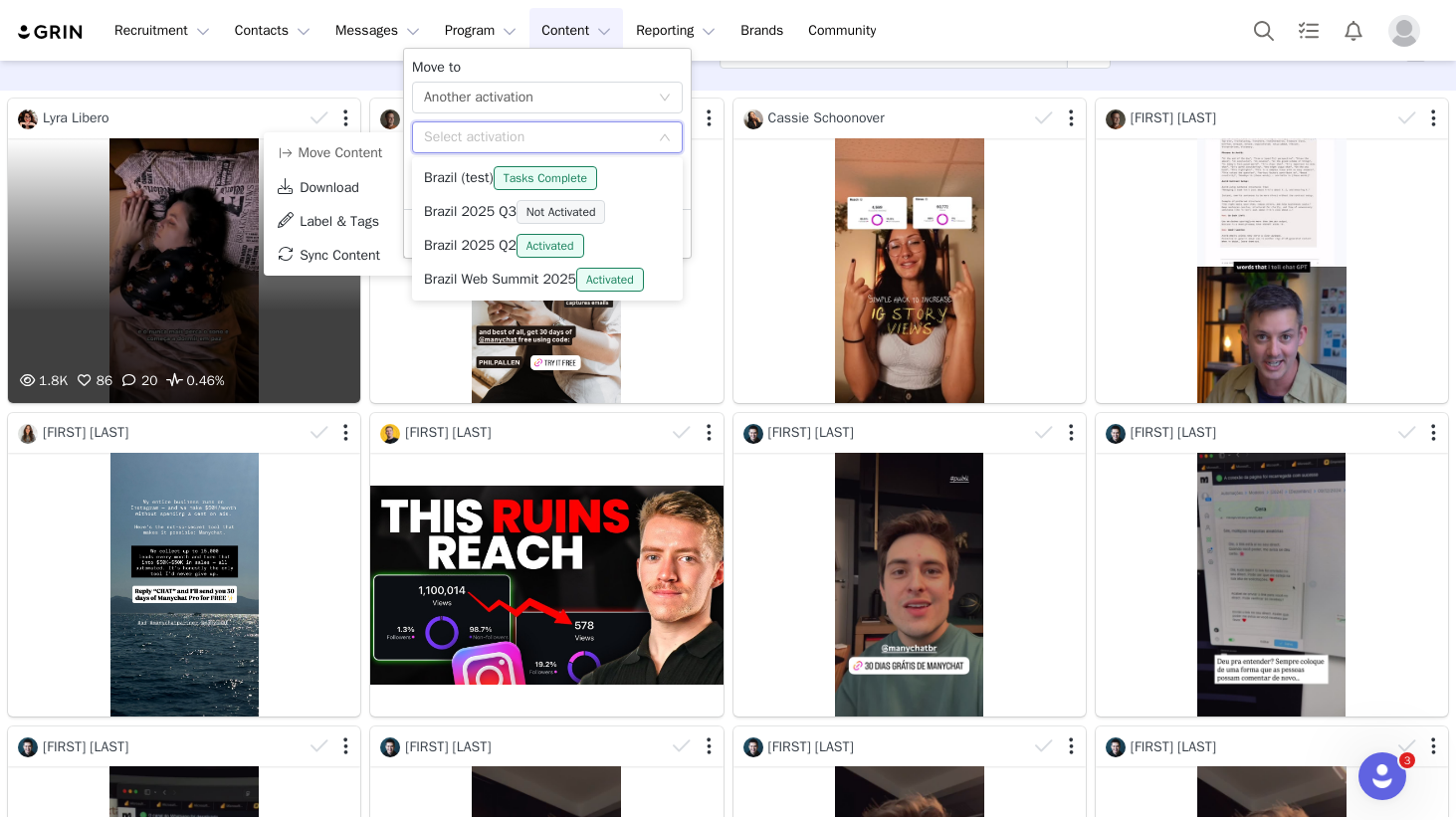 click at bounding box center (318, 118) 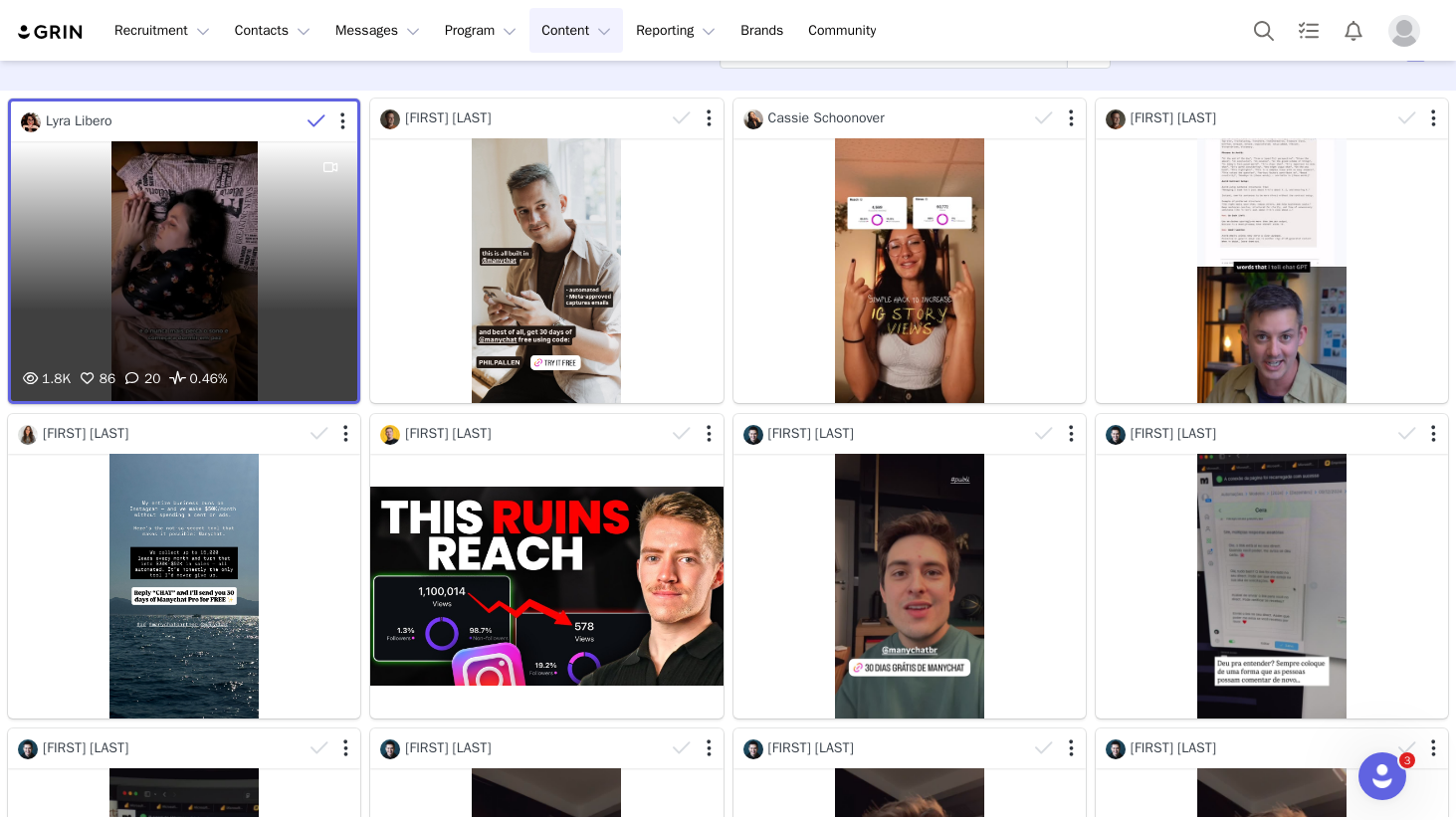 click on "1.8K  86  20  0.46%" at bounding box center [184, 271] 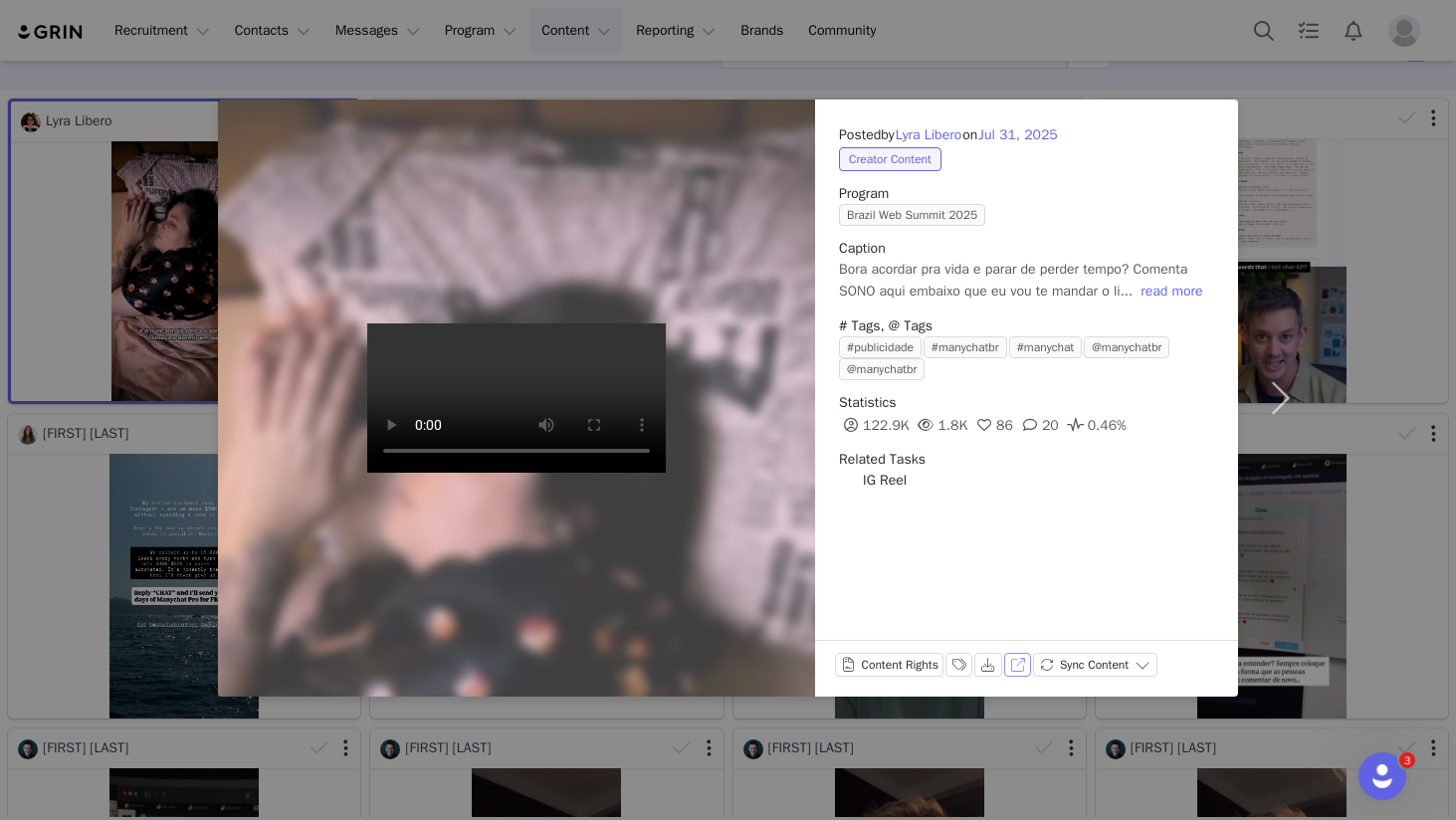 click on "View on Instagram" at bounding box center [1018, 665] 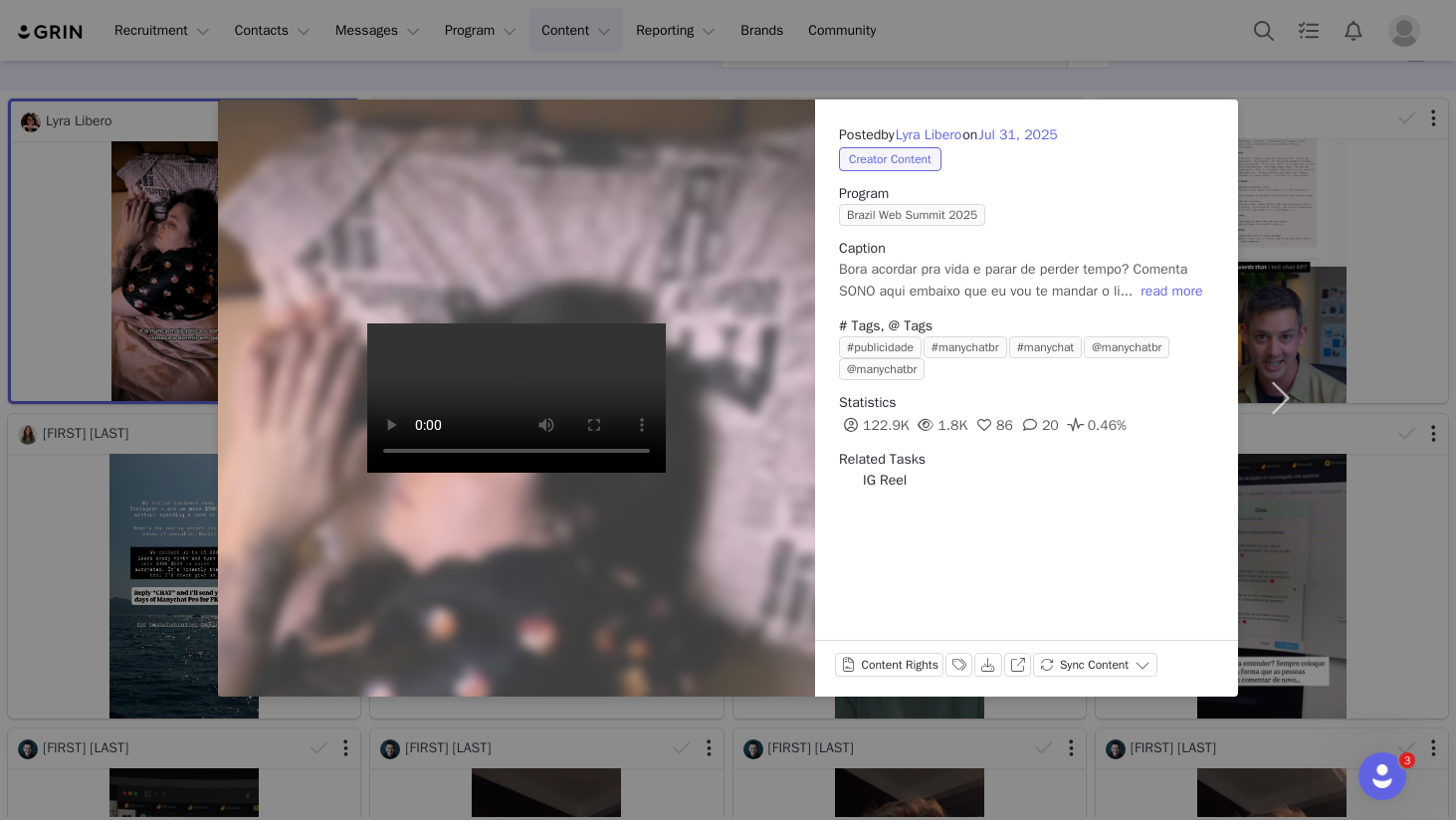 click on "Posted by [FIRST] [LAST] on [MONTH] [DAY], [YEAR] Creator Content Program [EVENT] [YEAR] Caption Bora acordar pra vida e parar de perder tempo?
Comenta SONO aqui embaixo que eu vou te mandar o li... read more # Tags, @ Tags #publicidade #manychatbr #manychat @manychatbr @manychatbr Statistics [NUMBER] [NUMBER] [NUMBER] [NUMBER] [NUMBER] Related Tasks IG Reel Content Rights Labels & Tags Download View on Instagram Sync Content" at bounding box center (728, 410) 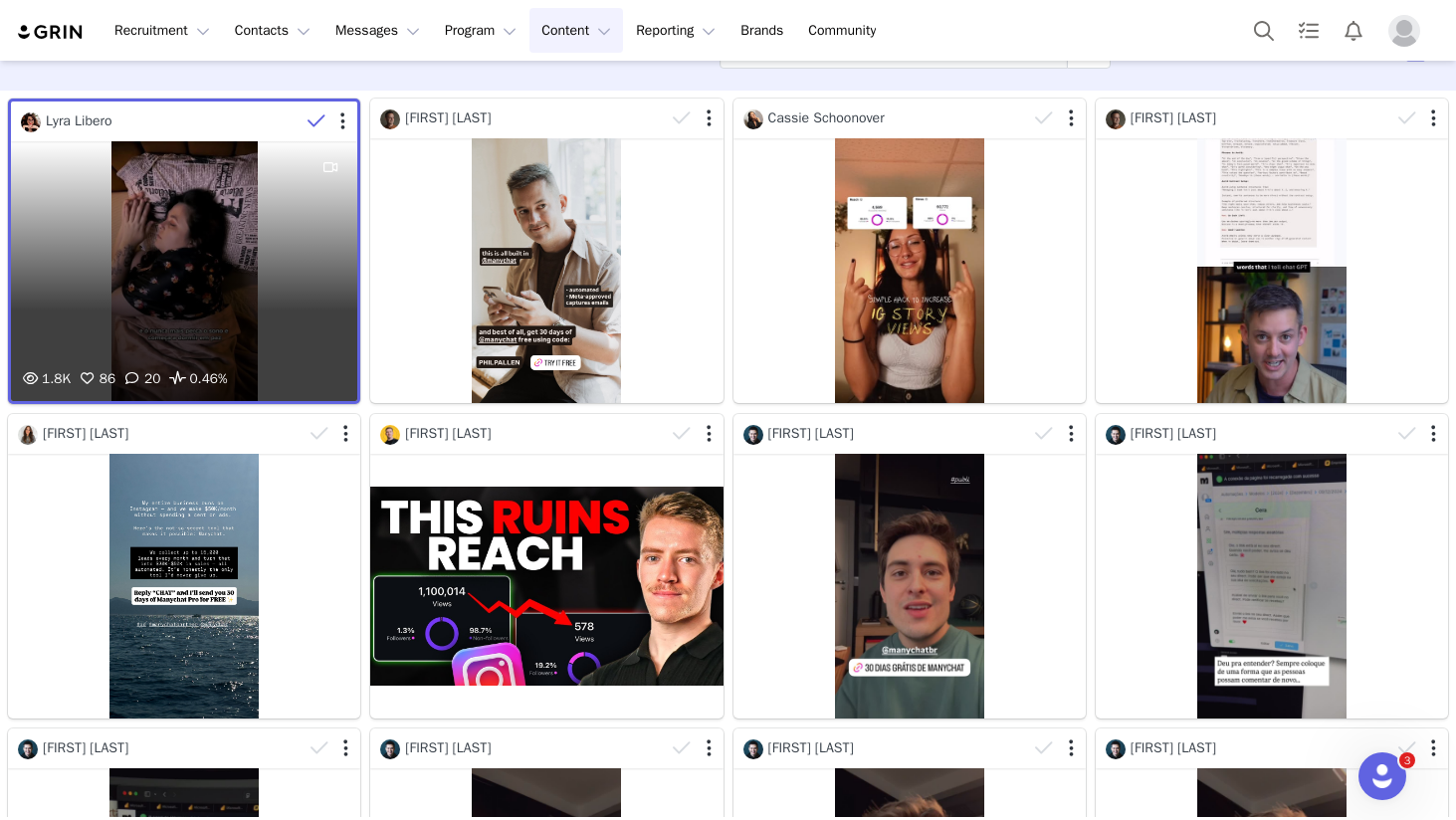 click at bounding box center [328, 121] 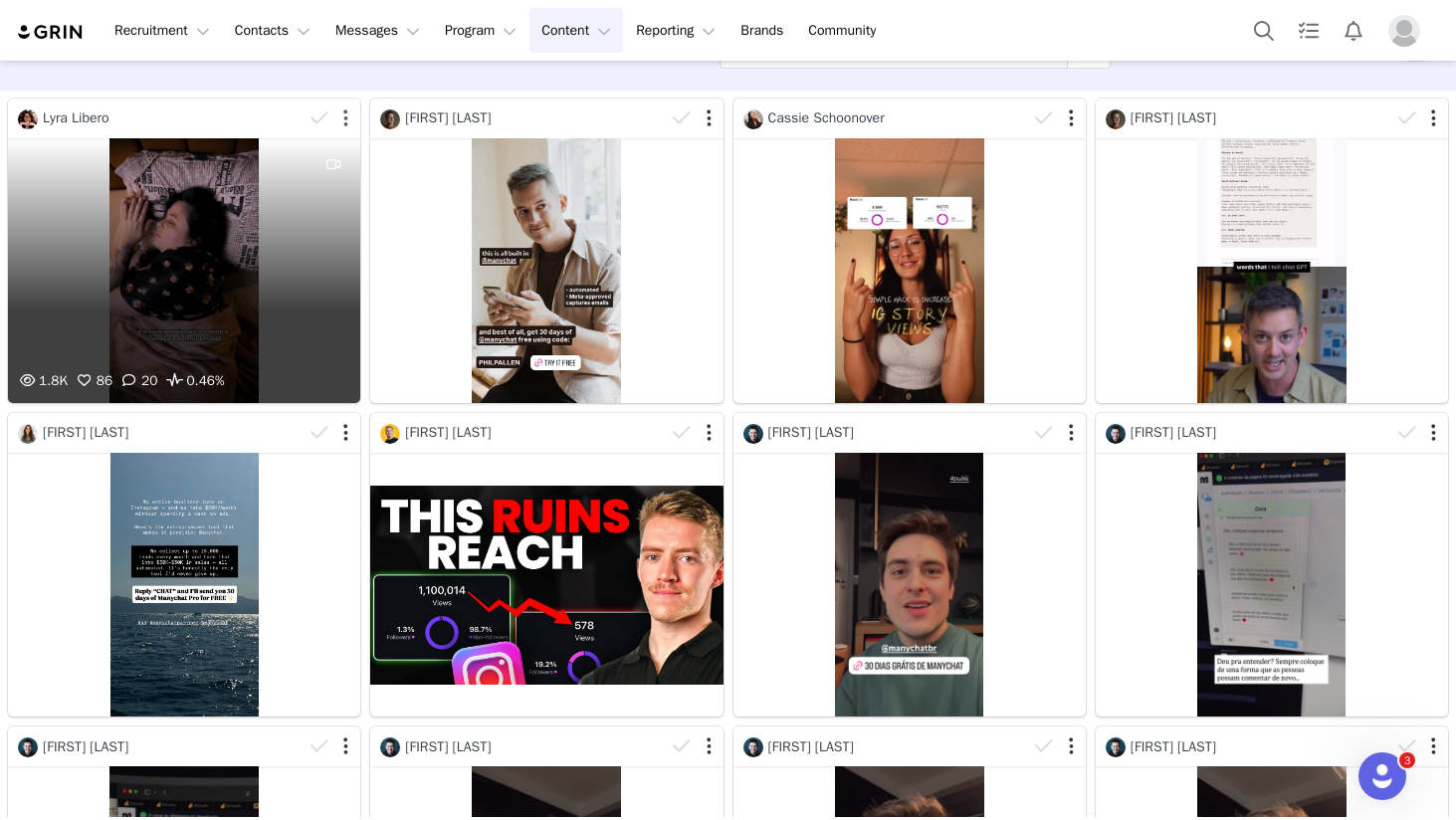 click at bounding box center (345, 118) 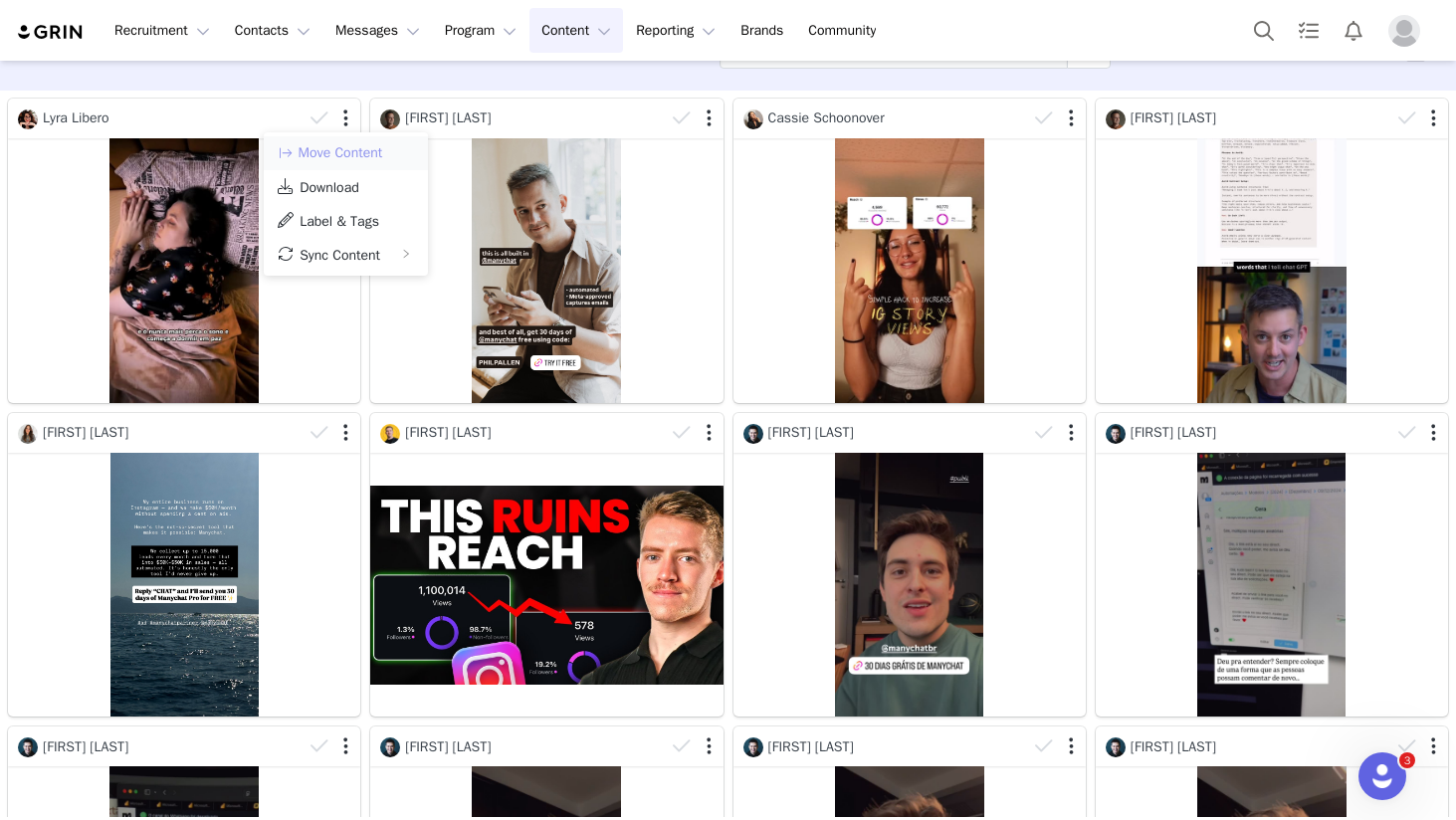 click on "Move Content" at bounding box center [329, 153] 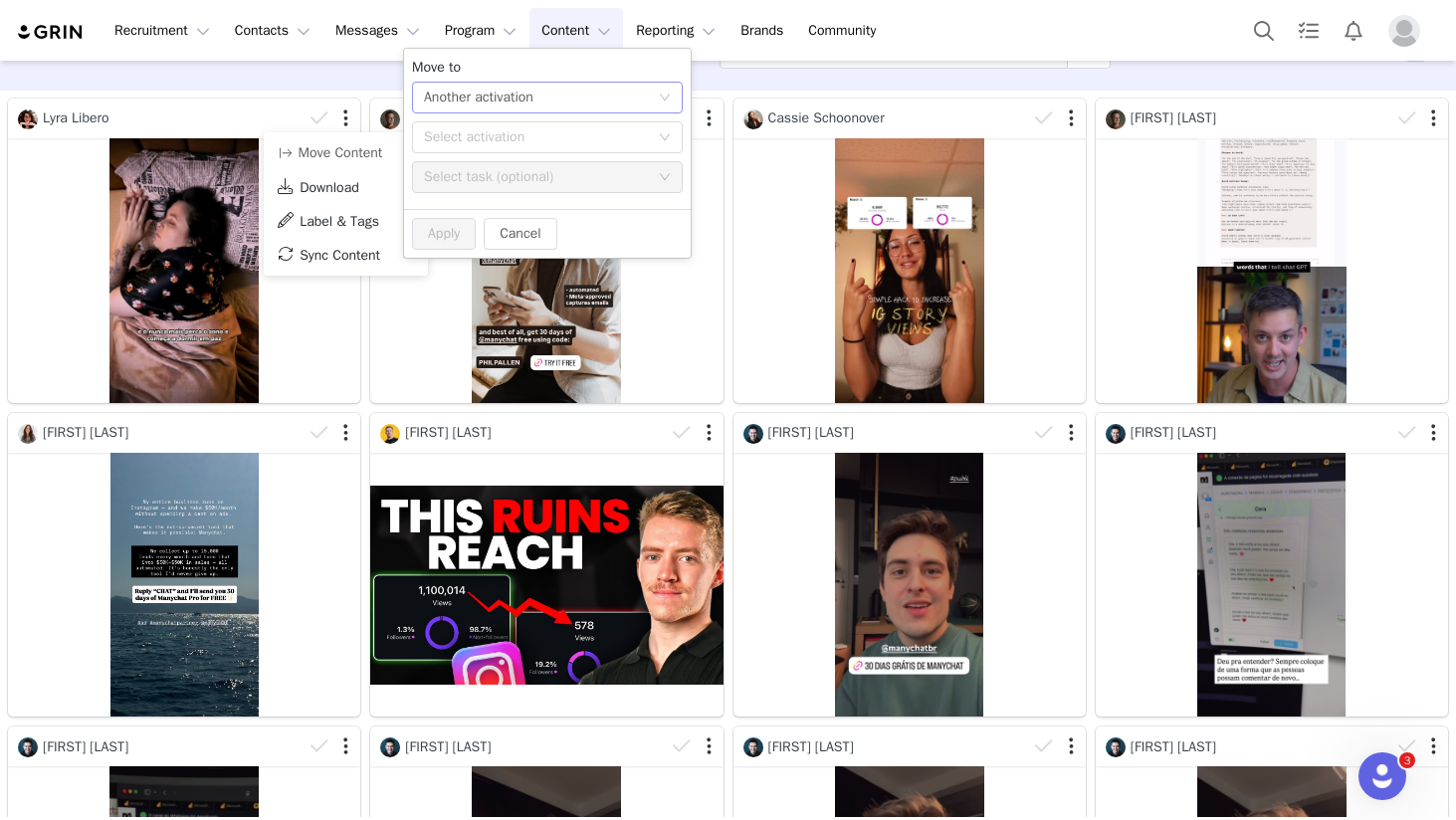 click on "Another activation" at bounding box center [479, 98] 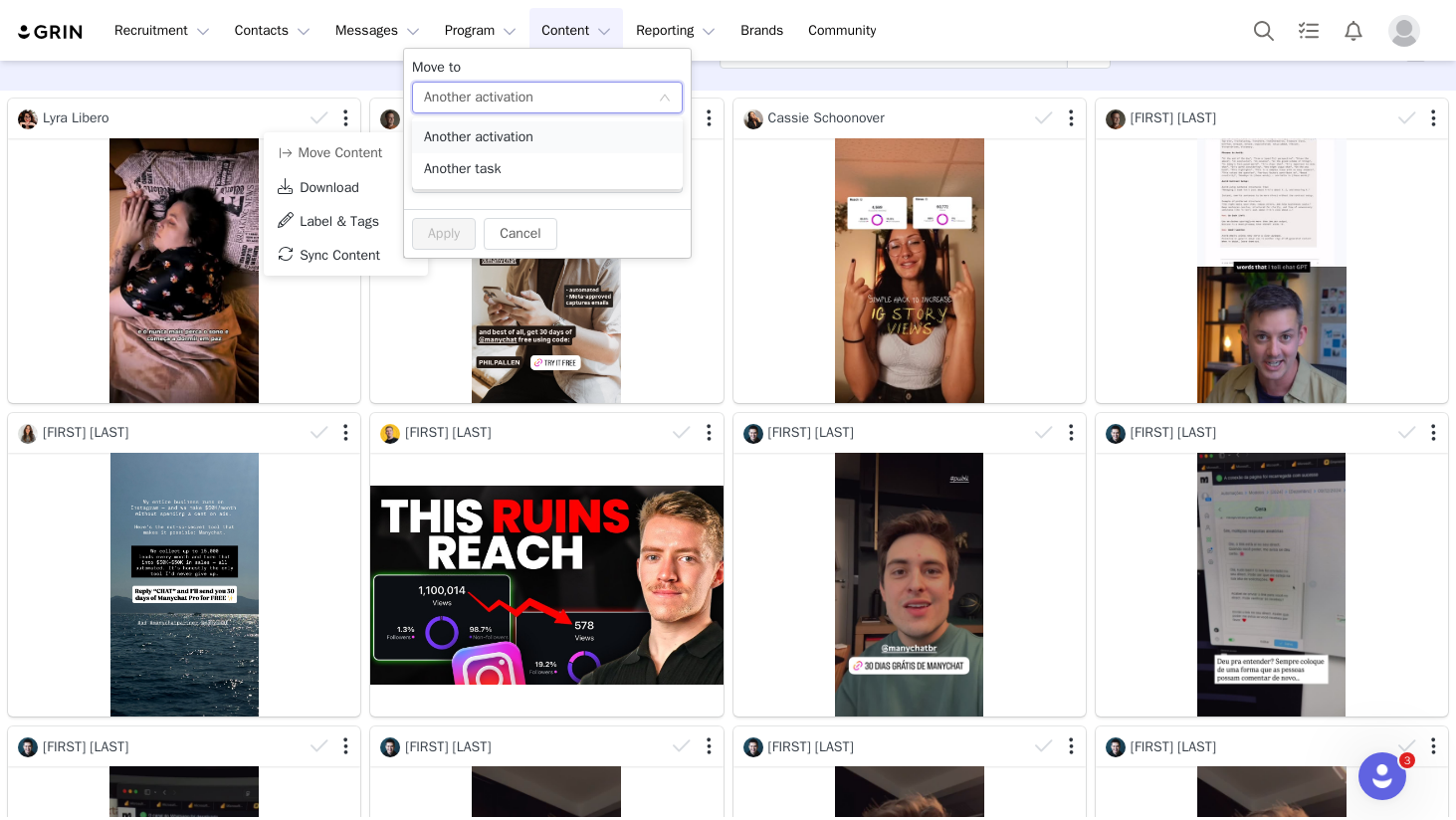 click on "Another activation" at bounding box center [547, 137] 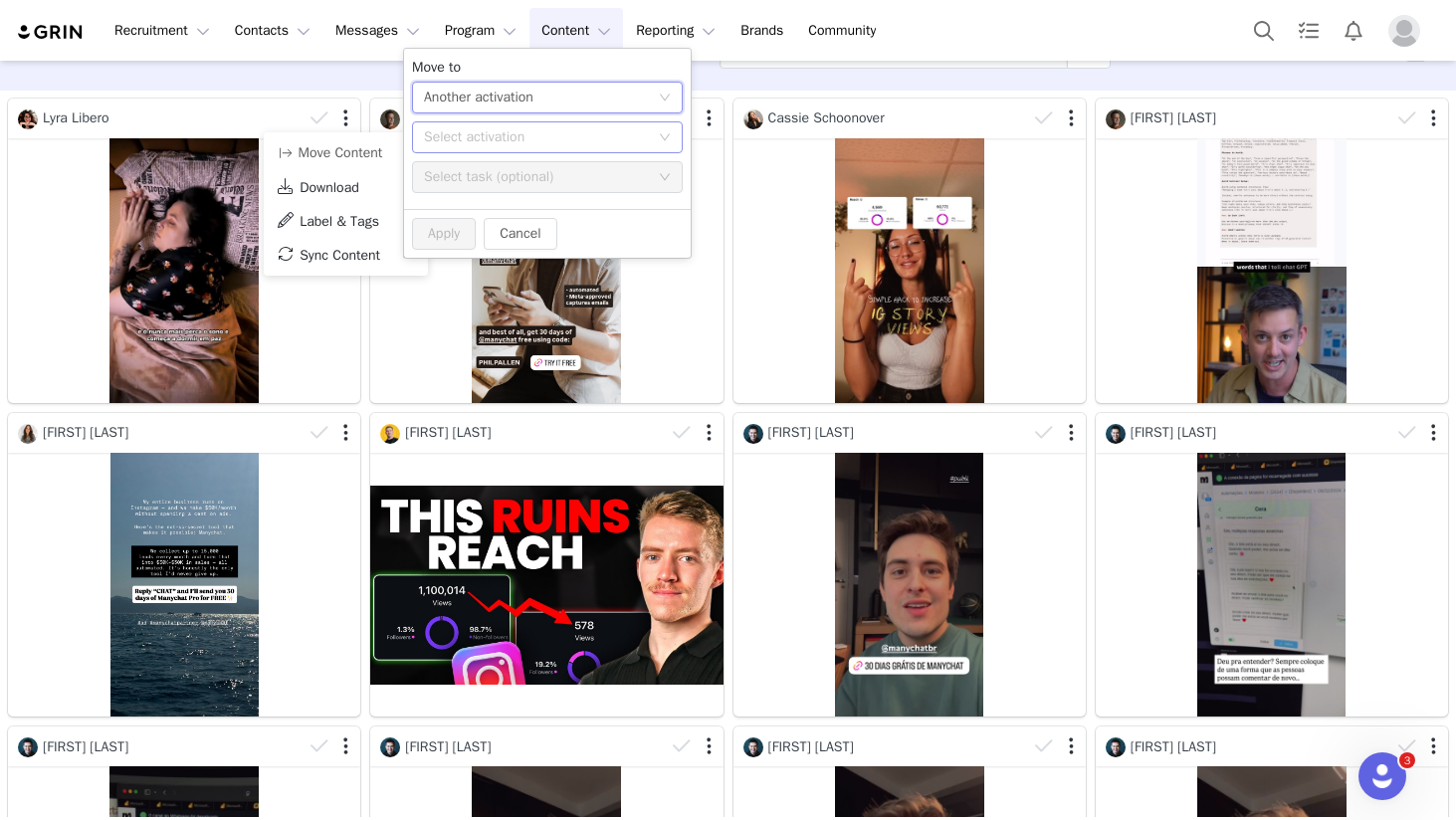 click on "Select activation" at bounding box center (536, 137) 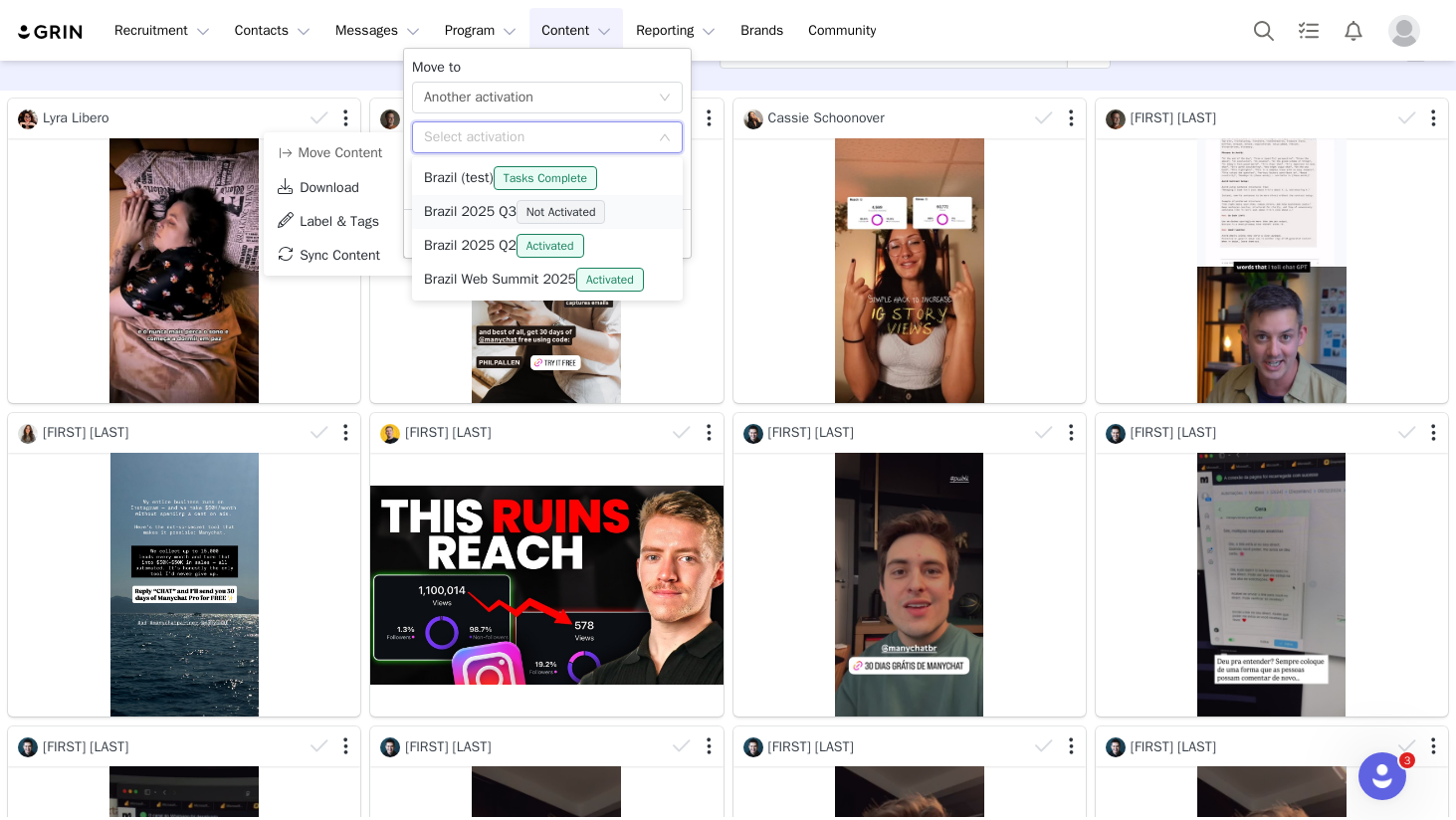 click on "[EVENT] [YEAR] Not Activated" at bounding box center [547, 212] 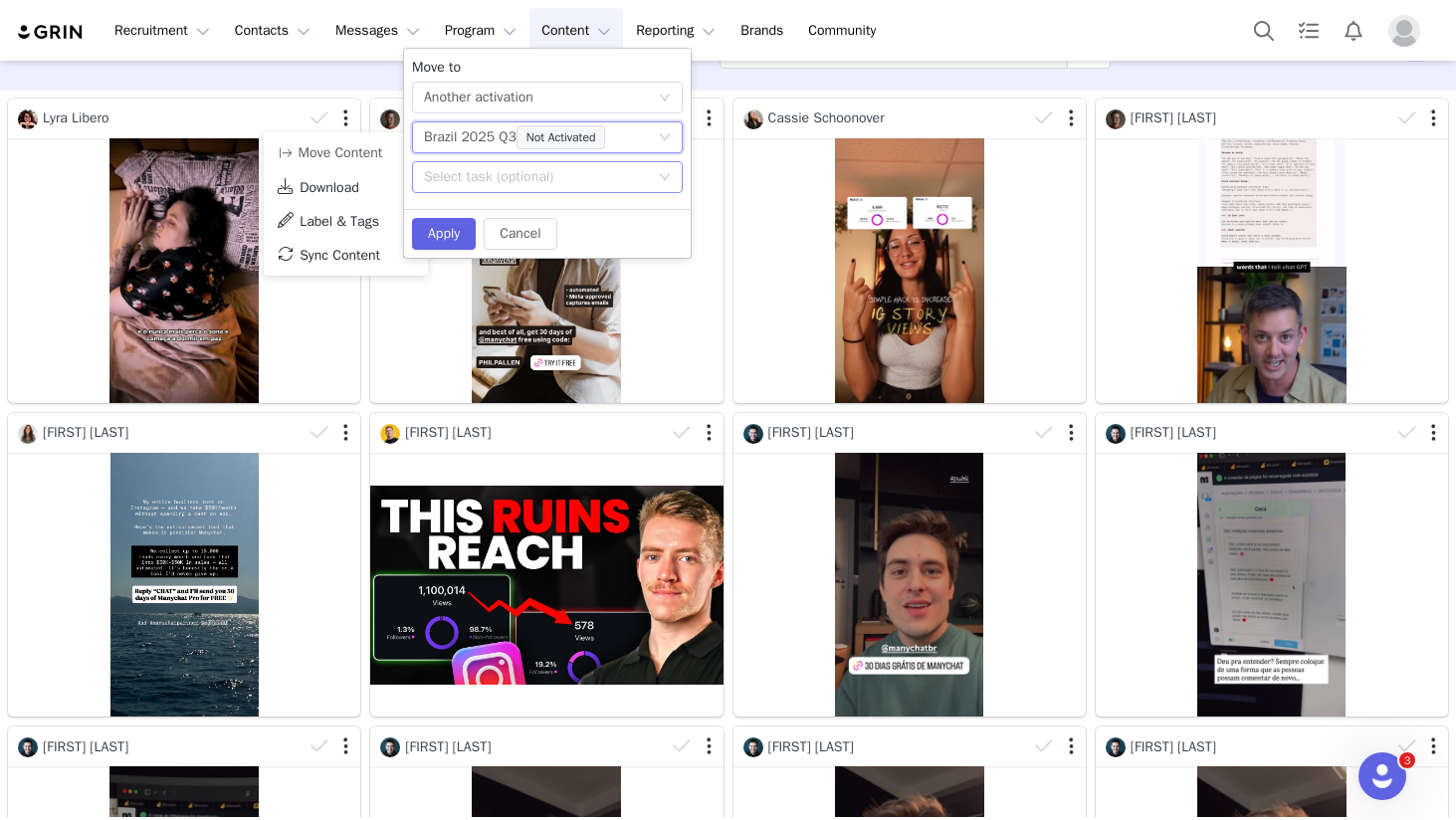 click on "Select task (optional)" at bounding box center (536, 177) 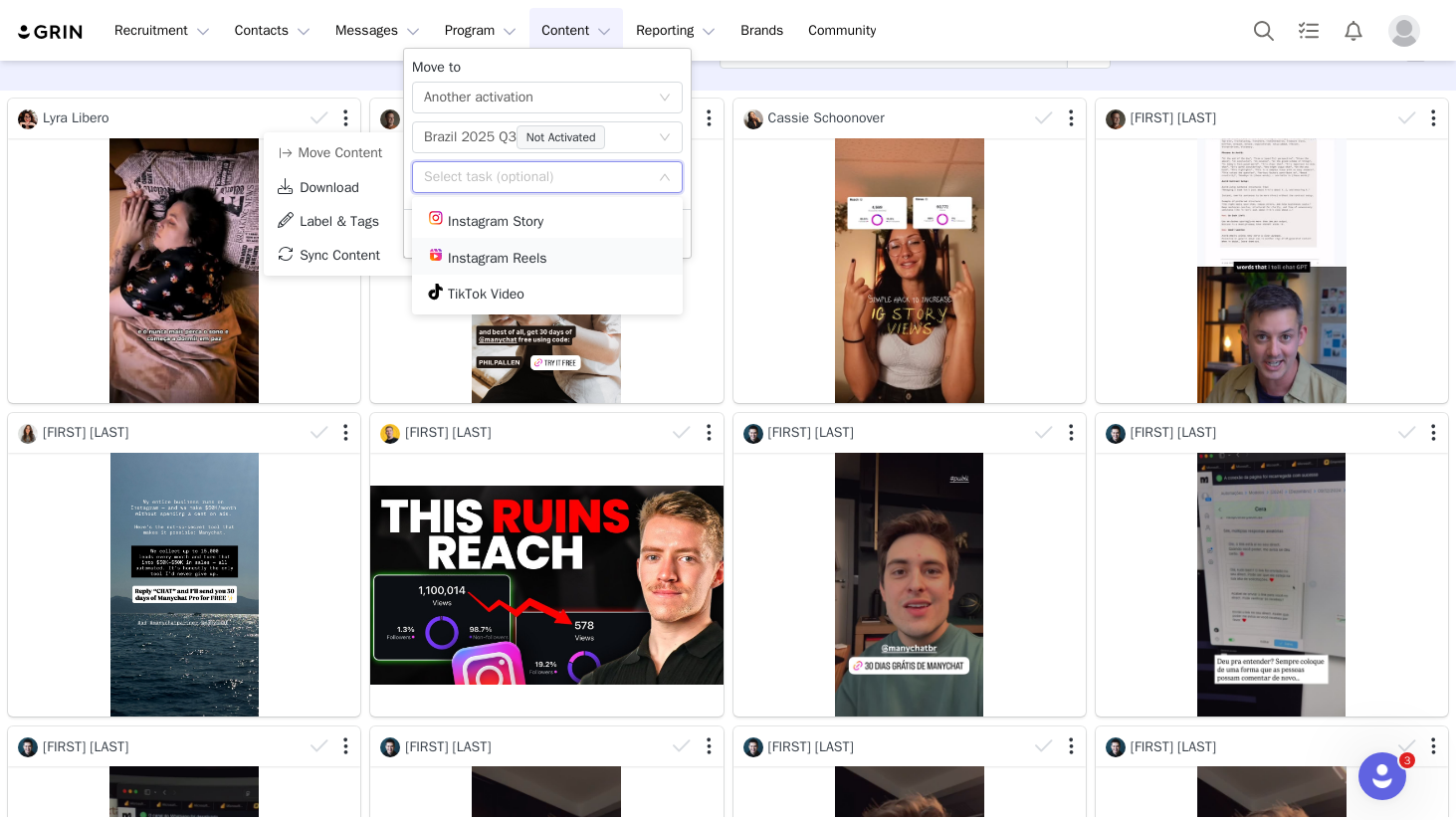 click on "Instagram Reels" at bounding box center (547, 256) 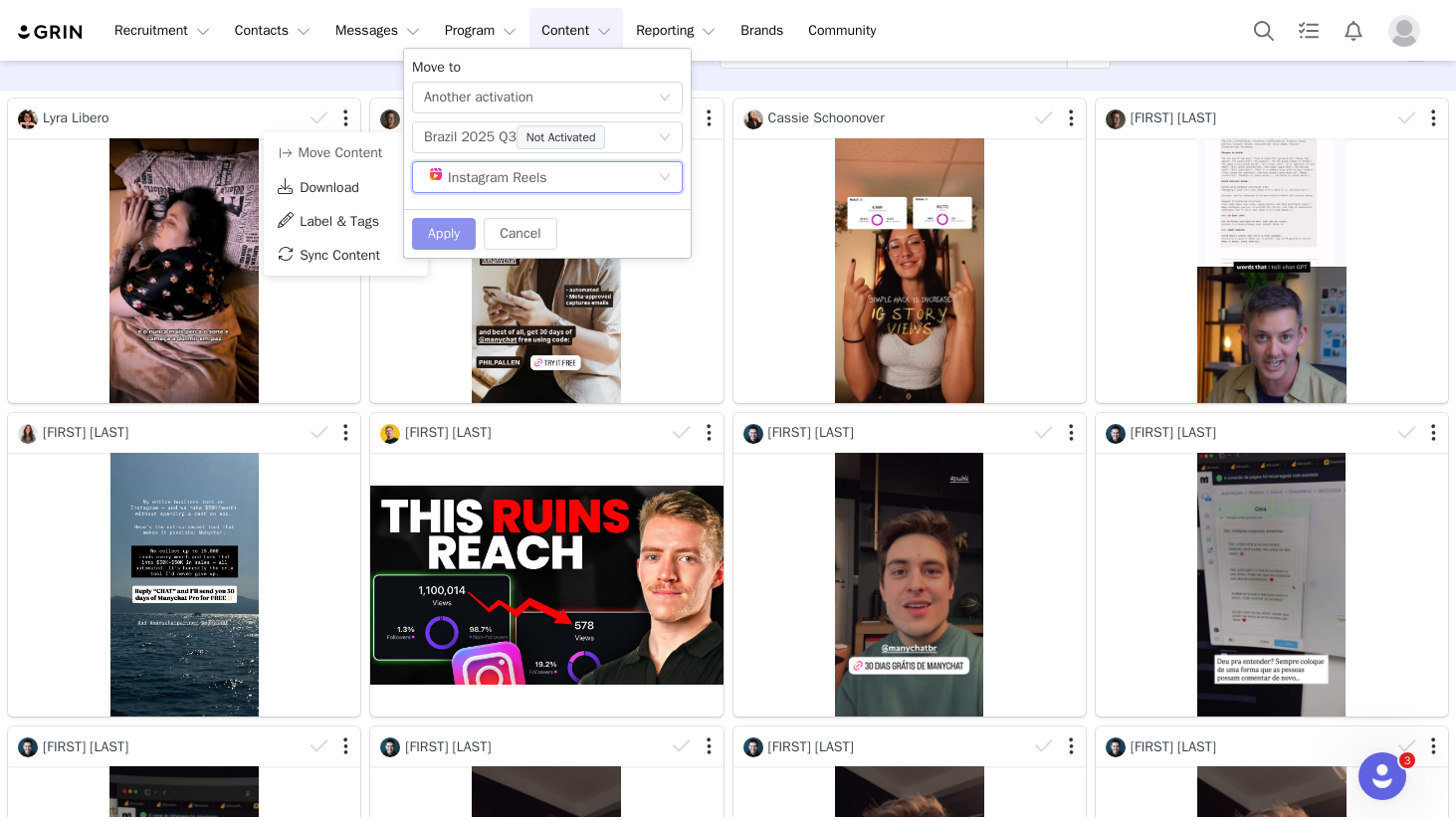 click on "Apply" at bounding box center [444, 234] 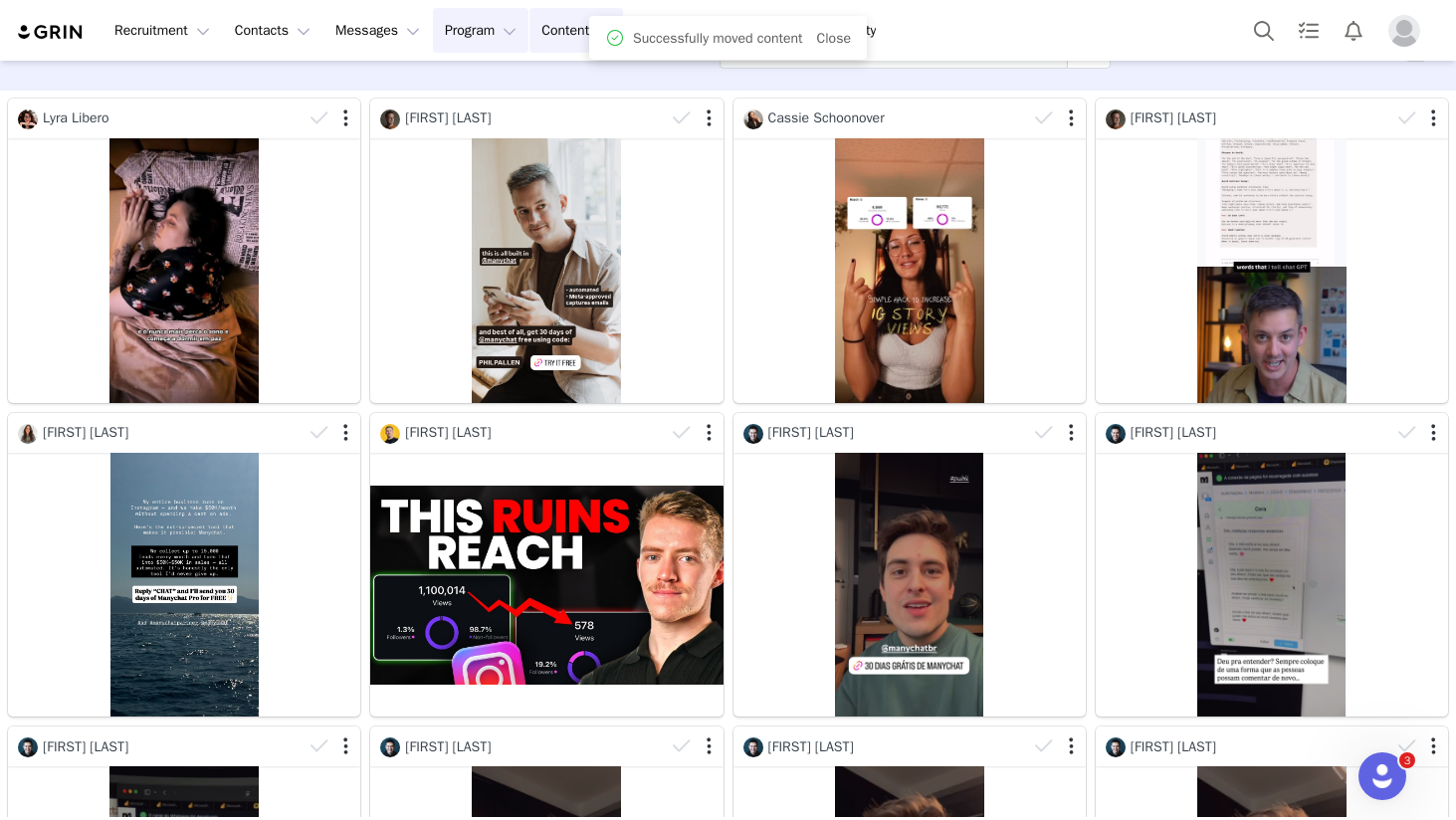 click on "Program Program" at bounding box center [481, 30] 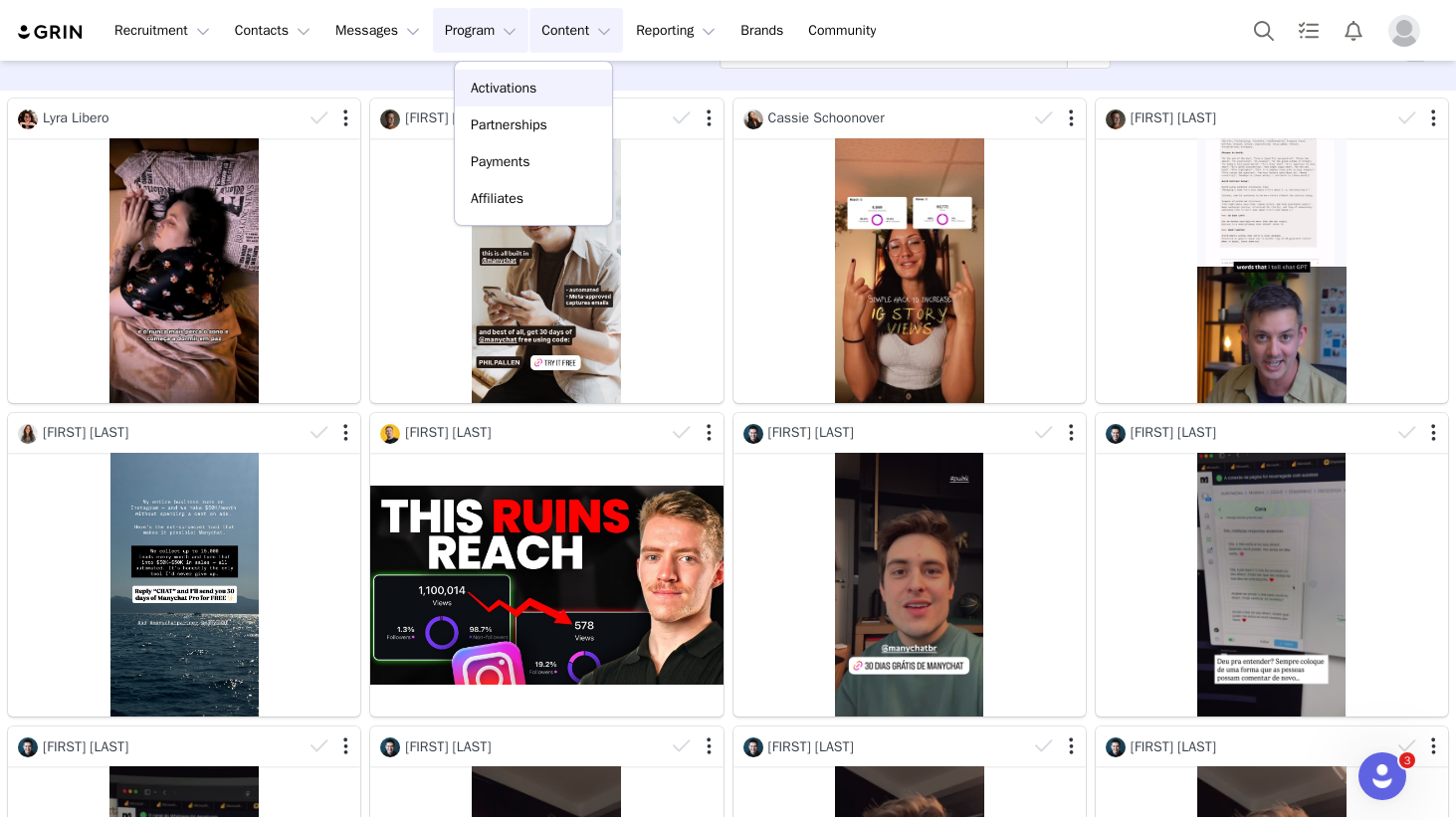 click on "Activations" at bounding box center (504, 88) 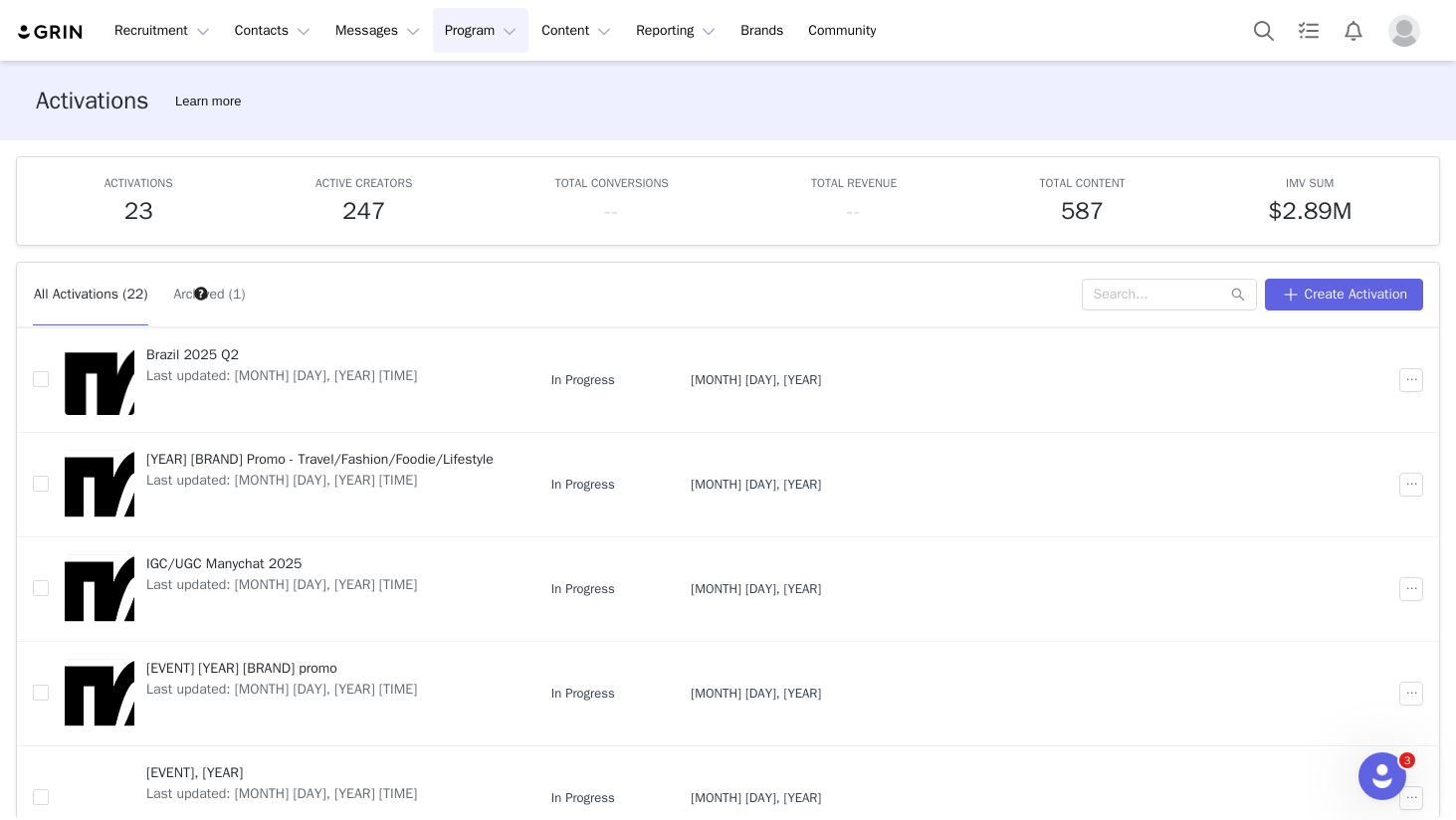 scroll, scrollTop: 571, scrollLeft: 0, axis: vertical 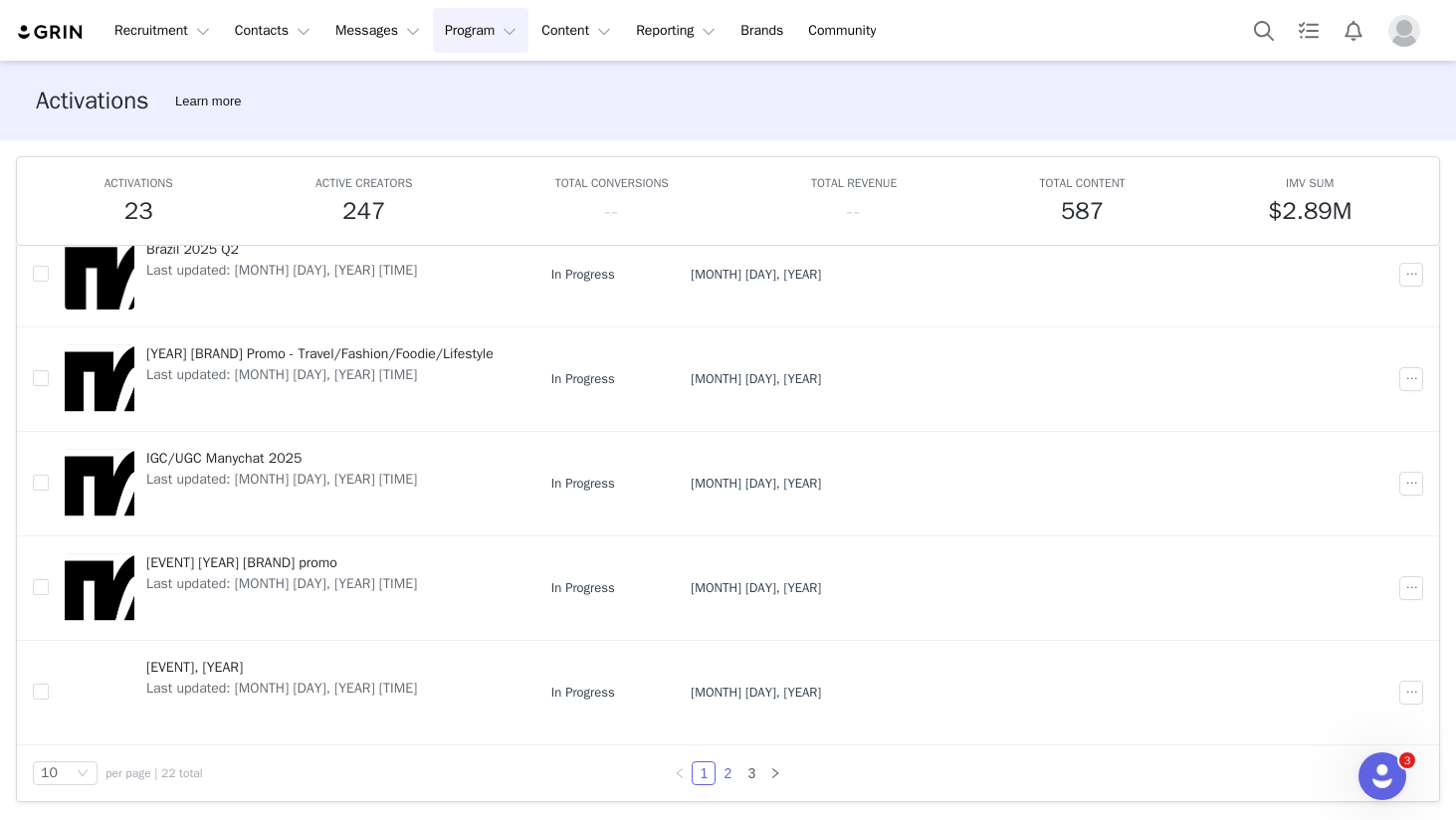 click on "2" at bounding box center [728, 773] 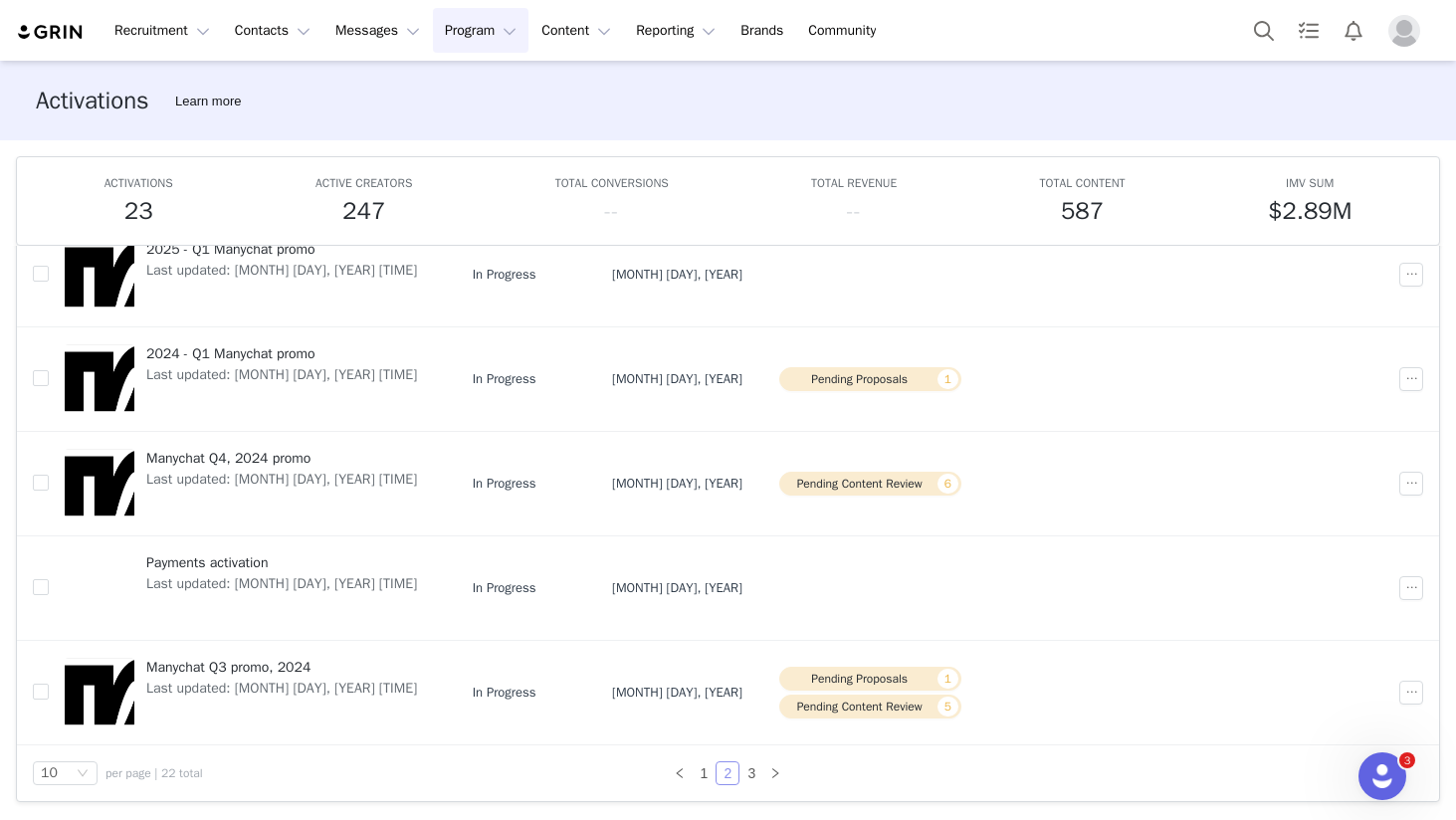 scroll, scrollTop: 570, scrollLeft: 0, axis: vertical 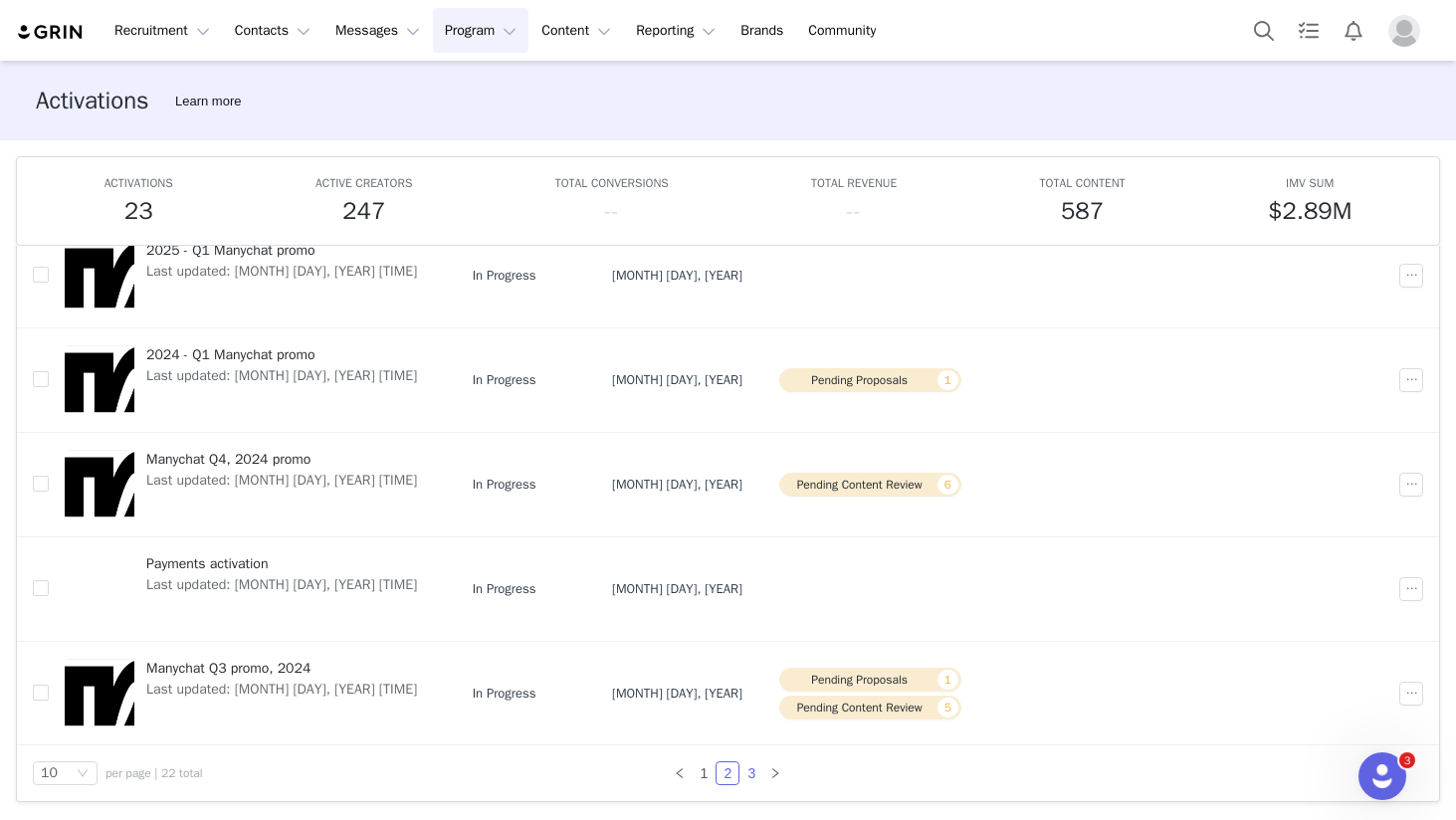 click on "3" at bounding box center (751, 773) 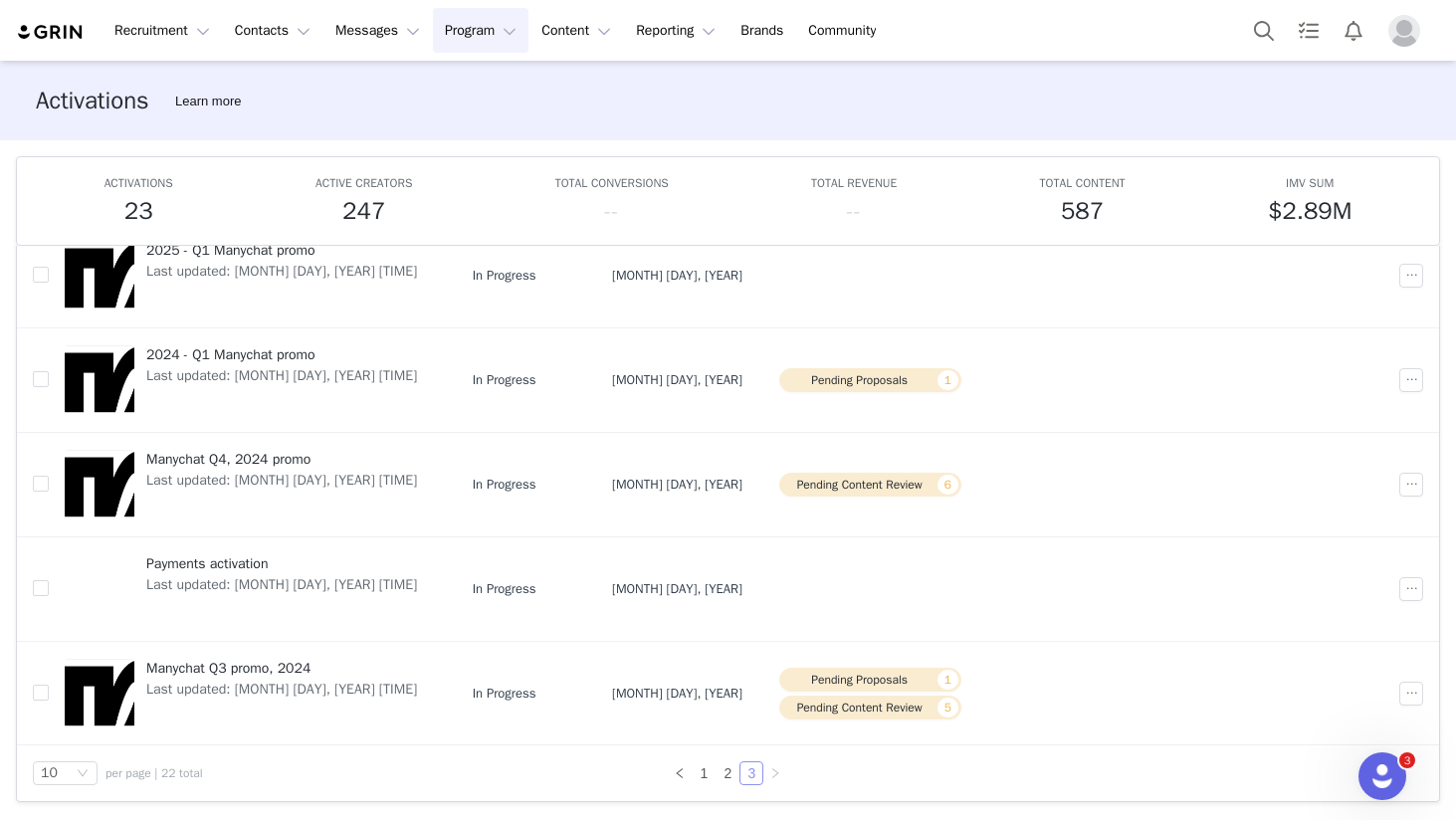 scroll, scrollTop: 0, scrollLeft: 0, axis: both 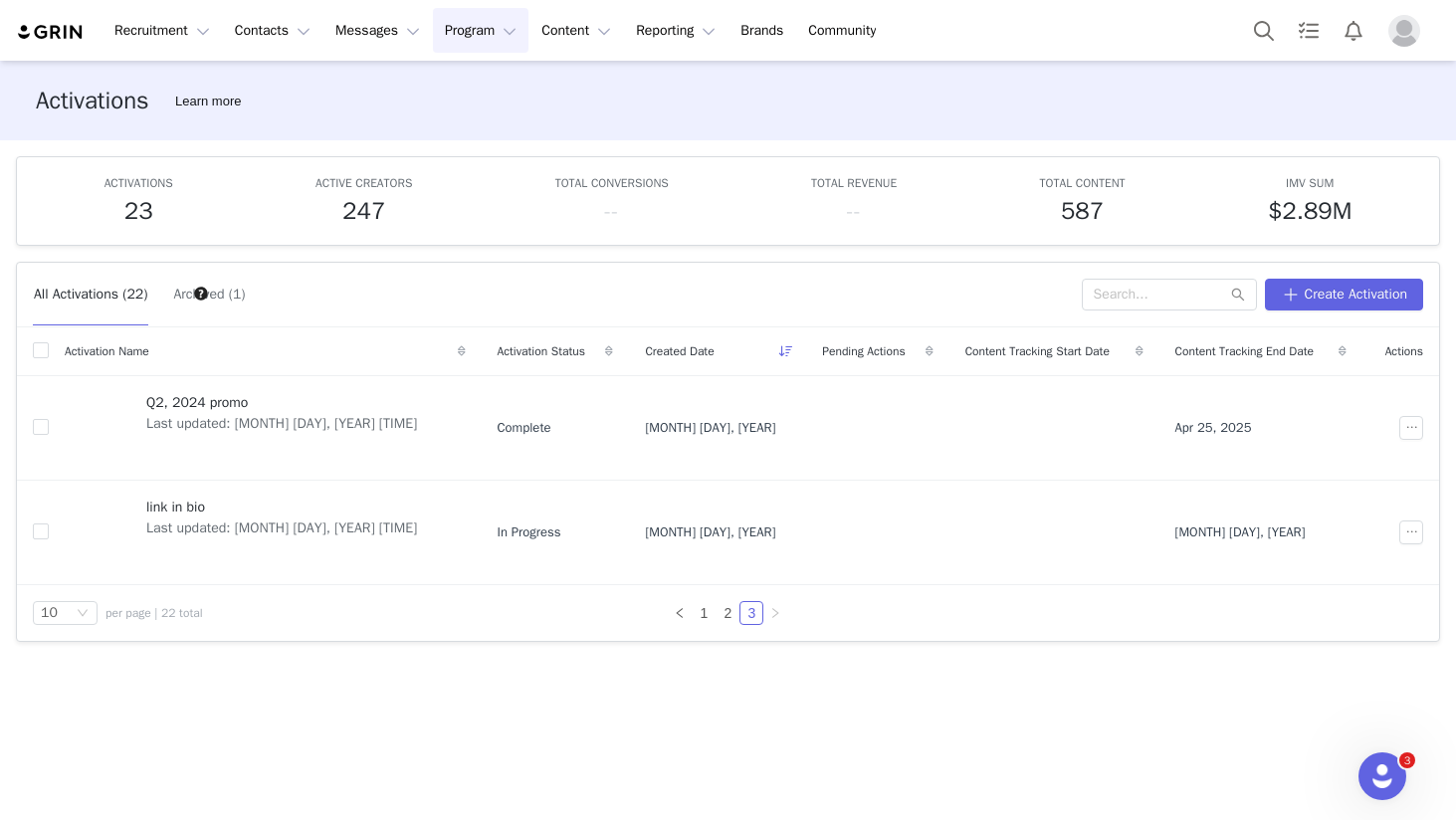 click on "Archived (1)" at bounding box center (209, 295) 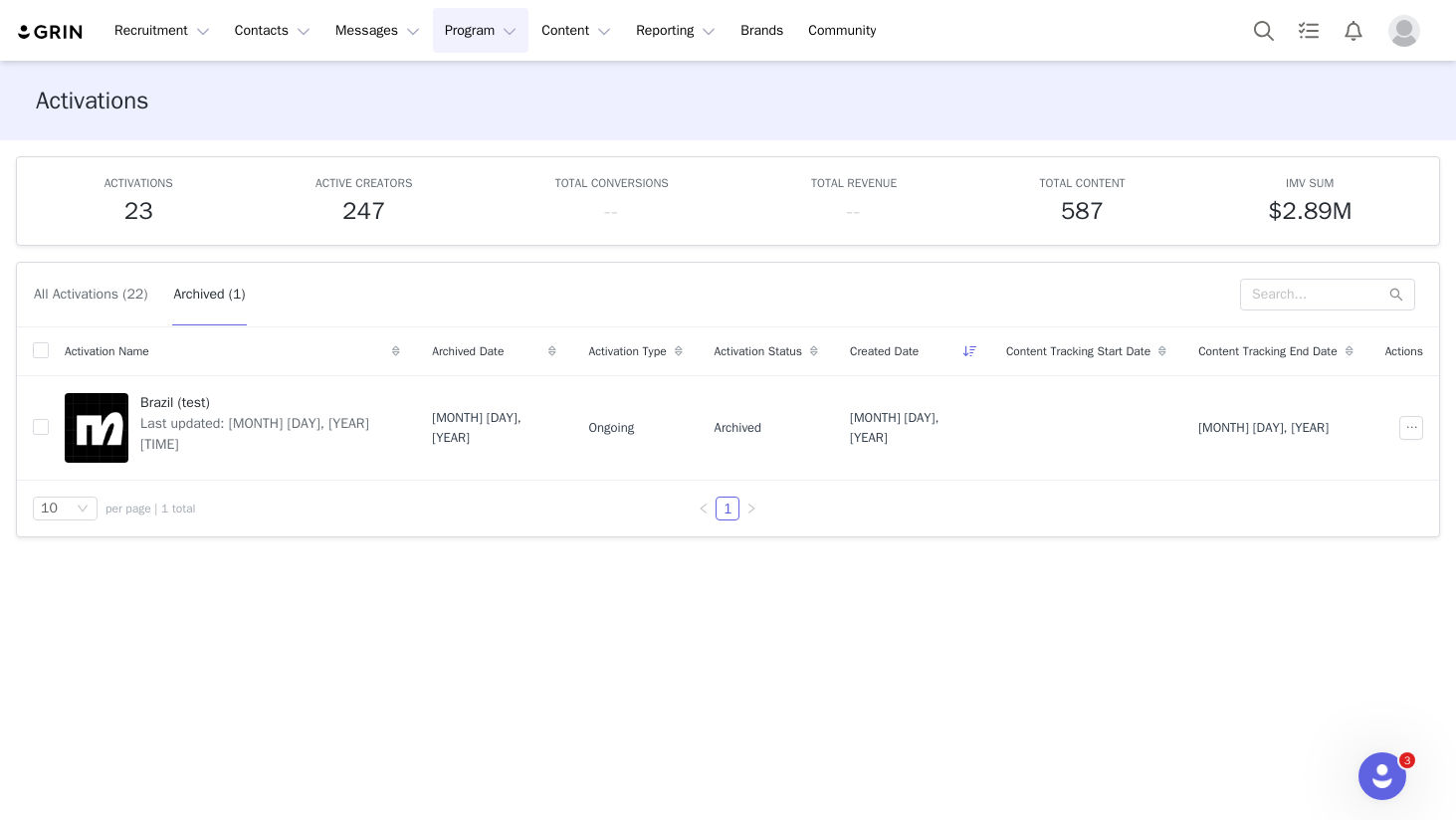 click on "All Activations (22)" at bounding box center (91, 295) 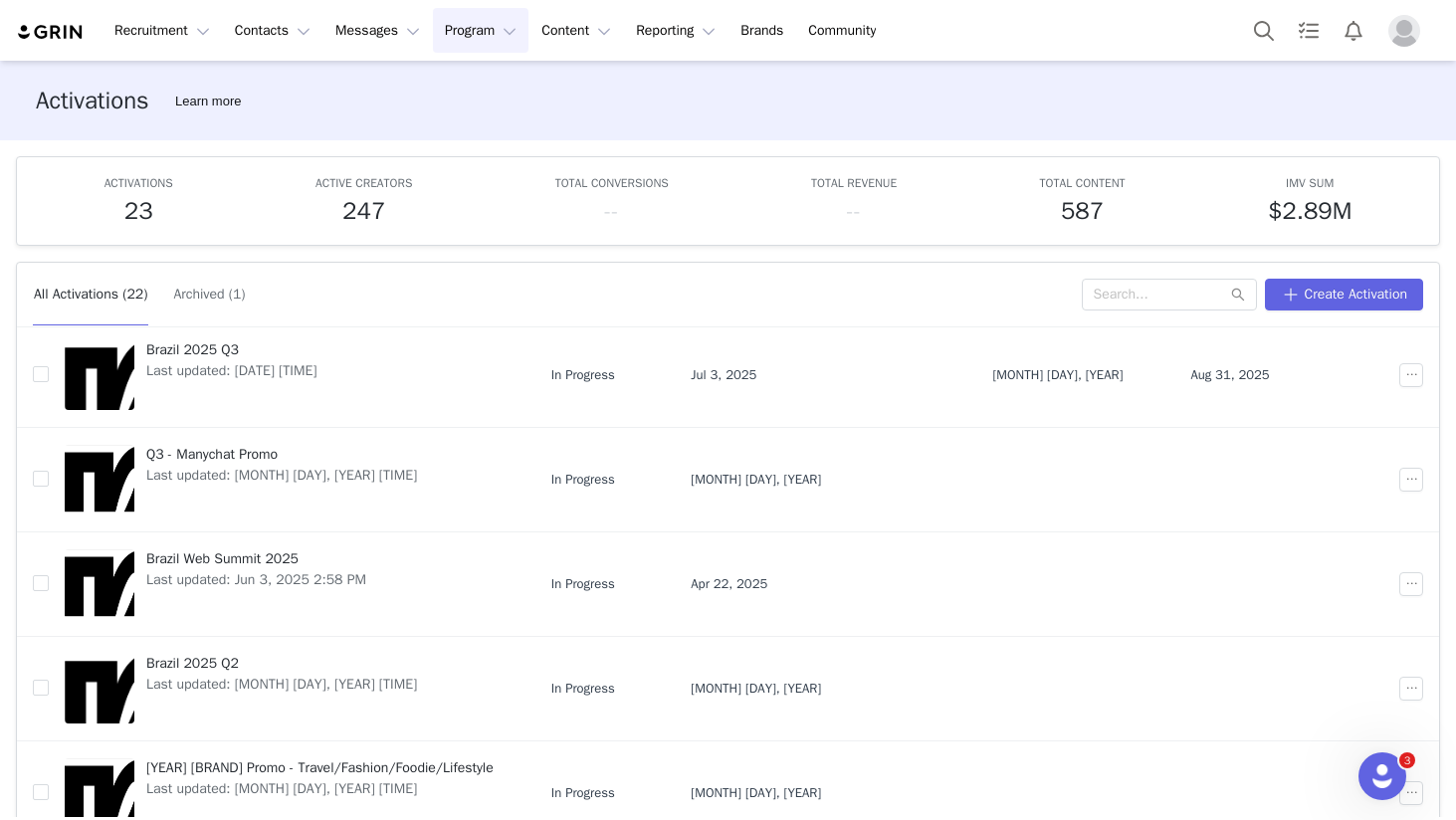 scroll, scrollTop: 261, scrollLeft: 0, axis: vertical 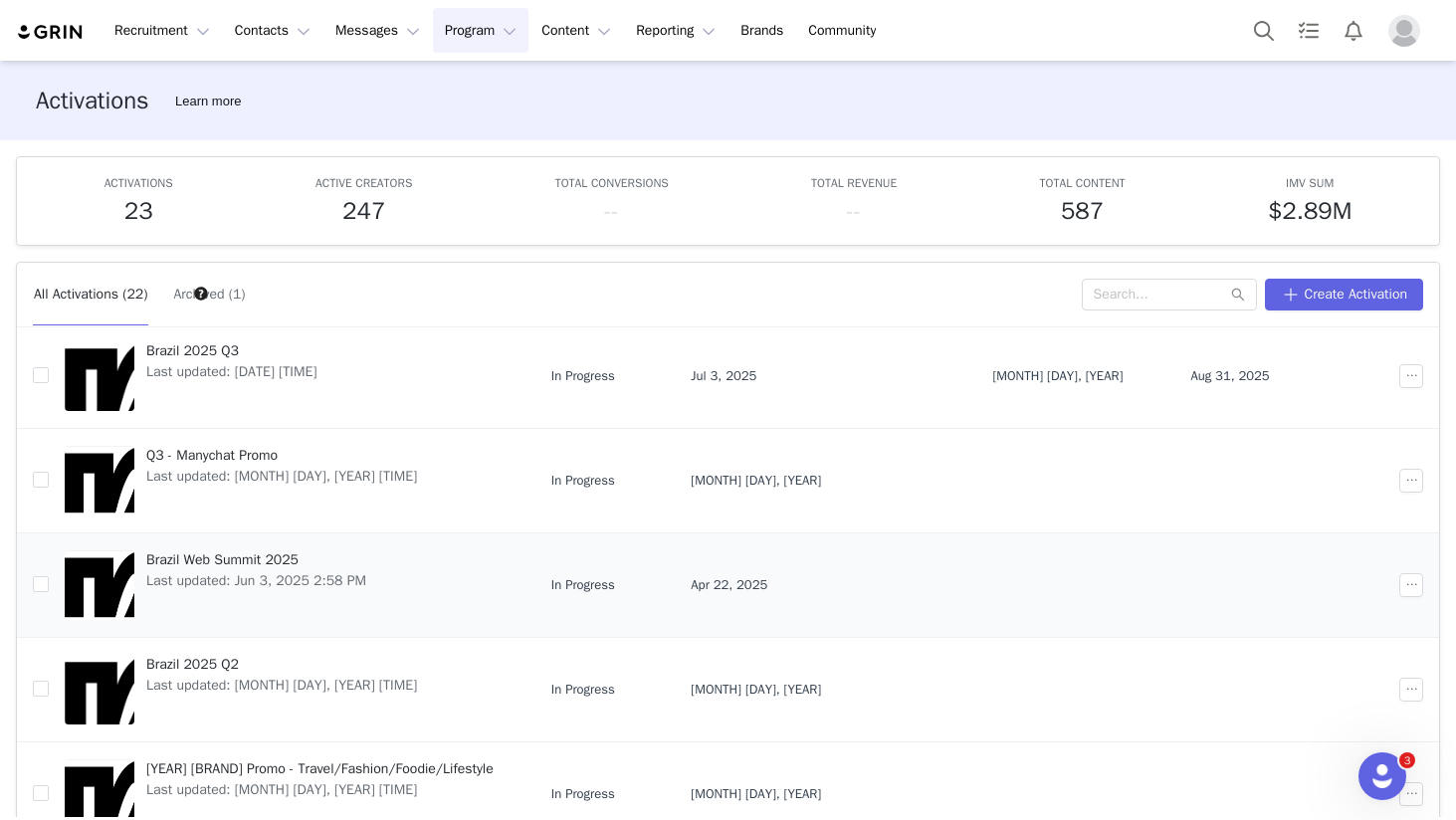 click on "Brazil Web Summit 2025" at bounding box center [256, 559] 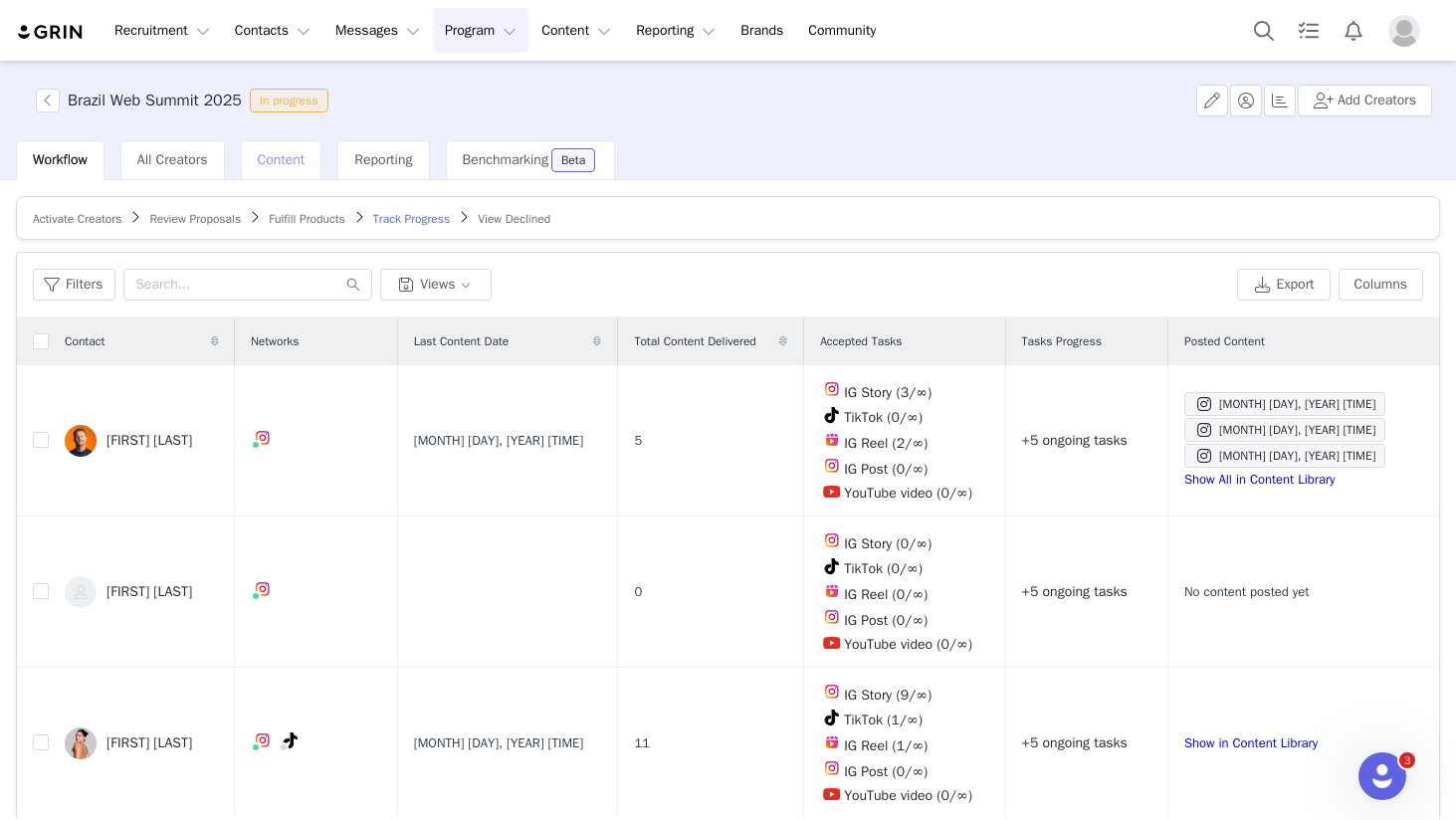 click on "Content" at bounding box center [282, 159] 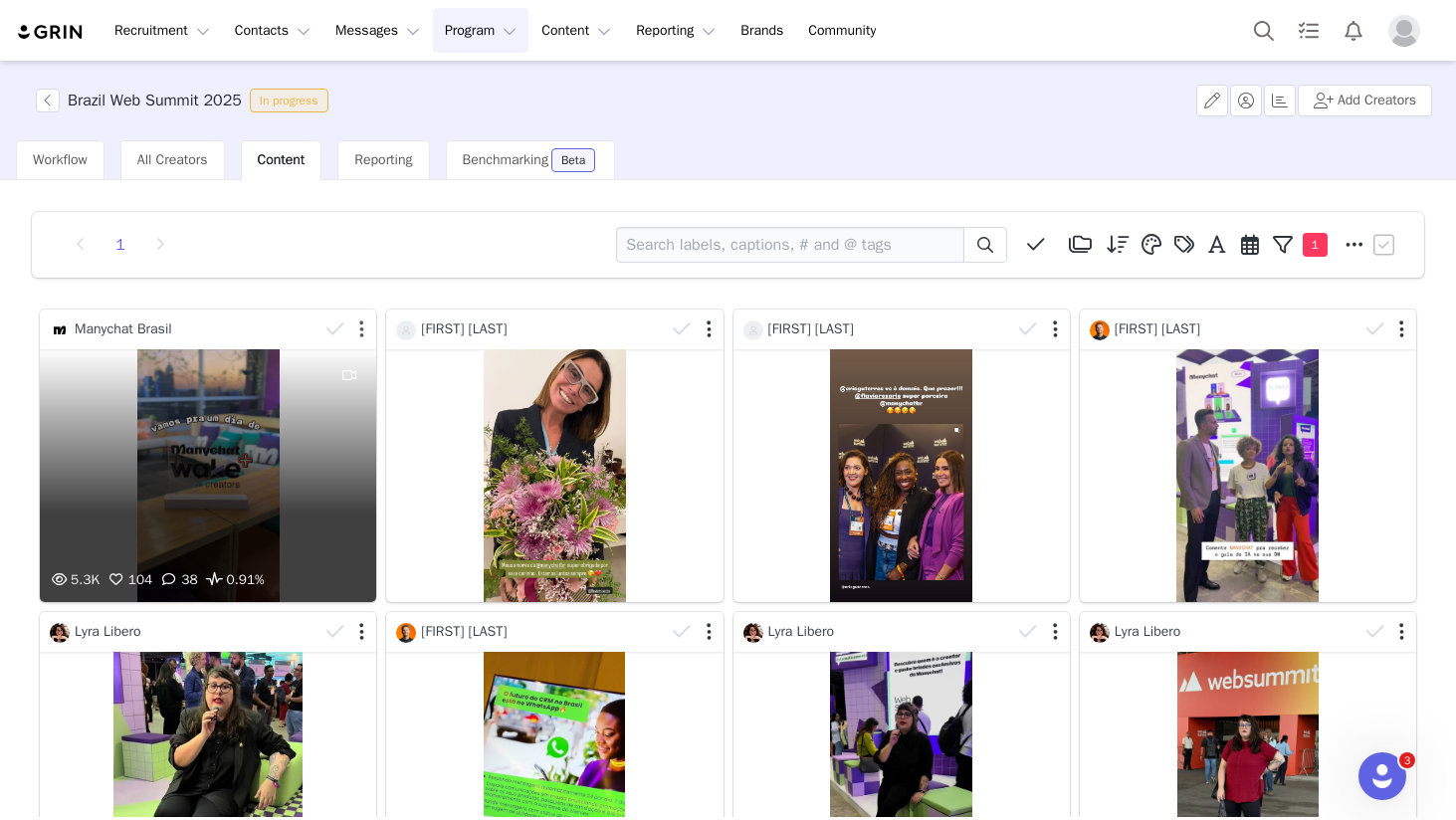click at bounding box center (361, 329) 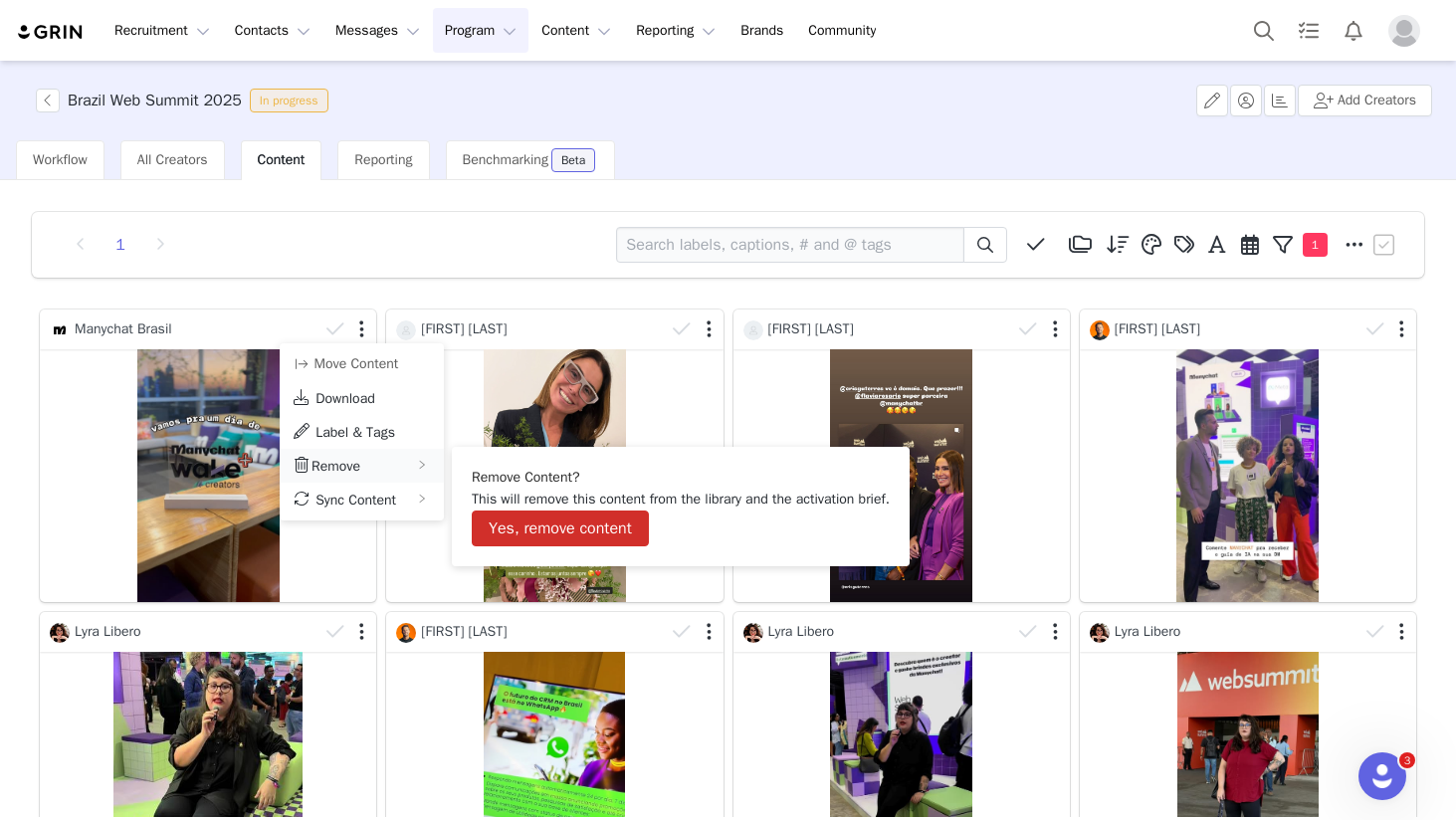 click on "Remove" at bounding box center [361, 466] 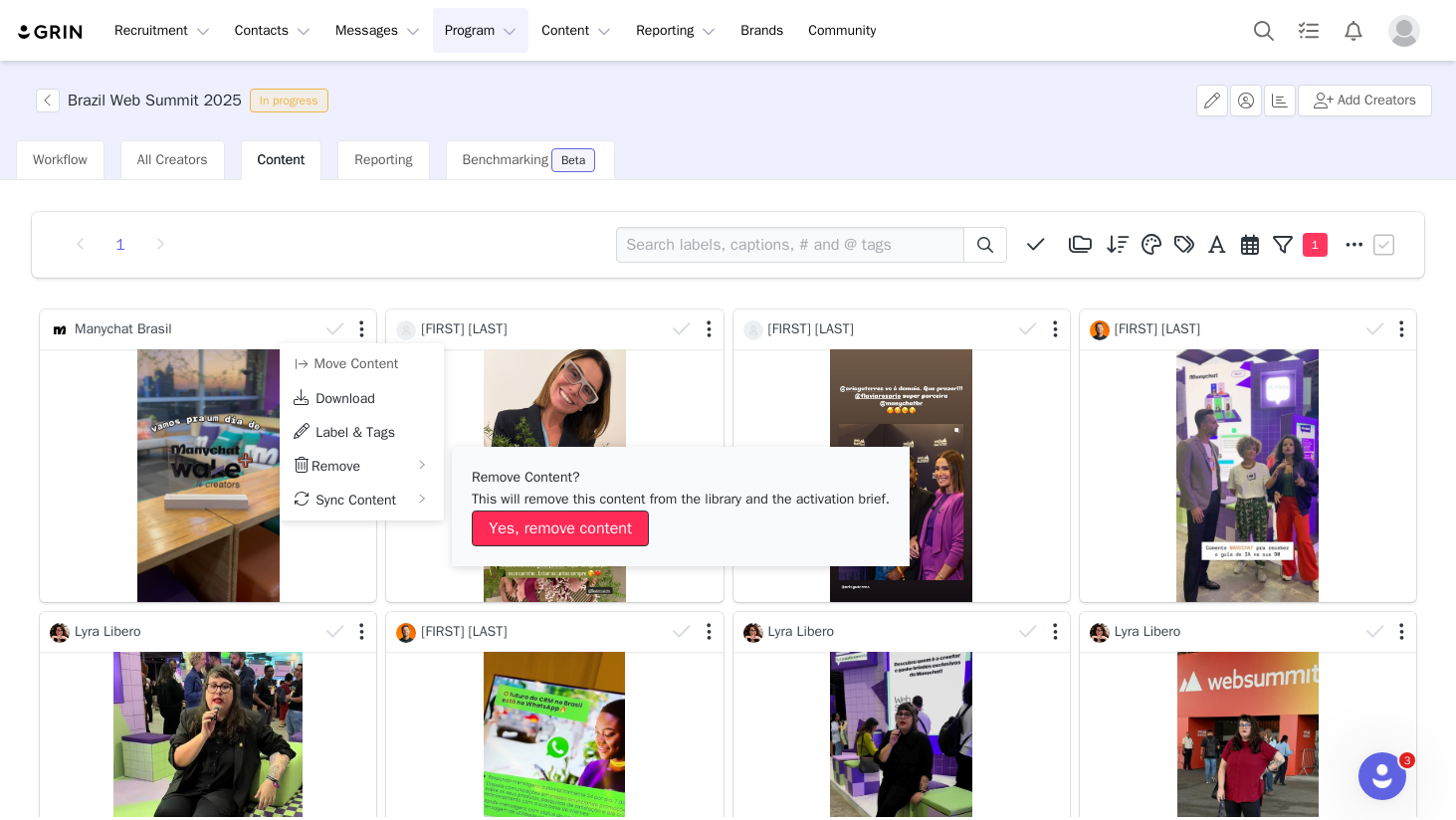 click on "Yes, remove content" at bounding box center [560, 528] 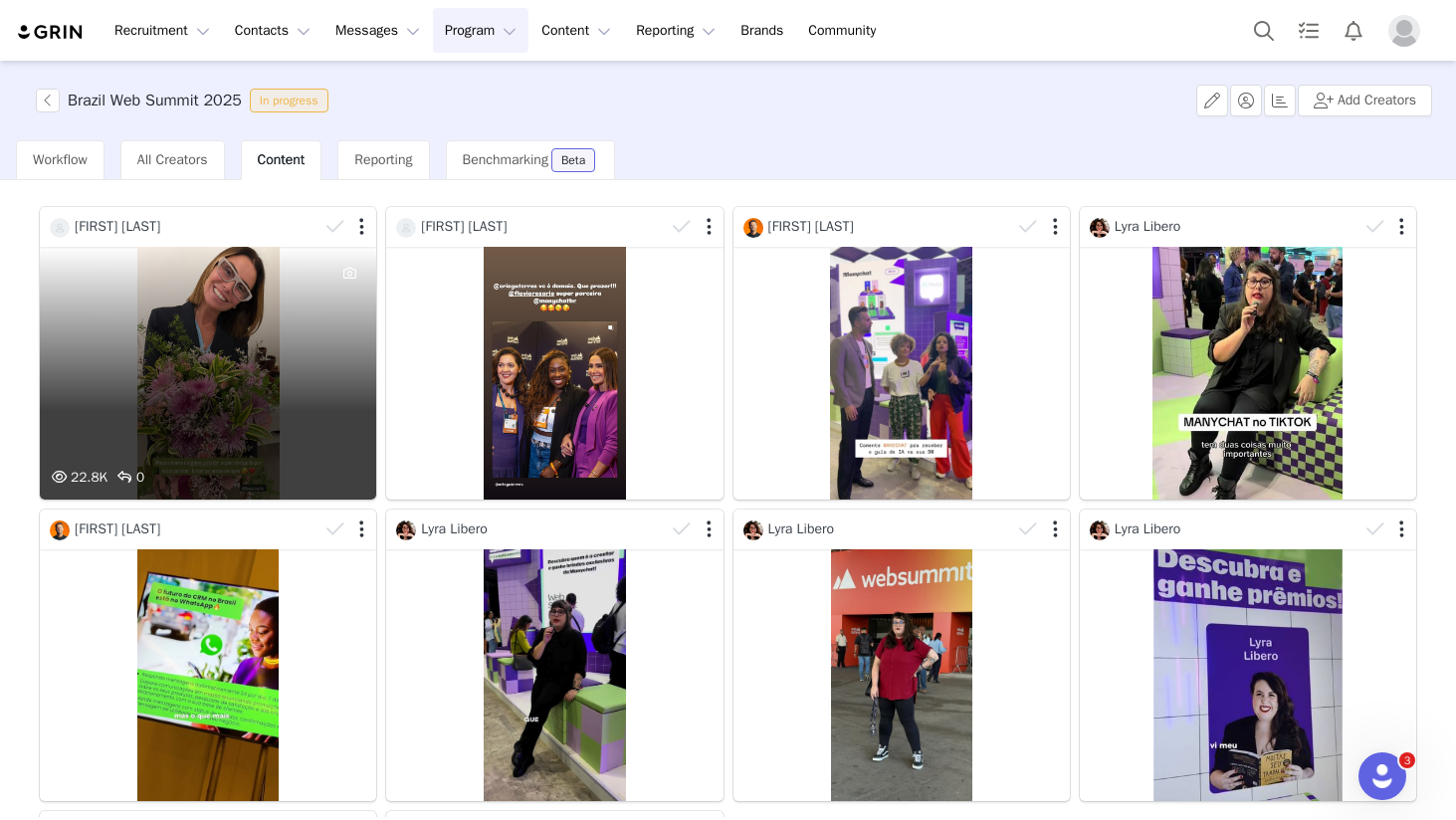 scroll, scrollTop: 0, scrollLeft: 0, axis: both 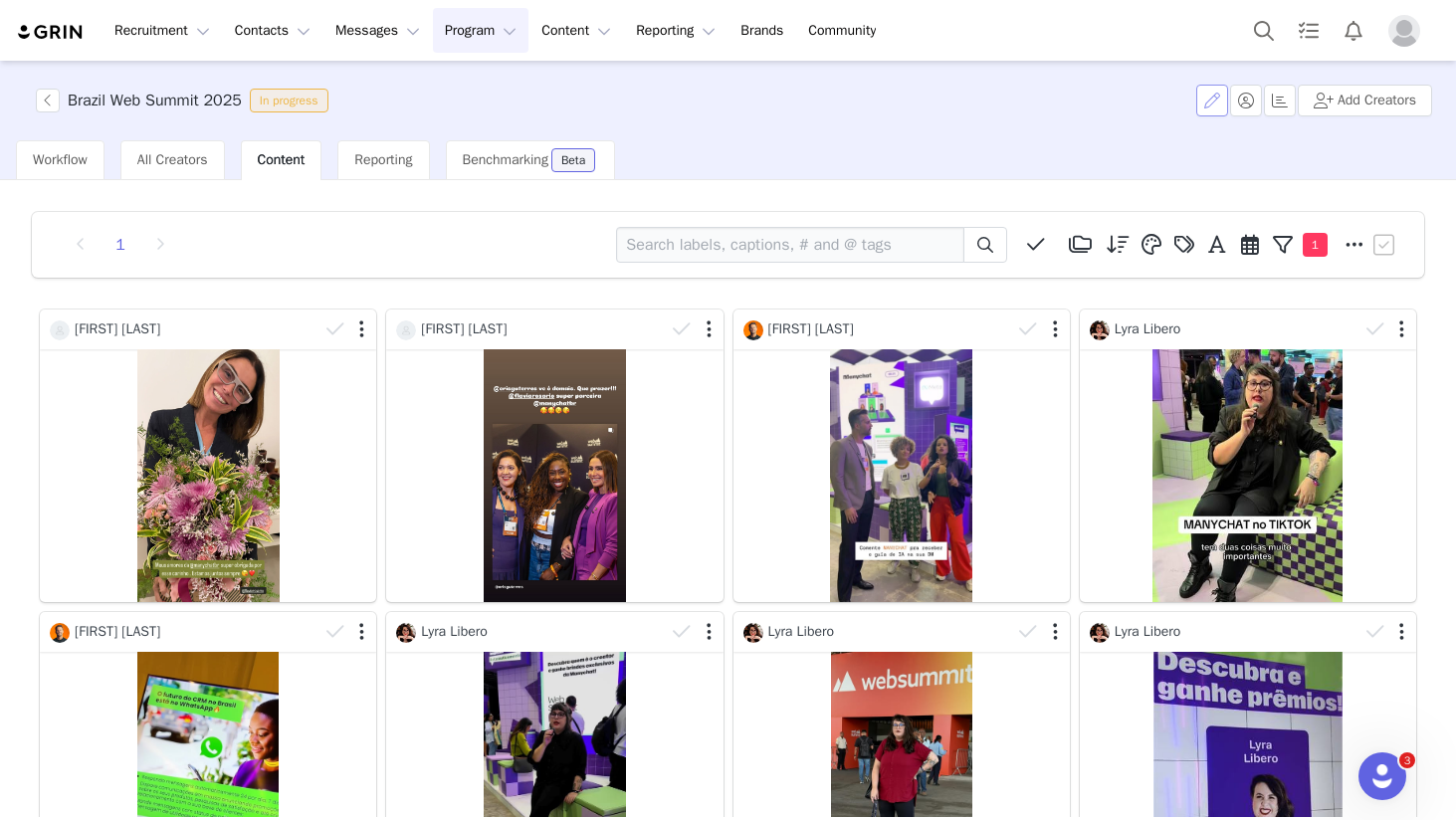 click at bounding box center (1212, 101) 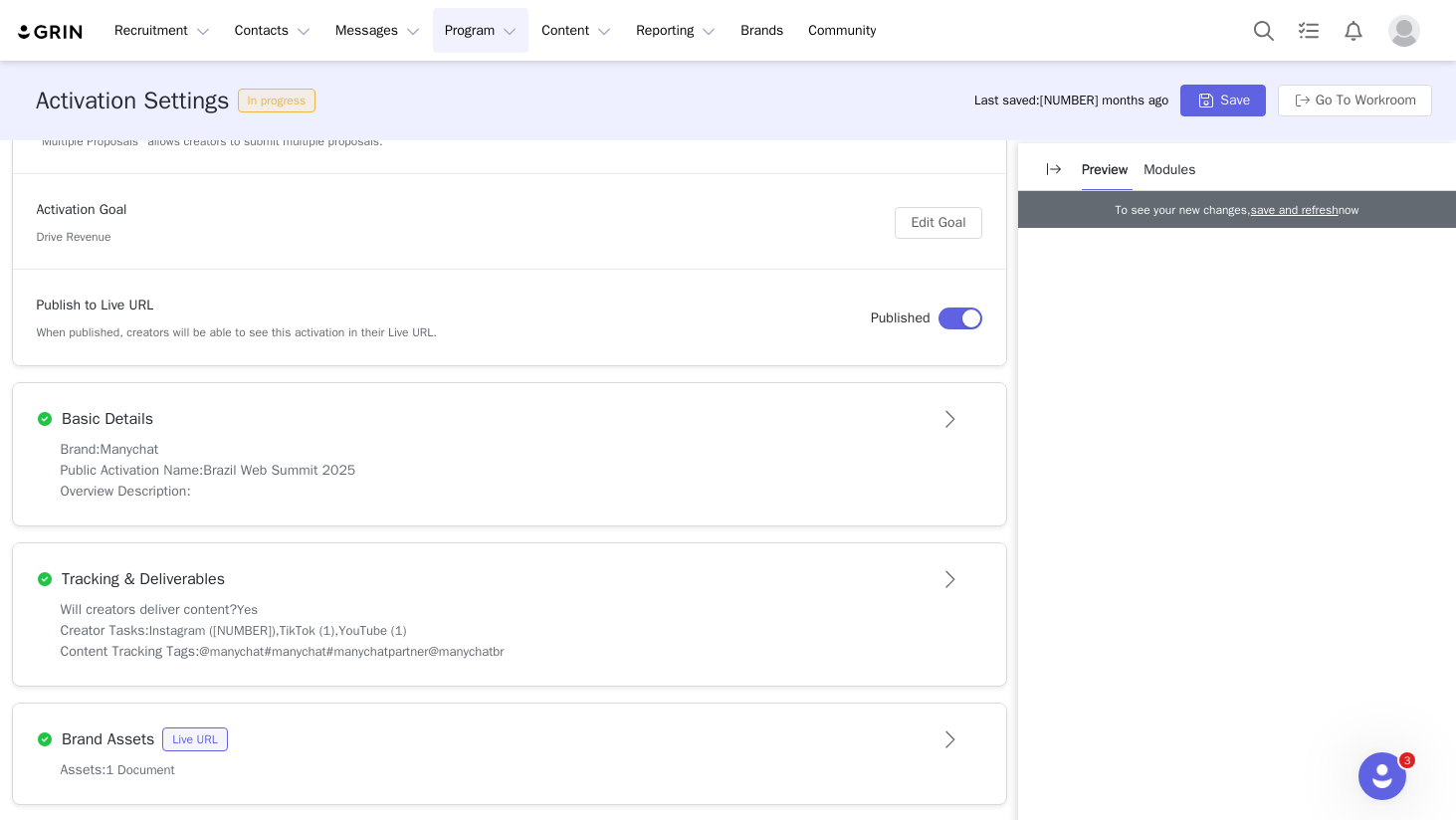 scroll, scrollTop: 256, scrollLeft: 0, axis: vertical 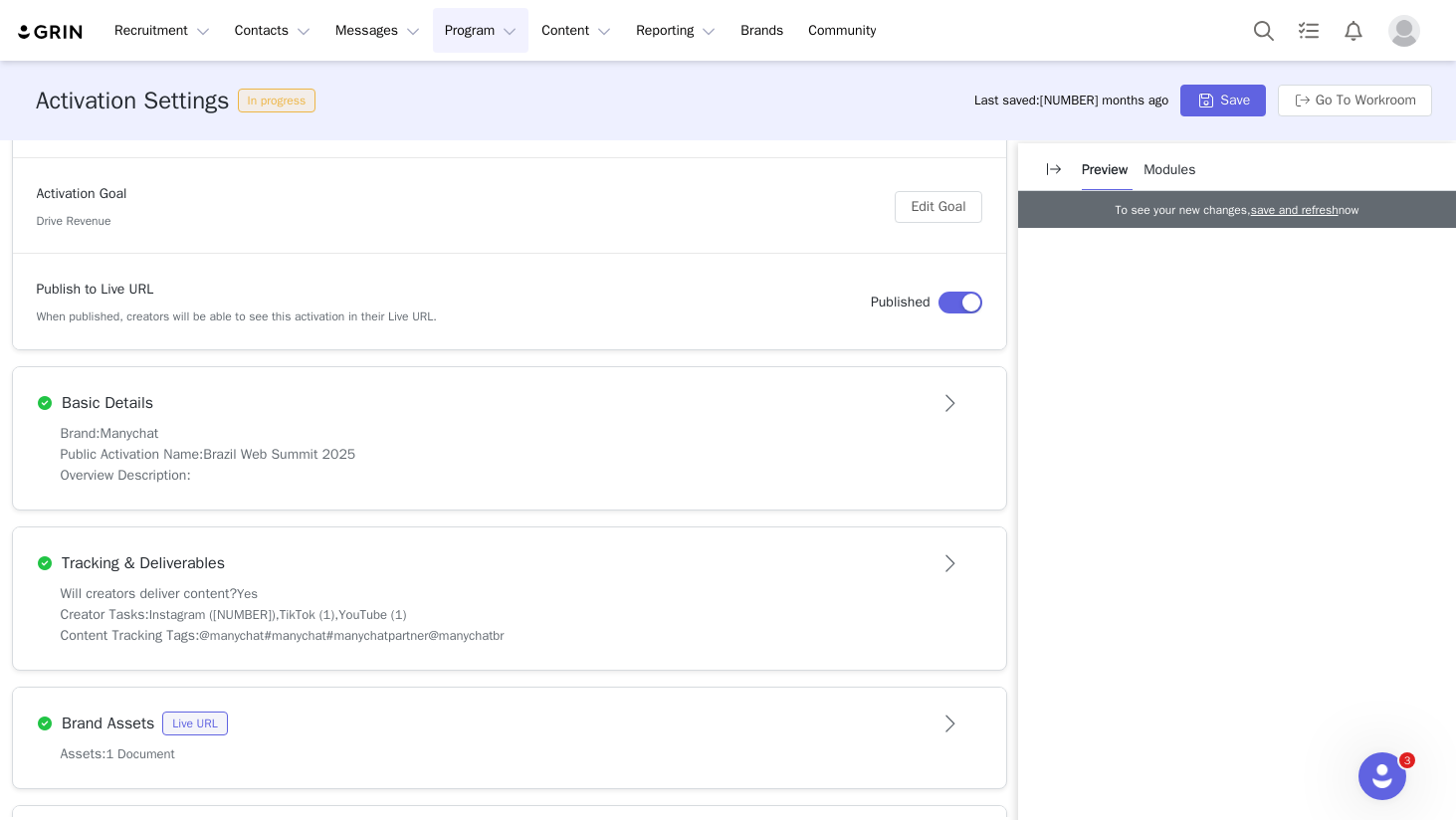 click on "Brand: [BRAND]" at bounding box center (510, 433) 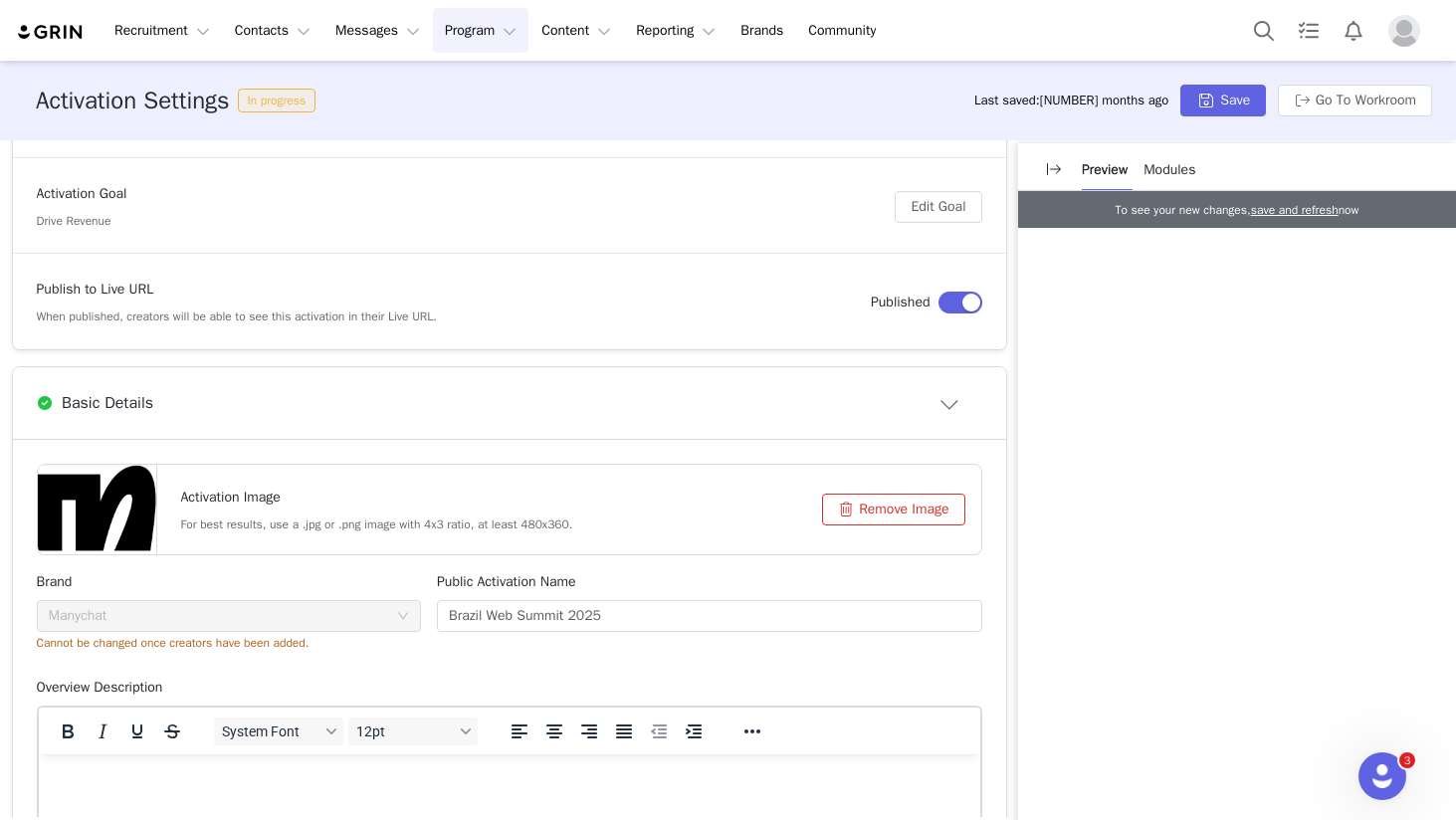 scroll, scrollTop: 0, scrollLeft: 0, axis: both 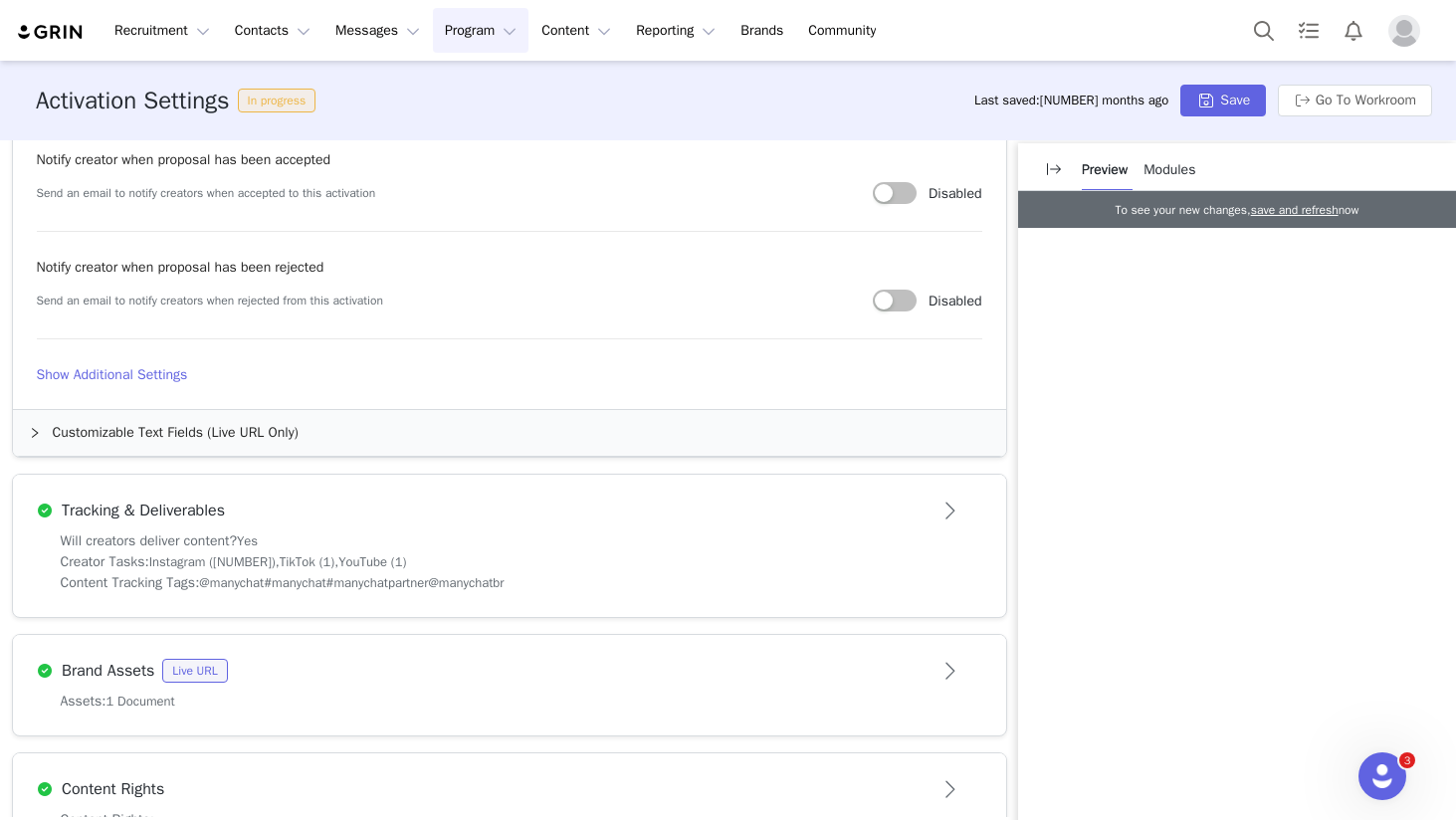 click on "Content Tracking Tags: @[BRAND] #[BRAND] #[BRAND]partner @[BRAND]" at bounding box center [510, 582] 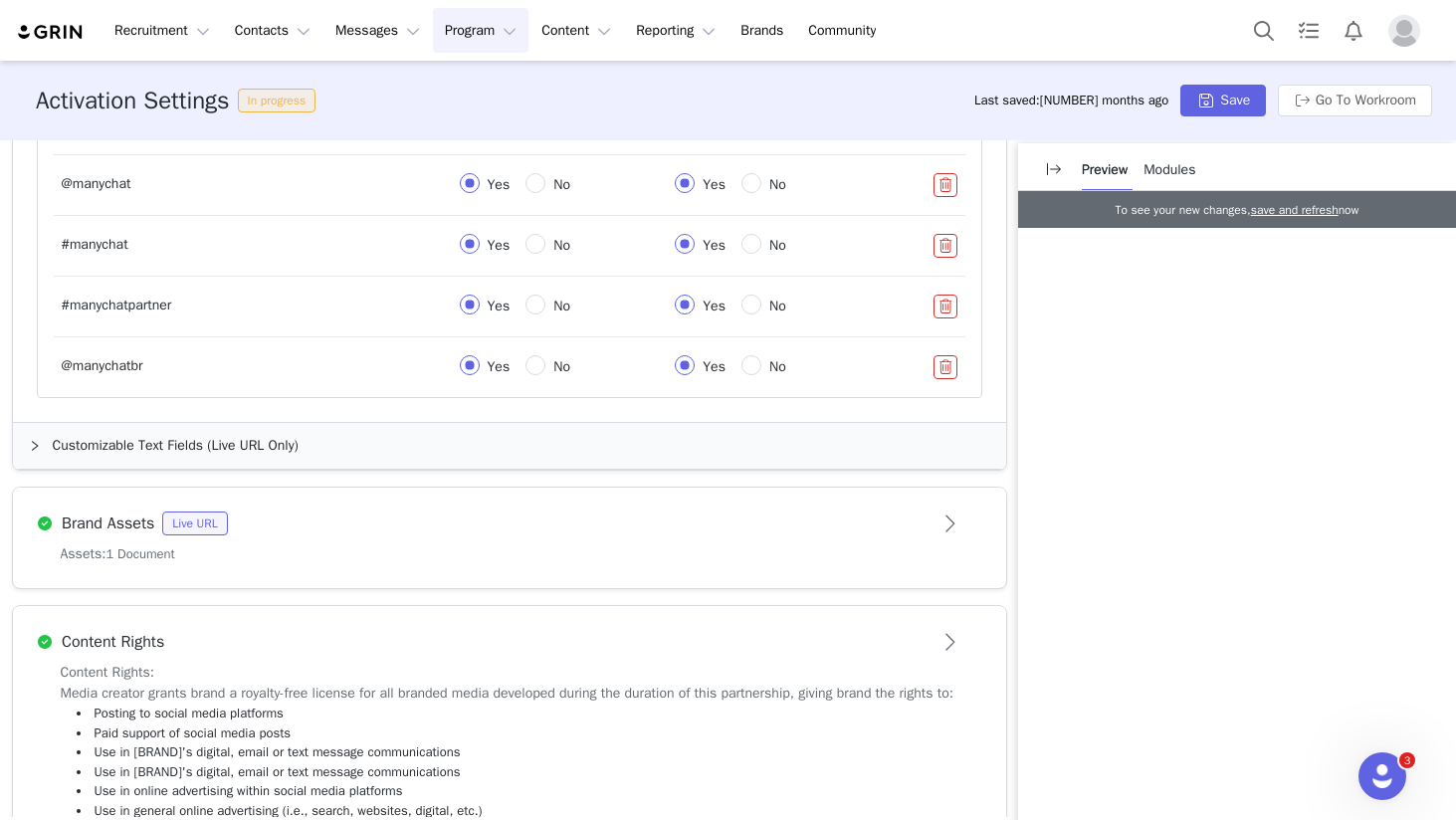 scroll, scrollTop: 1650, scrollLeft: 0, axis: vertical 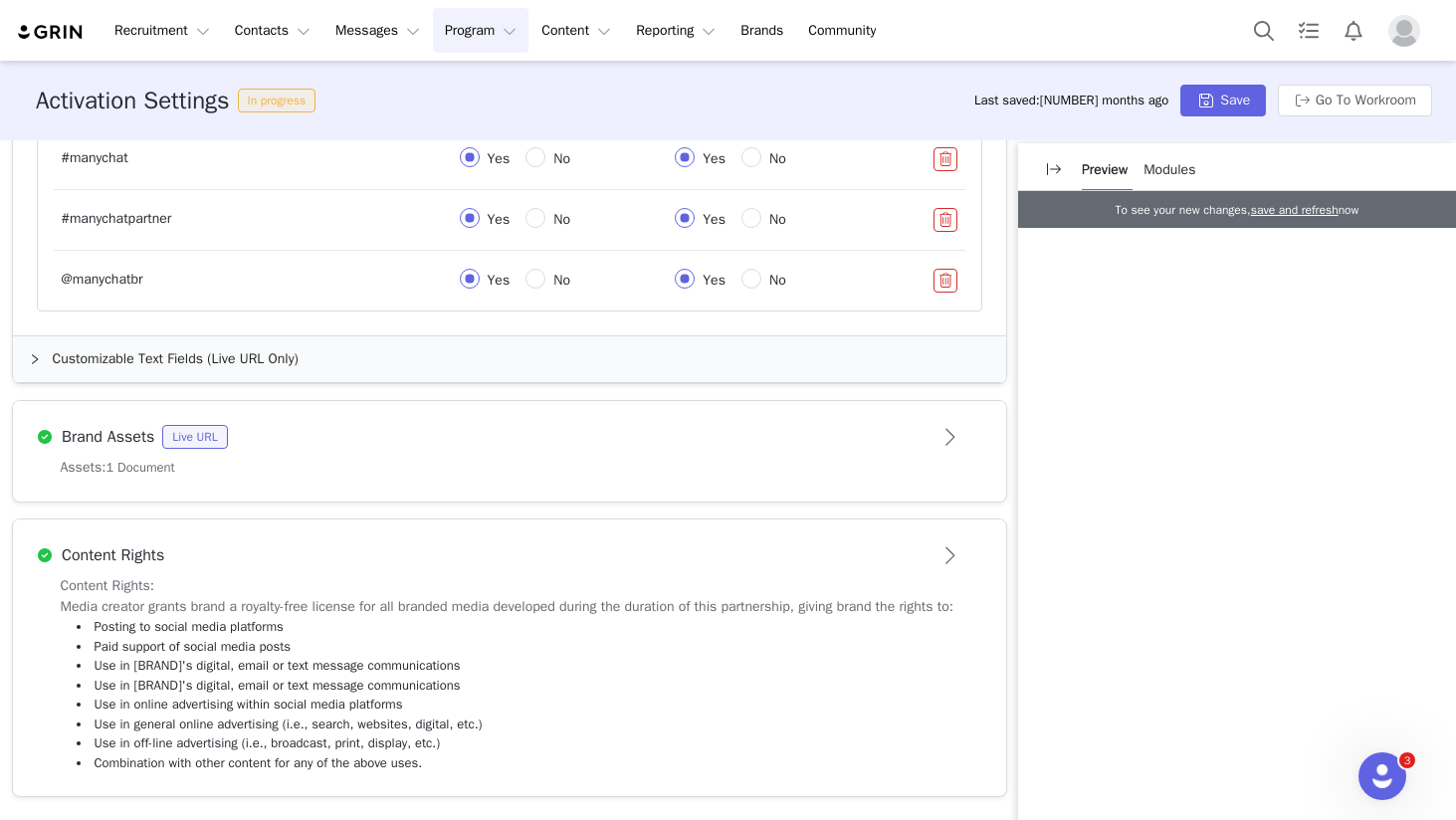 click at bounding box center [950, 437] 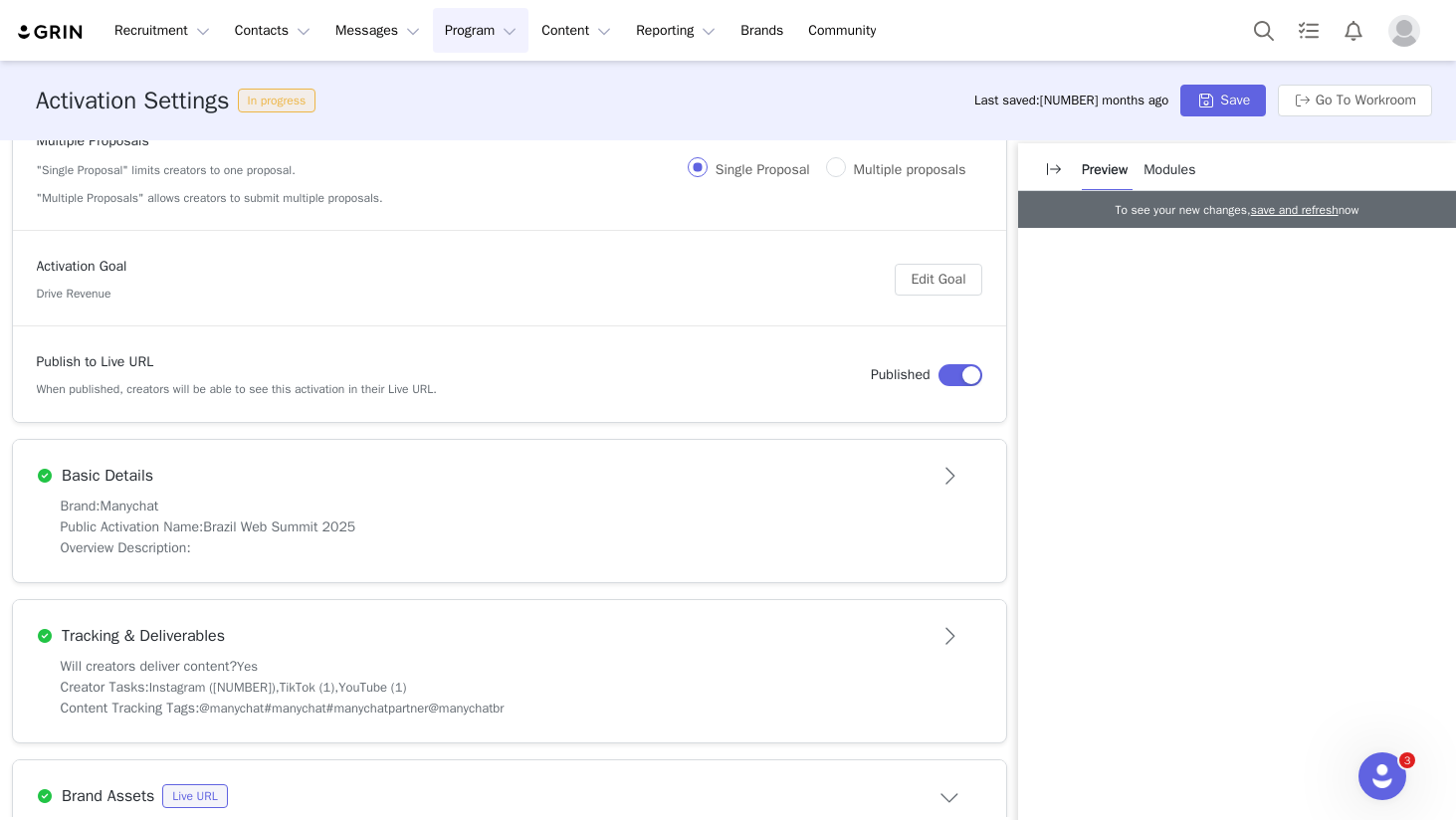 scroll, scrollTop: 0, scrollLeft: 0, axis: both 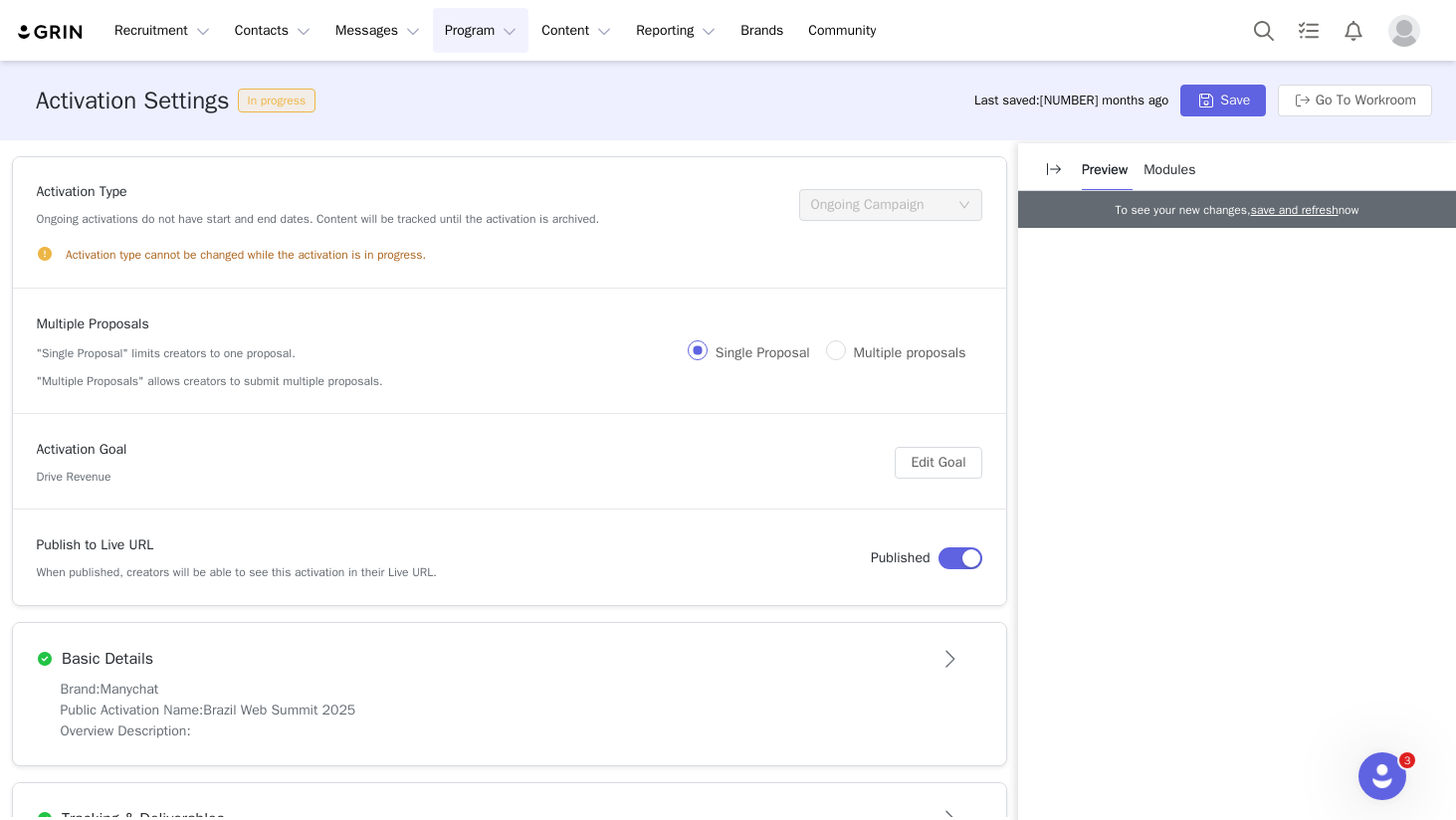 click on "Activation type cannot be changed while the activation is in progress." at bounding box center [510, 254] 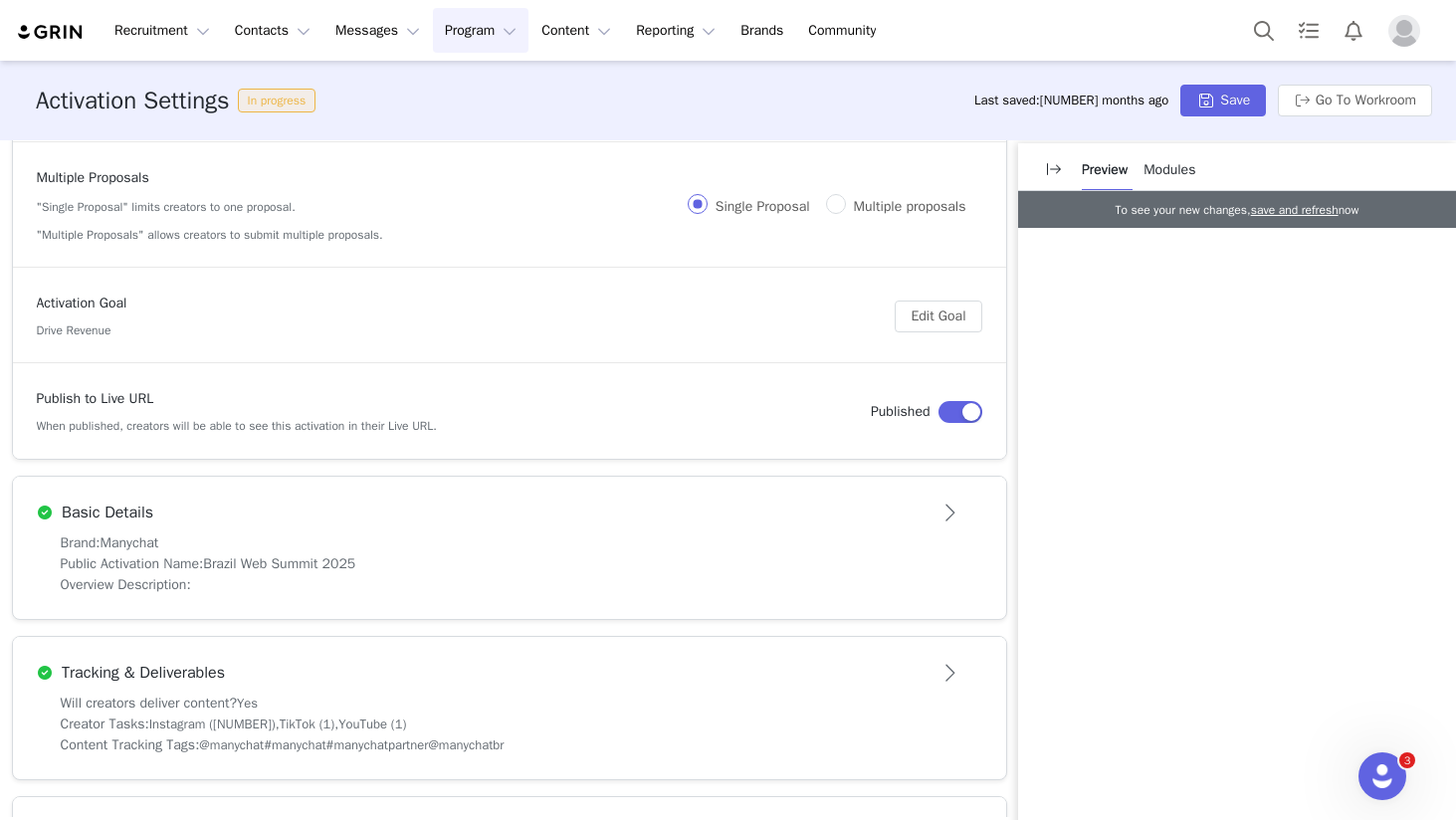 scroll, scrollTop: 224, scrollLeft: 0, axis: vertical 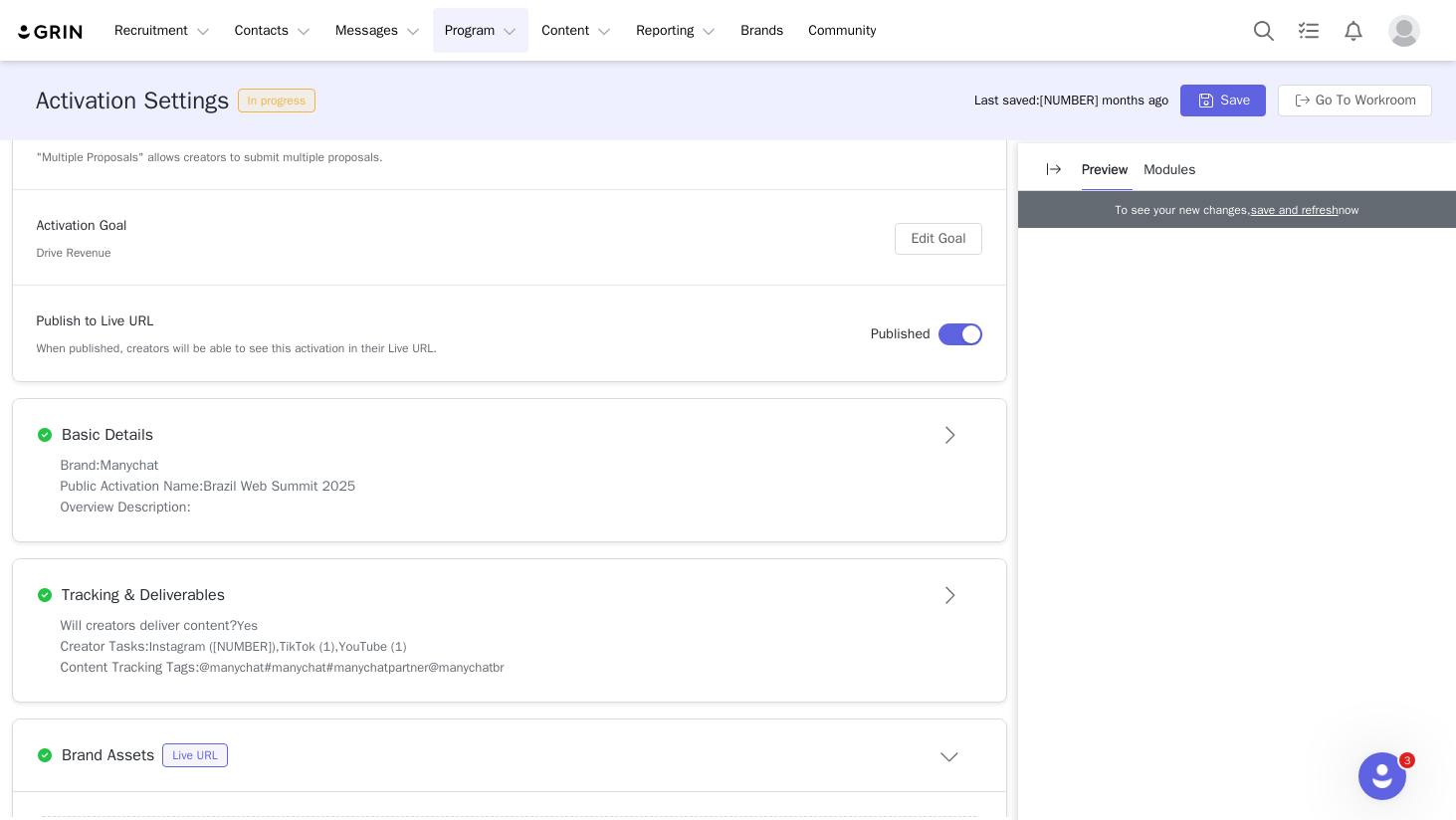 click on "Basic Details" at bounding box center (510, 435) 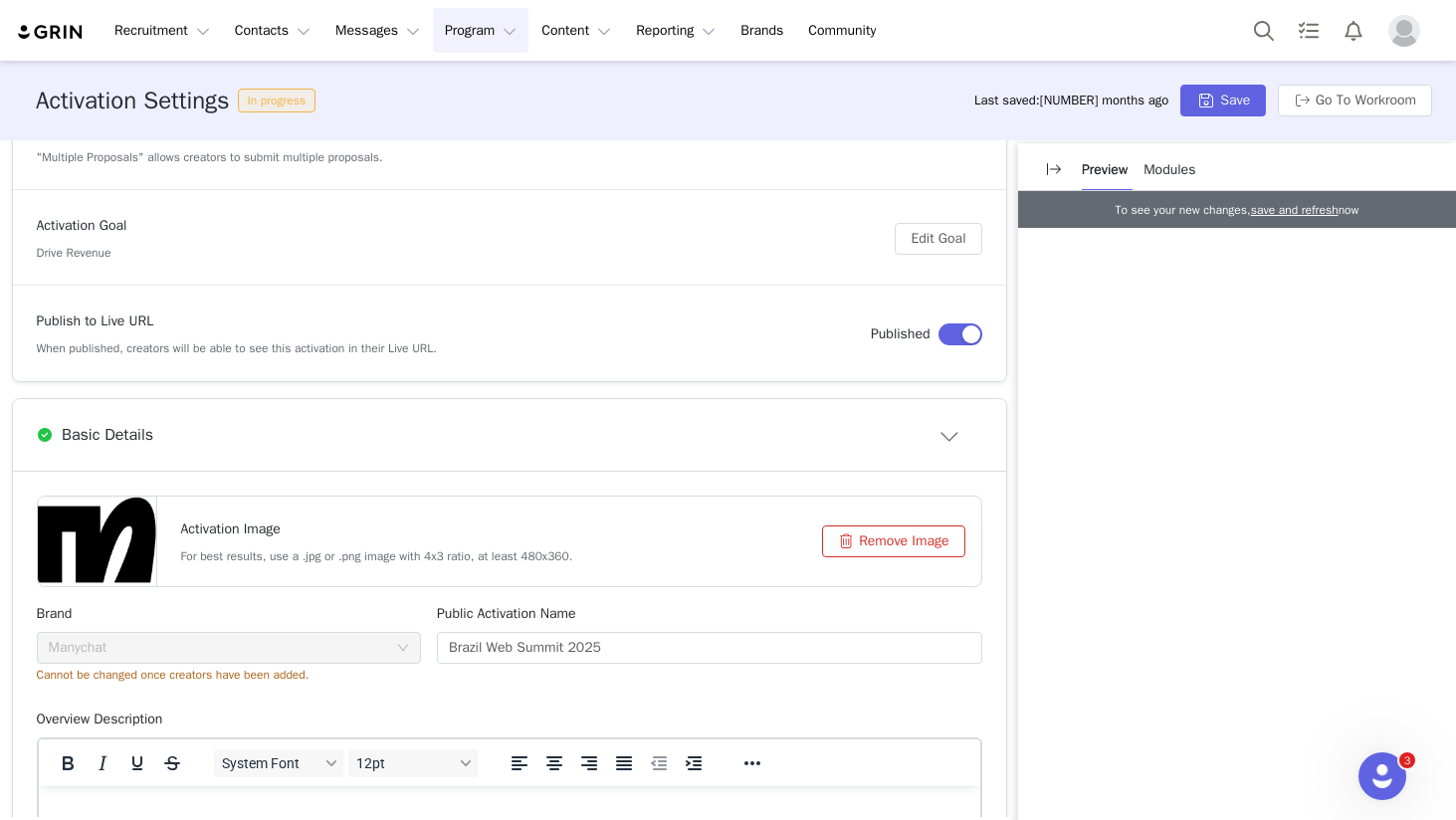 scroll, scrollTop: 0, scrollLeft: 0, axis: both 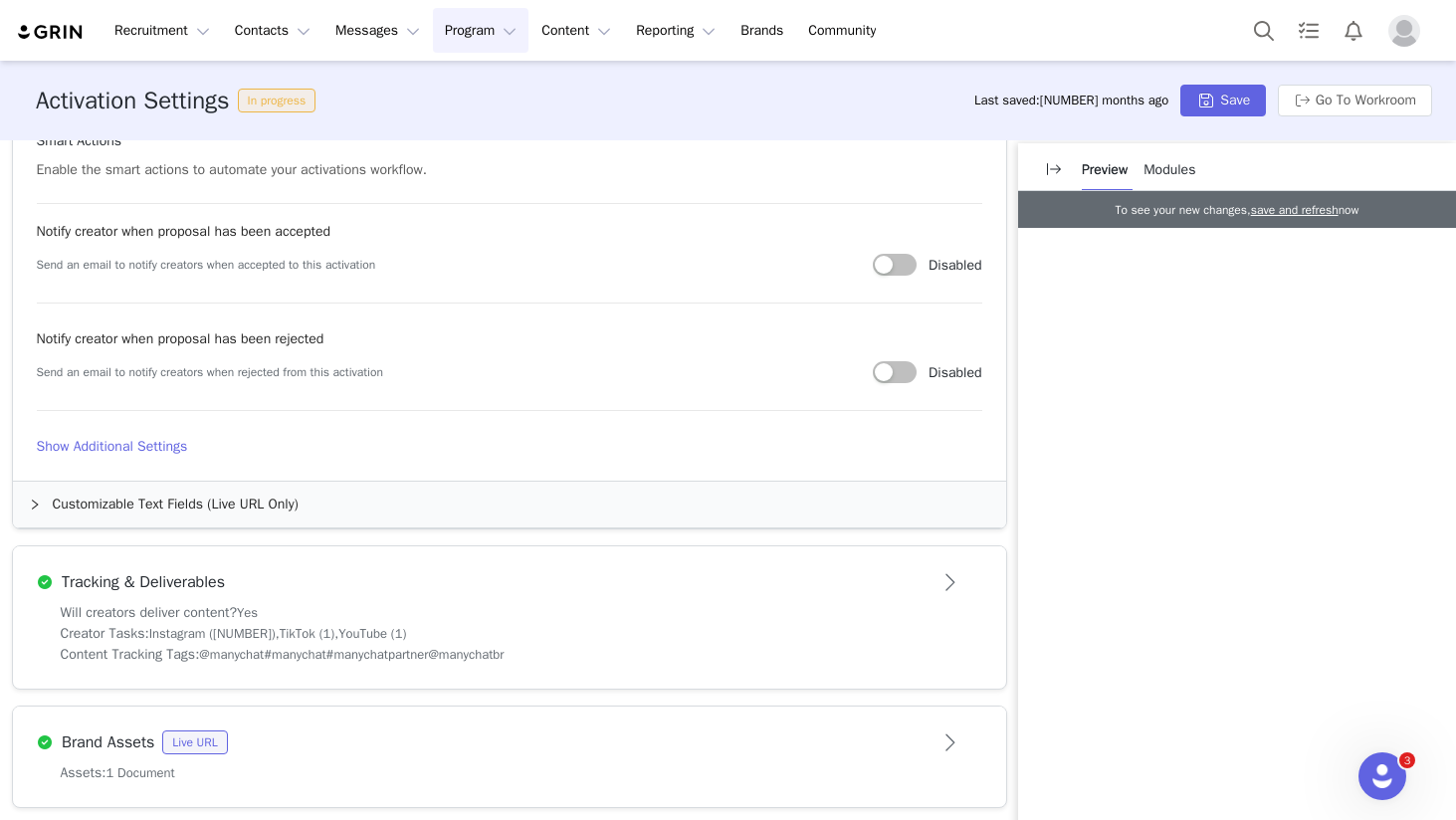 click on "Show Additional Settings" at bounding box center (510, 446) 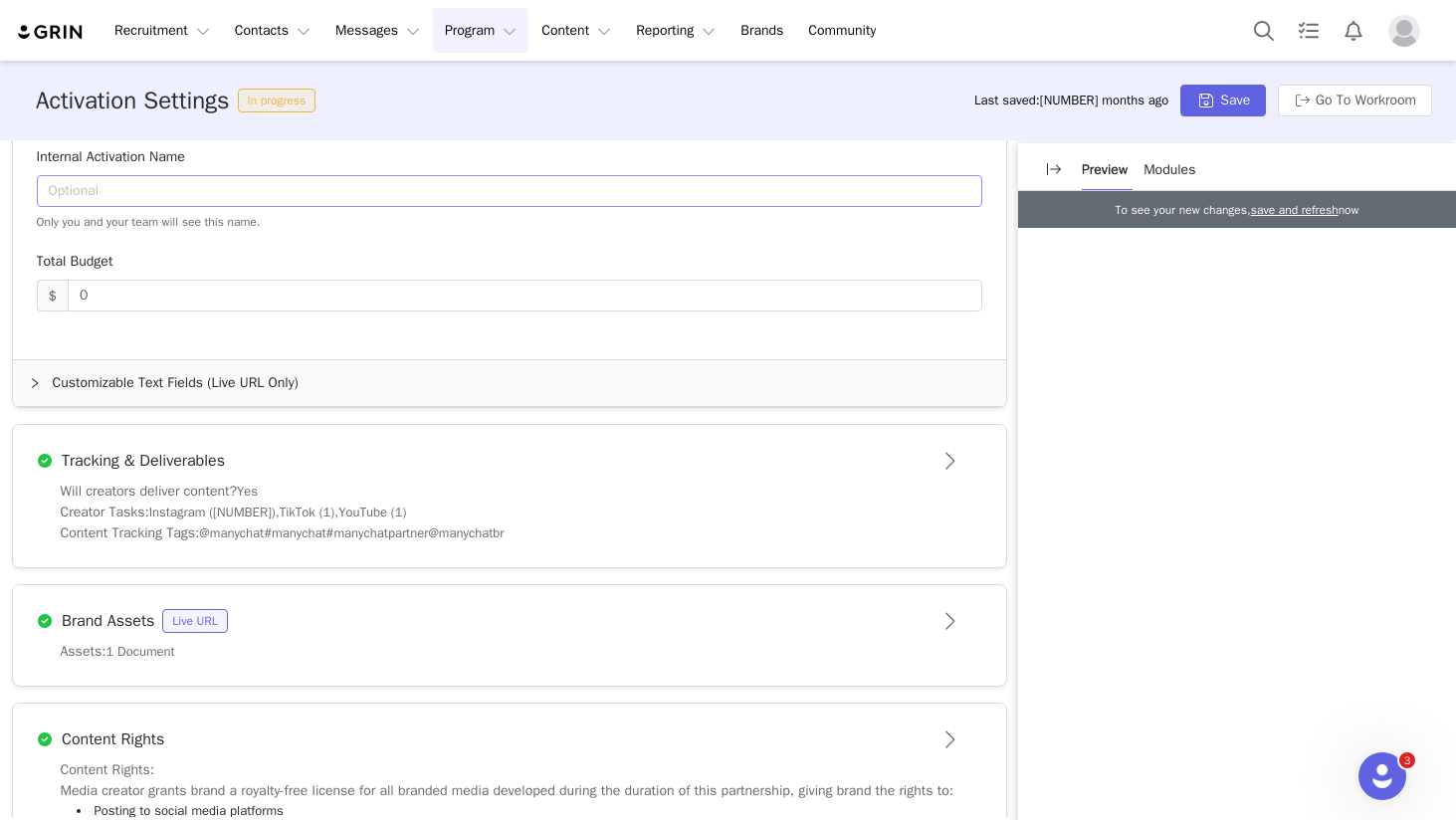 scroll, scrollTop: 1434, scrollLeft: 0, axis: vertical 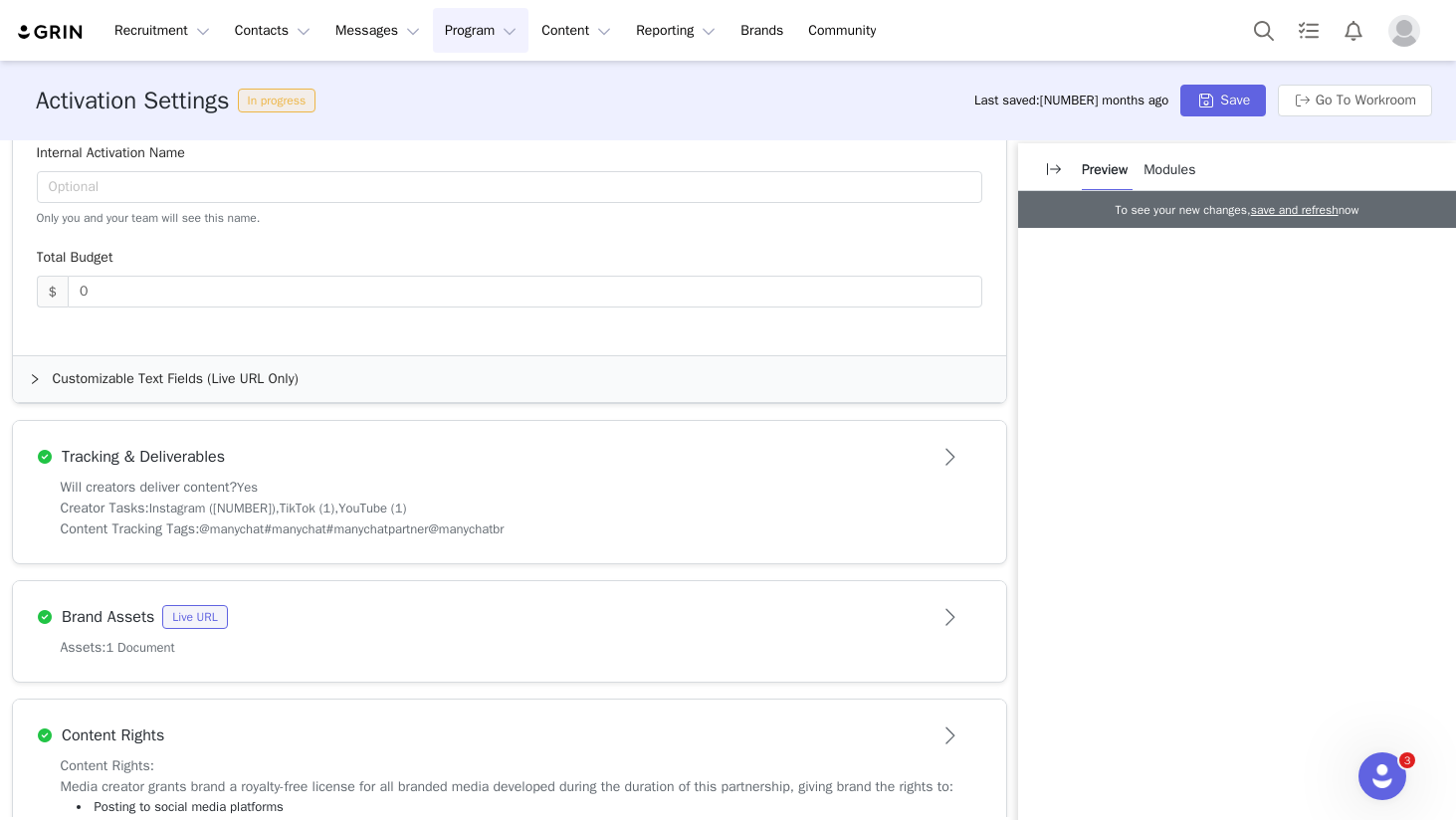 click on "Customizable Text Fields (Live URL Only)" at bounding box center [510, 379] 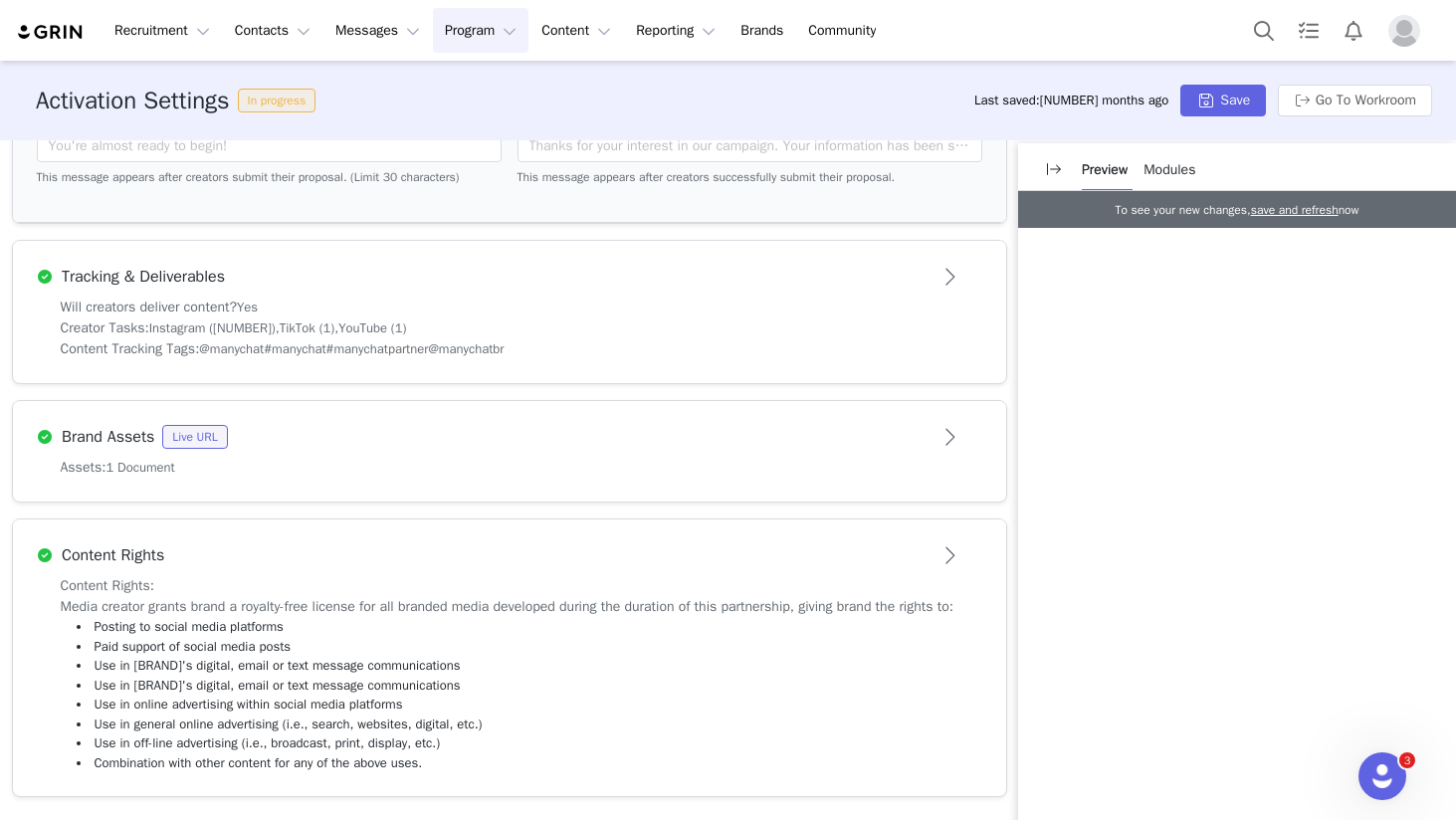 click on "Tracking & Deliverables" at bounding box center (477, 277) 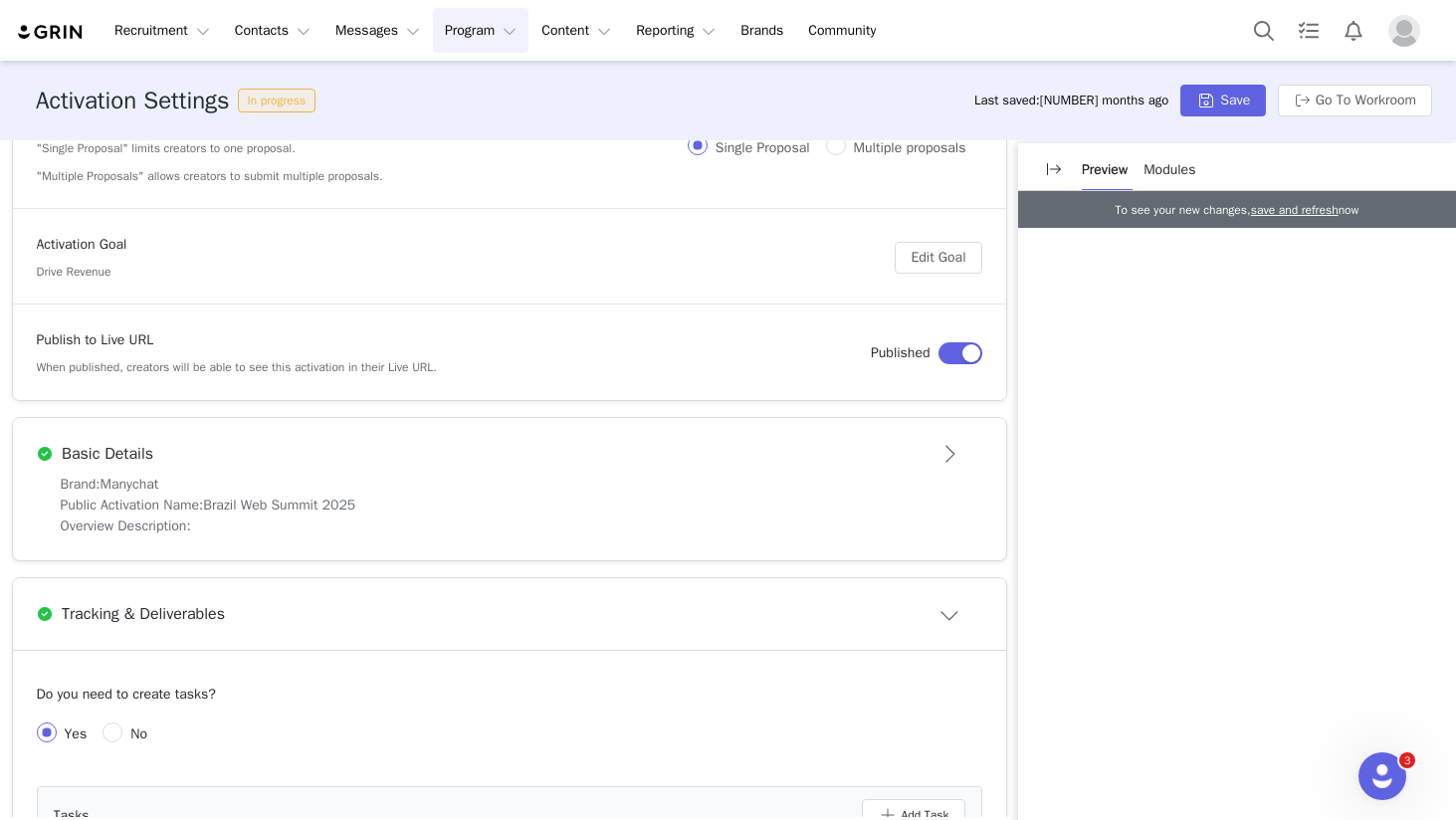 scroll, scrollTop: 0, scrollLeft: 0, axis: both 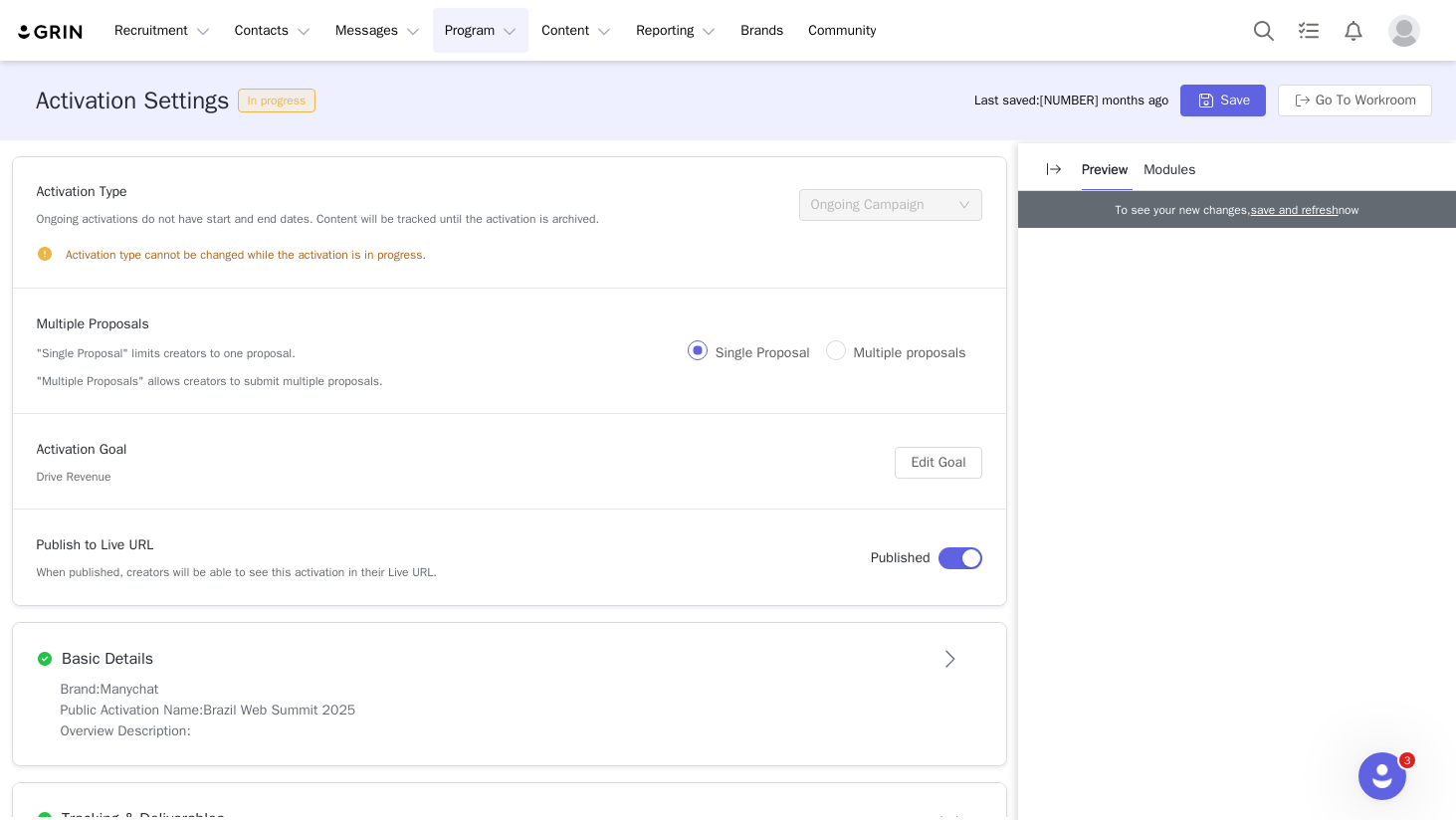 click on "In progress" at bounding box center (281, 101) 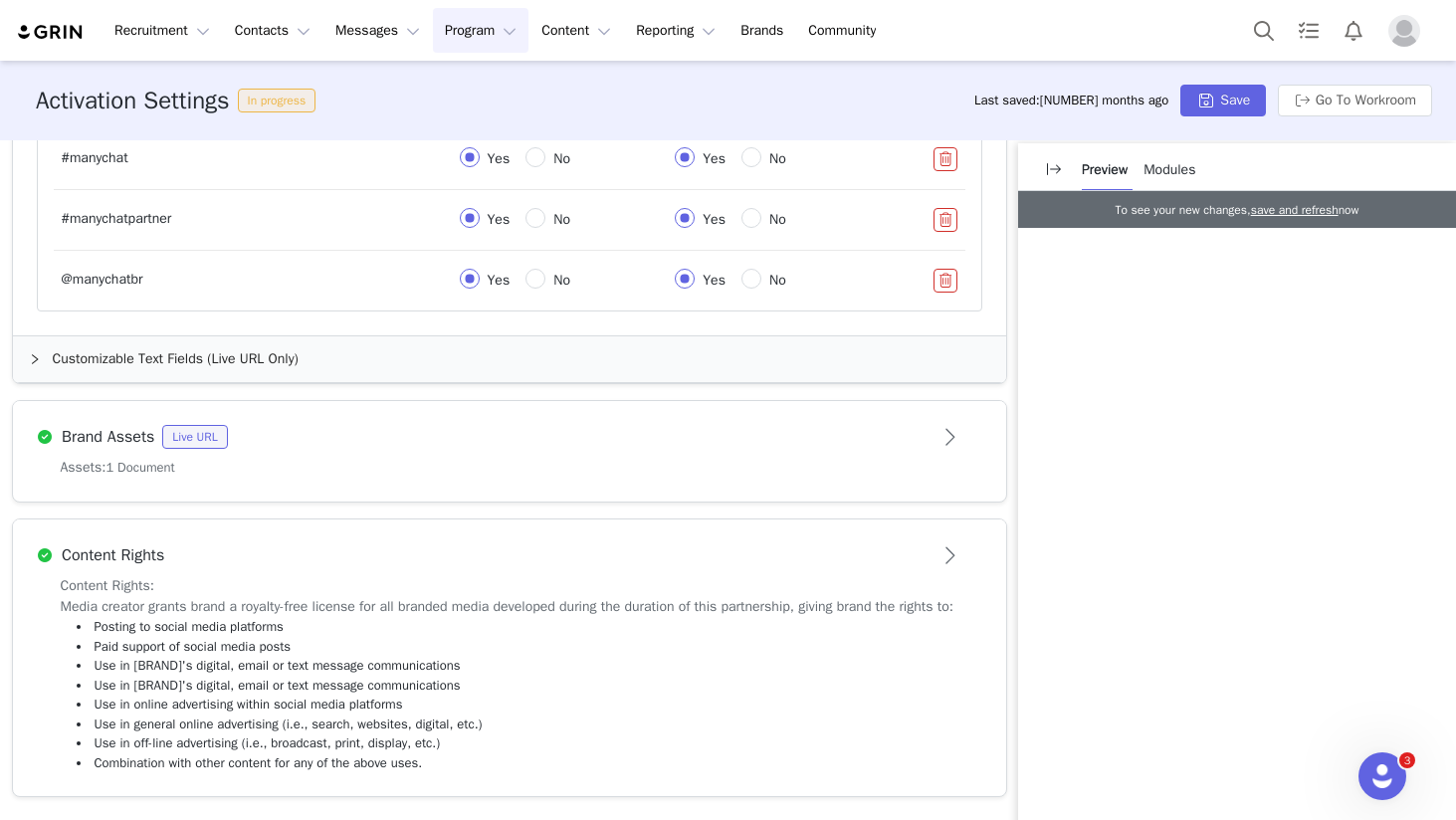 scroll, scrollTop: 0, scrollLeft: 0, axis: both 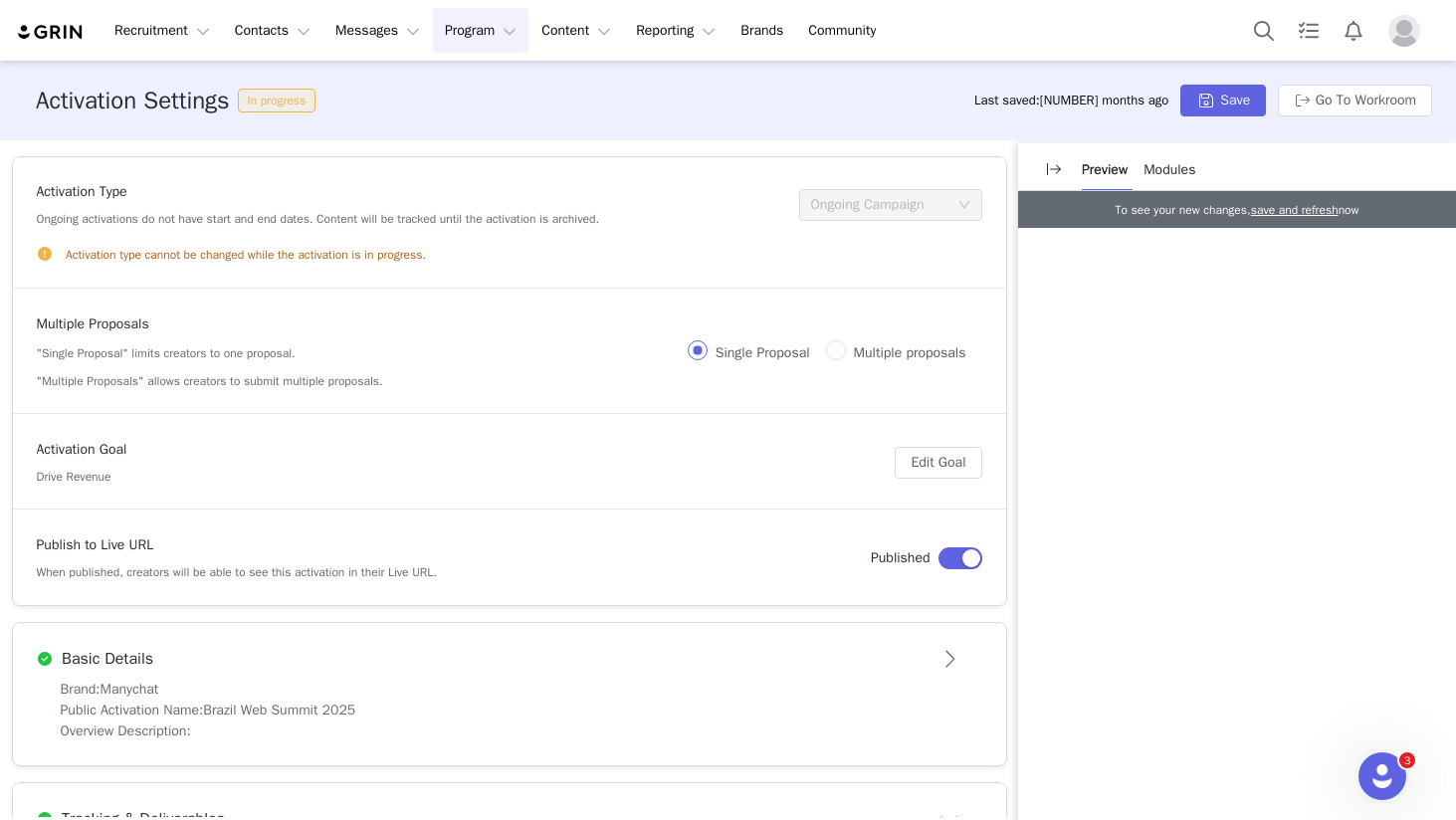 click on "Ongoing Campaign" at bounding box center [868, 205] 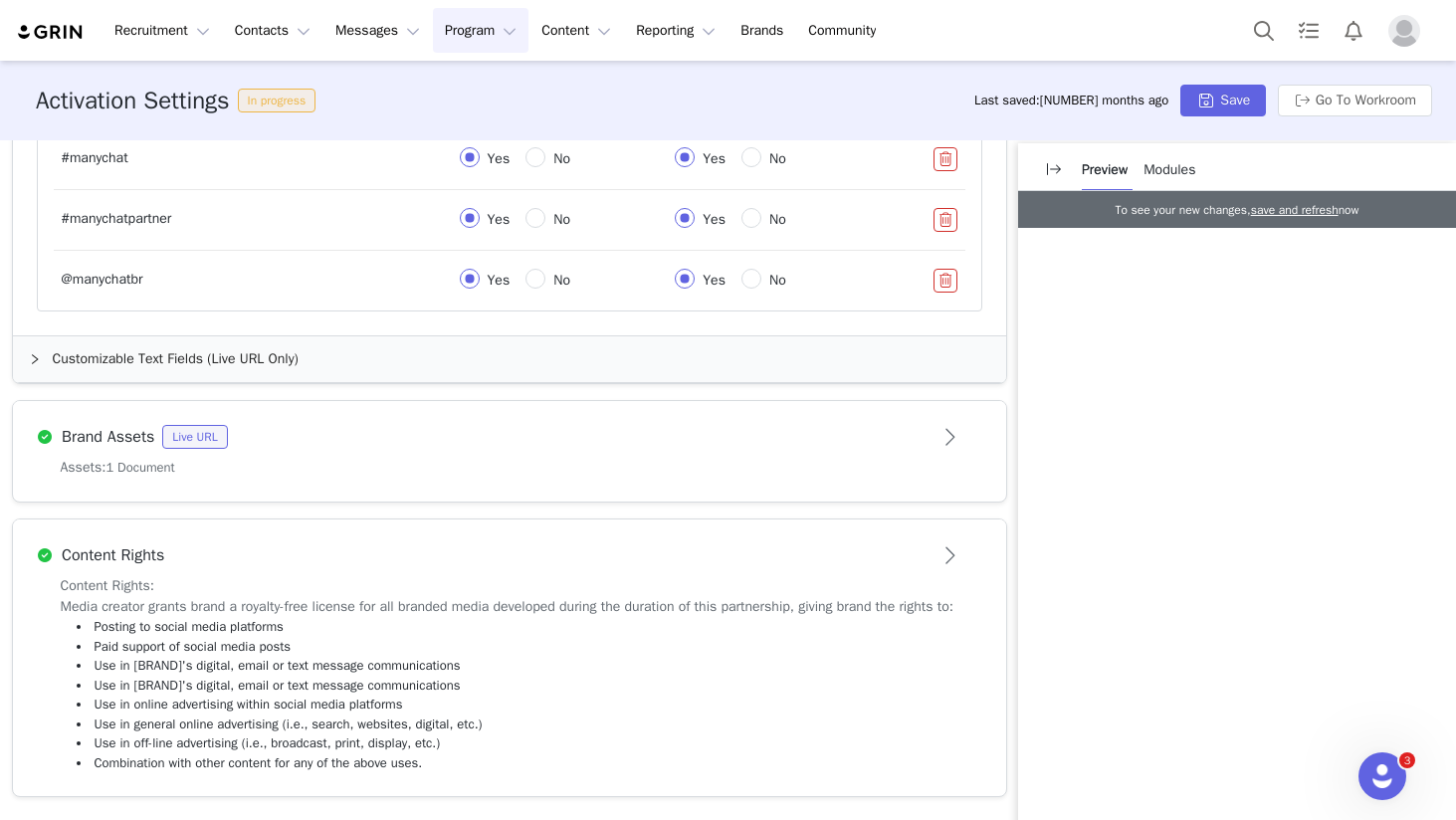 scroll, scrollTop: 0, scrollLeft: 0, axis: both 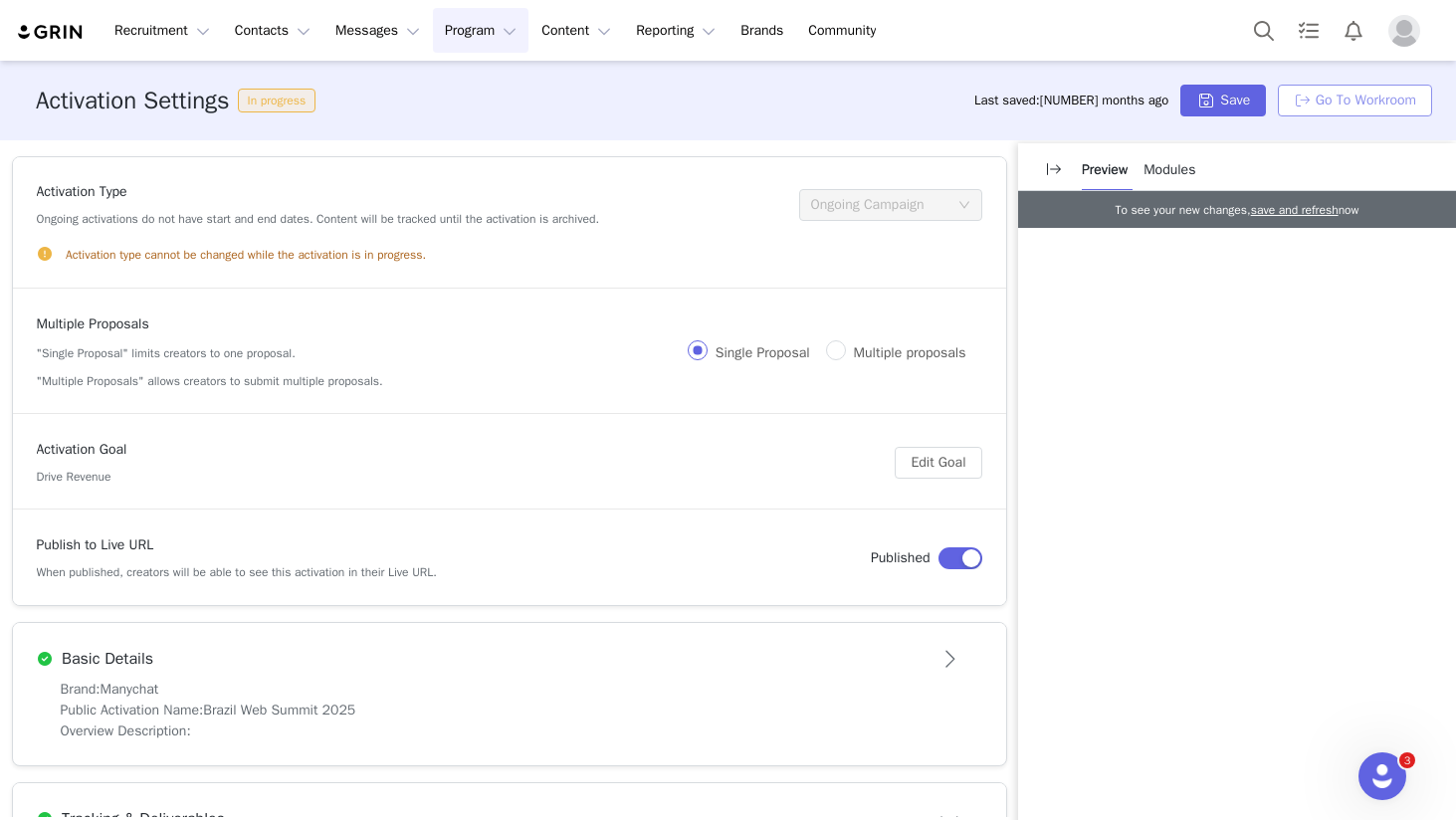 click on "Go To Workroom" at bounding box center (1354, 101) 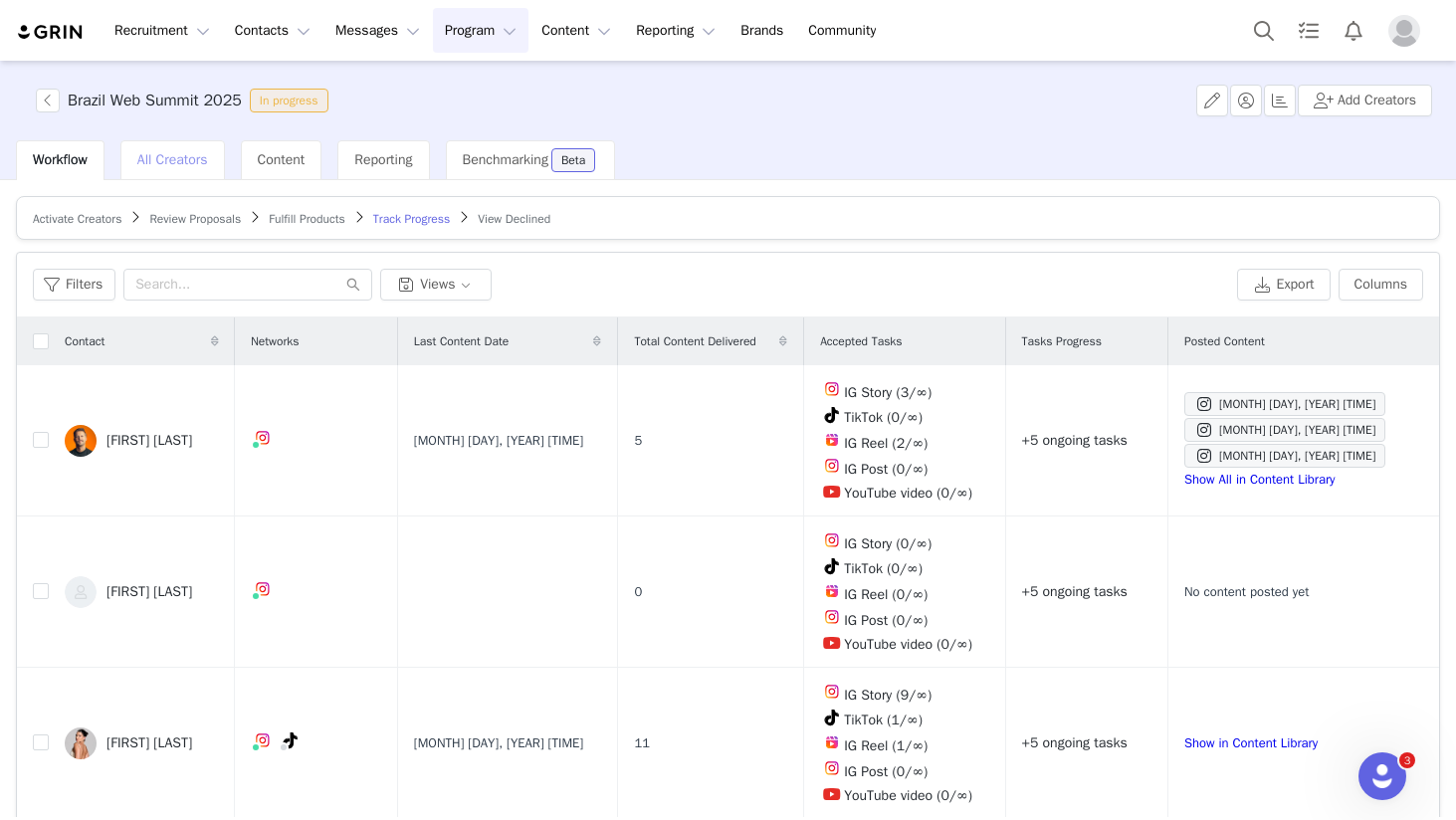 click on "All Creators" at bounding box center (172, 159) 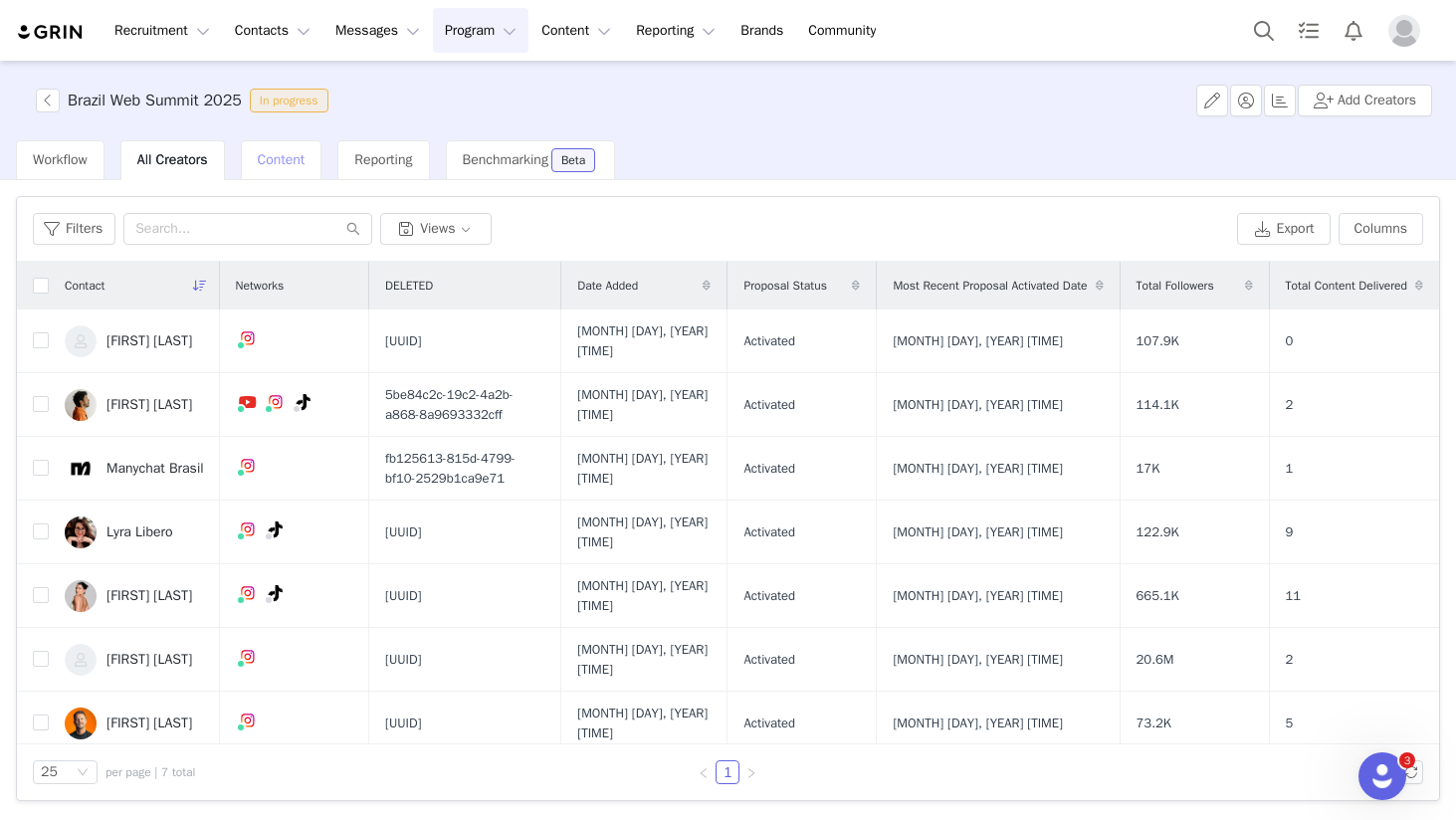 click on "Content" at bounding box center [282, 159] 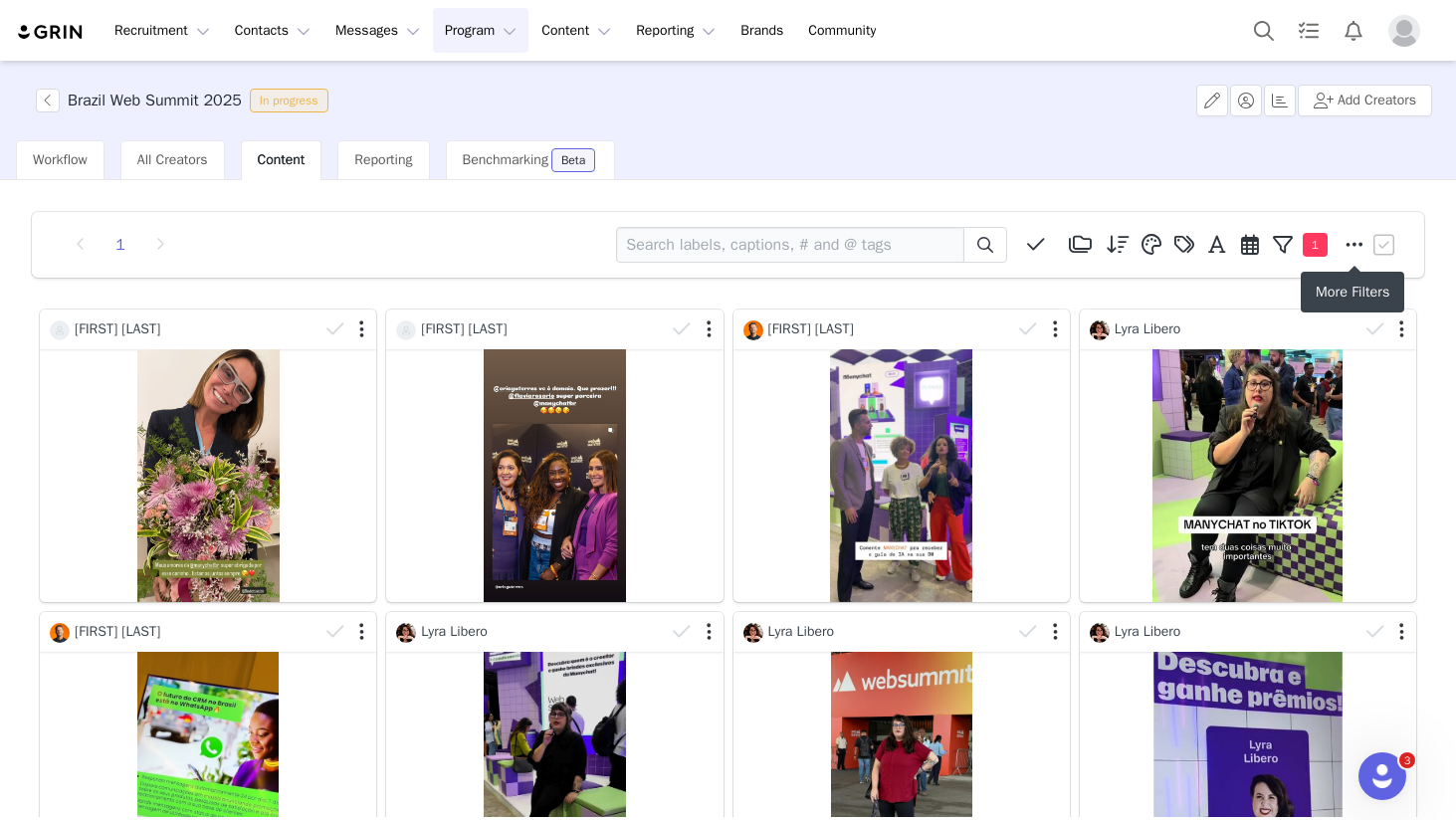 click at bounding box center [1354, 245] 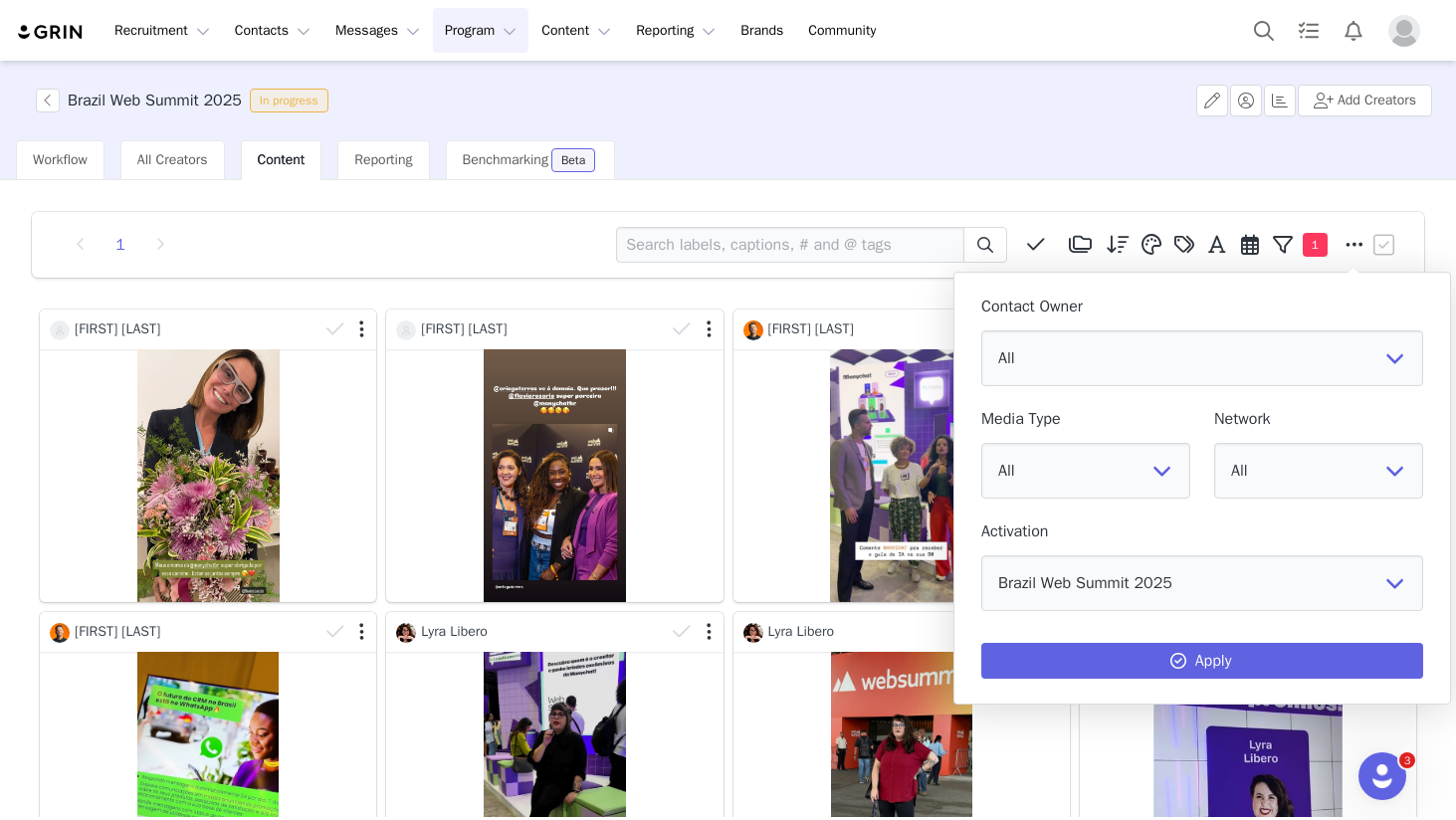 click on "Workflow All Creators Content Reporting Benchmarking Beta" at bounding box center [735, 160] 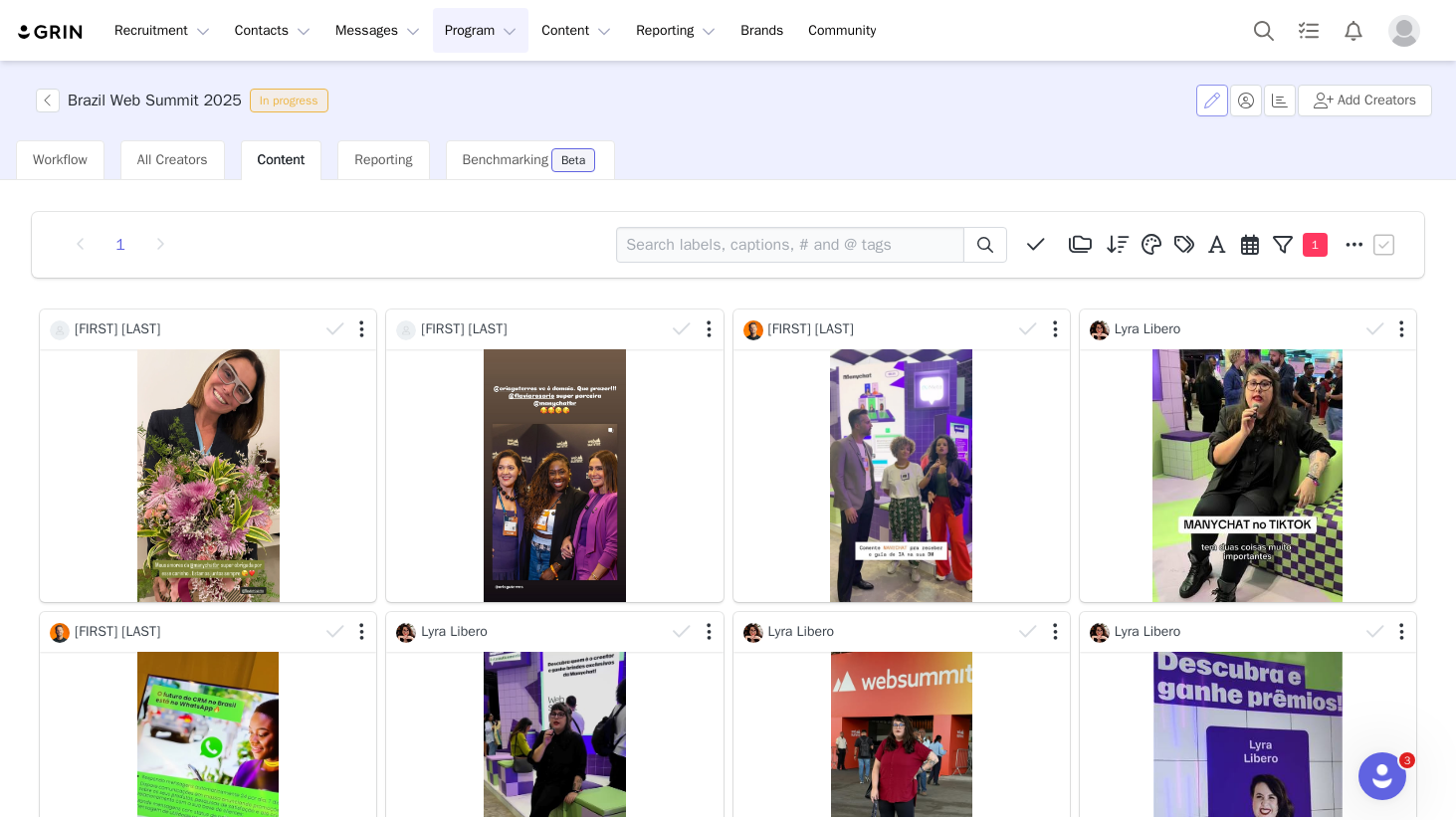 click at bounding box center [1212, 101] 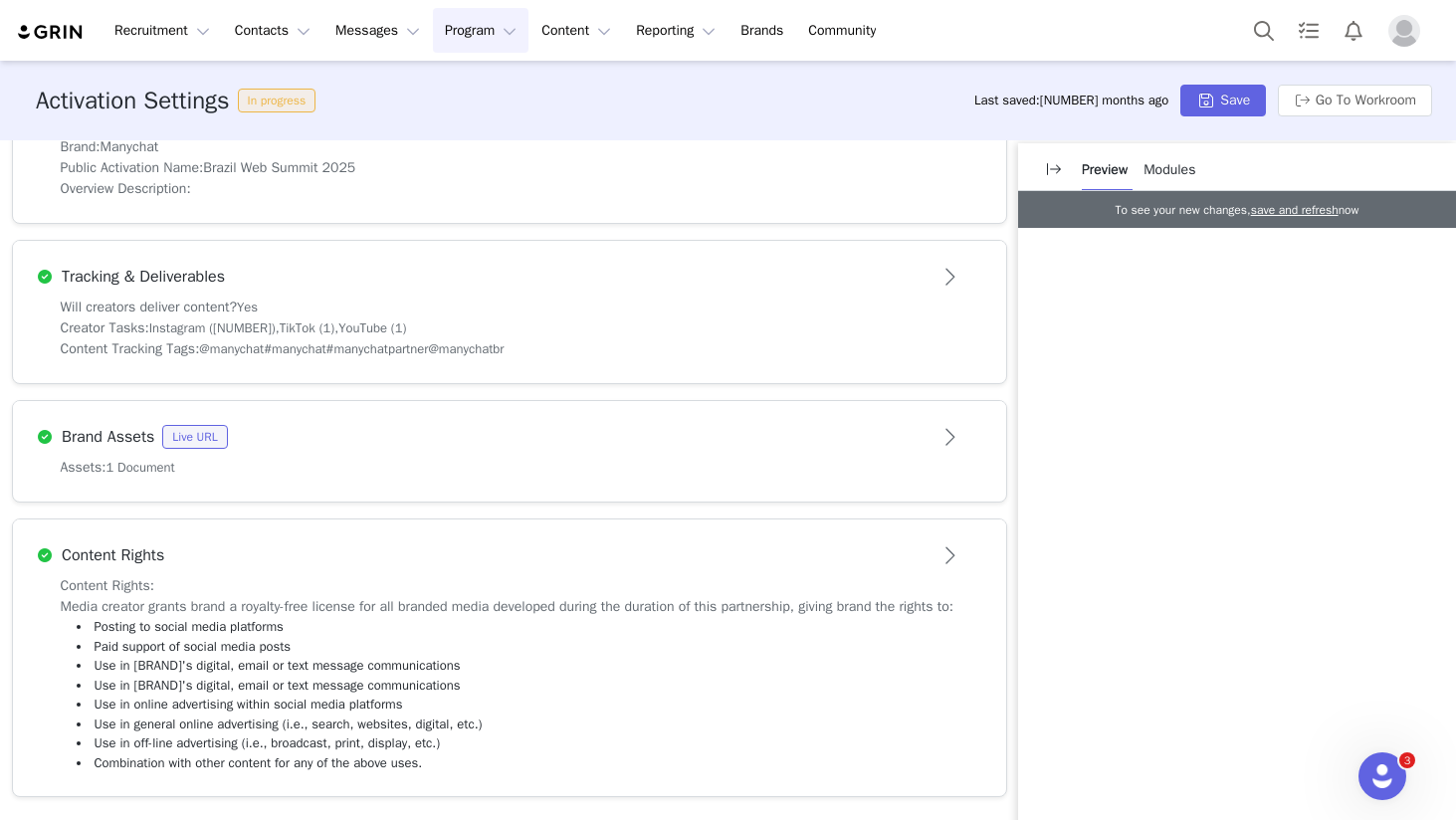 scroll, scrollTop: 0, scrollLeft: 0, axis: both 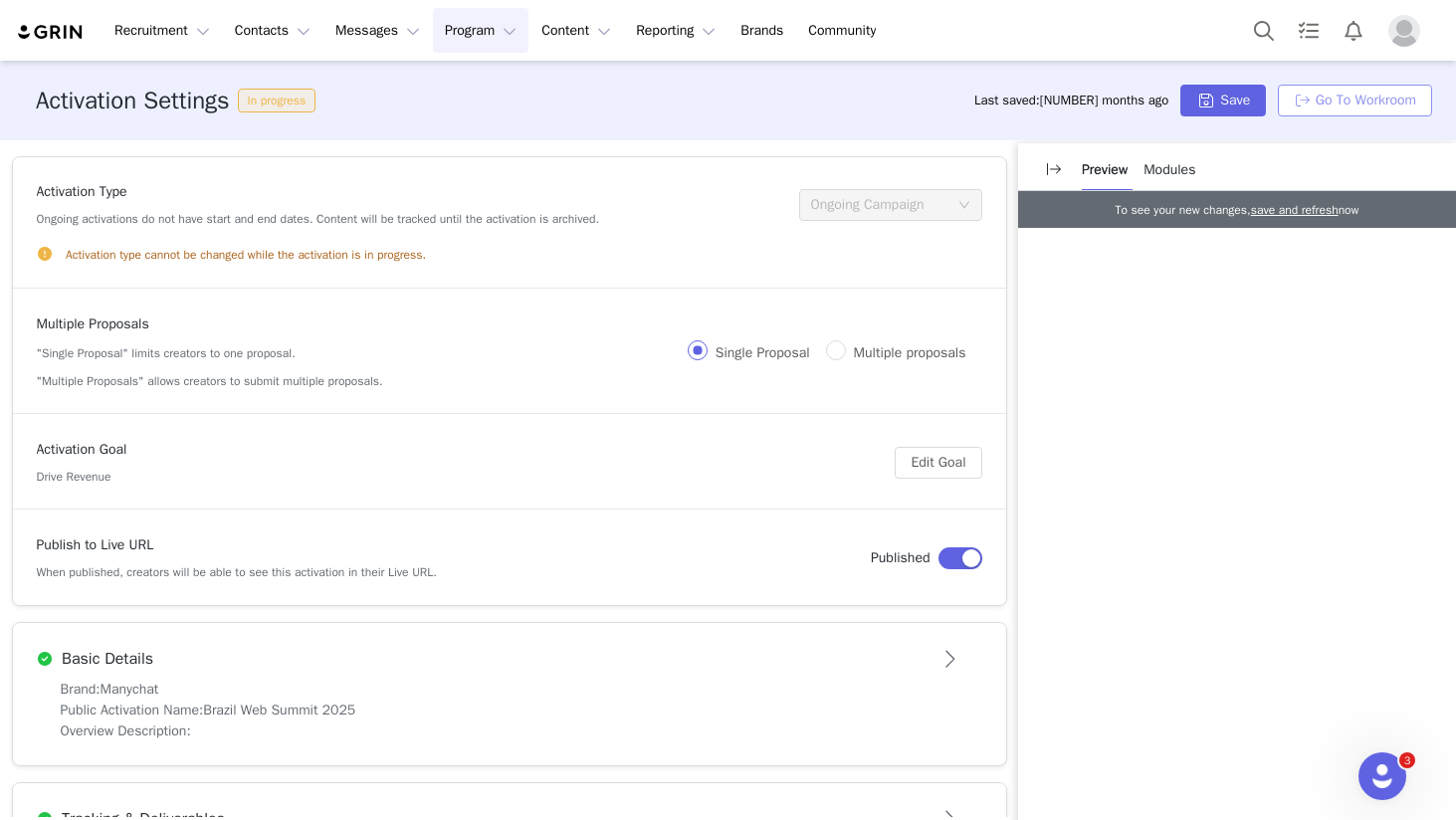 click on "Go To Workroom" at bounding box center (1354, 101) 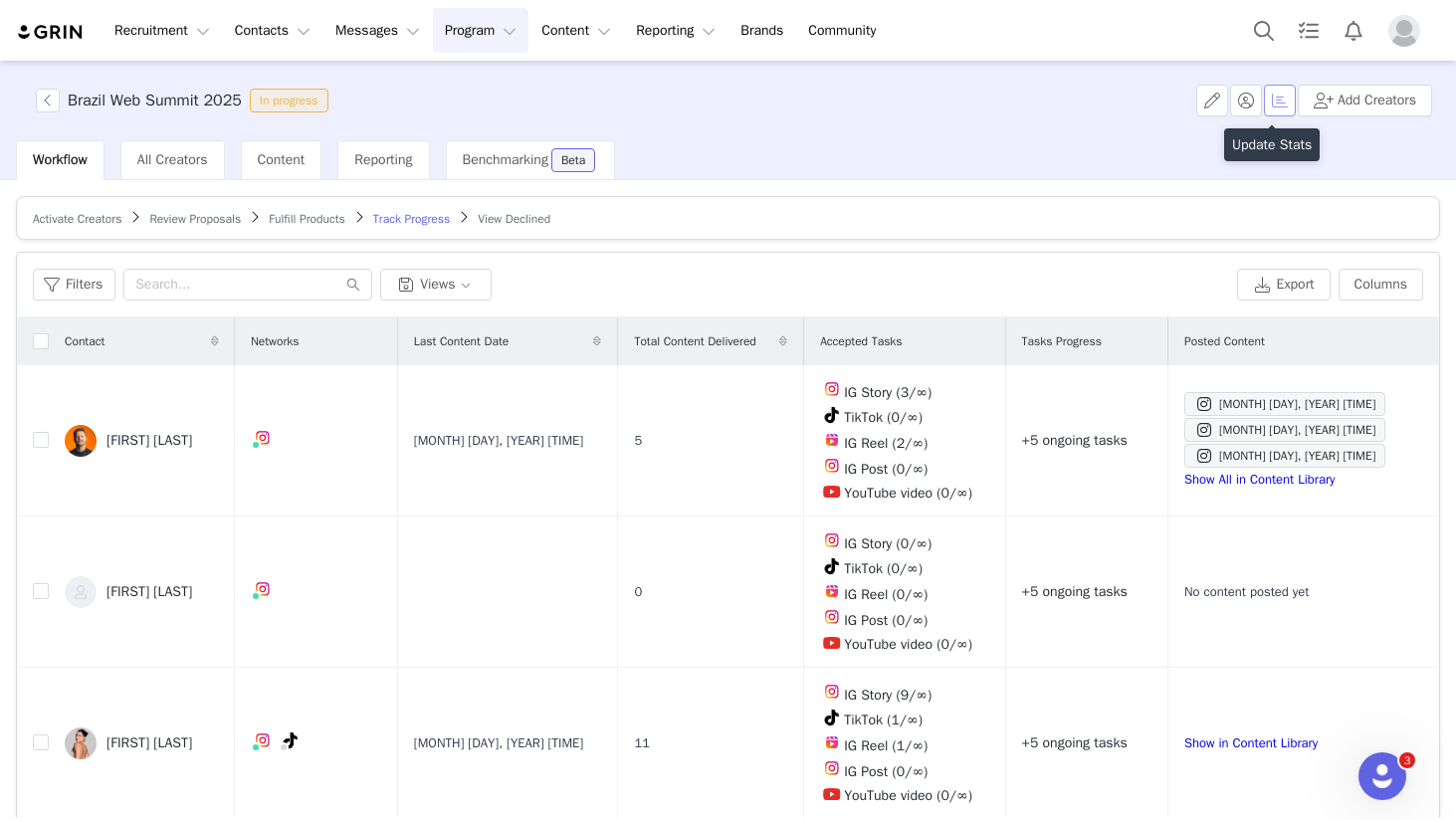 click at bounding box center (1280, 101) 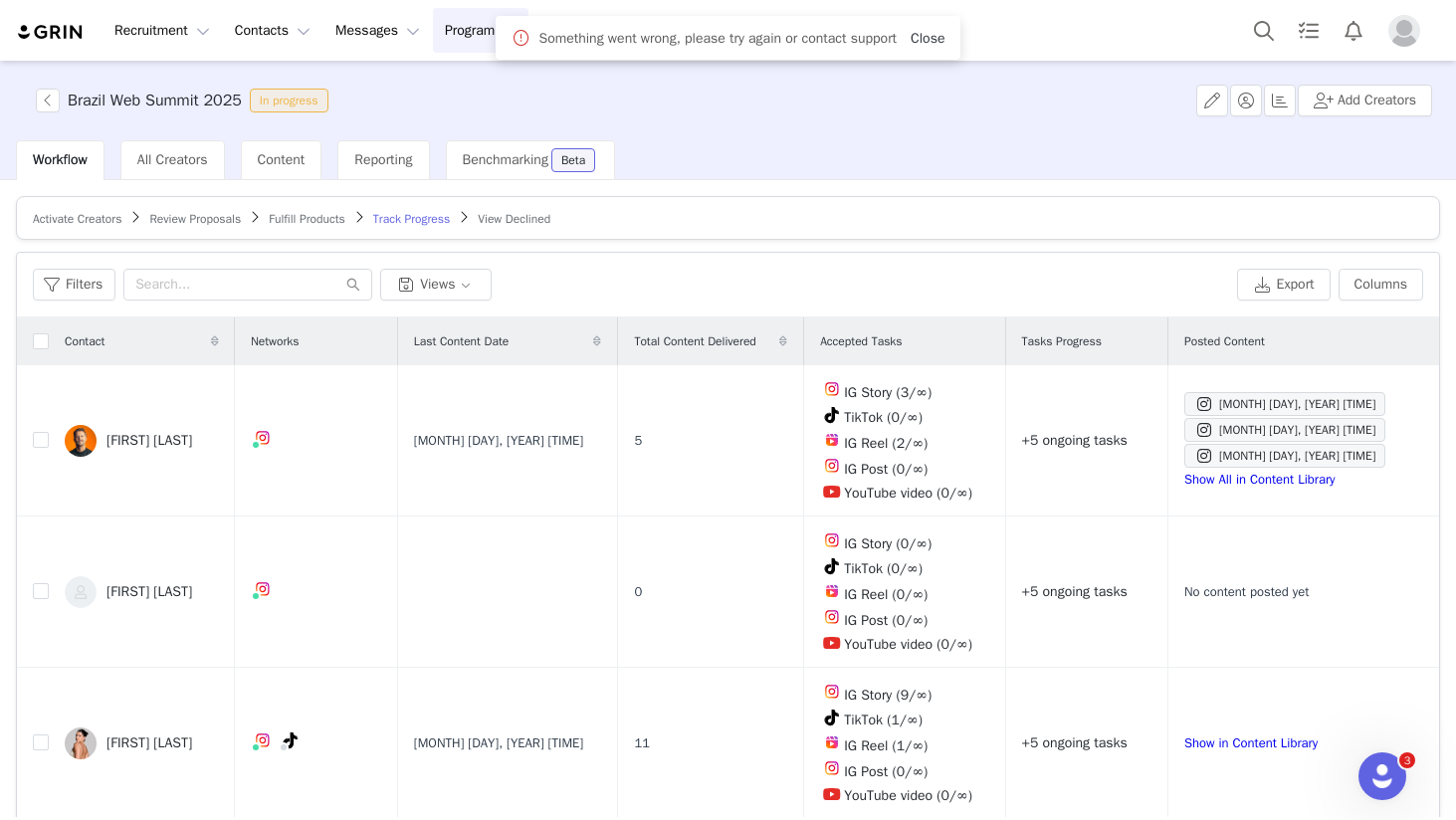 click on "Close" at bounding box center (928, 38) 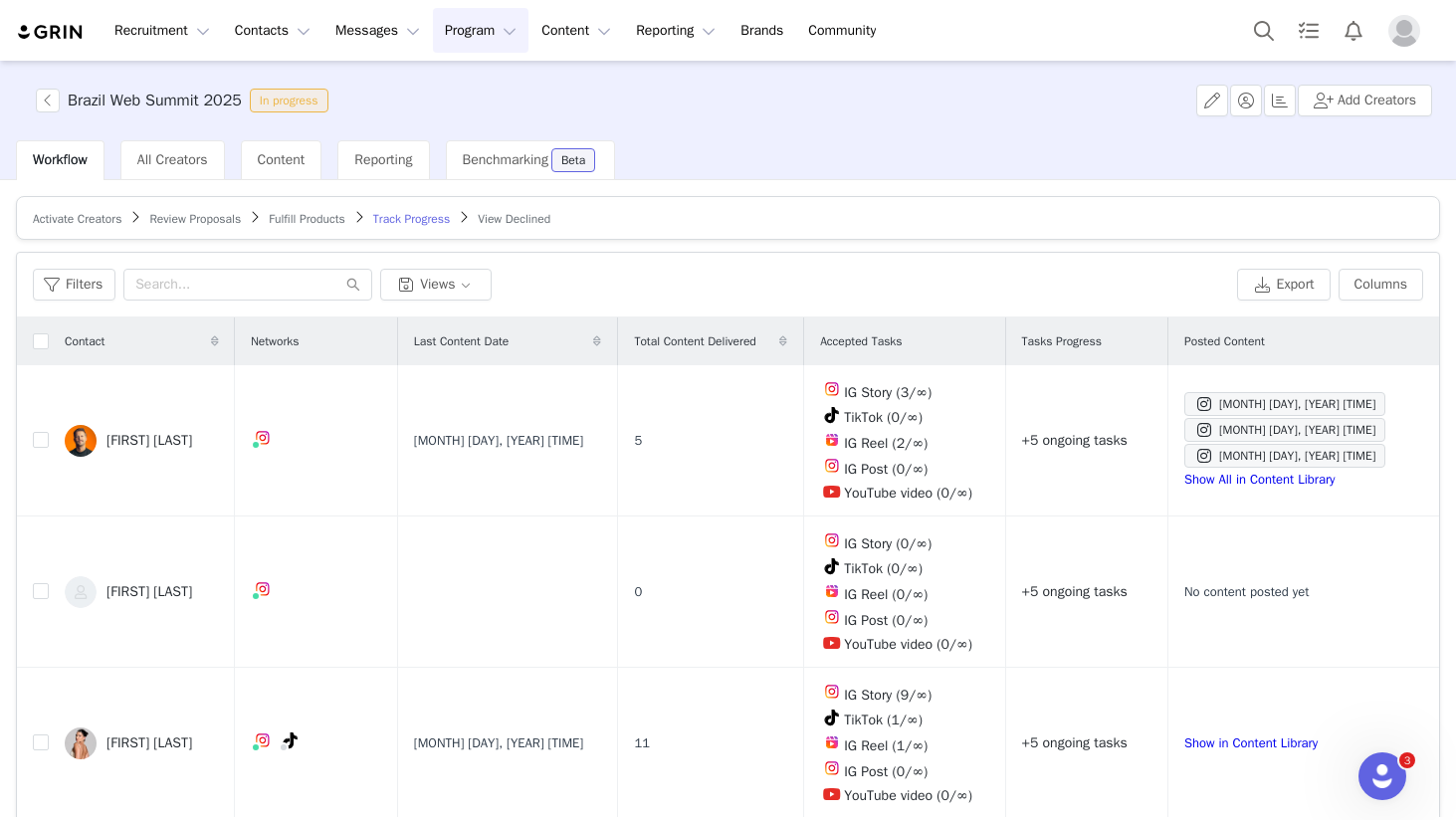 click on "Track Progress" at bounding box center (411, 219) 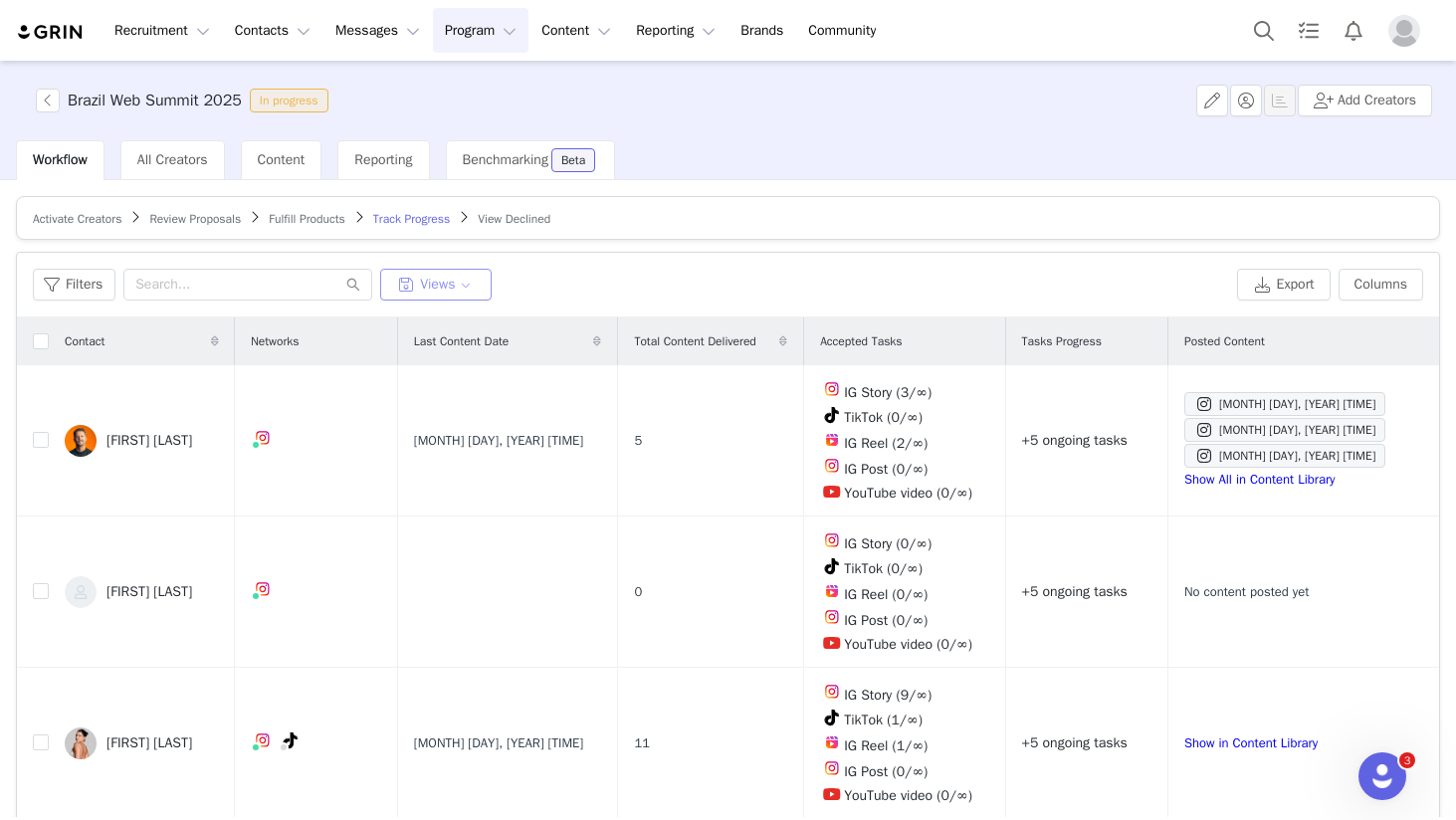 click on "Views" at bounding box center (436, 285) 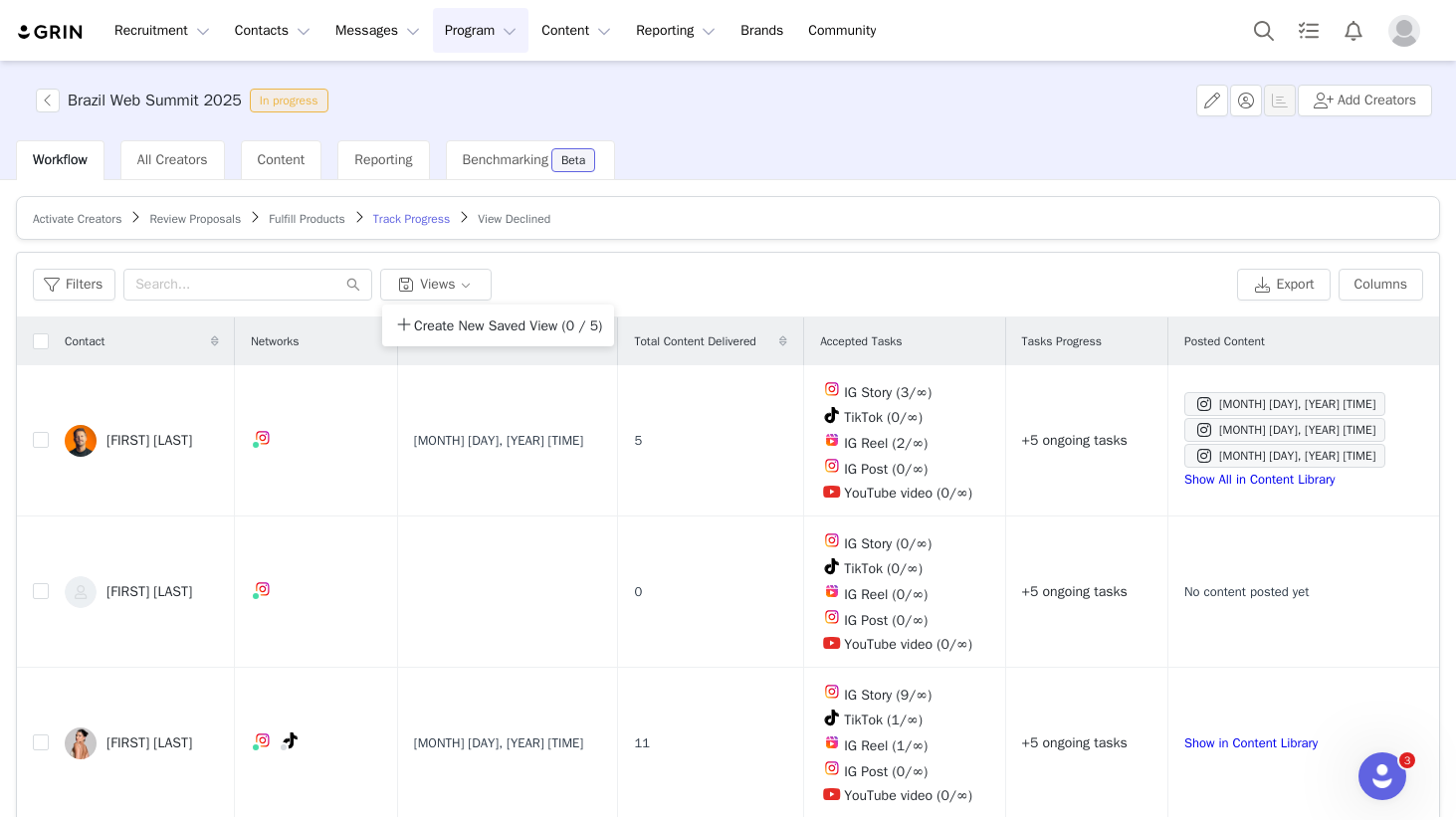 click on "Filters Views" at bounding box center (631, 285) 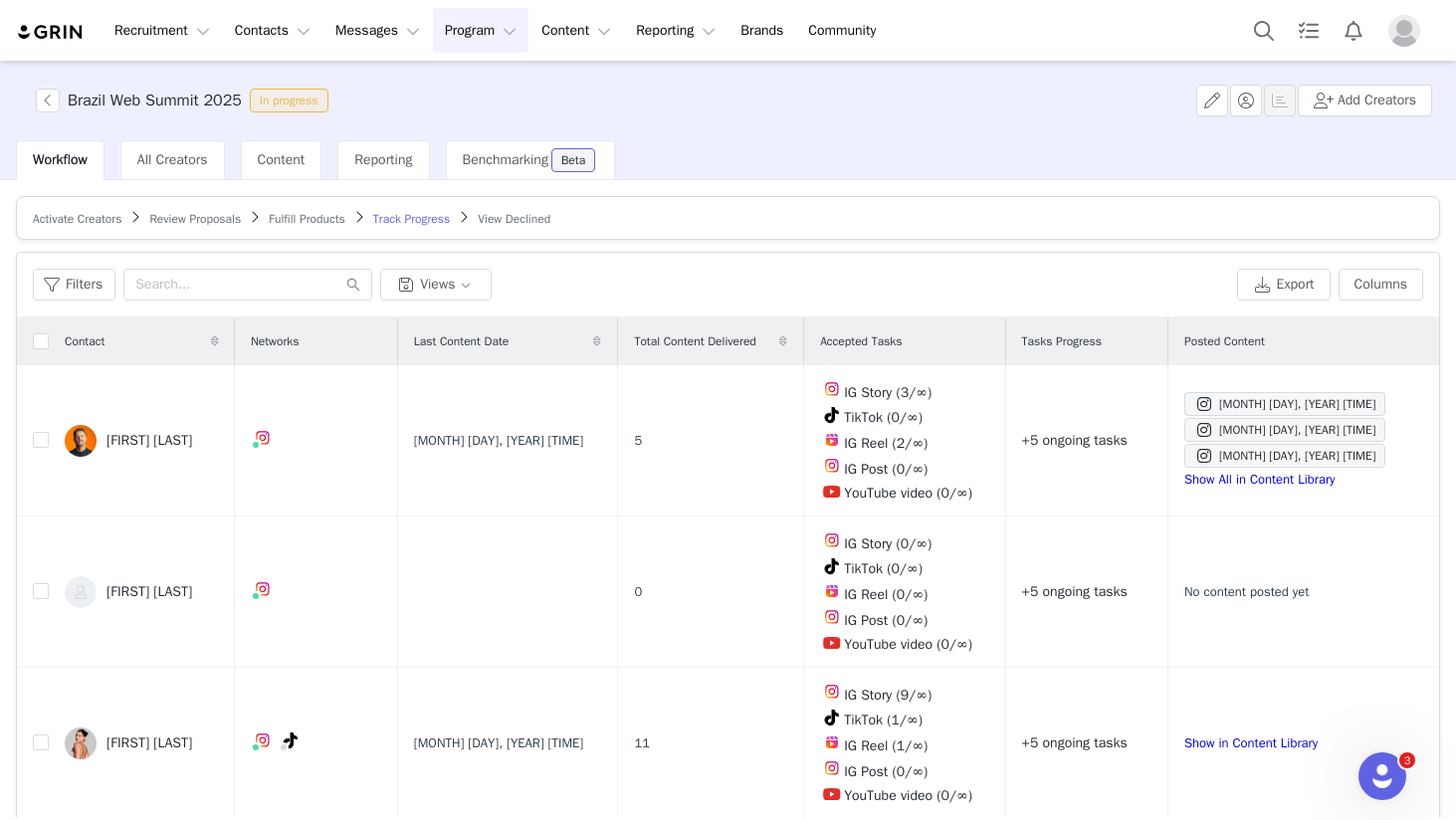 click on "Fulfill Products" at bounding box center [307, 219] 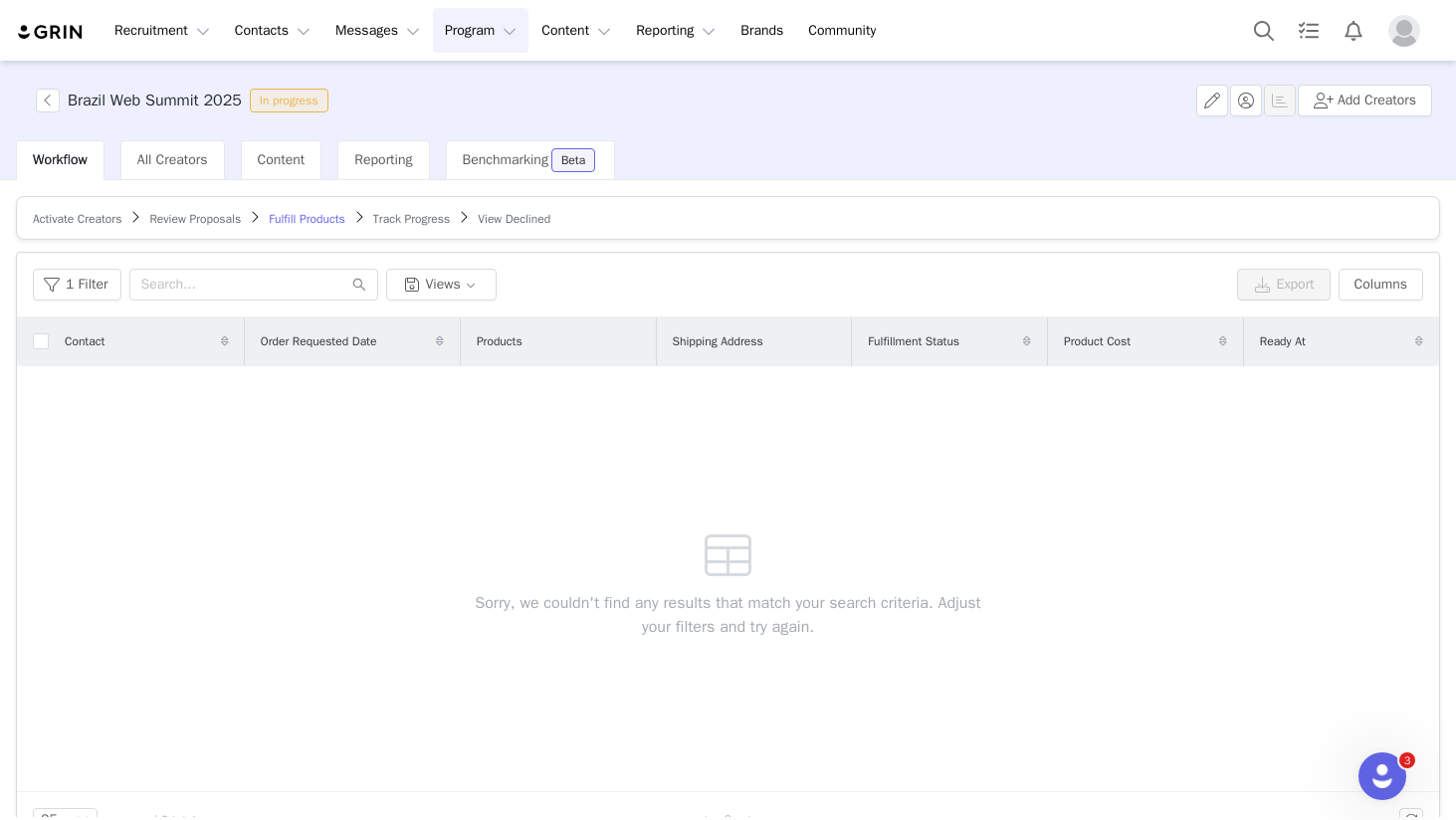 click on "Activate Creators Review Proposals Fulfill Products Track Progress View Declined" at bounding box center (728, 218) 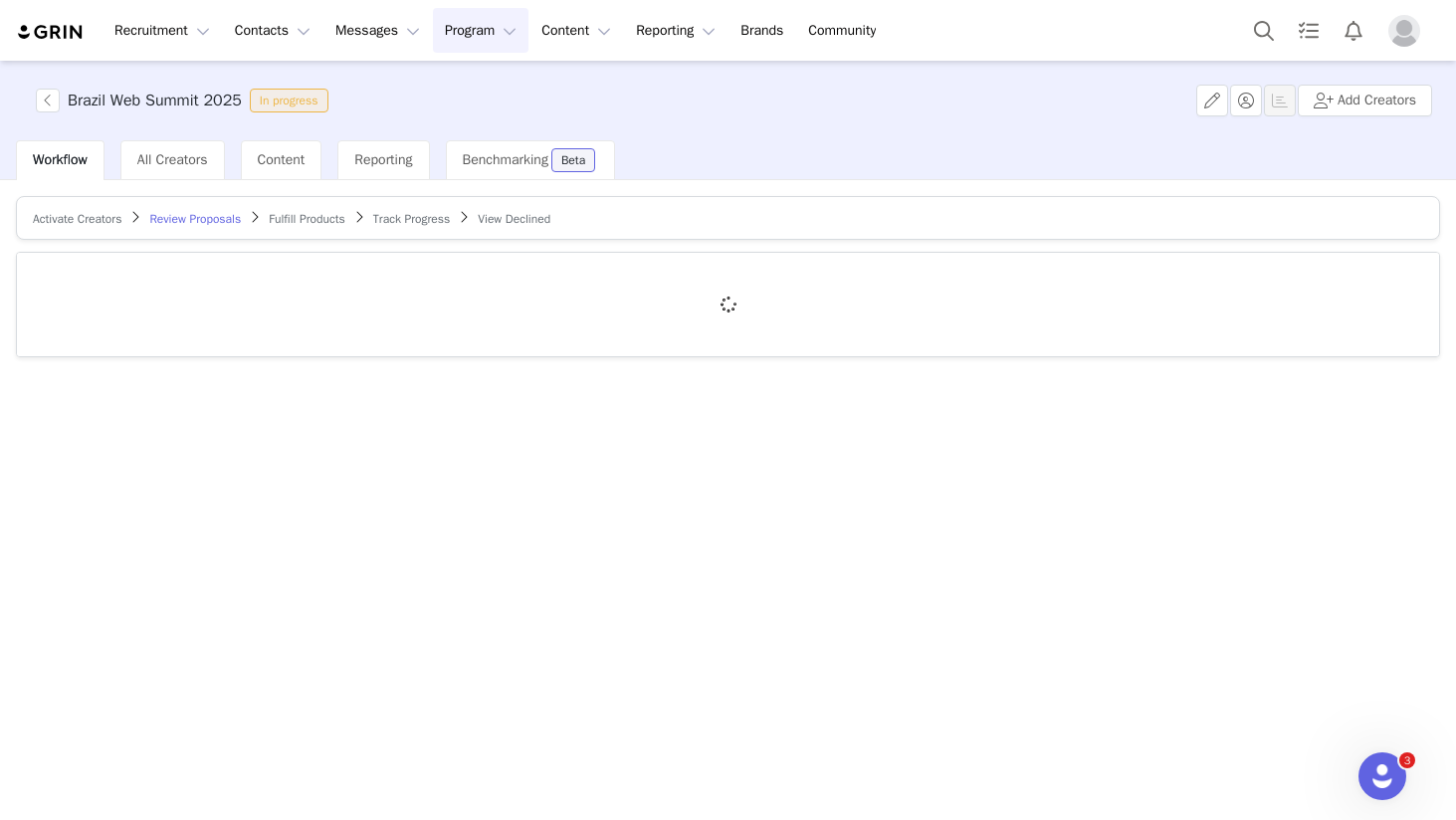 click on "Activate Creators" at bounding box center (77, 219) 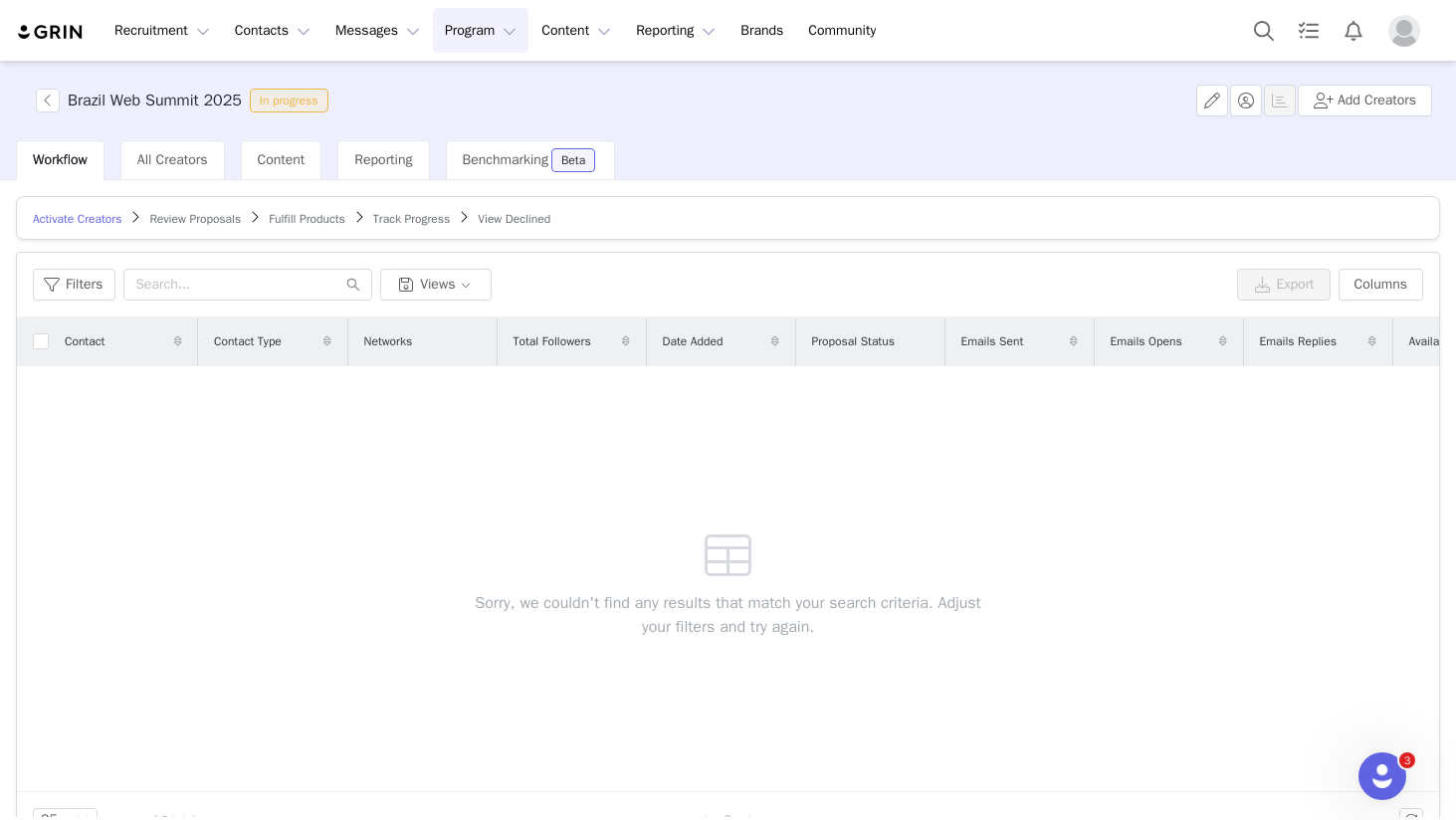 click on "Workflow" at bounding box center [60, 159] 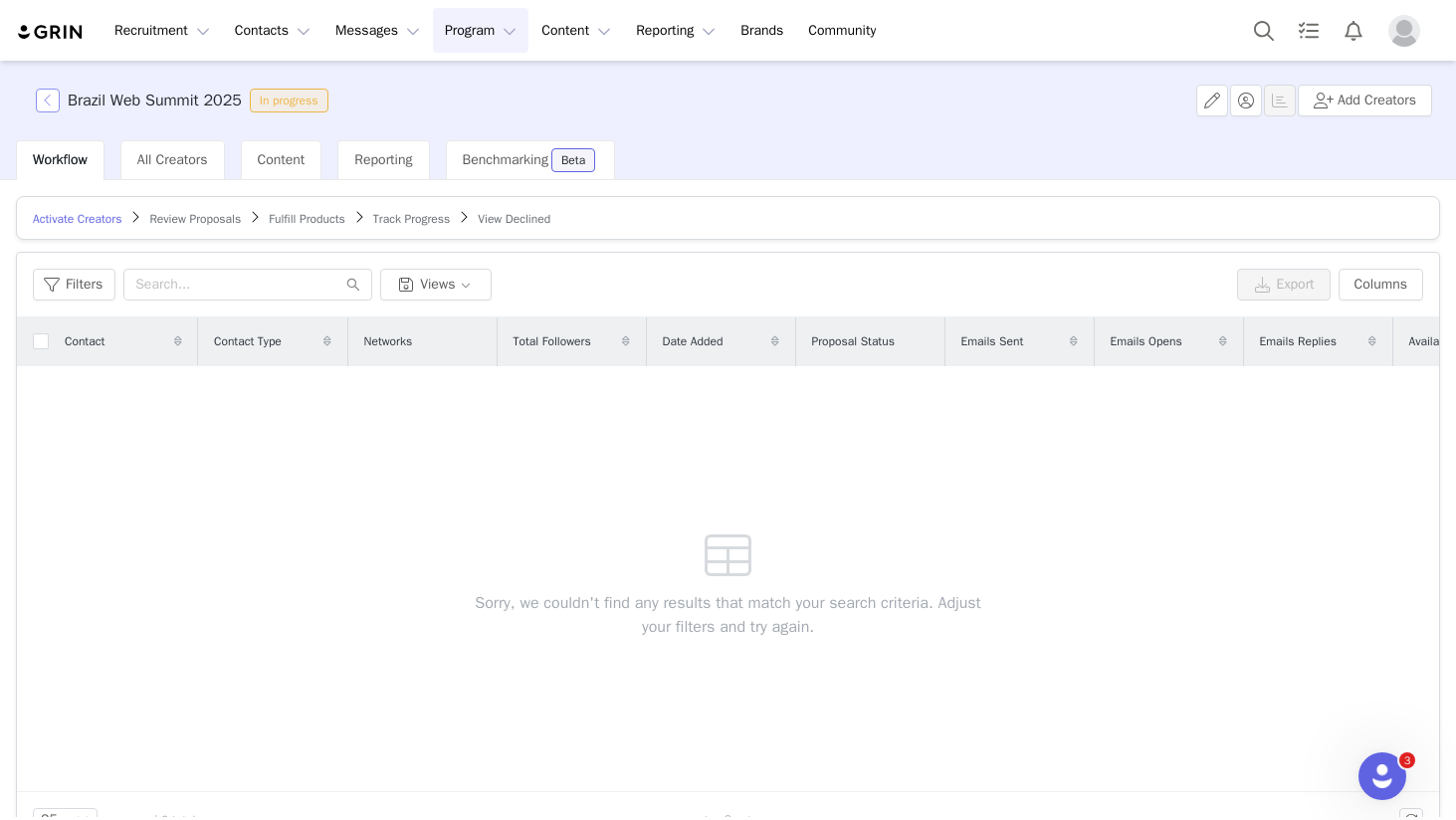 click at bounding box center [48, 101] 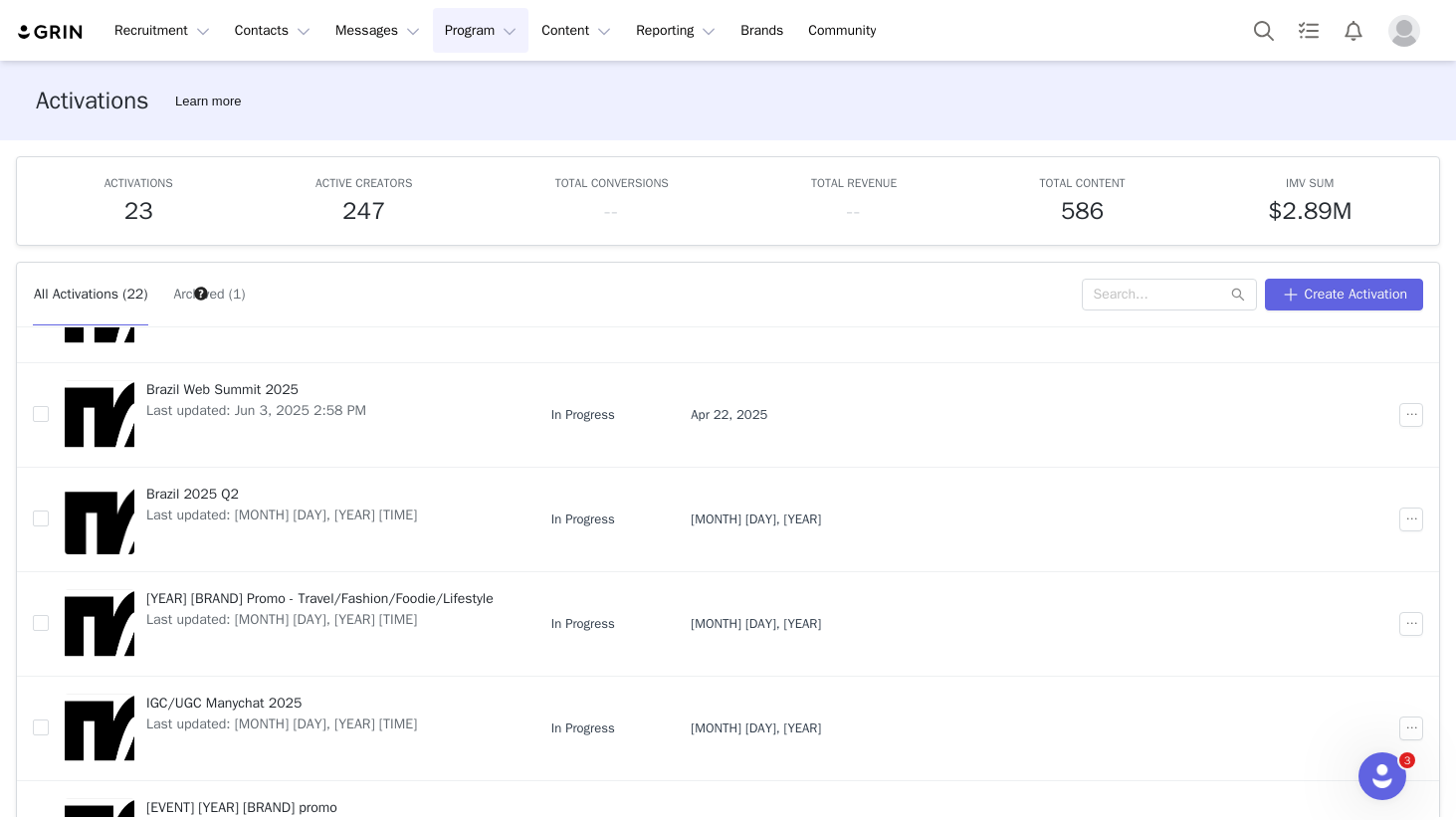scroll, scrollTop: 435, scrollLeft: 0, axis: vertical 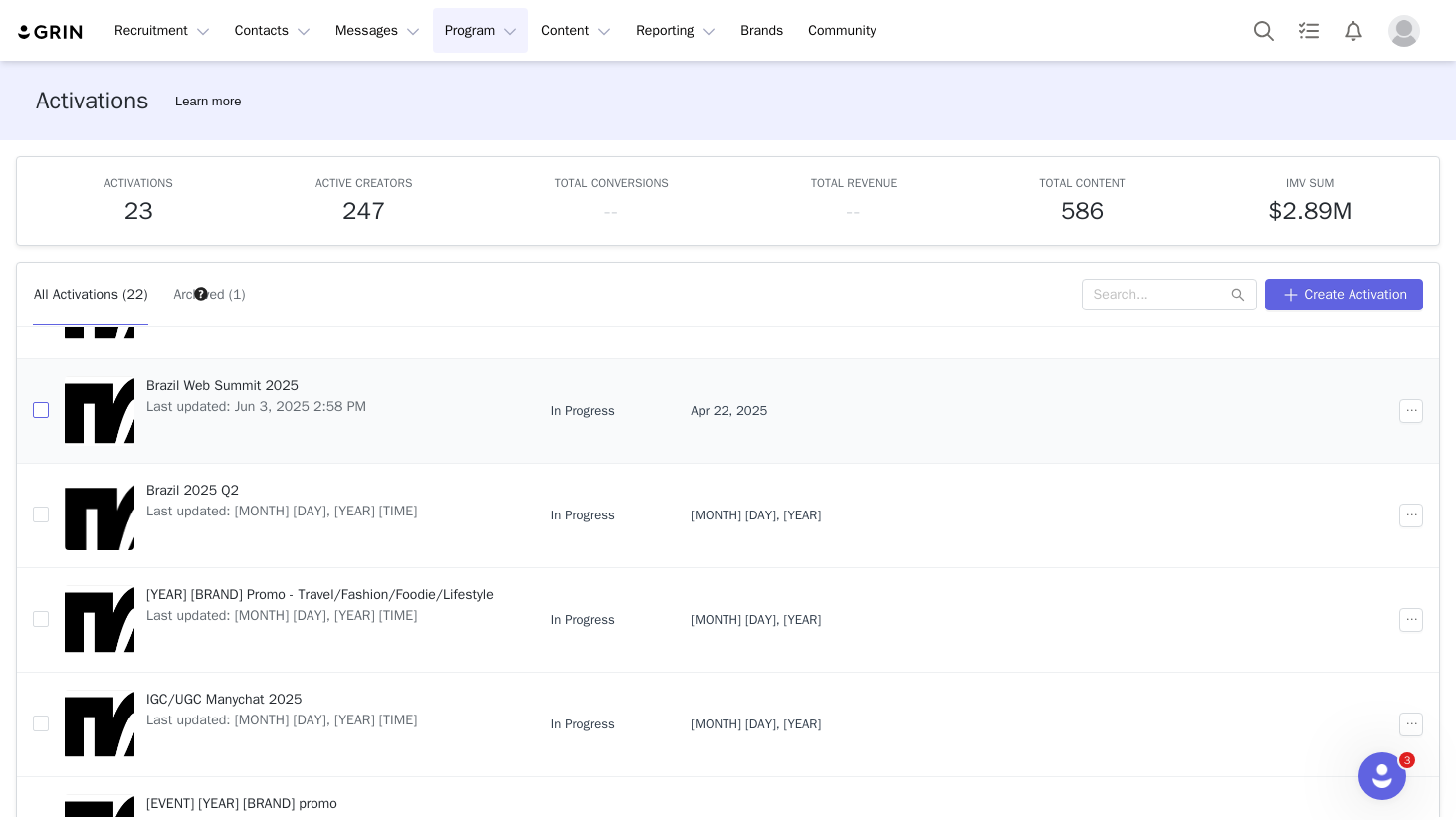 click at bounding box center (41, 410) 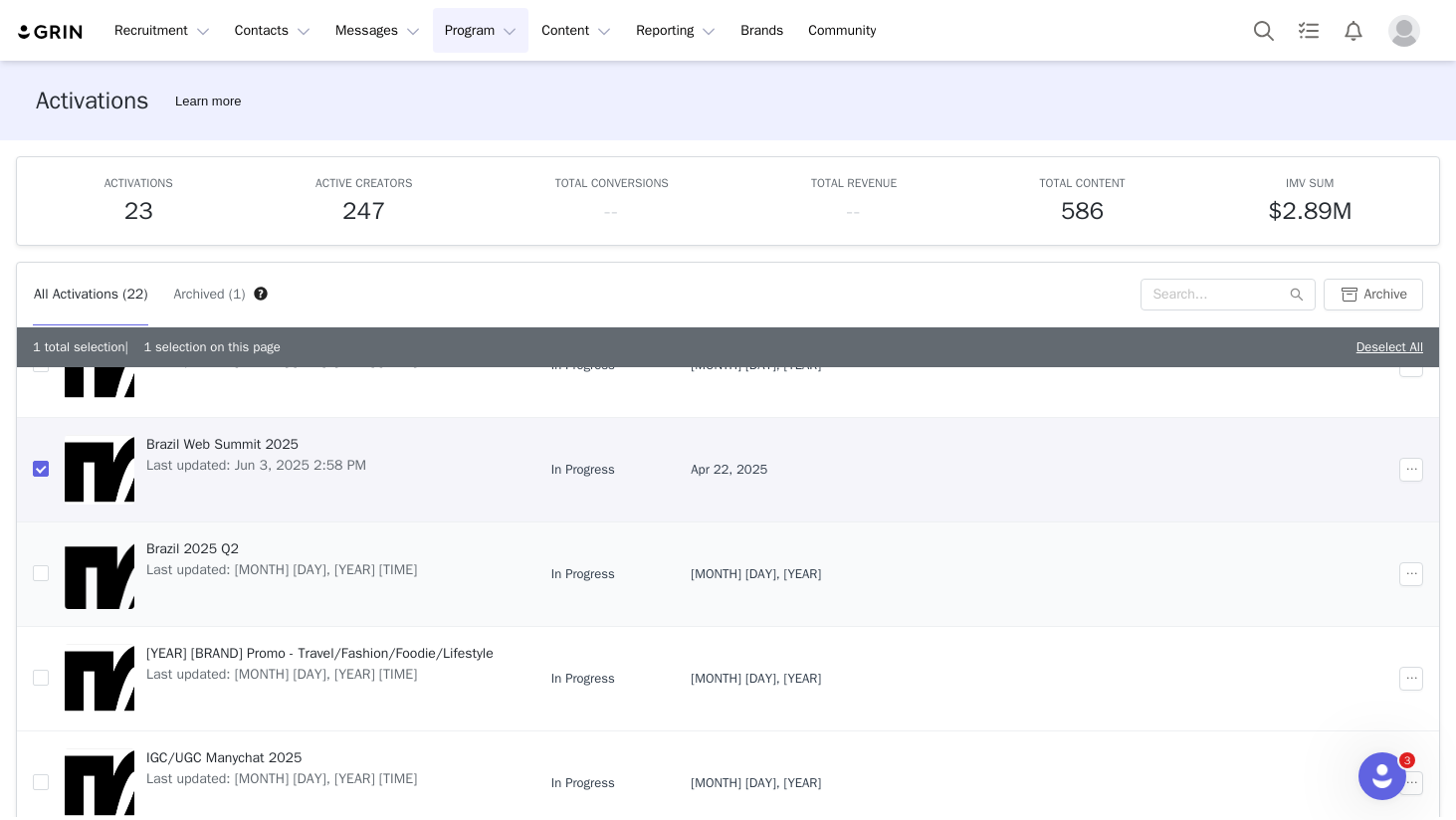scroll, scrollTop: 420, scrollLeft: 0, axis: vertical 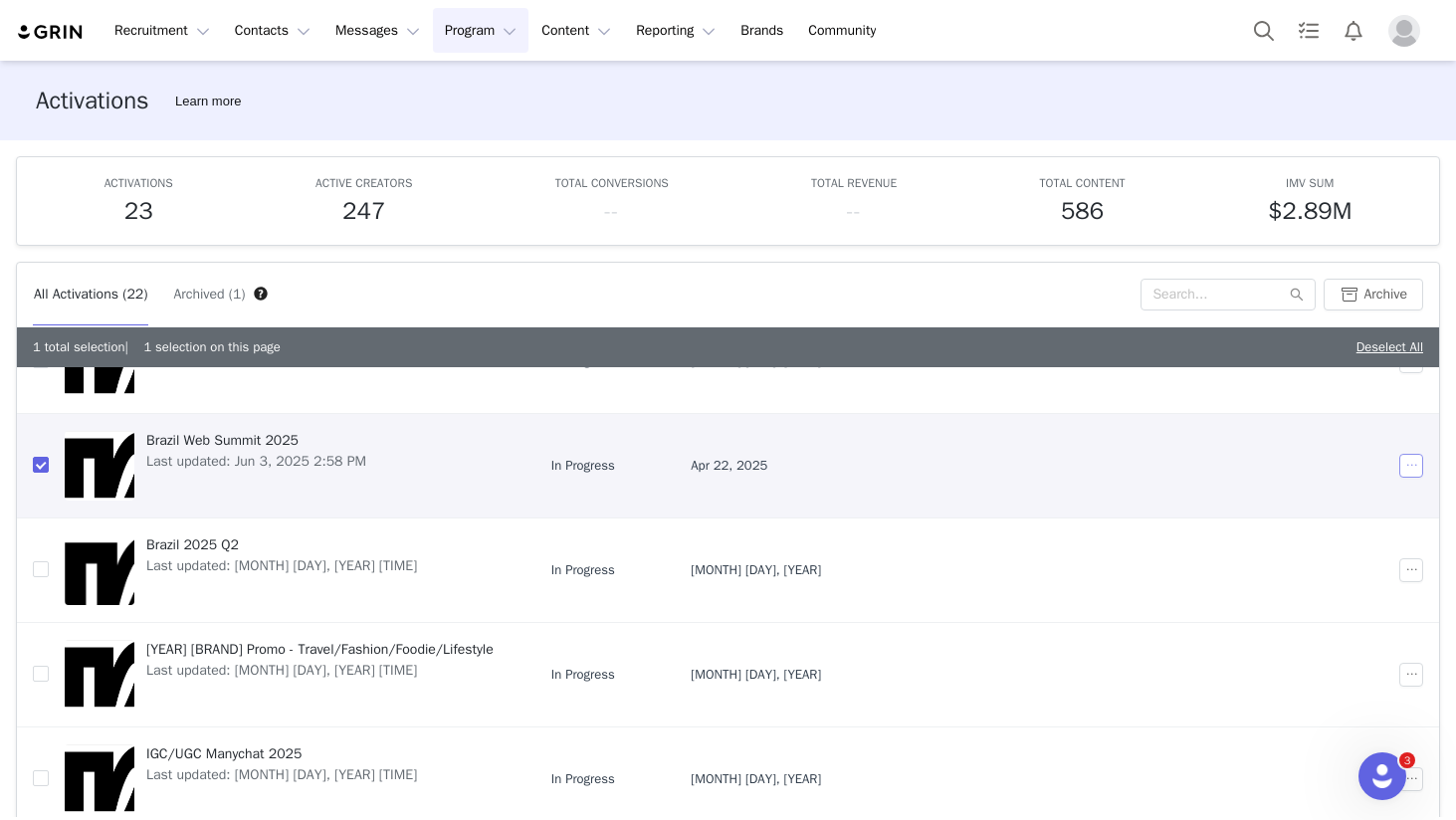 click at bounding box center (1411, 466) 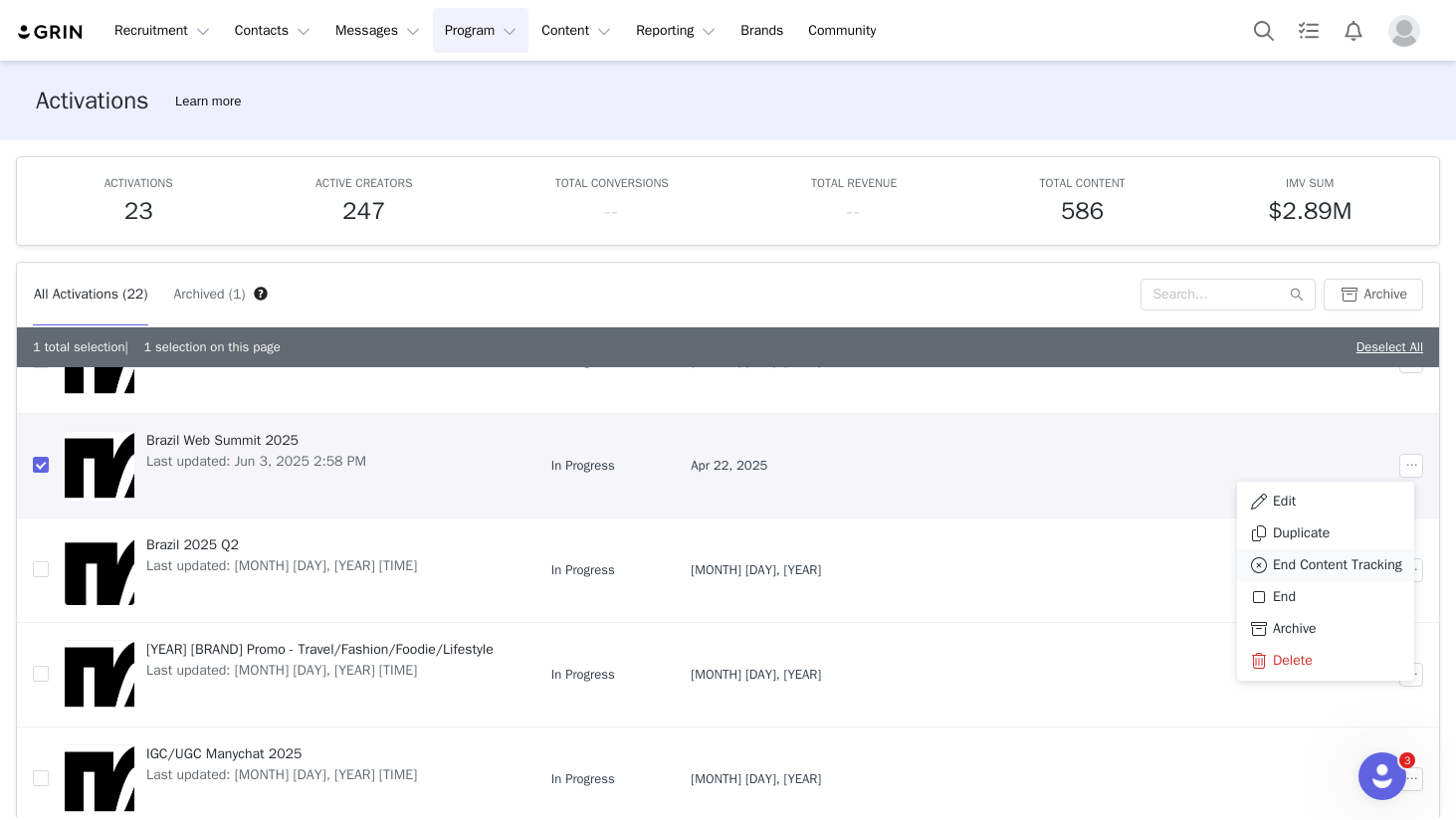 click on "End Content Tracking" at bounding box center (1338, 565) 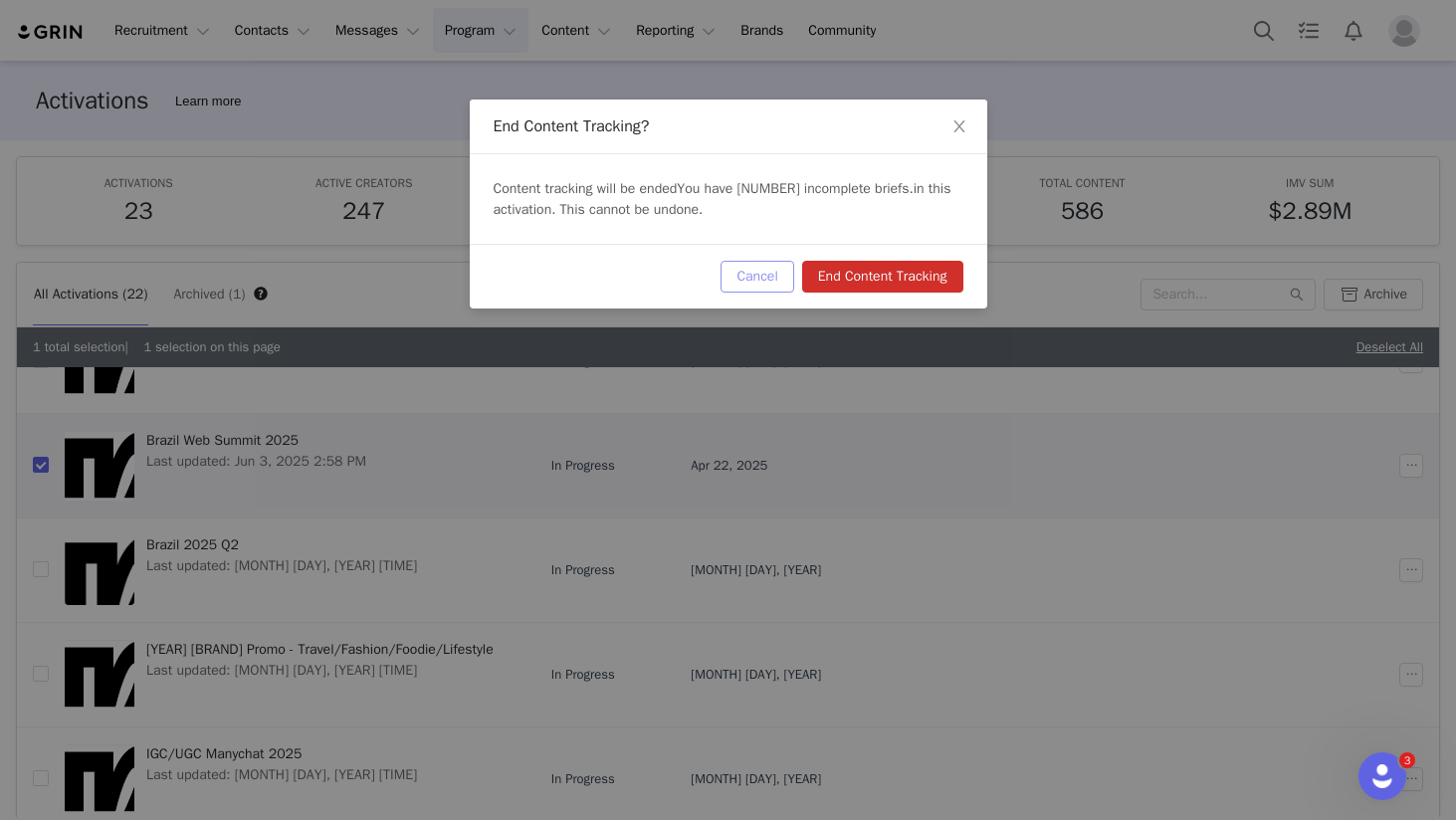click on "Cancel" at bounding box center (756, 277) 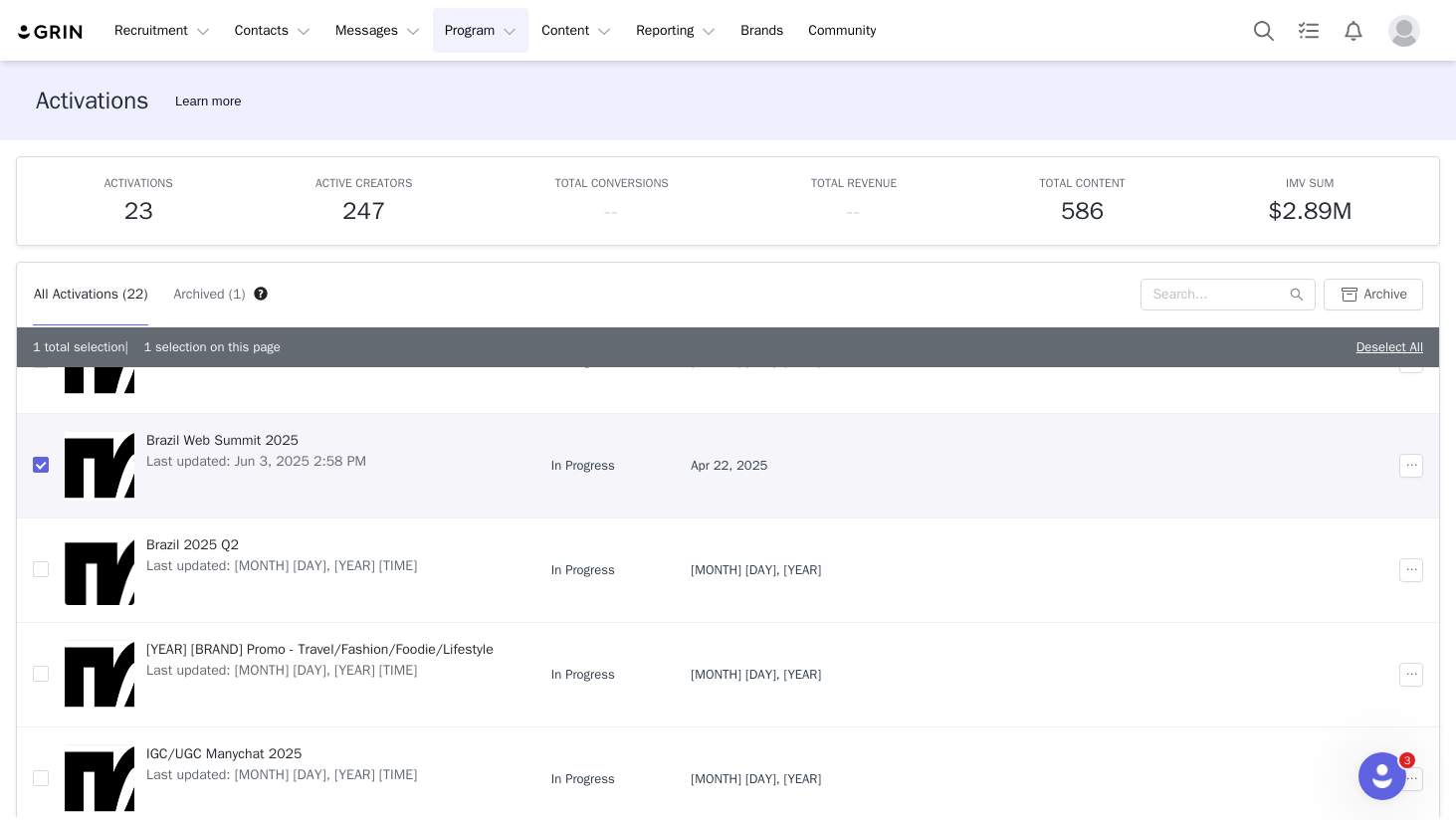 click on "Brazil Web Summit 2025" at bounding box center [256, 440] 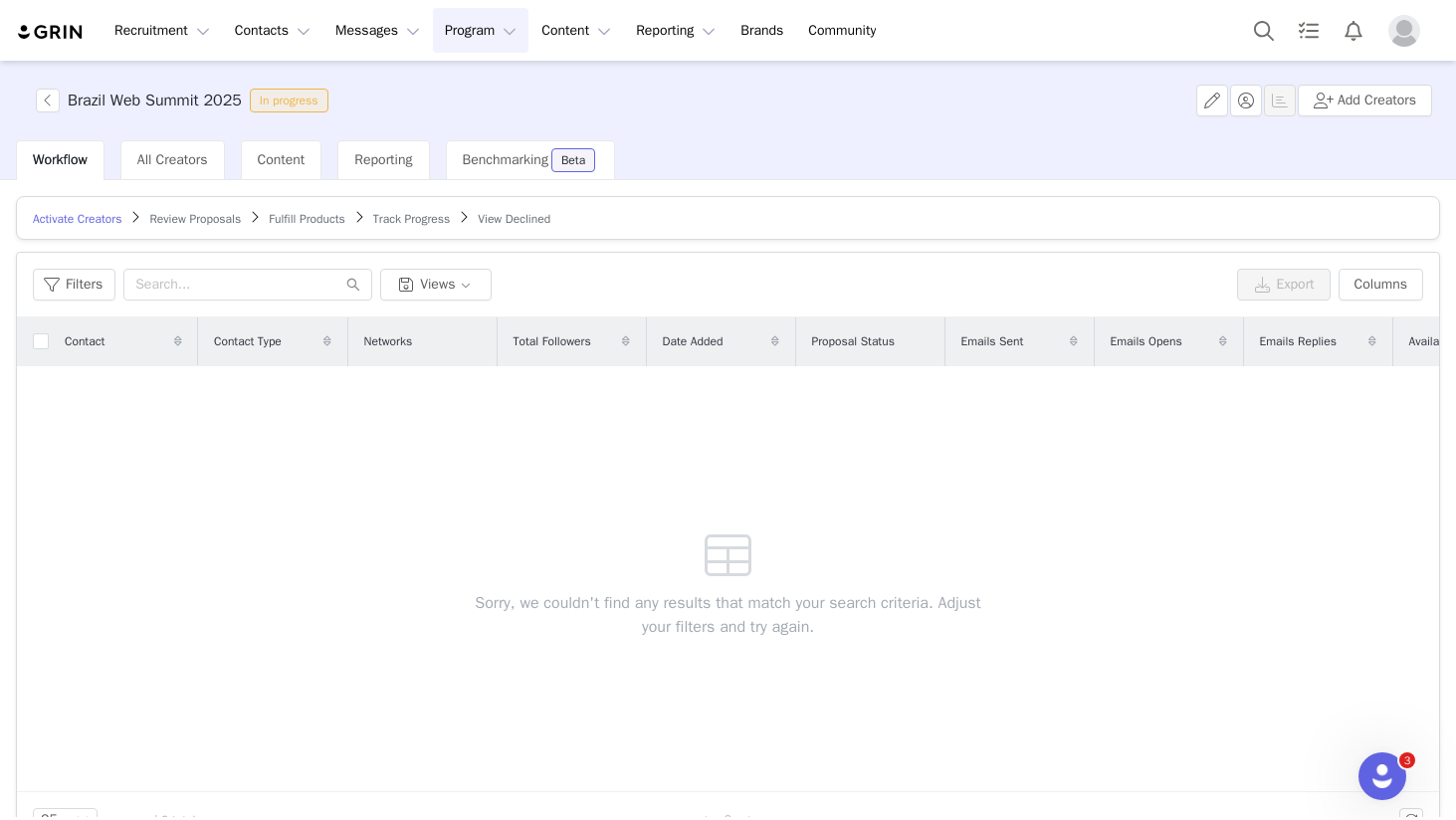 click on "Review Proposals" at bounding box center (195, 219) 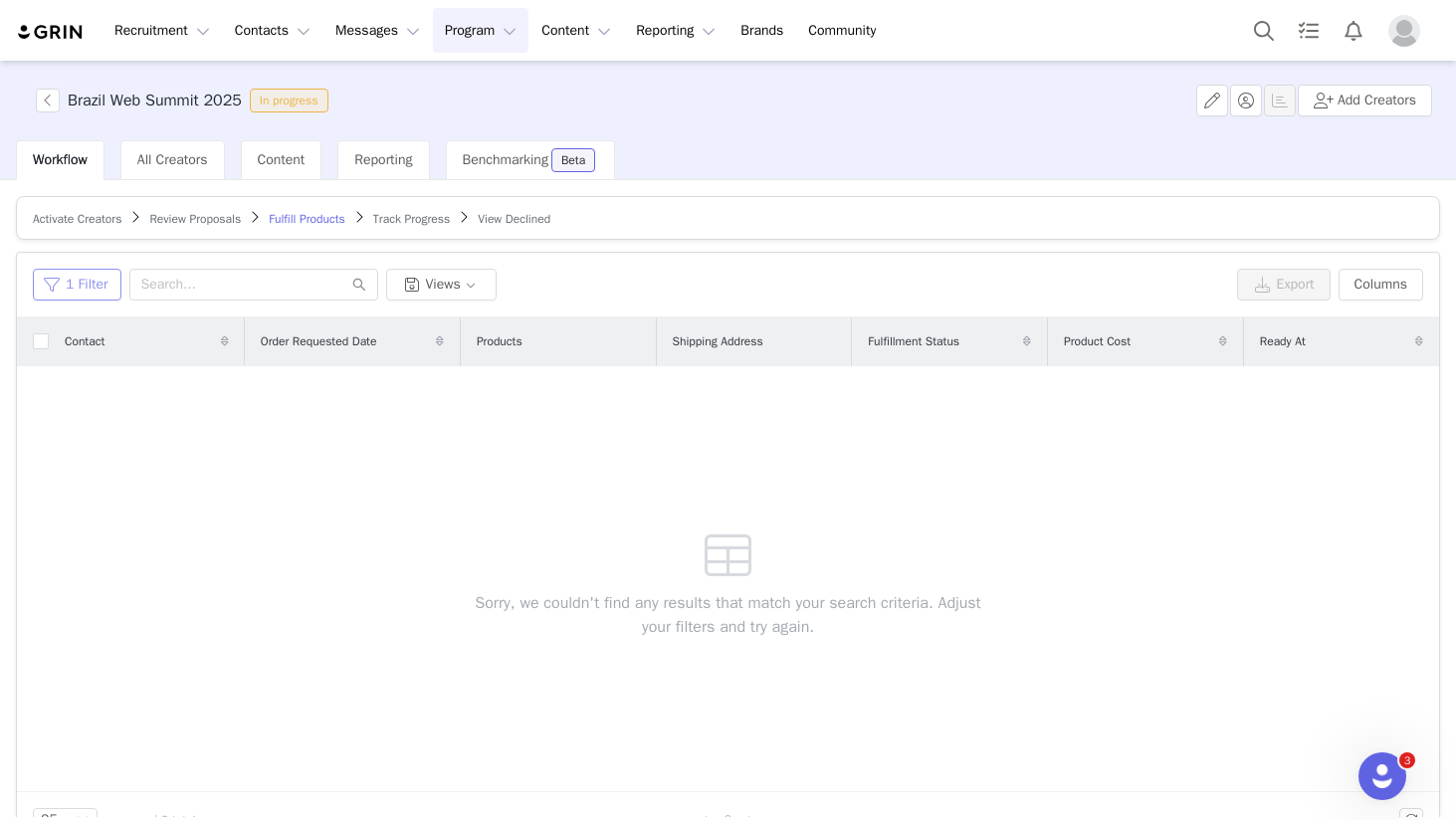 click on "1 Filter" at bounding box center [77, 285] 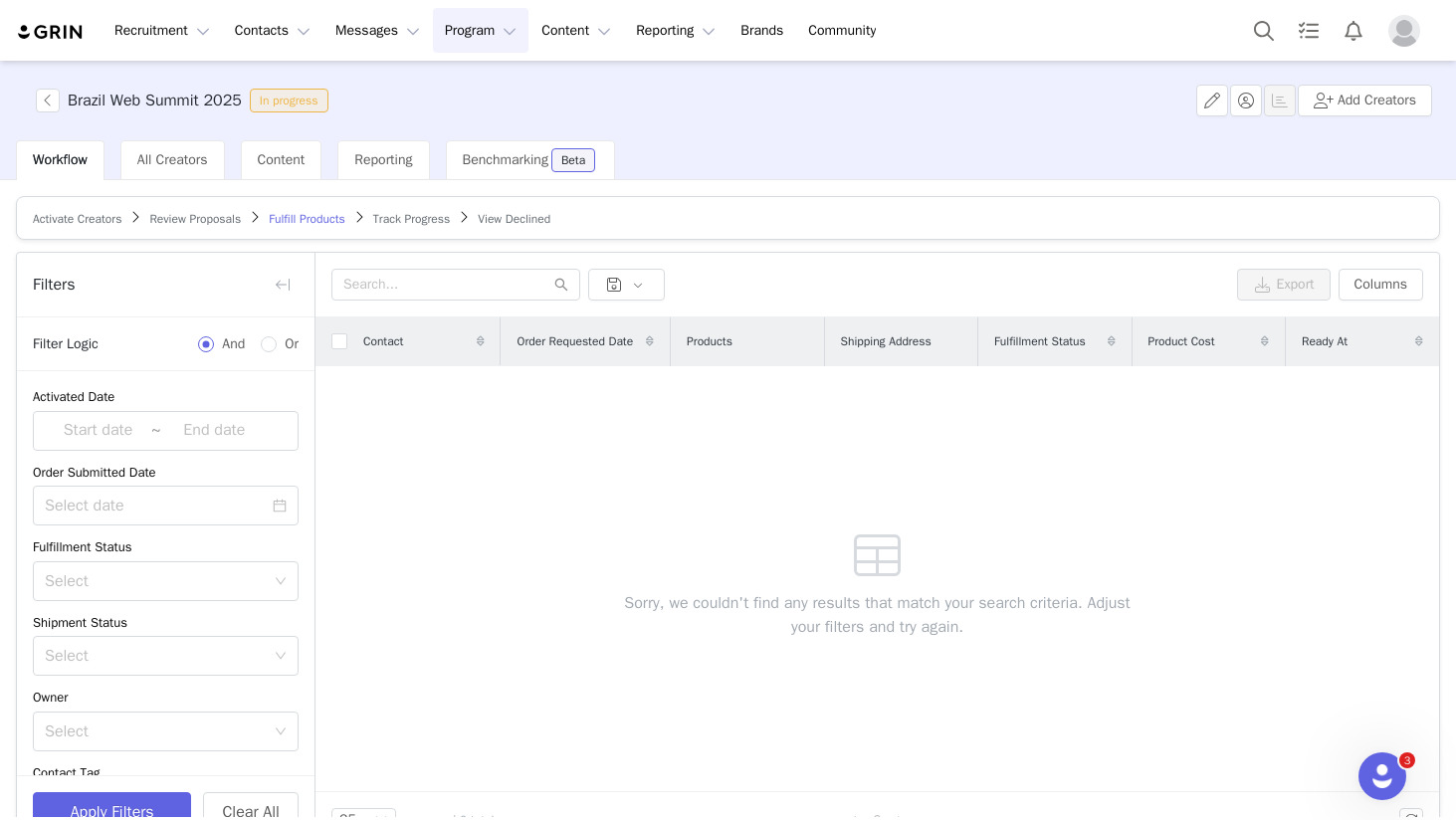scroll, scrollTop: 206, scrollLeft: 0, axis: vertical 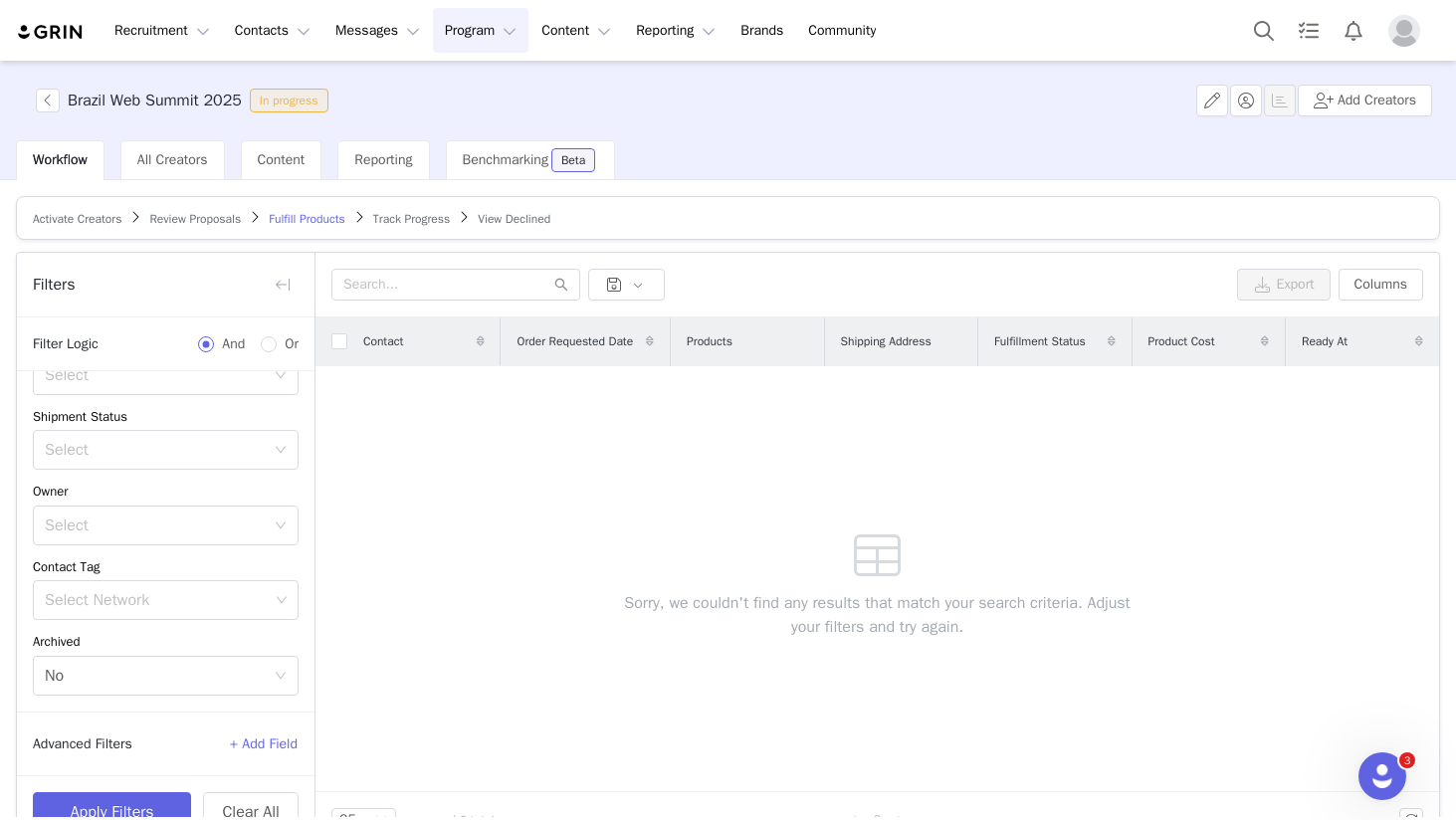 click on "View Declined" at bounding box center (514, 219) 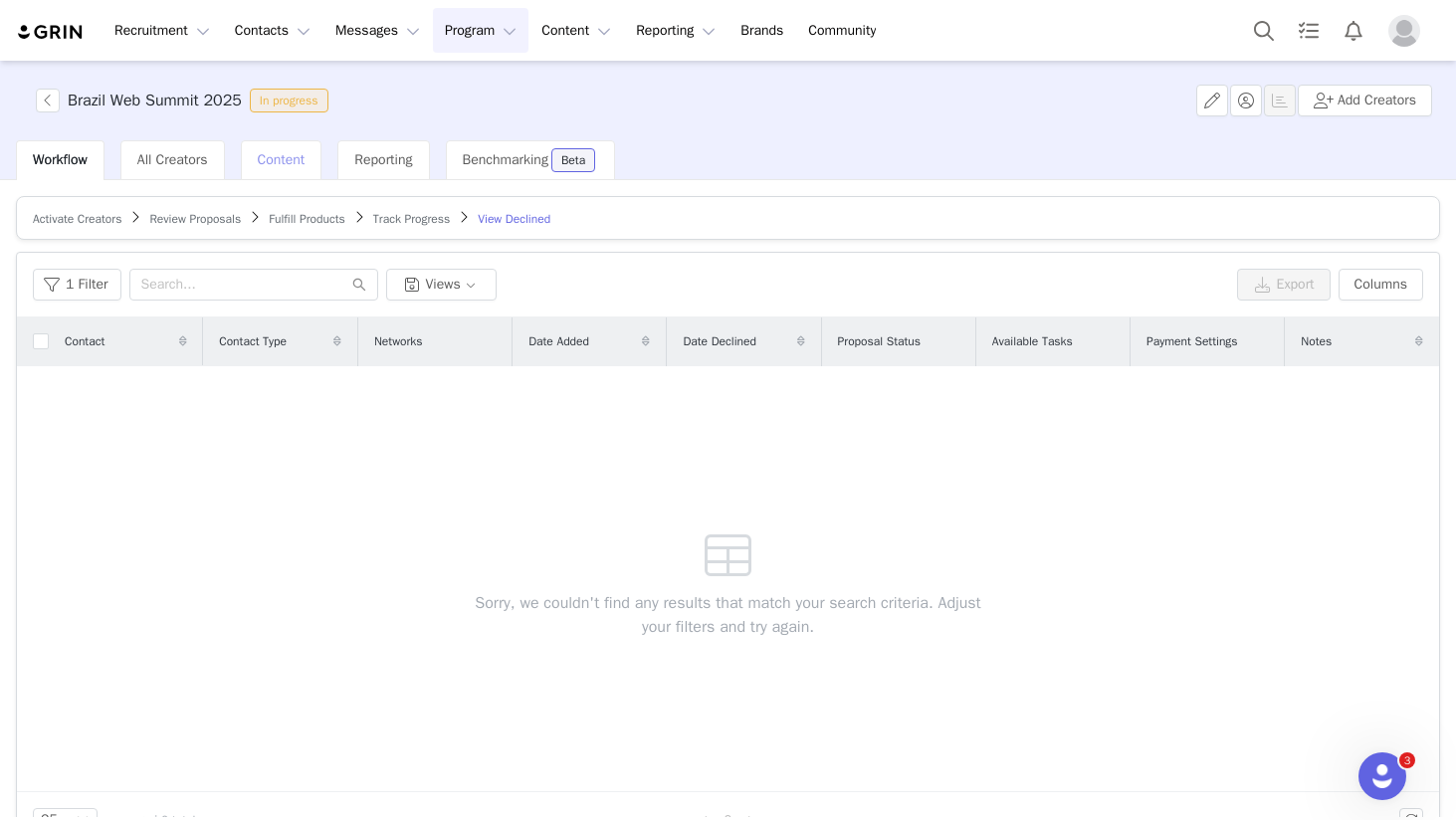 click on "Content" at bounding box center (282, 159) 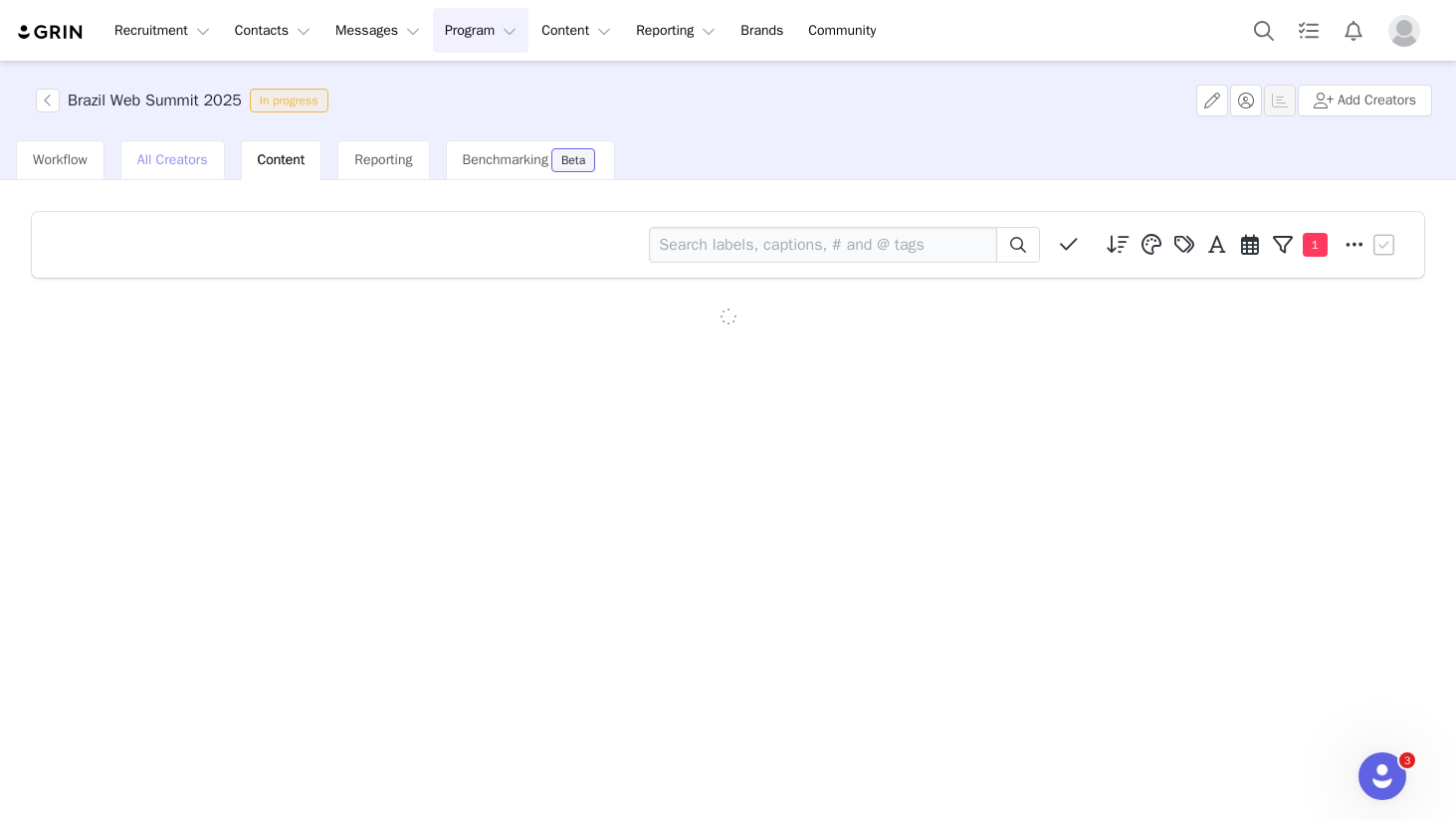 click on "All Creators" at bounding box center (172, 159) 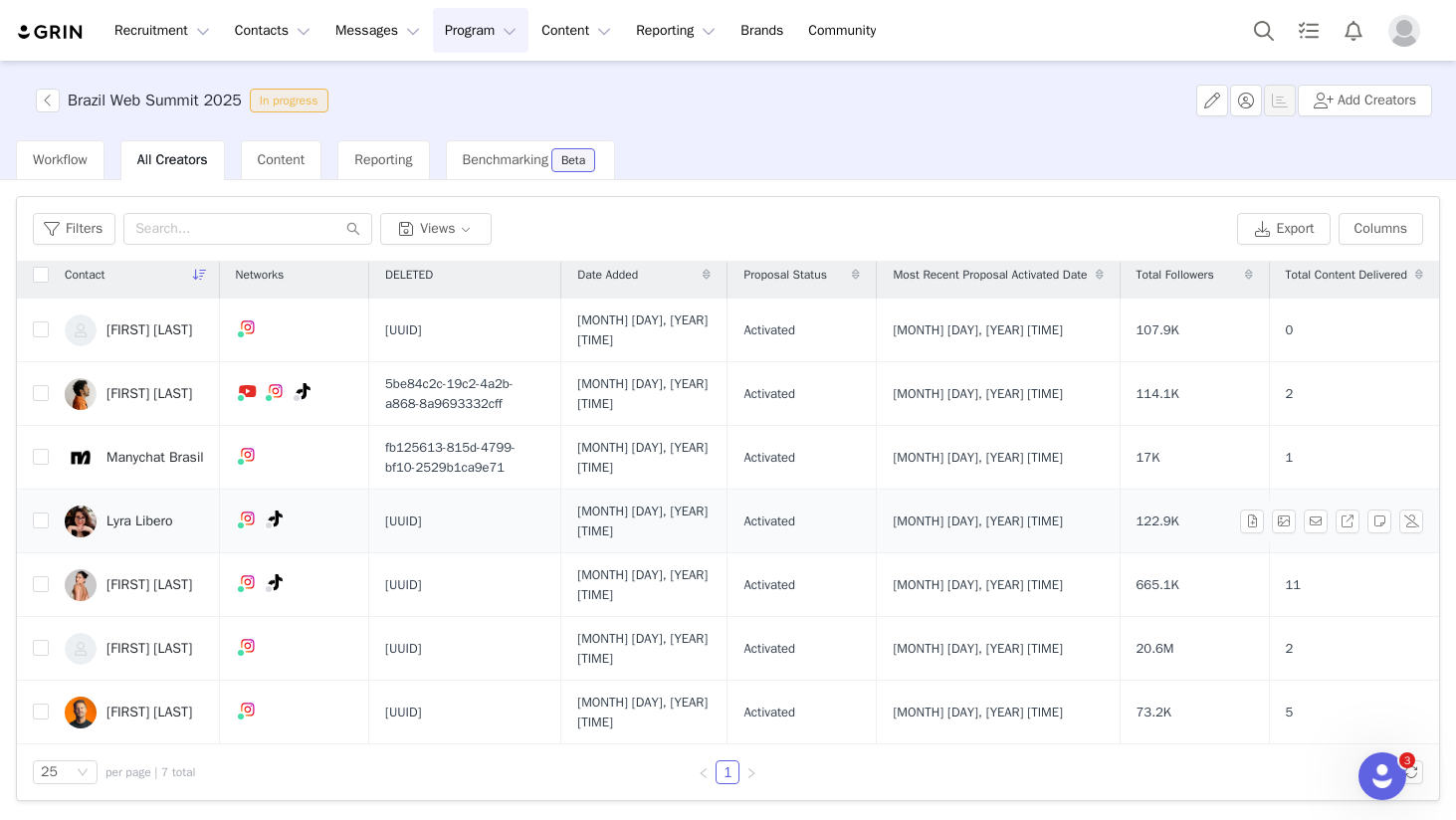 scroll, scrollTop: 0, scrollLeft: 15, axis: horizontal 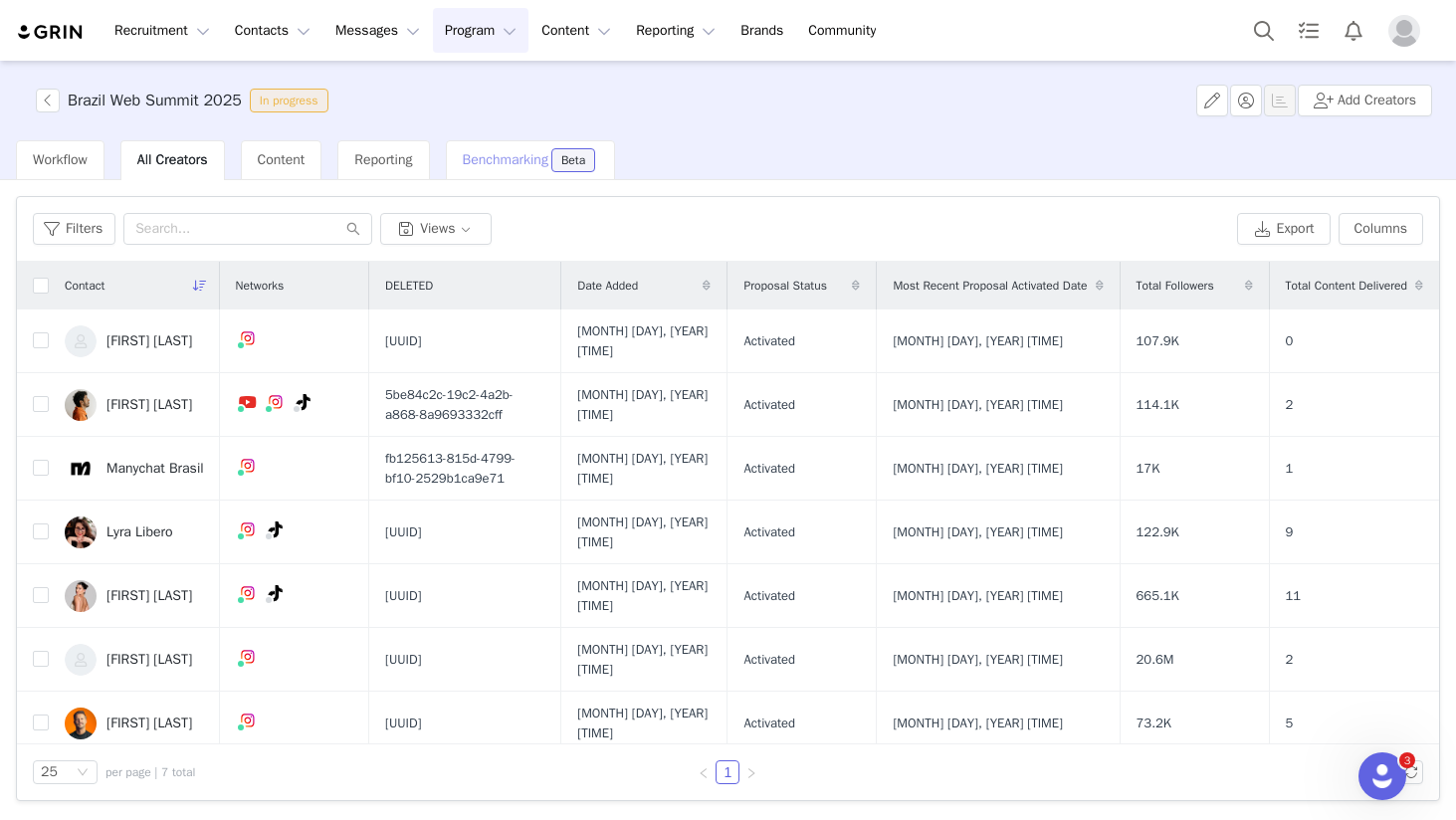 click on "Benchmarking Beta" at bounding box center [530, 160] 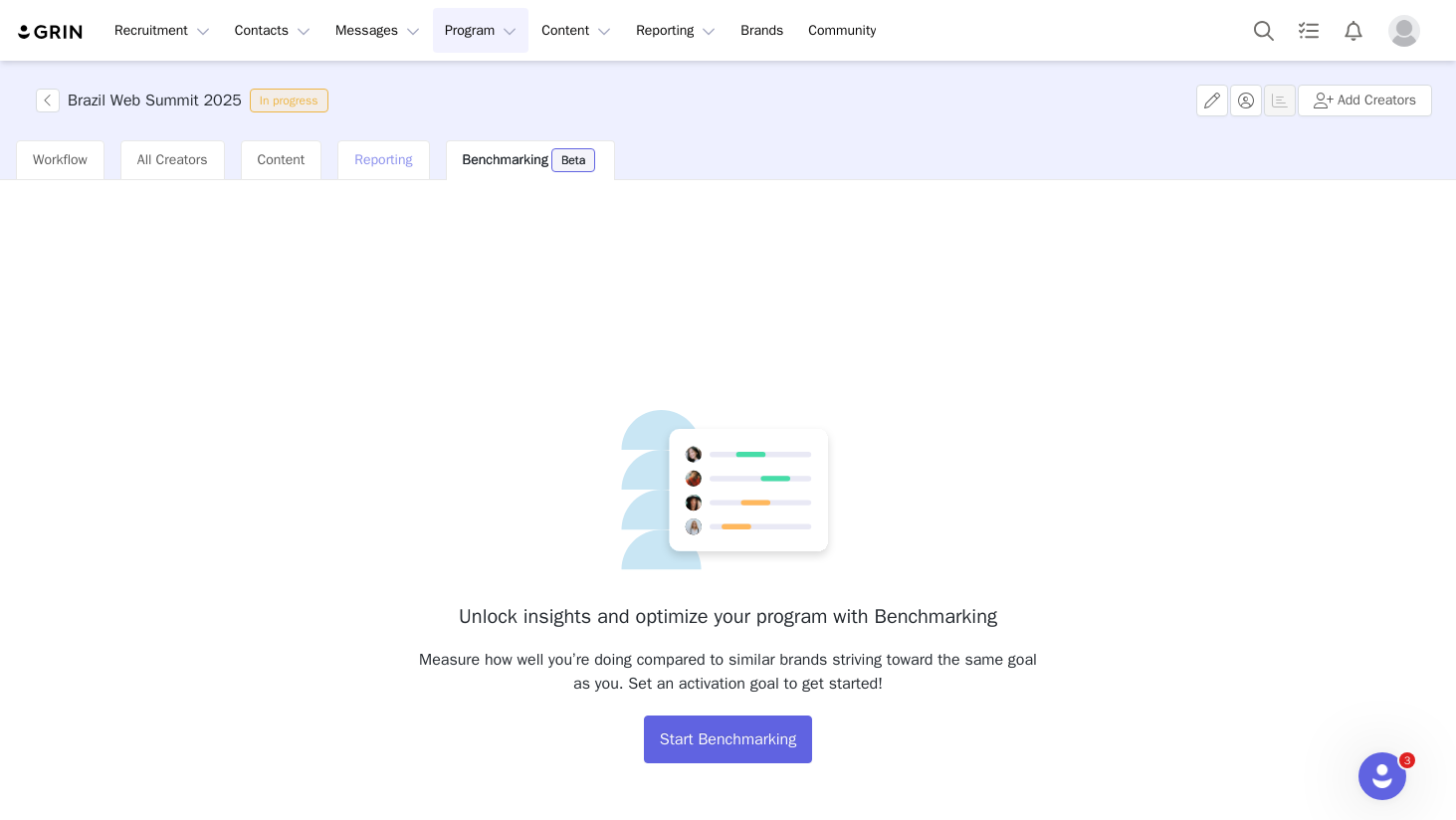click on "Reporting" at bounding box center (383, 159) 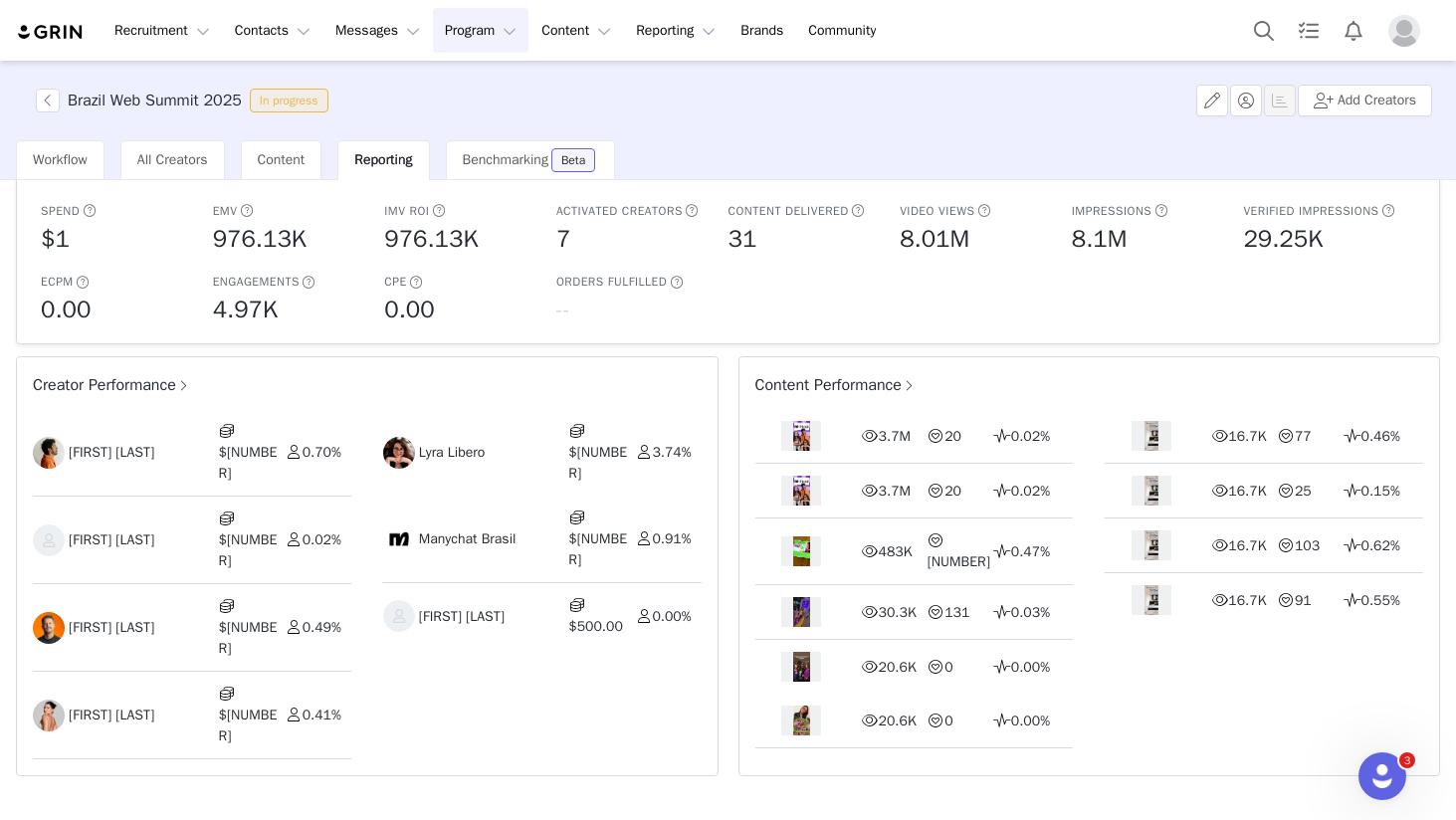 scroll, scrollTop: 0, scrollLeft: 0, axis: both 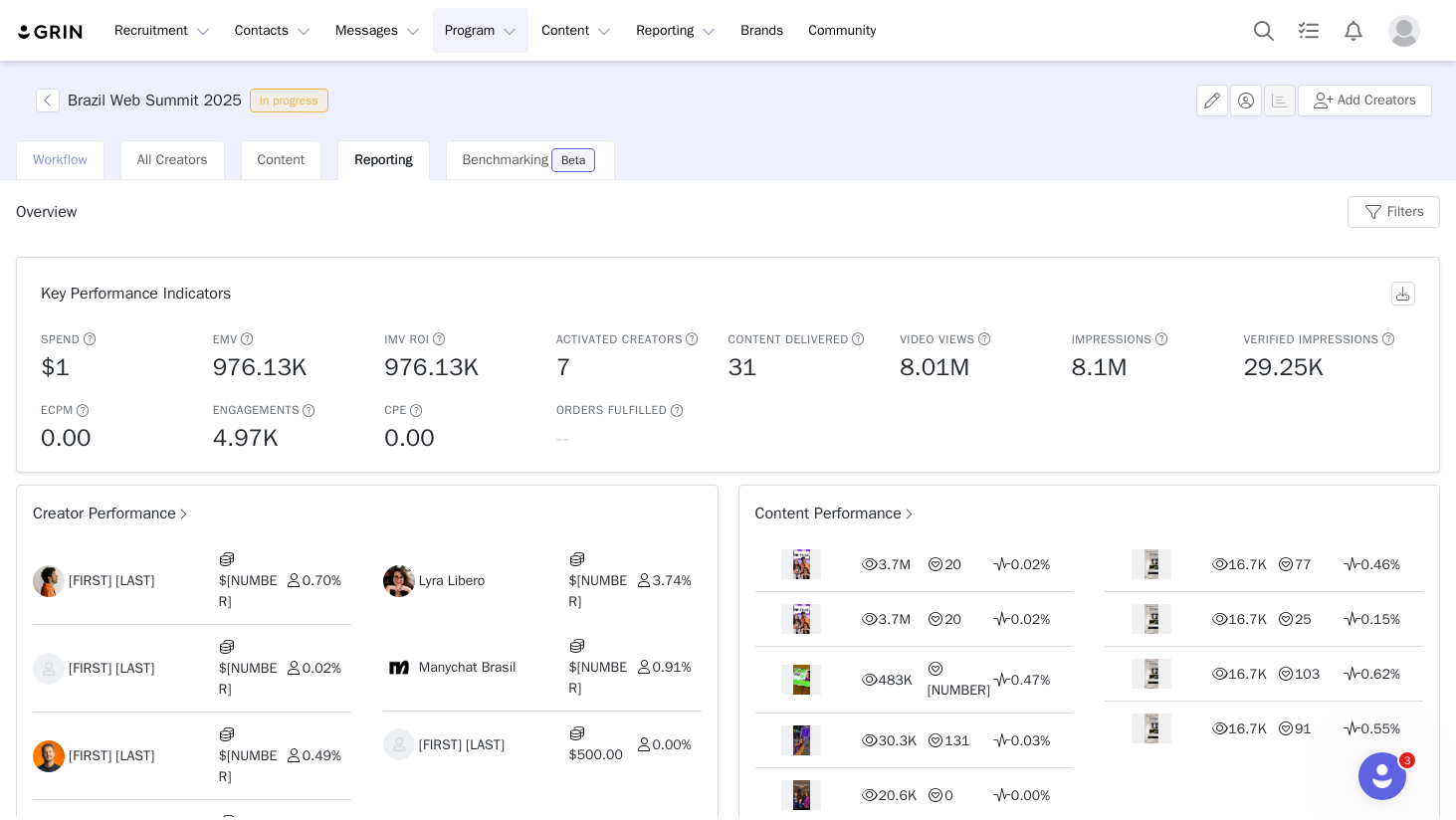 click on "Workflow" at bounding box center (60, 159) 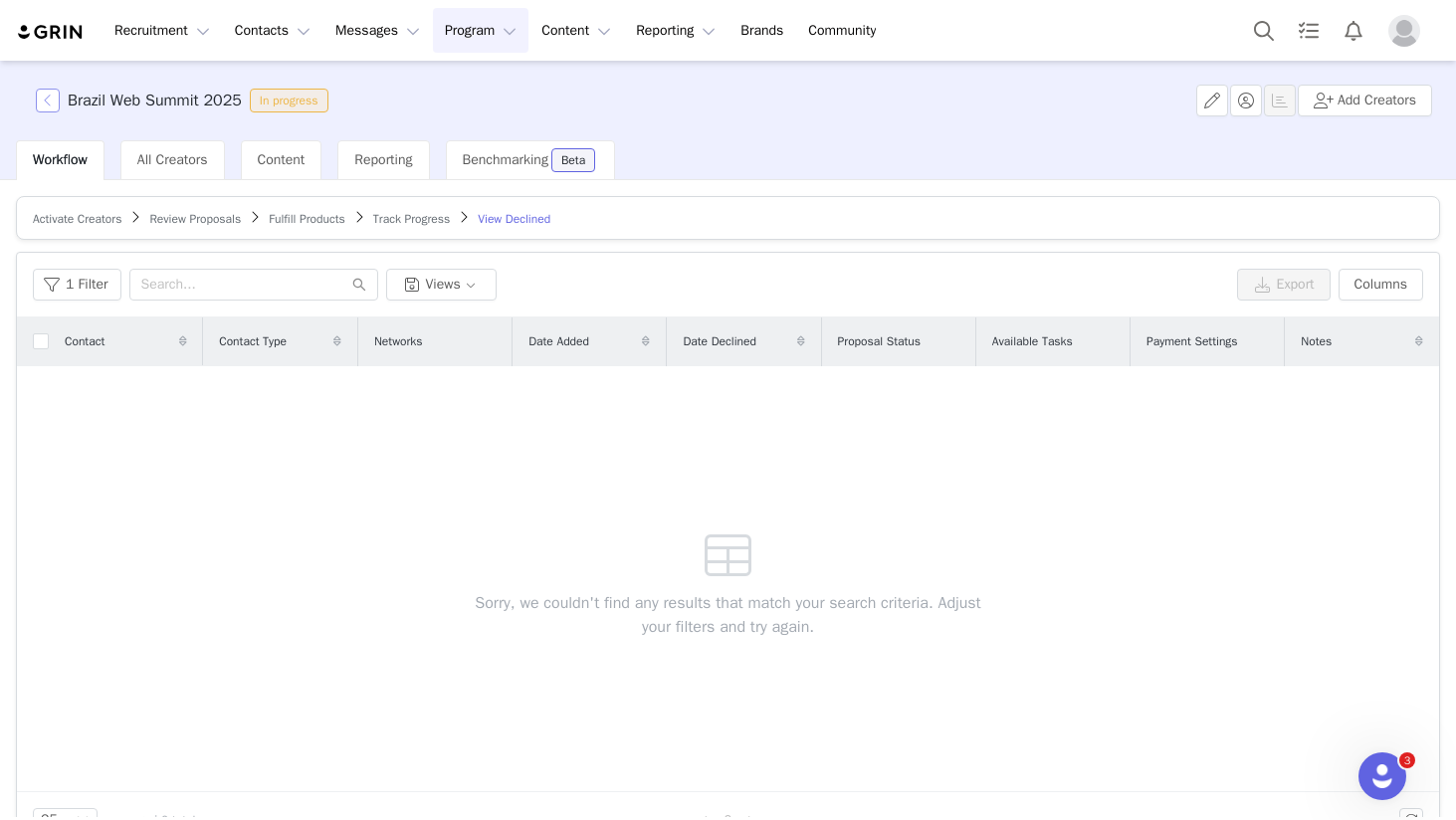 click at bounding box center (48, 101) 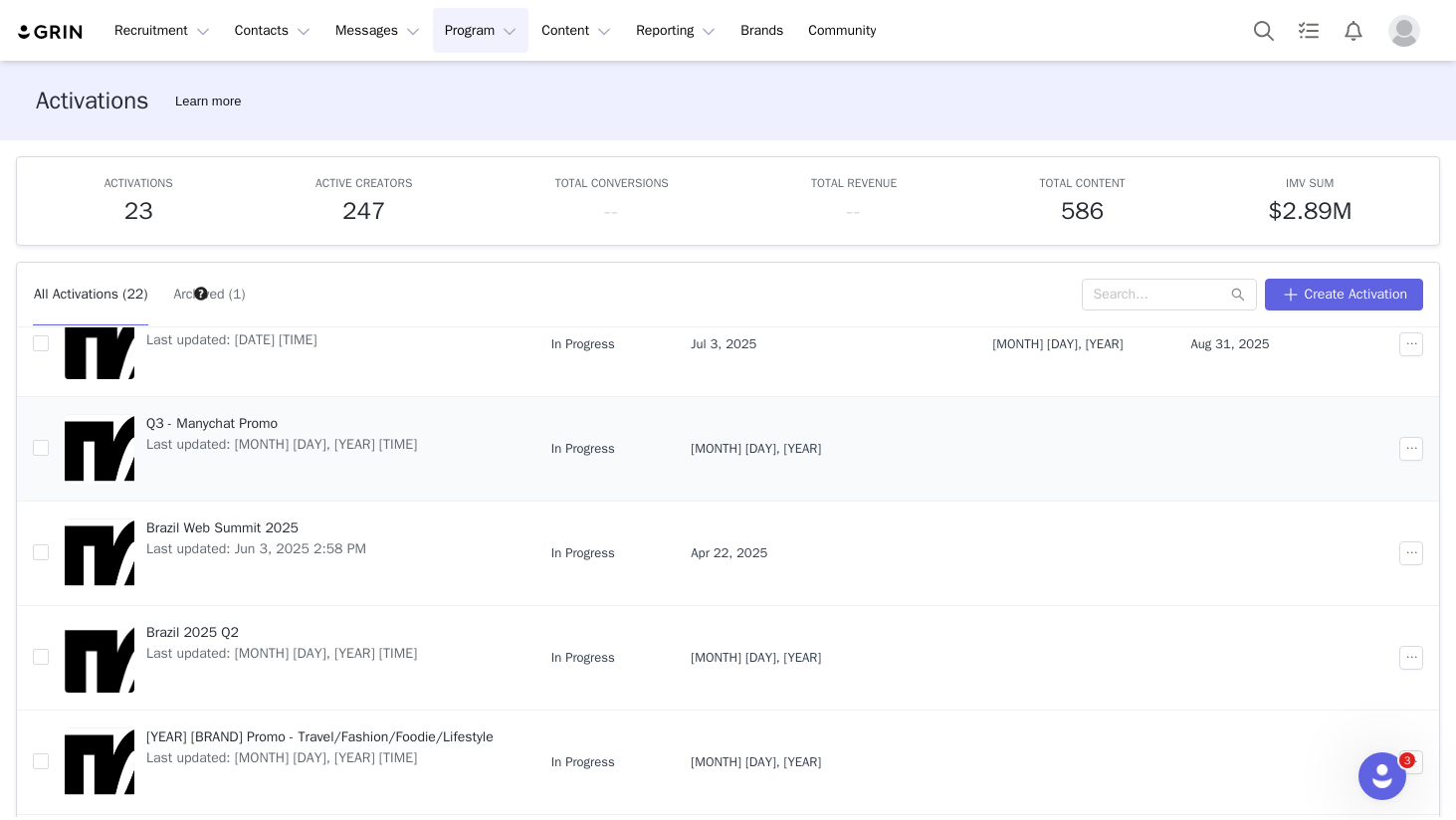 scroll, scrollTop: 299, scrollLeft: 0, axis: vertical 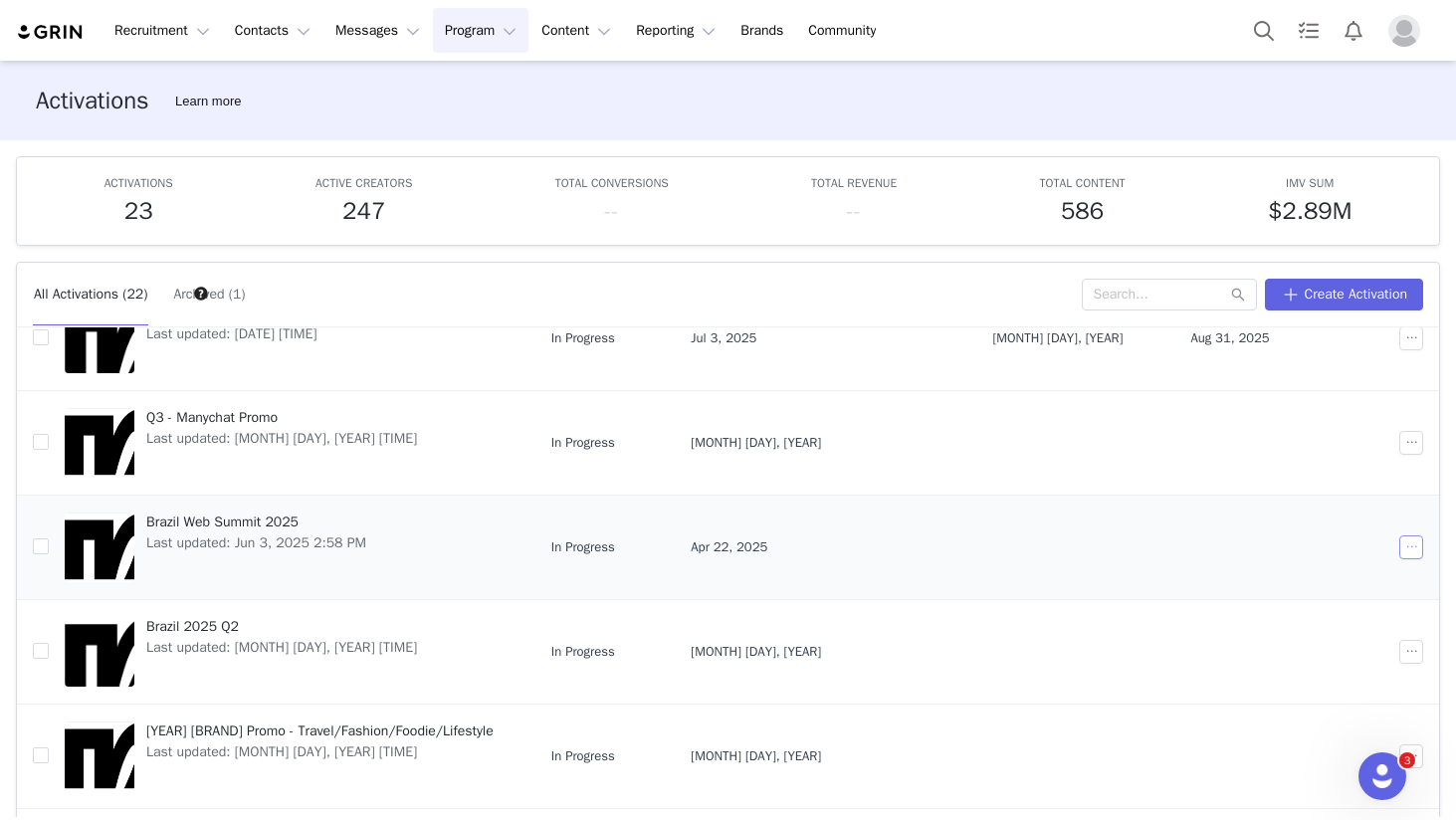 click at bounding box center (1411, 547) 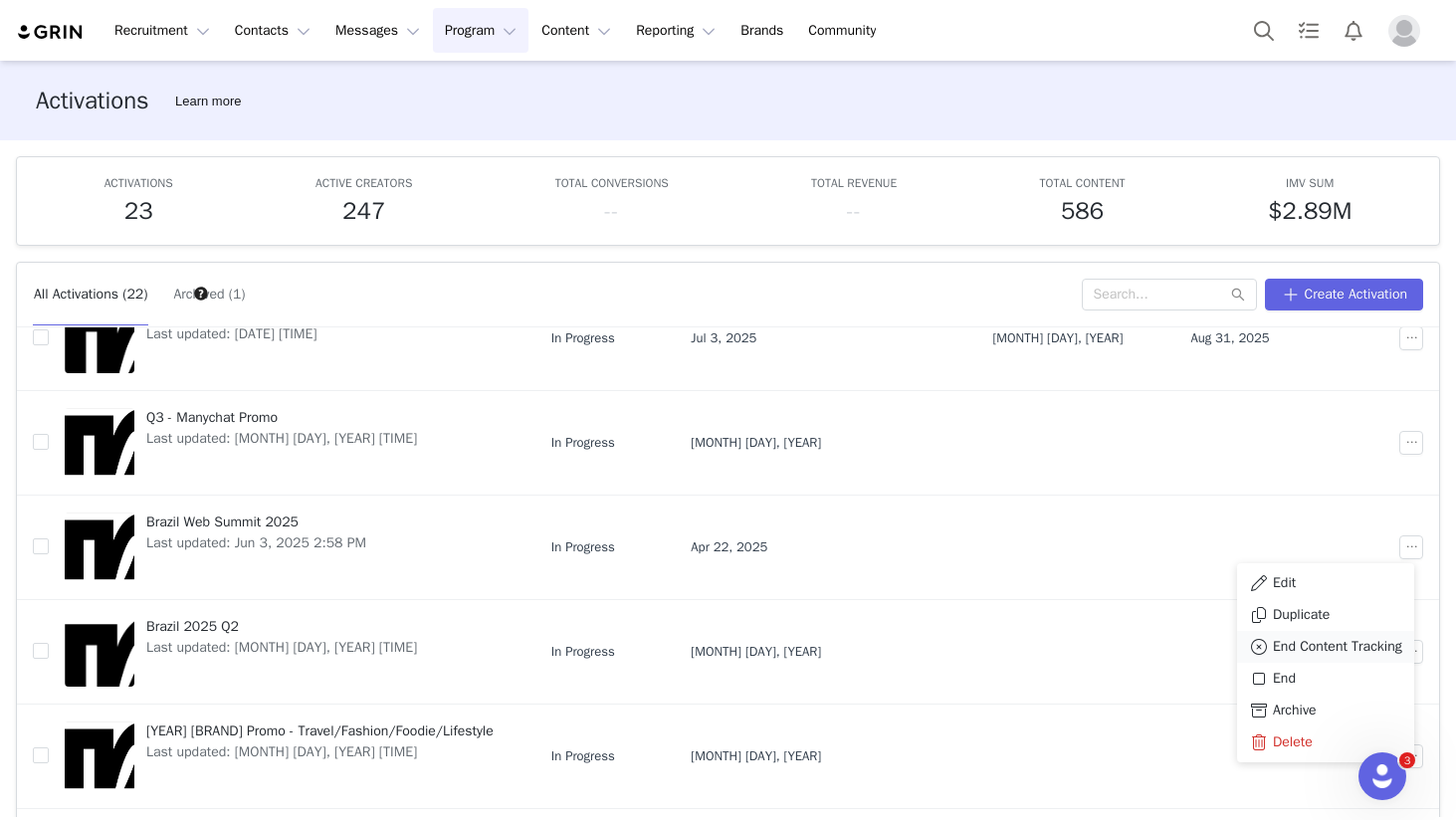 click on "End Content Tracking" at bounding box center [1338, 647] 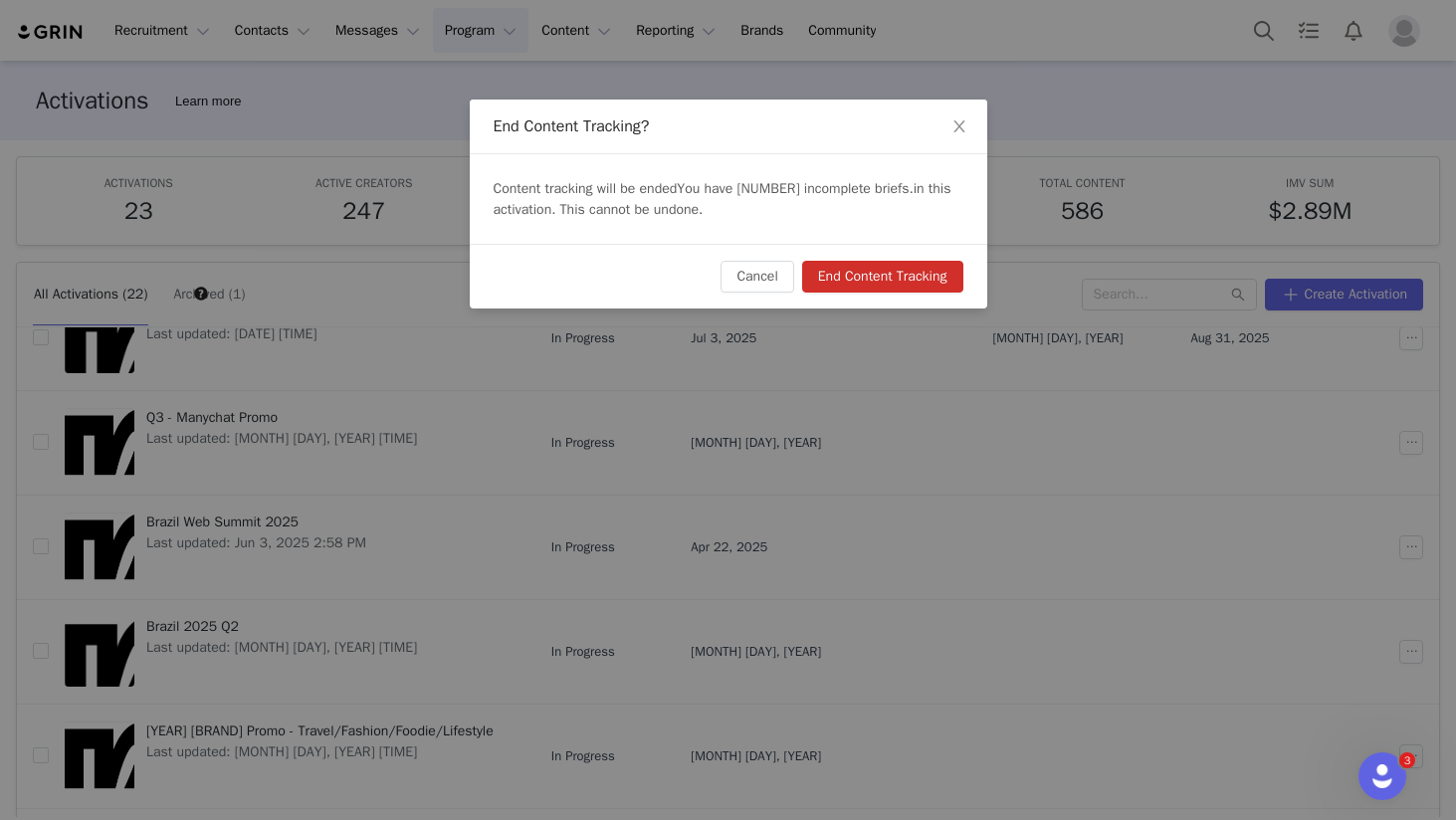 click on "End Content Tracking" at bounding box center (883, 277) 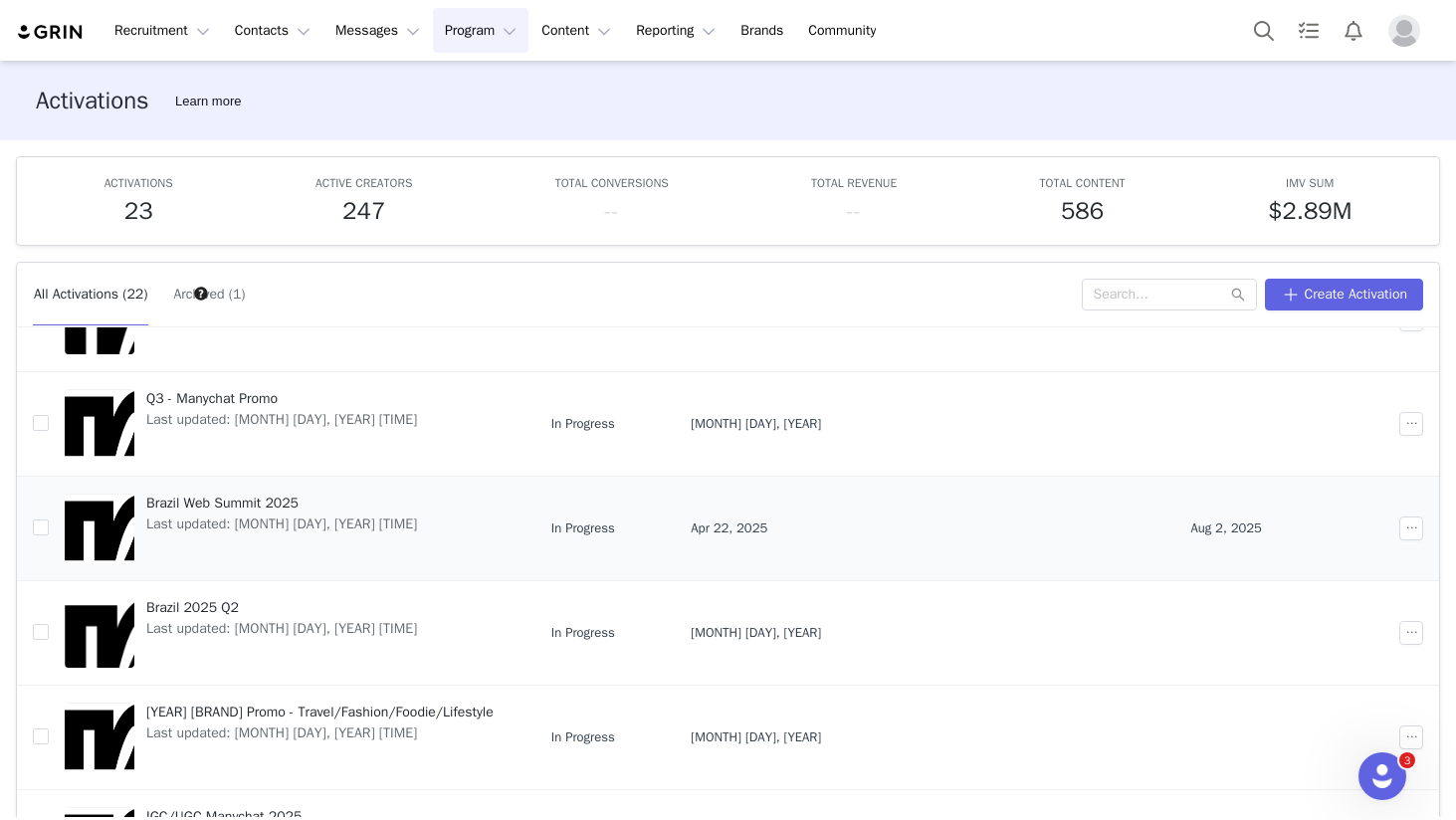 scroll, scrollTop: 340, scrollLeft: 0, axis: vertical 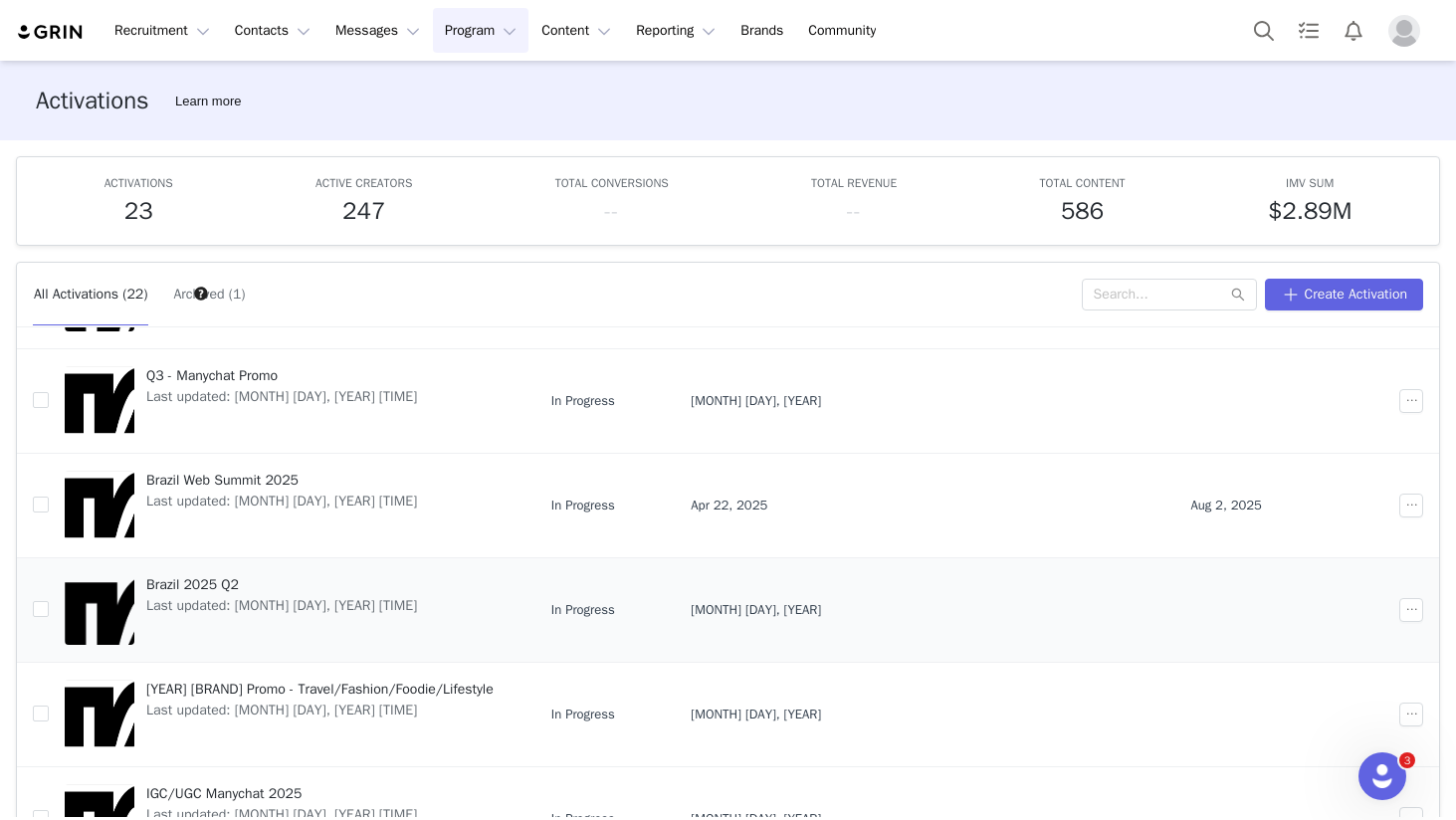 click on "Brazil 2025 Q2" at bounding box center [282, 584] 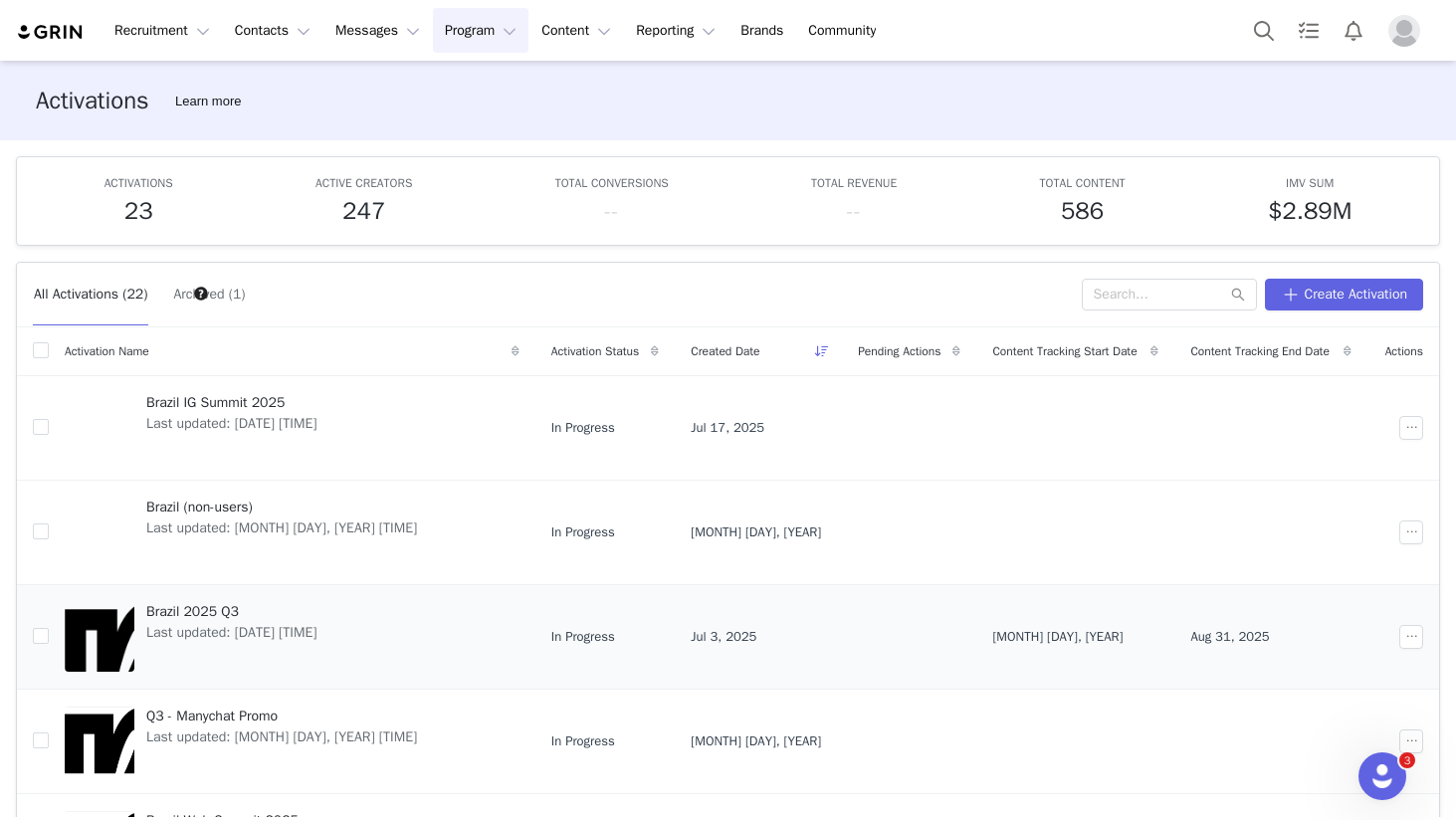 scroll, scrollTop: 571, scrollLeft: 0, axis: vertical 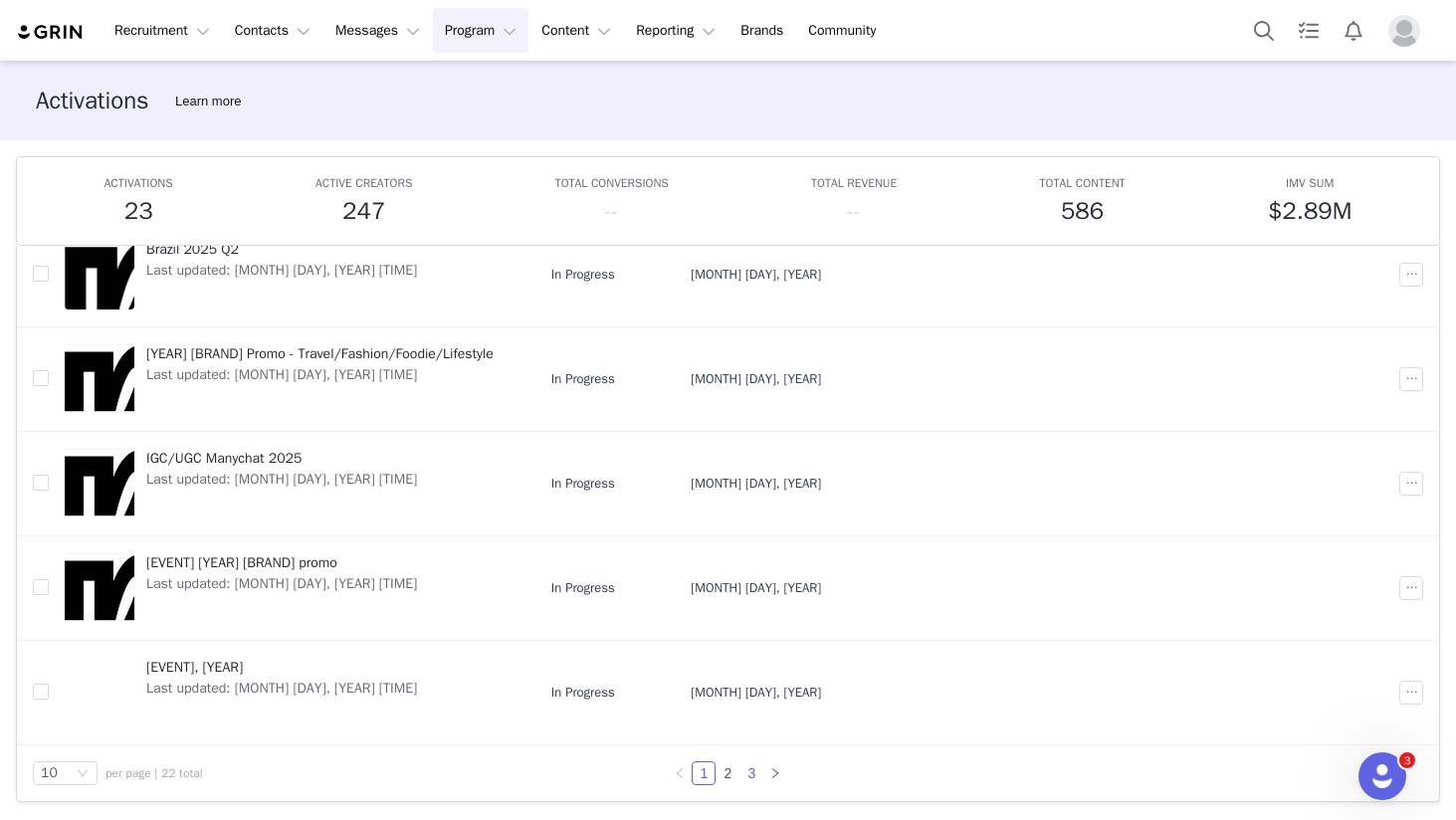 click on "3" at bounding box center (751, 773) 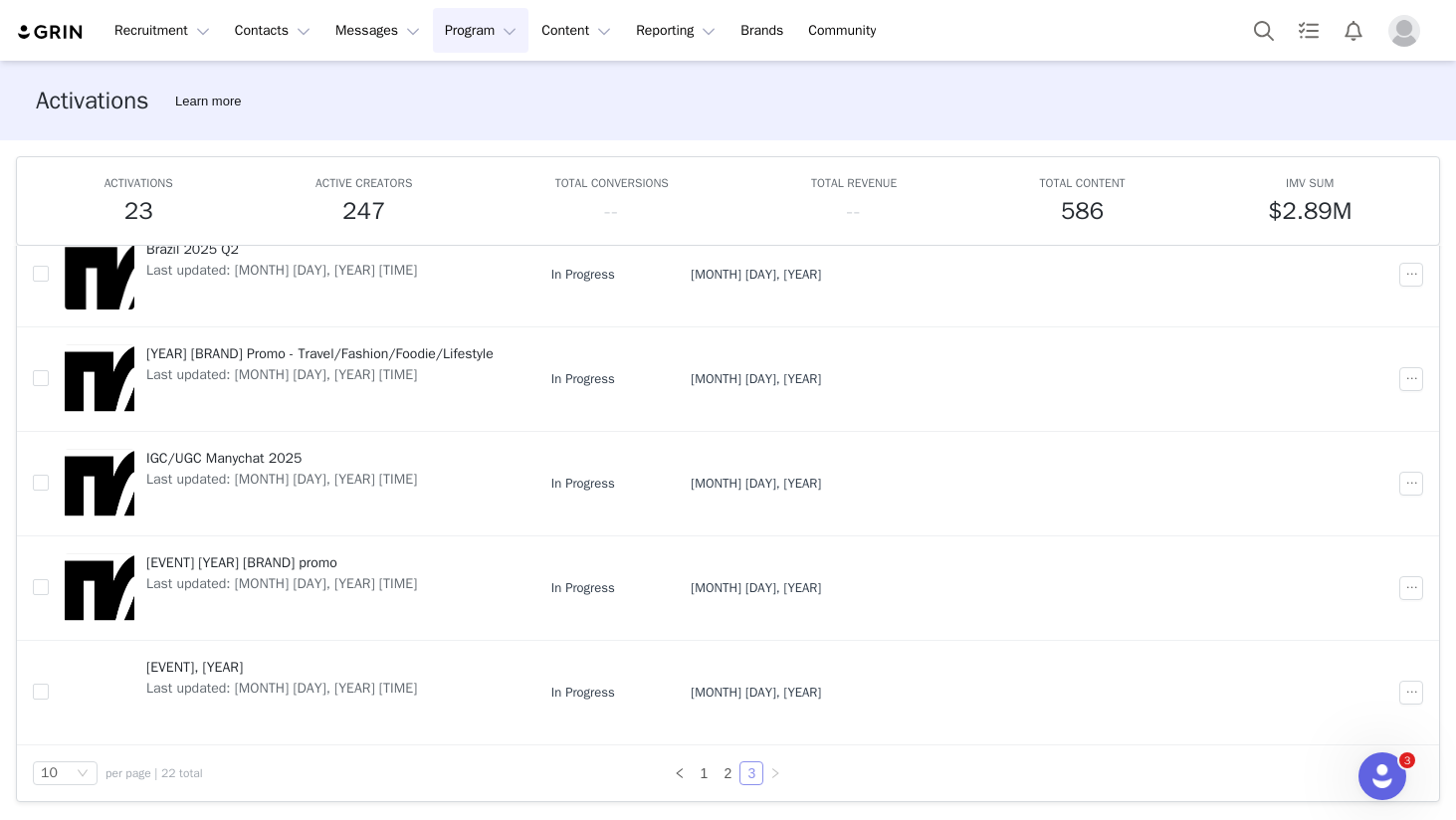 scroll, scrollTop: 0, scrollLeft: 0, axis: both 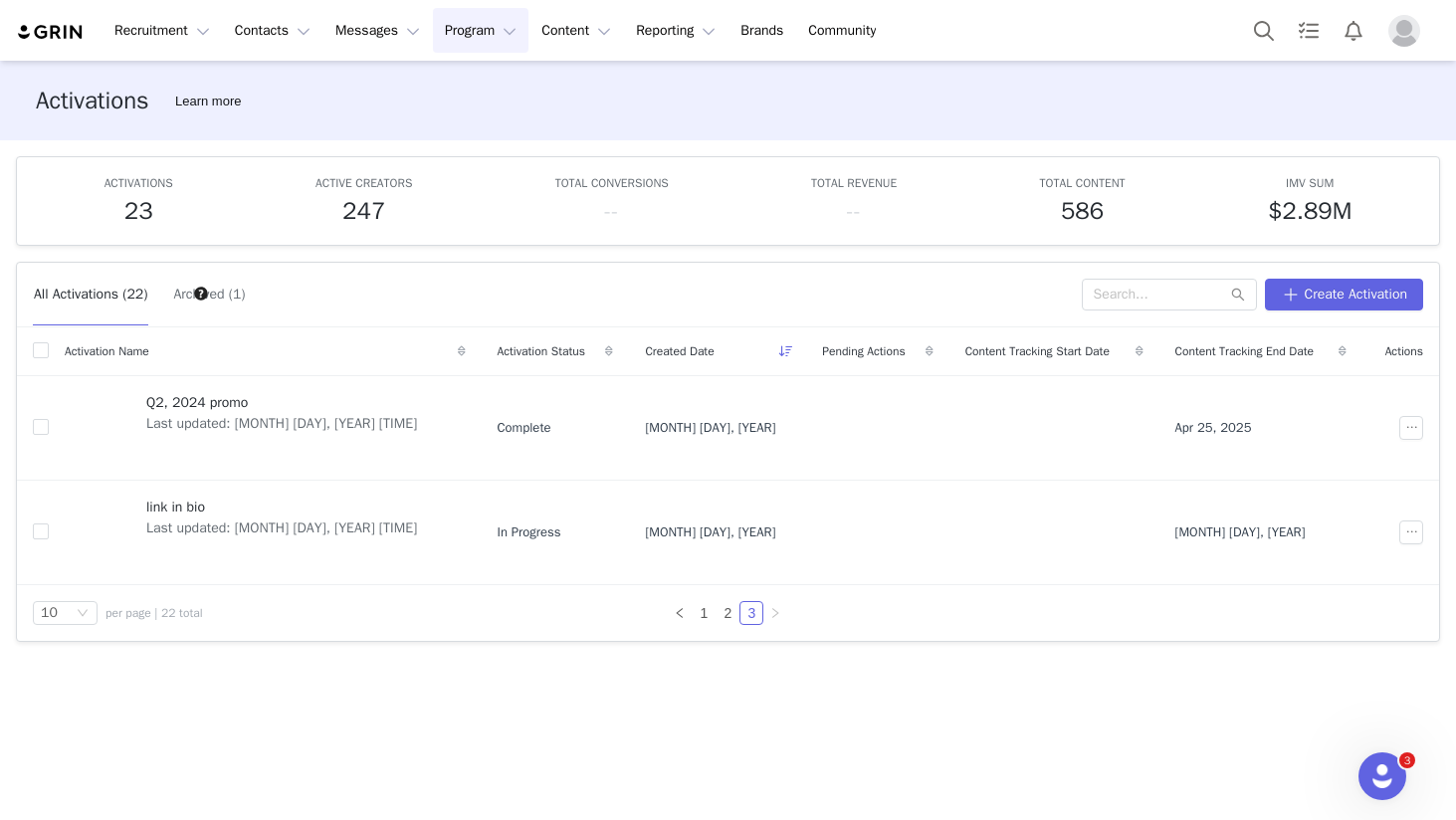 click on "All Activations (22) Archived (1)     Create Activation      Activation Name   Activation Status   Created Date   Pending Actions   Content Tracking Start Date   Content Tracking End Date  Actions Q2, 2024 promo Last updated: Apr 25, 2025 6:47 PM Complete May 24, 2024 Apr 25, 2025 link in bio Last updated: Nov 21, 2024 8:48 PM In Progress May 23, 2024 Nov 21, 2024  10   per page | 22 total  1 2 3" at bounding box center (728, 531) 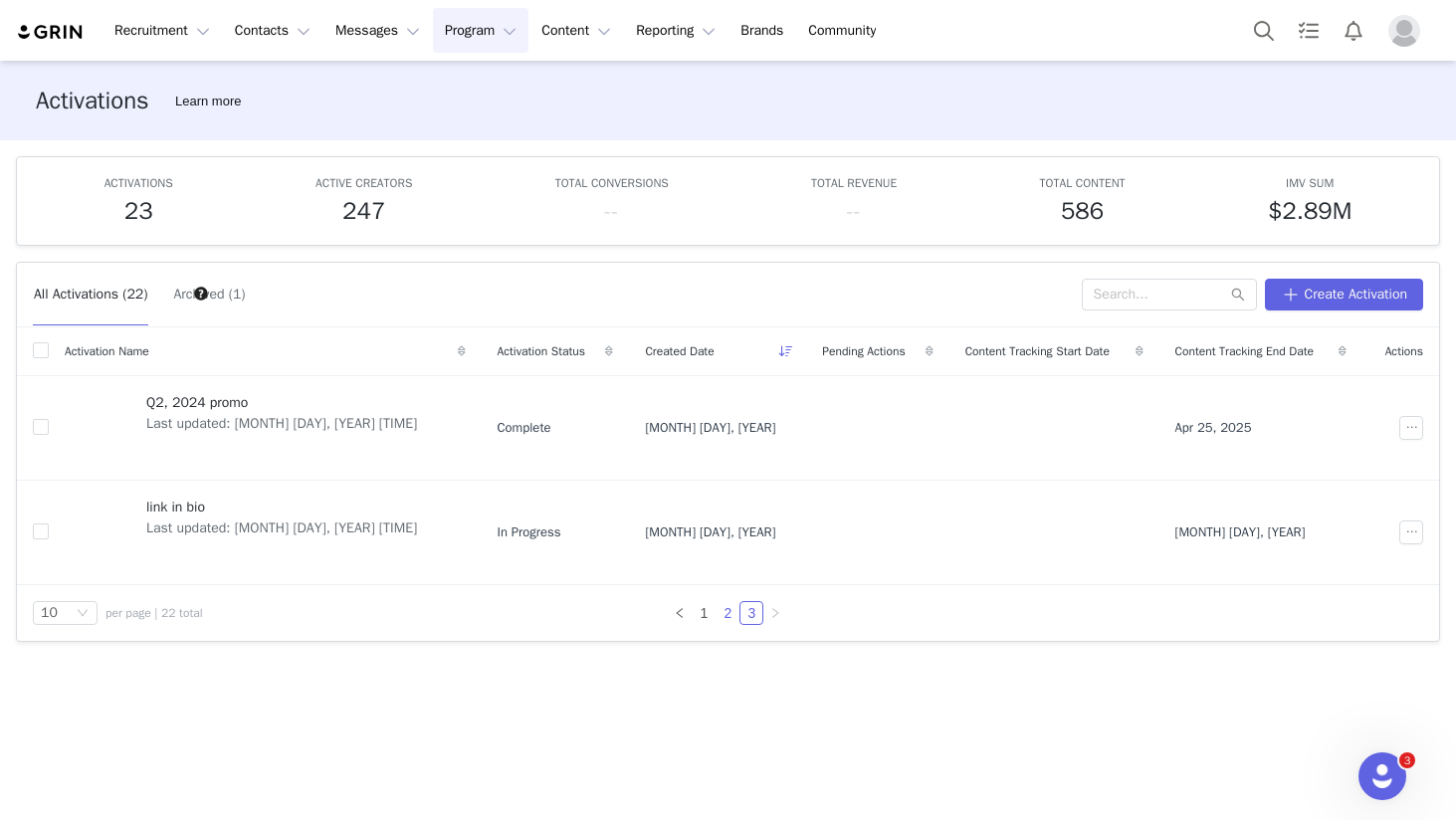 click on "2" at bounding box center (728, 613) 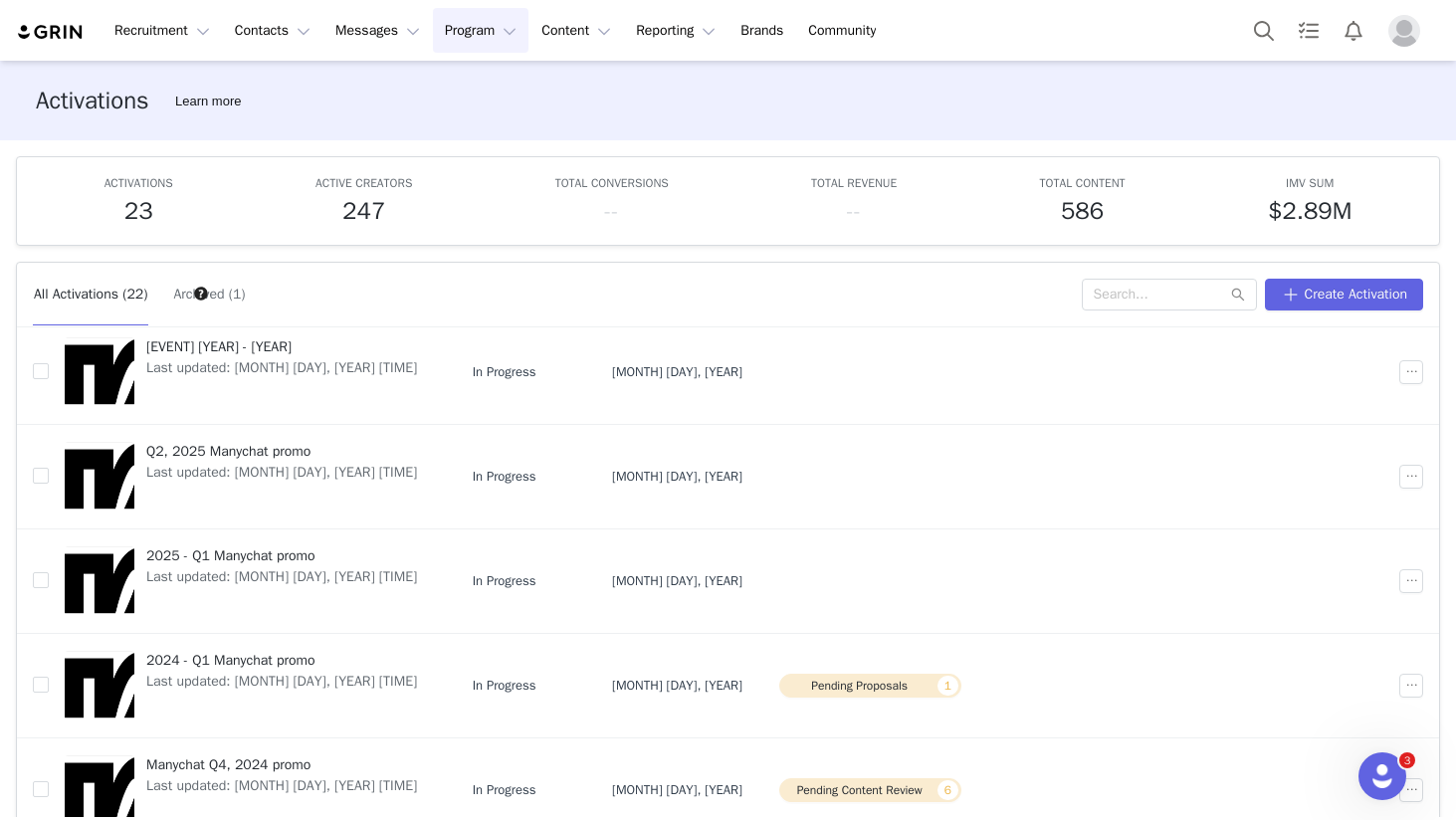 scroll, scrollTop: 571, scrollLeft: 0, axis: vertical 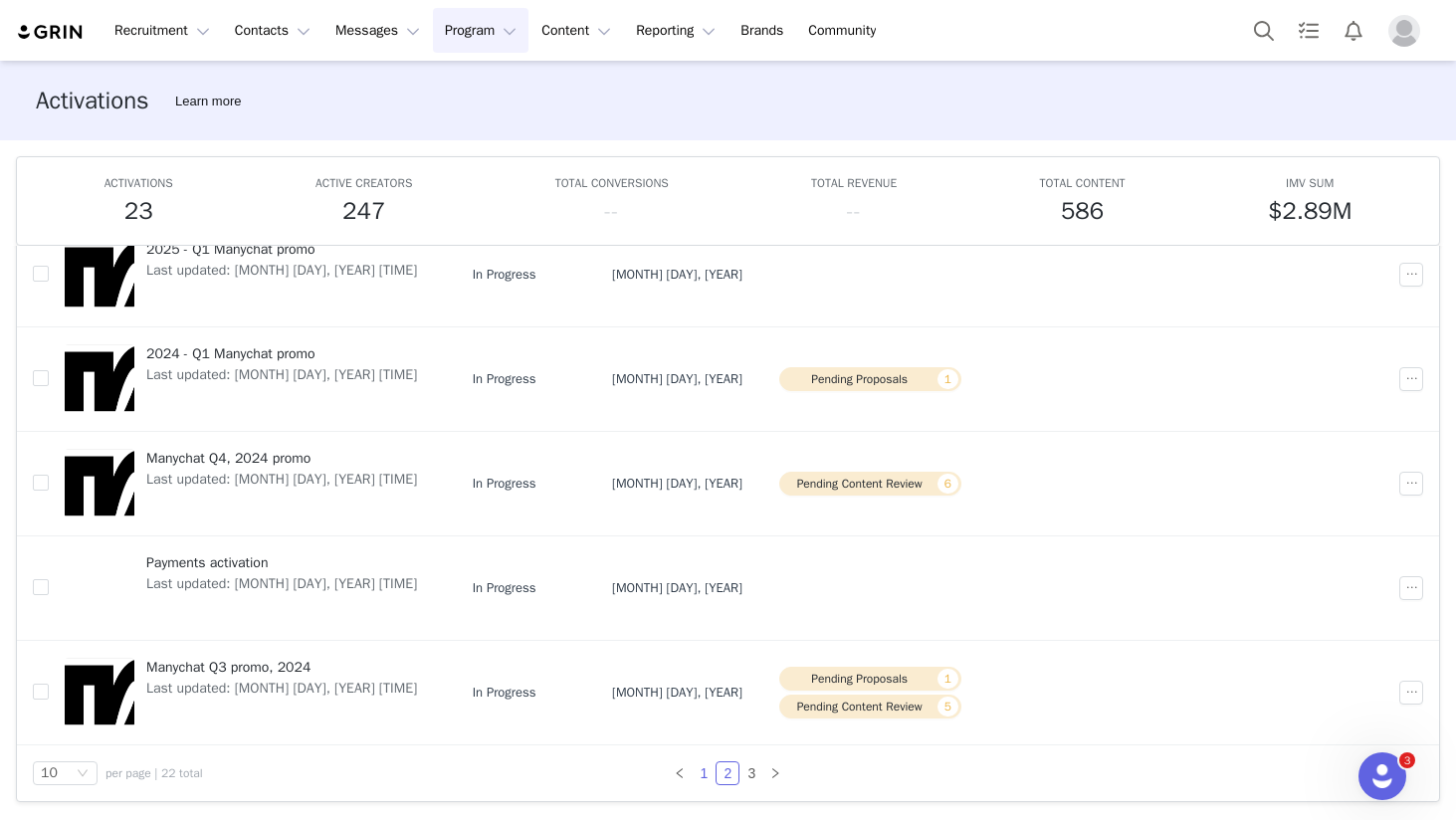 click on "1" at bounding box center (704, 773) 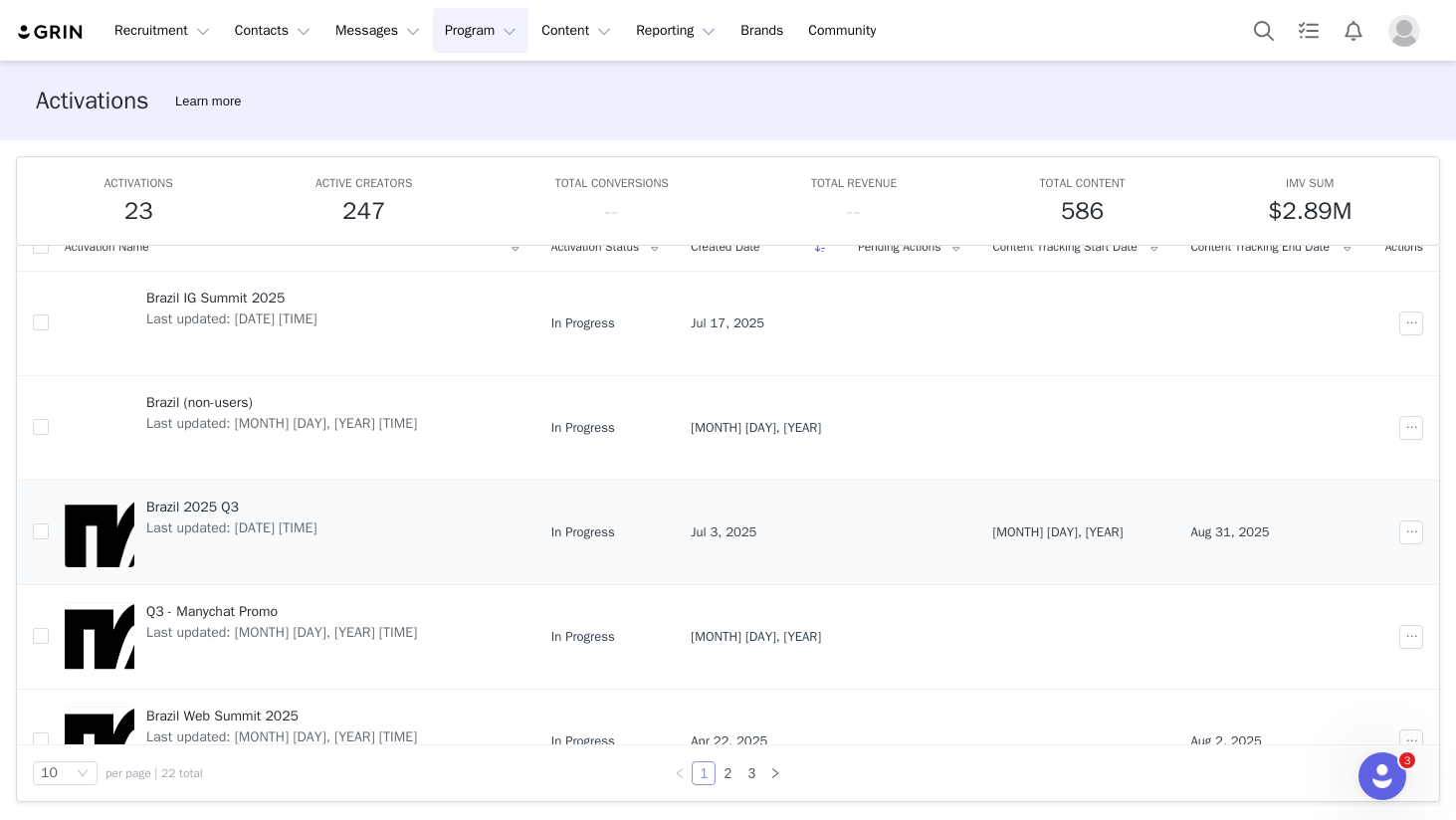 scroll, scrollTop: 0, scrollLeft: 0, axis: both 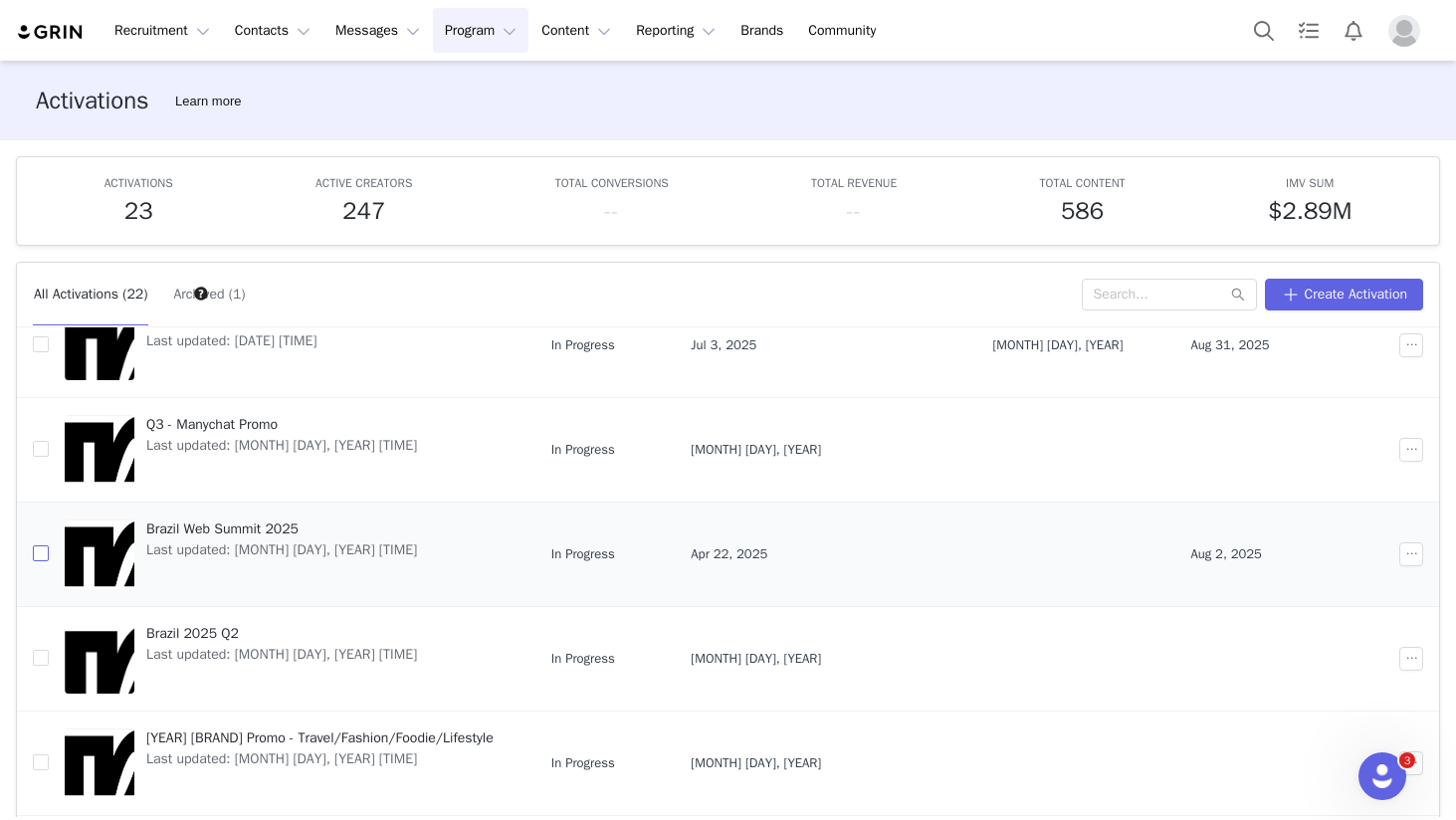 click at bounding box center [41, 553] 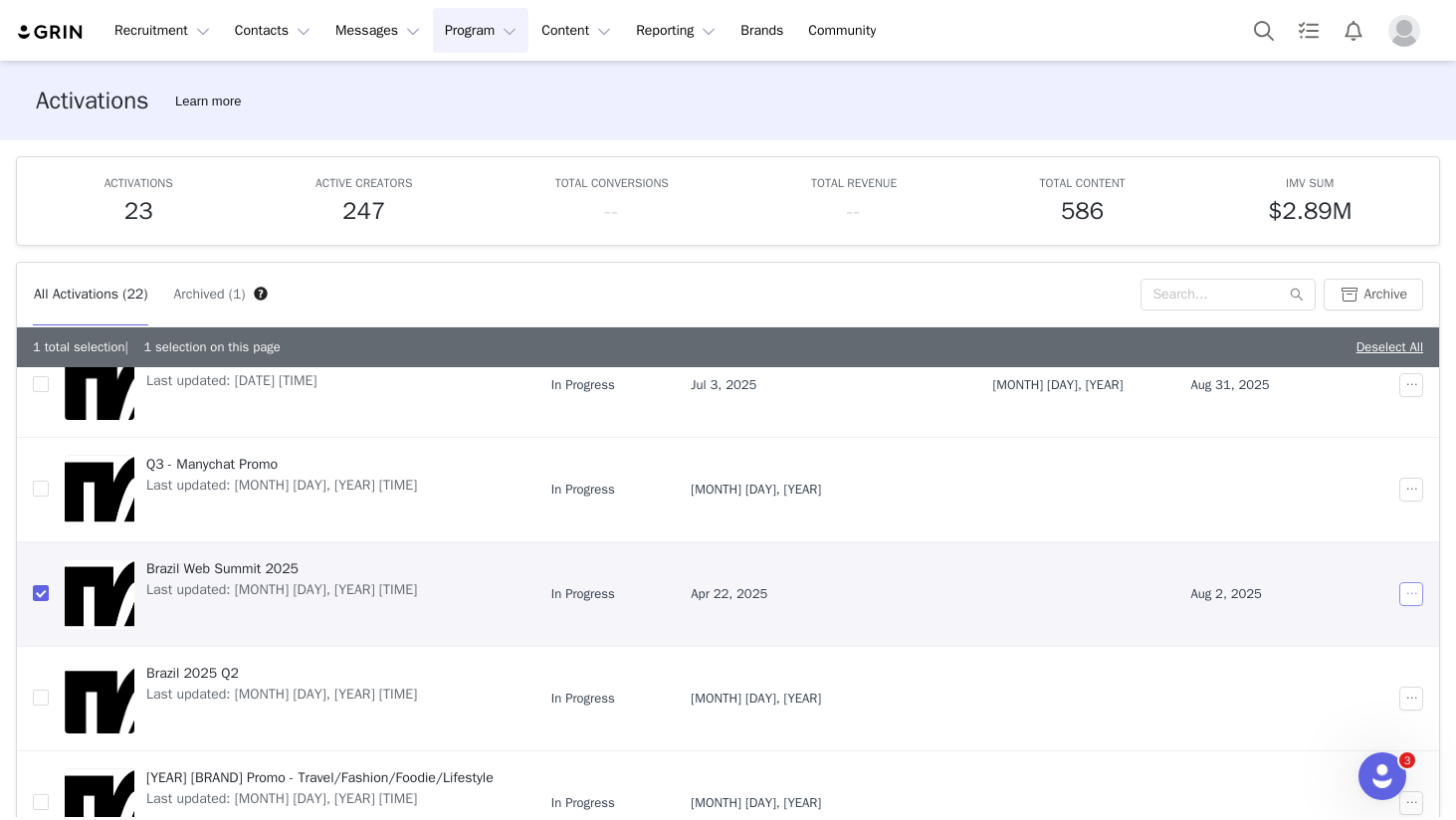 click at bounding box center [1411, 594] 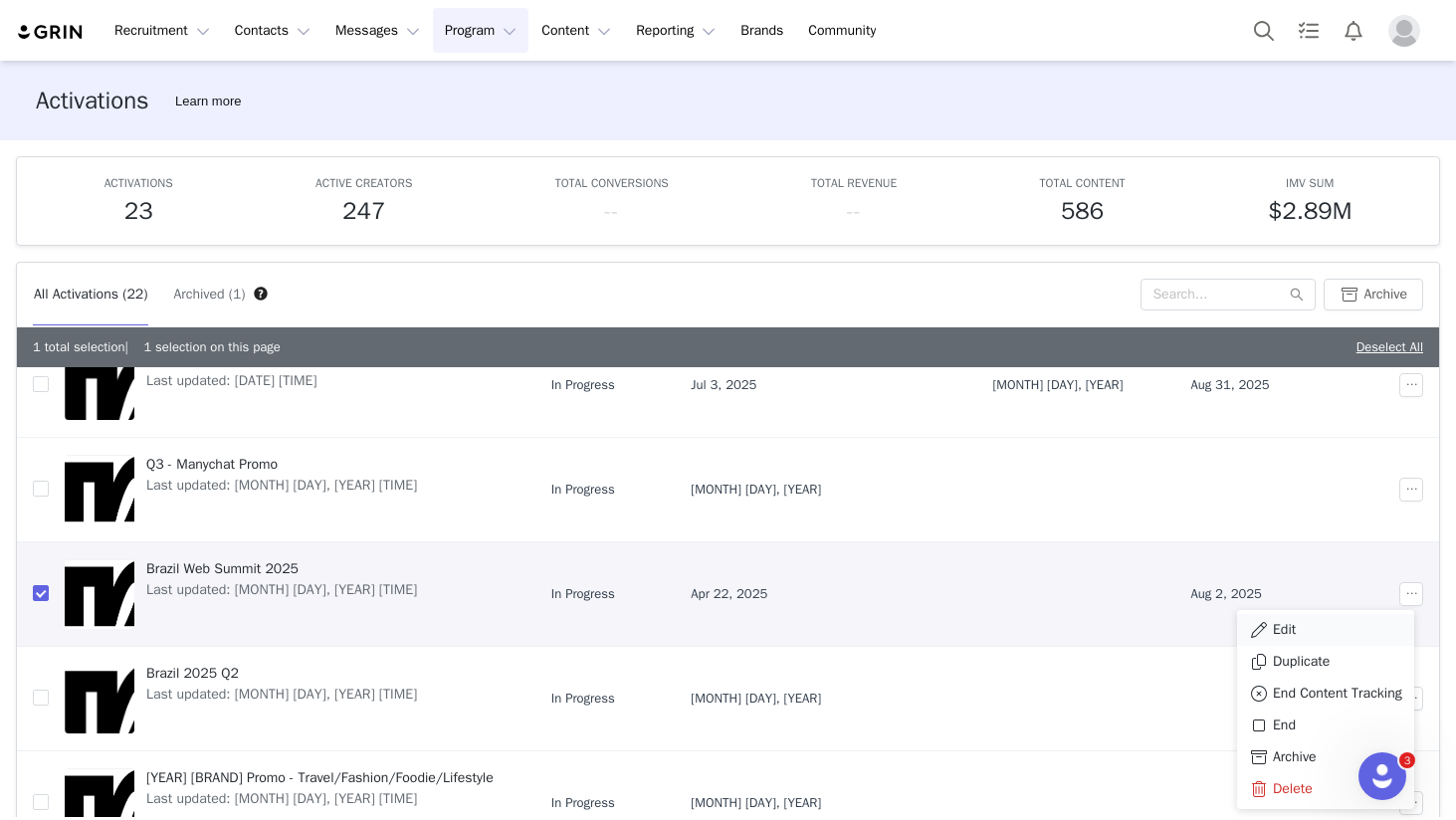 click on "Edit" at bounding box center (1284, 630) 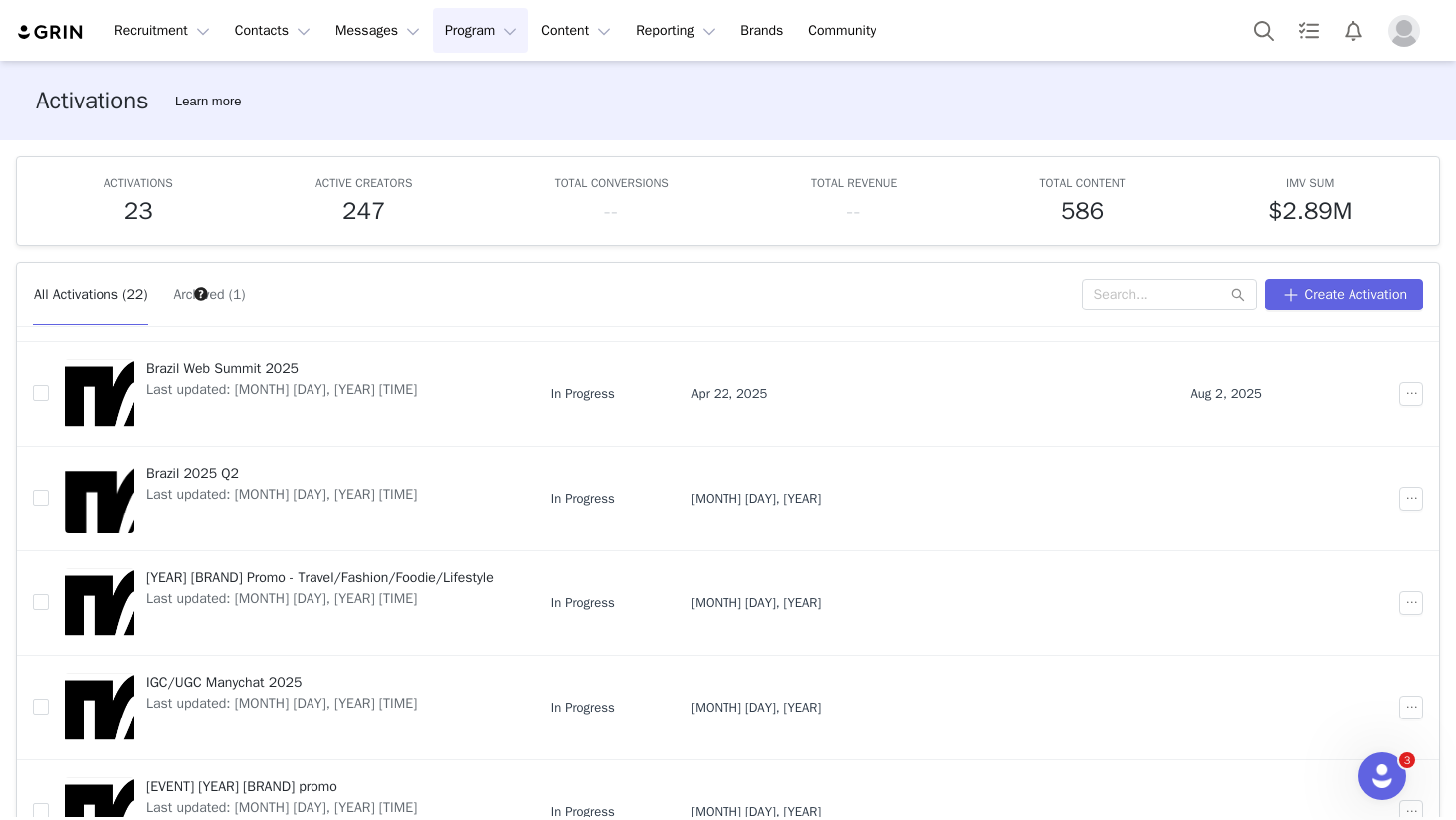 scroll, scrollTop: 453, scrollLeft: 0, axis: vertical 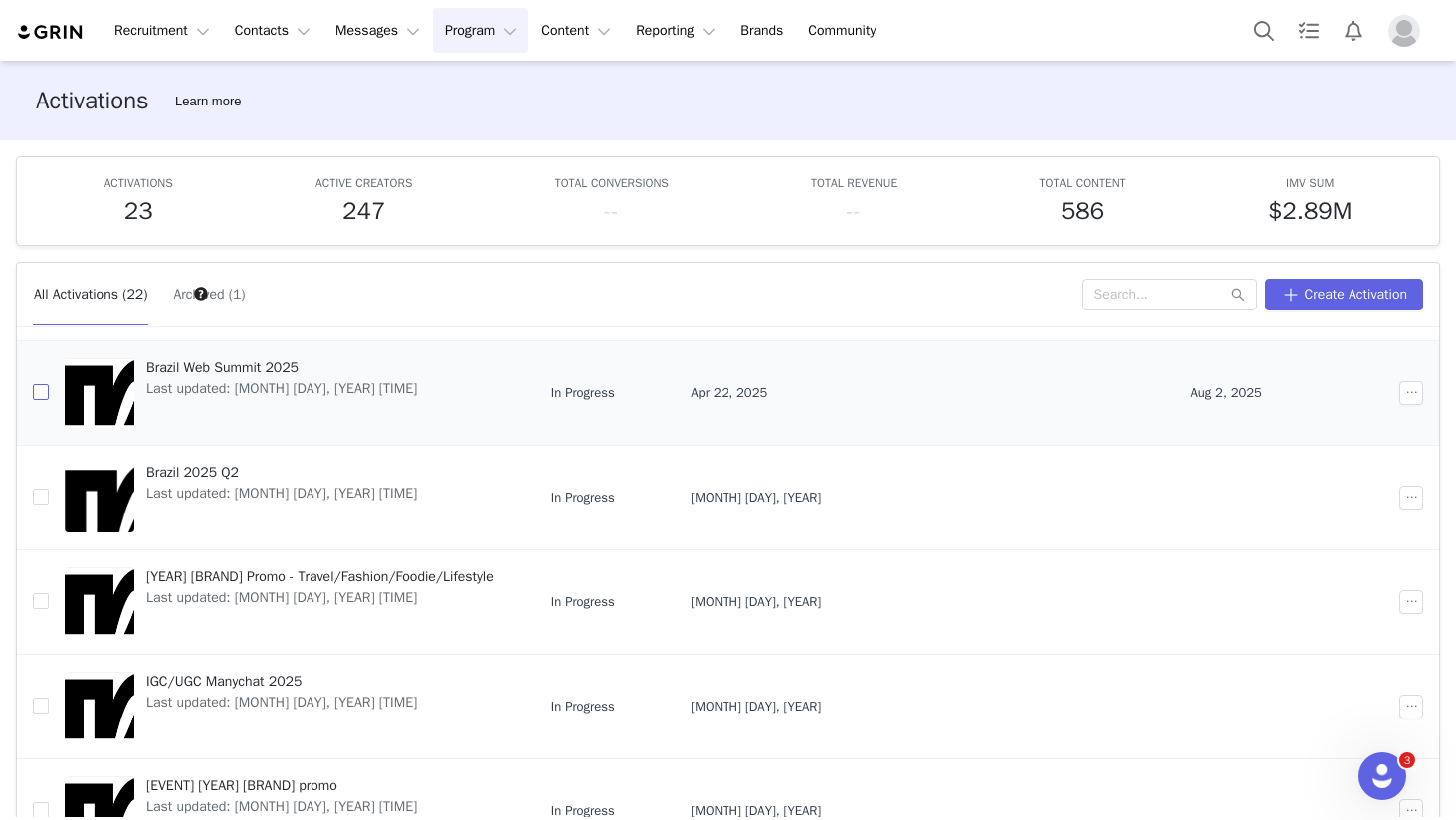 click at bounding box center (41, 392) 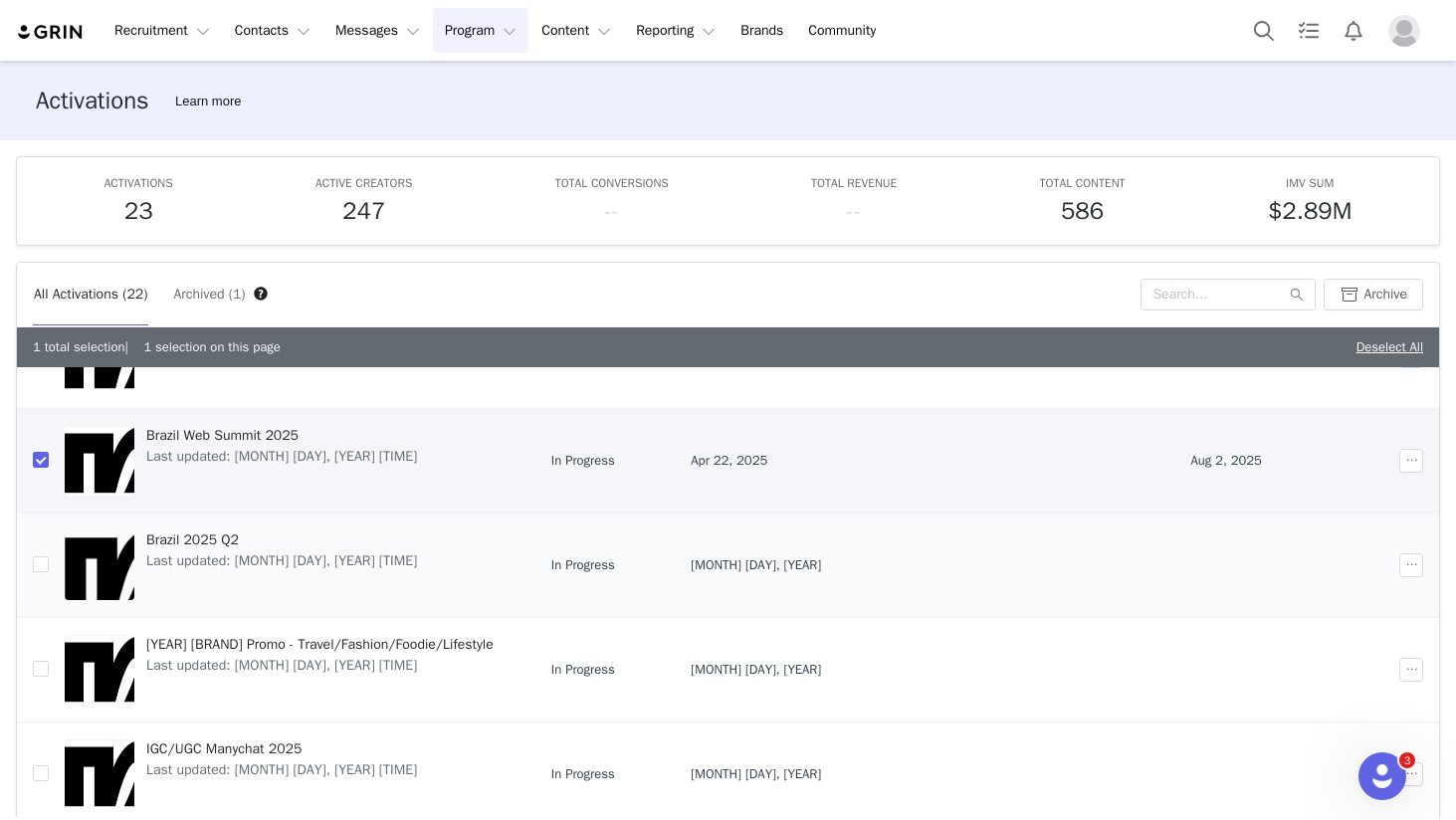scroll, scrollTop: 611, scrollLeft: 0, axis: vertical 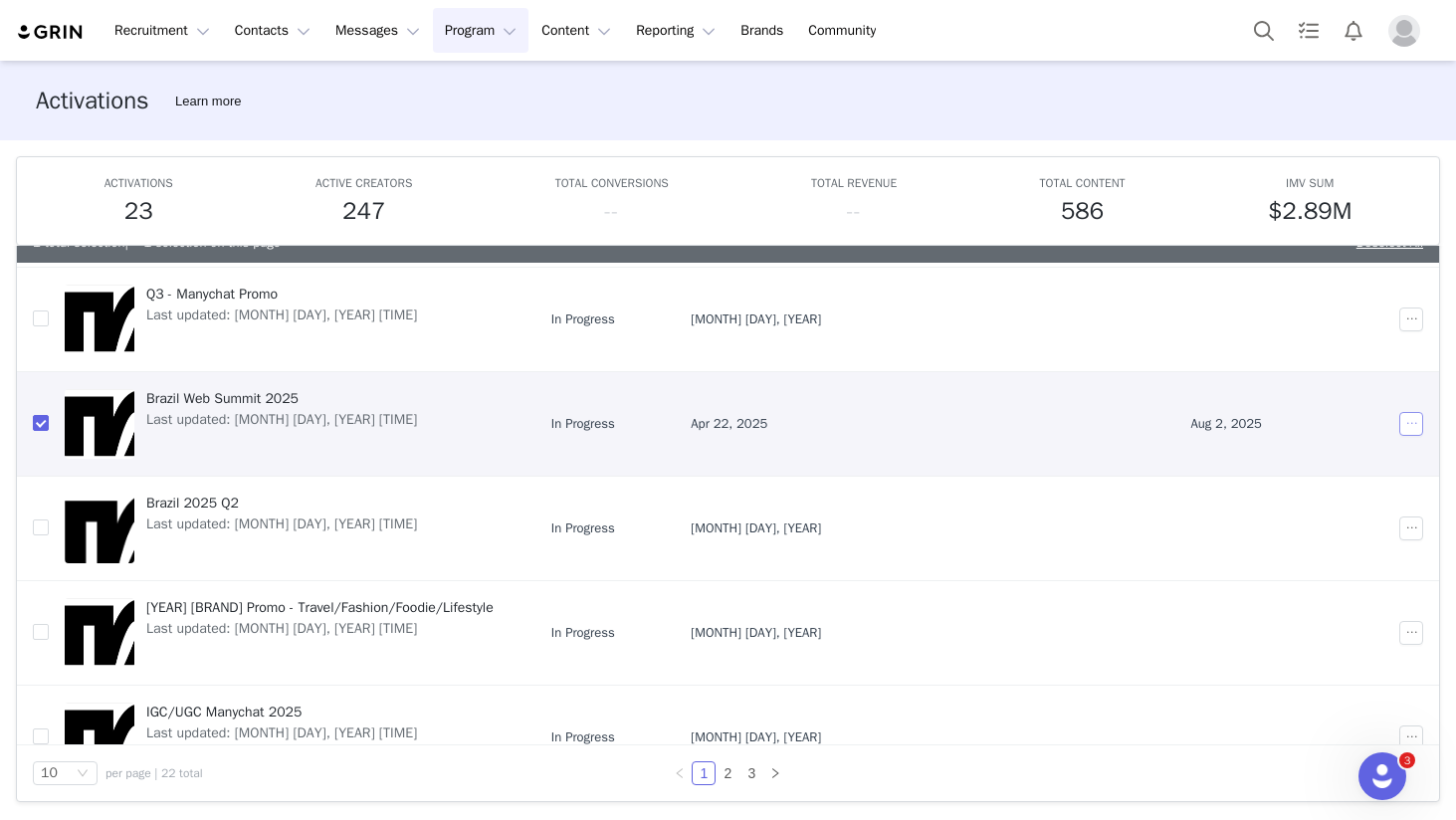 click at bounding box center (1411, 424) 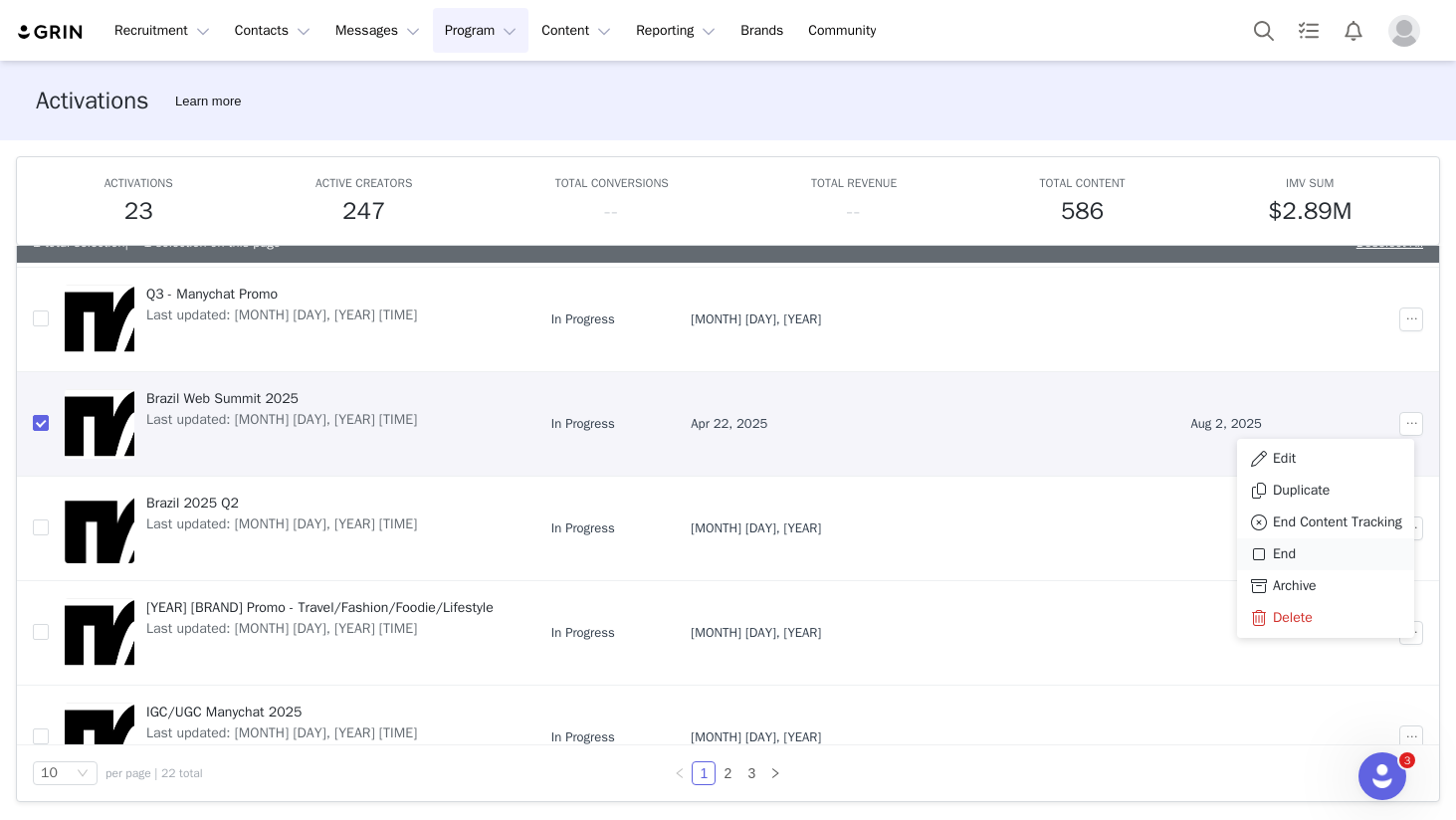click at bounding box center (1259, 554) 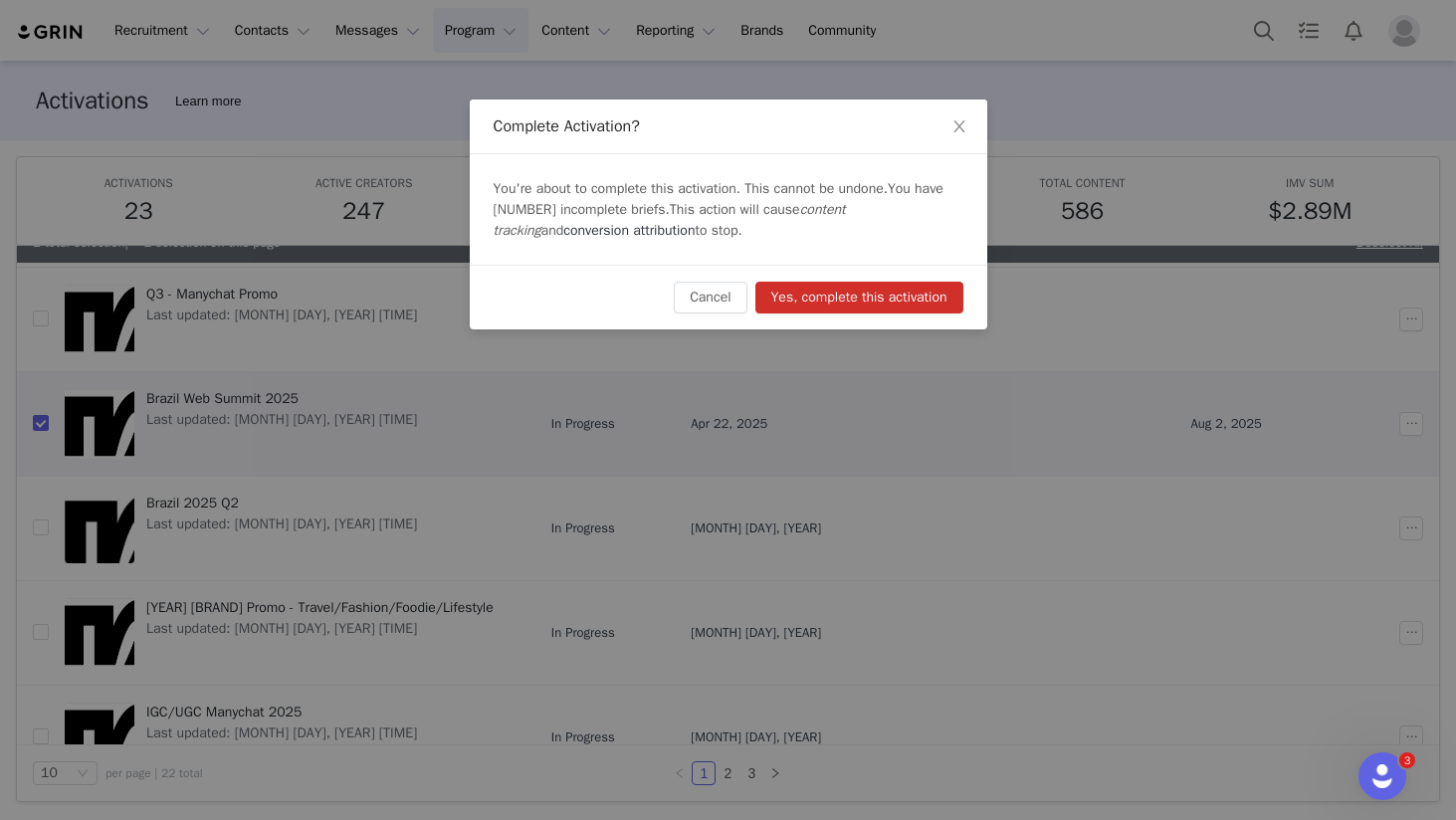 click on "Yes, complete this activation" at bounding box center (859, 298) 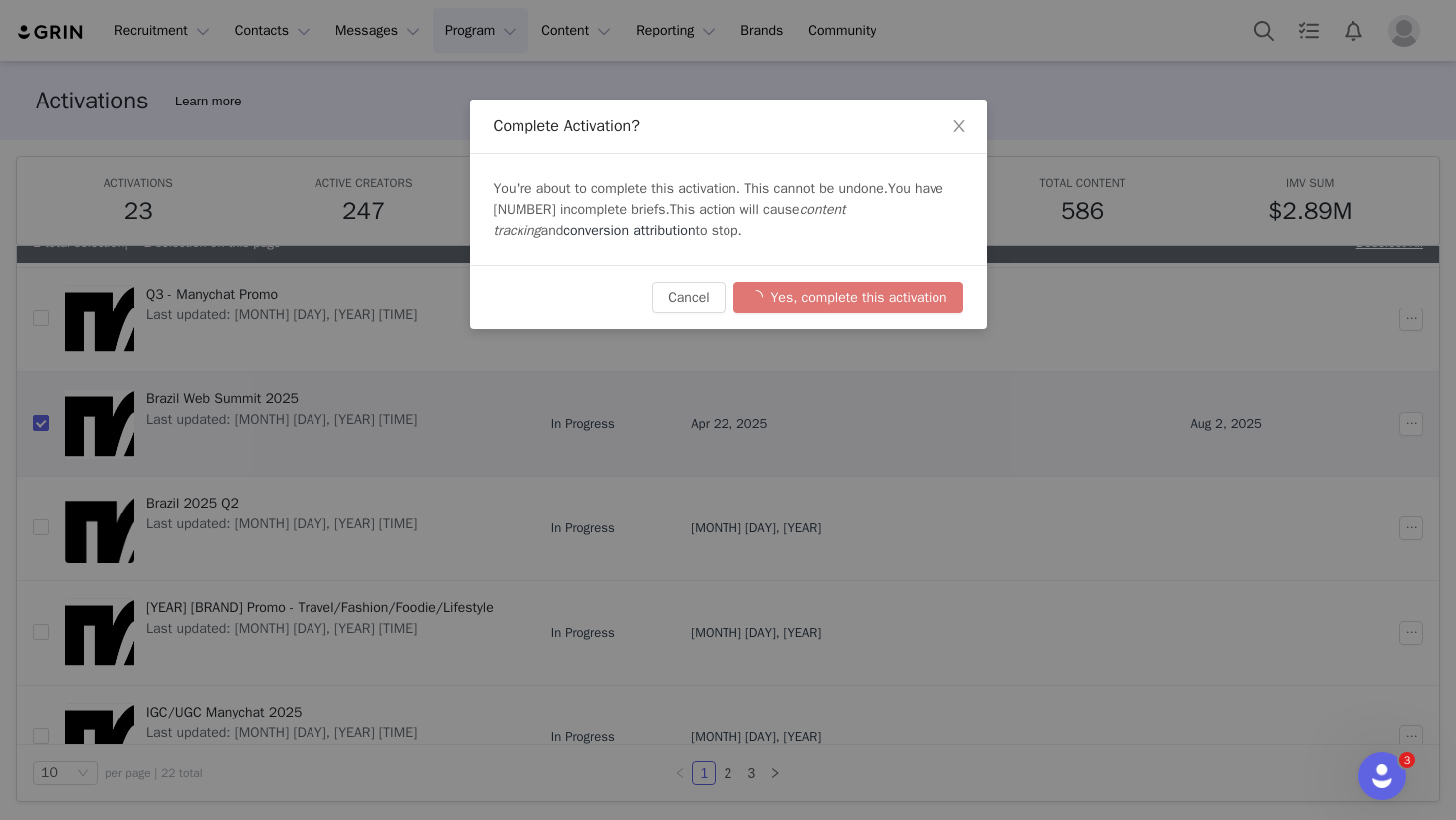 checkbox on "false" 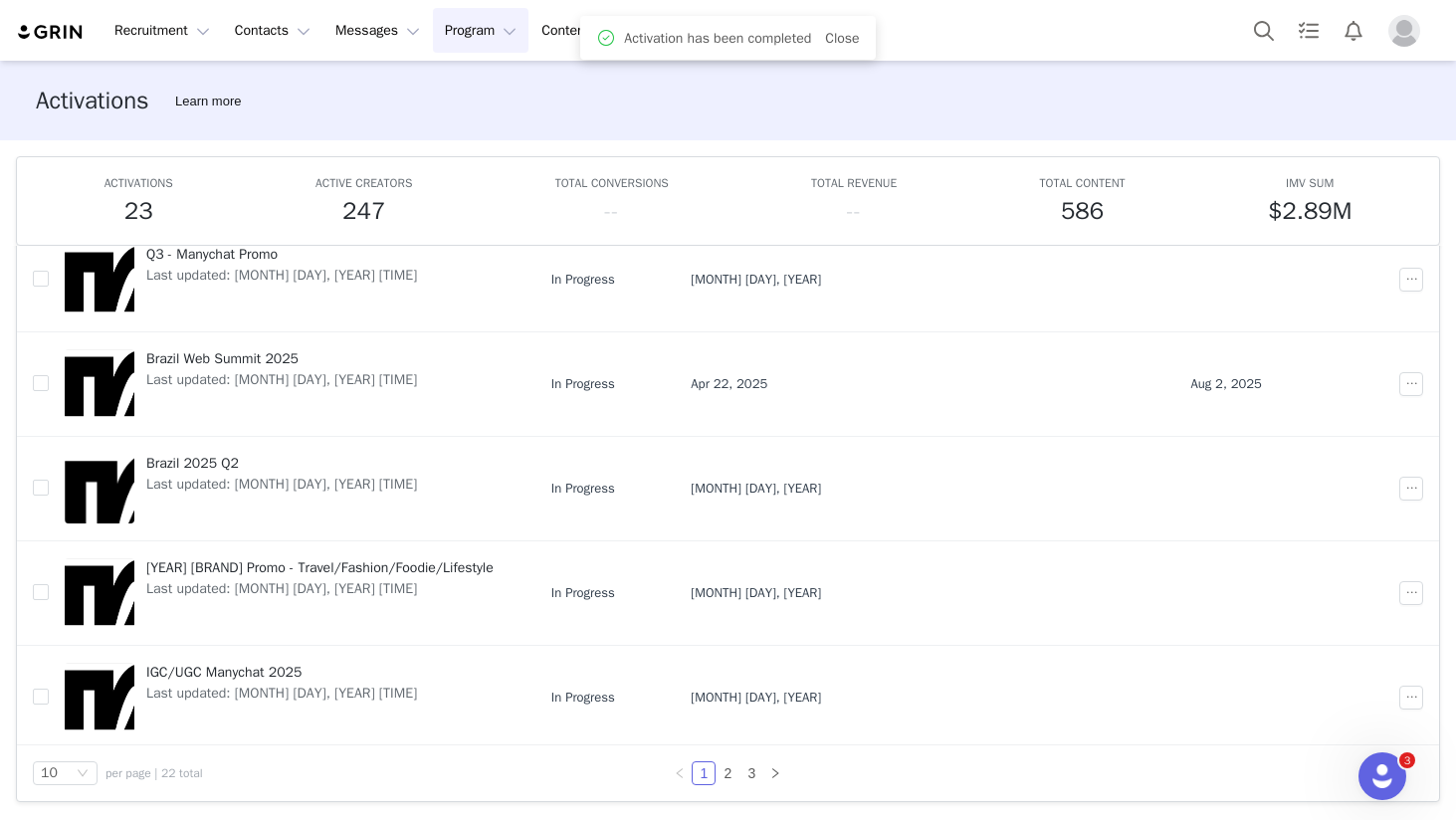 scroll, scrollTop: 65, scrollLeft: 0, axis: vertical 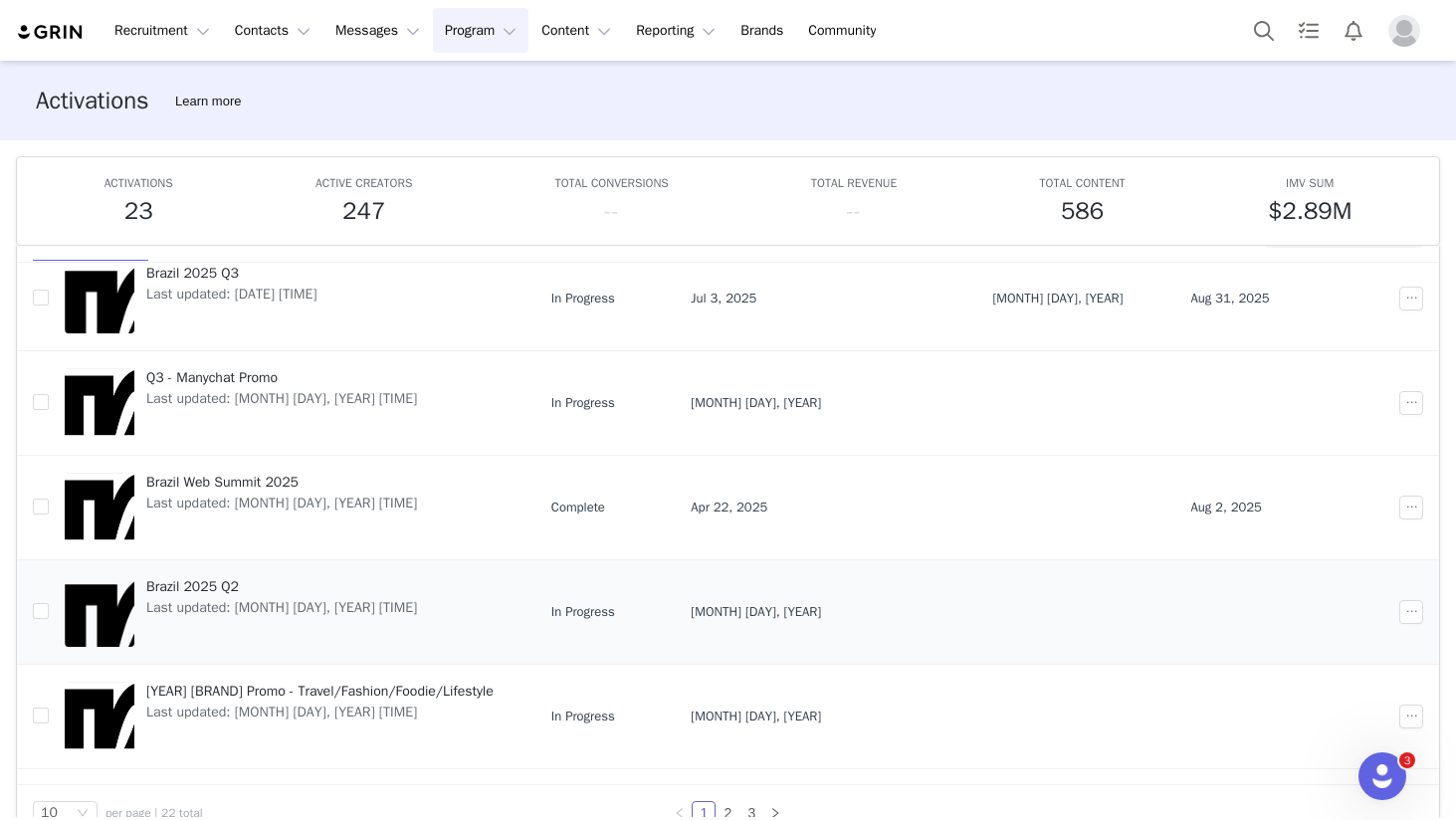 click on "Brazil 2025 Q2" at bounding box center [282, 586] 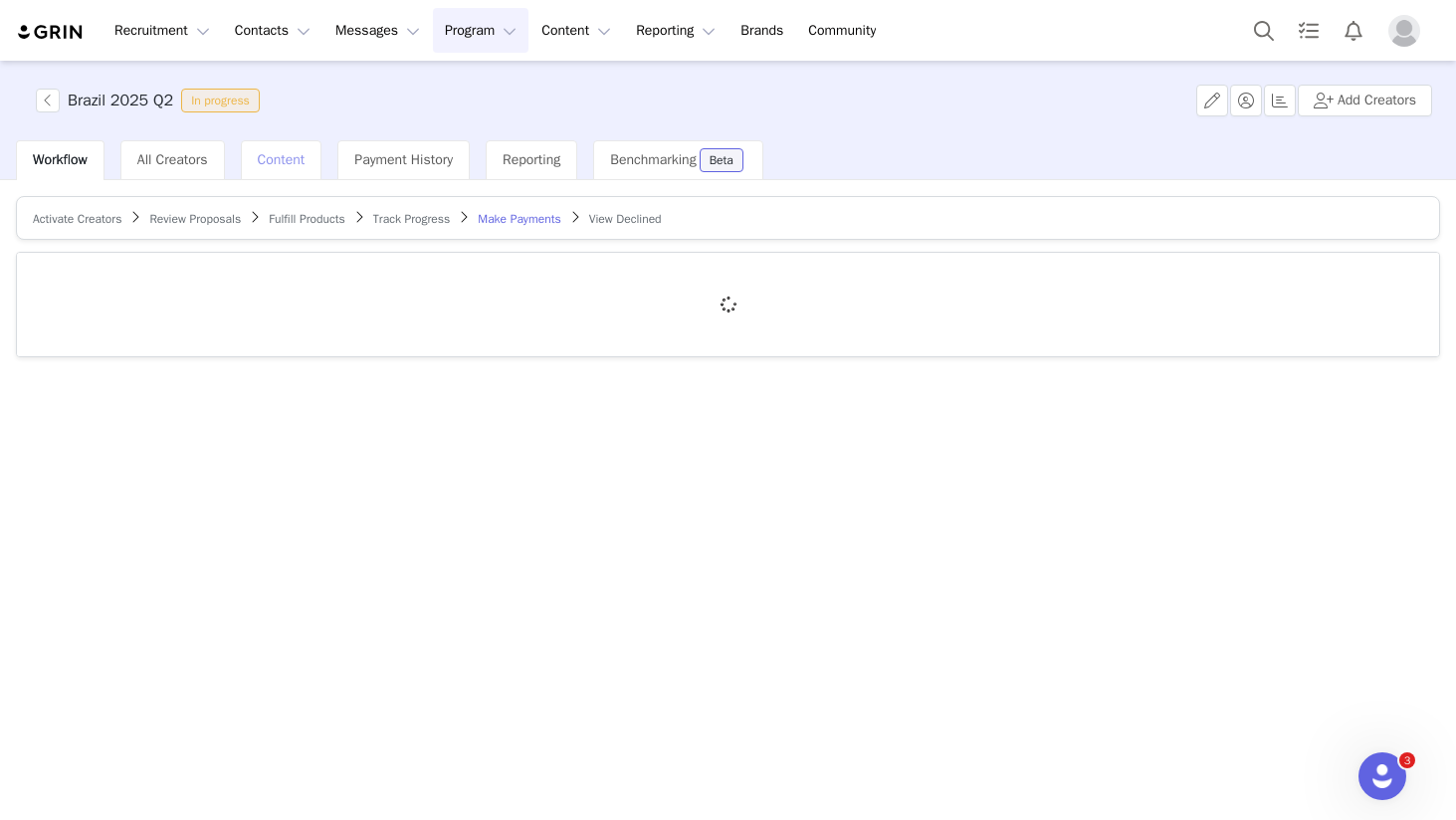 click on "Content" at bounding box center [282, 160] 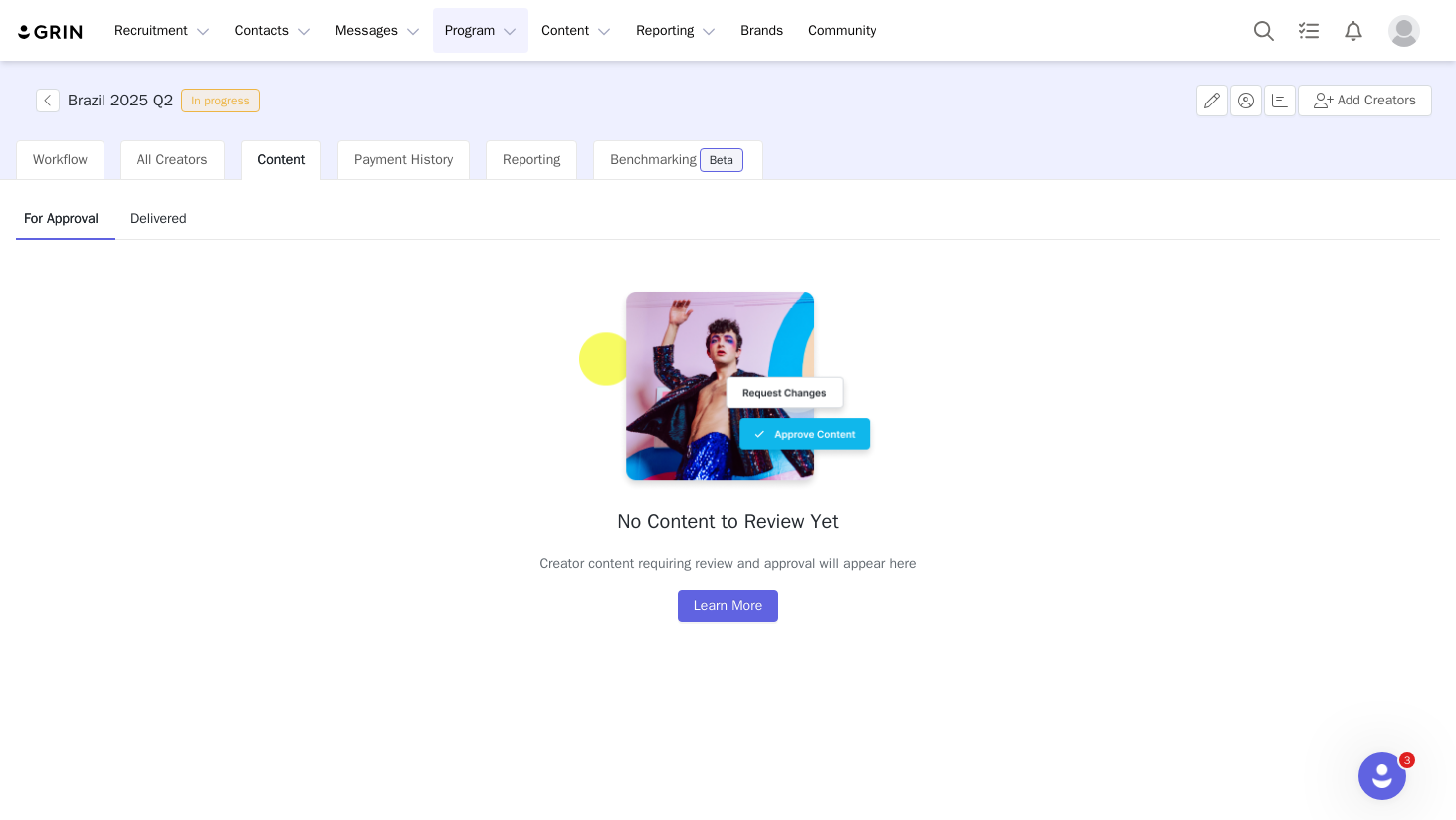 click on "Delivered" at bounding box center [158, 218] 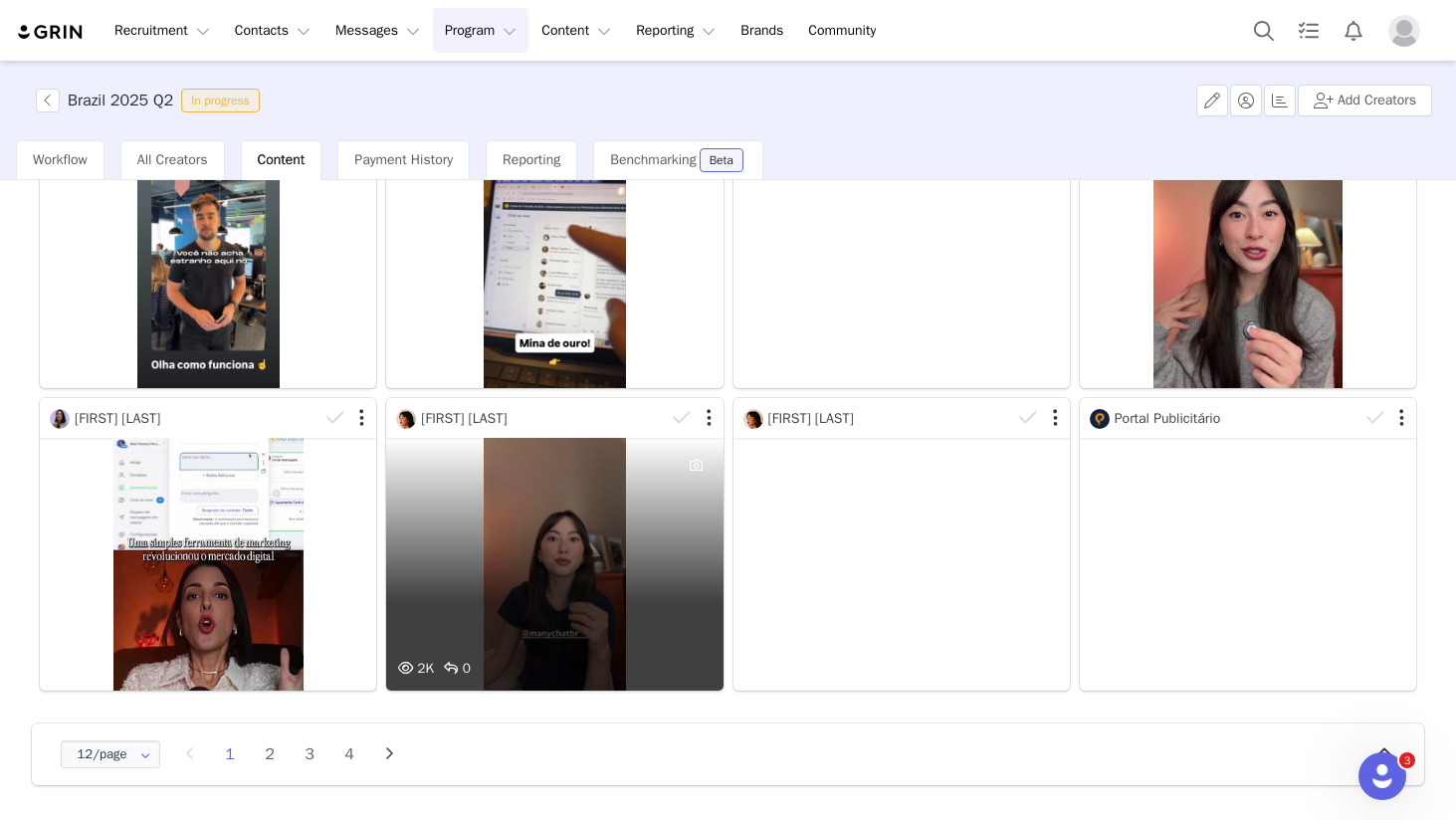 scroll, scrollTop: 0, scrollLeft: 0, axis: both 